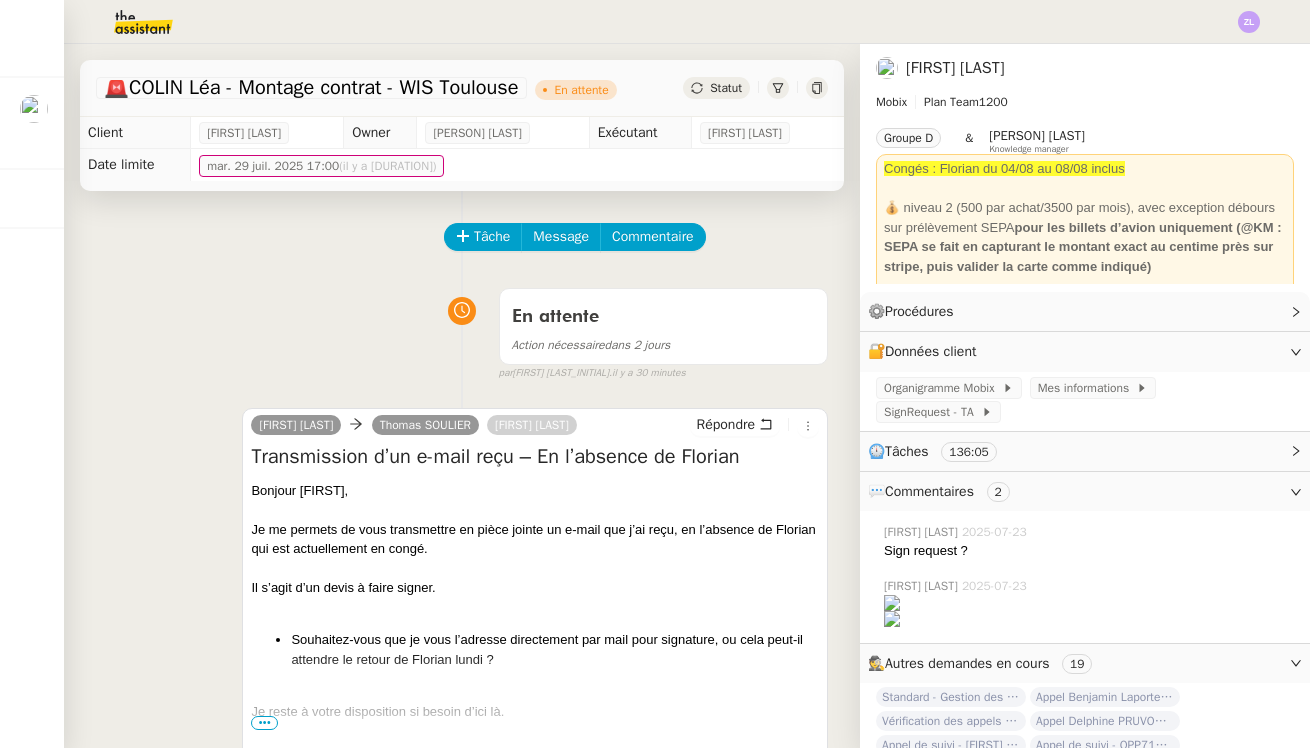 scroll, scrollTop: 0, scrollLeft: 0, axis: both 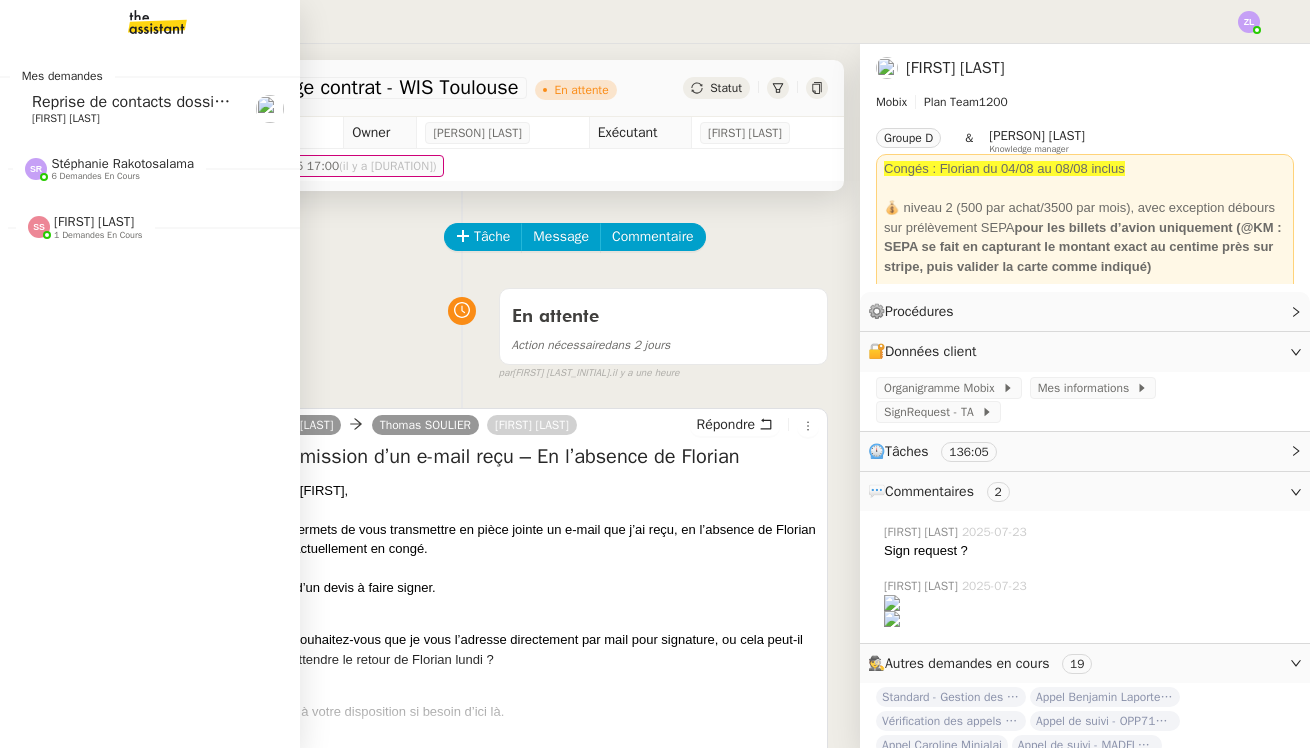click on "6 demandes en cours" 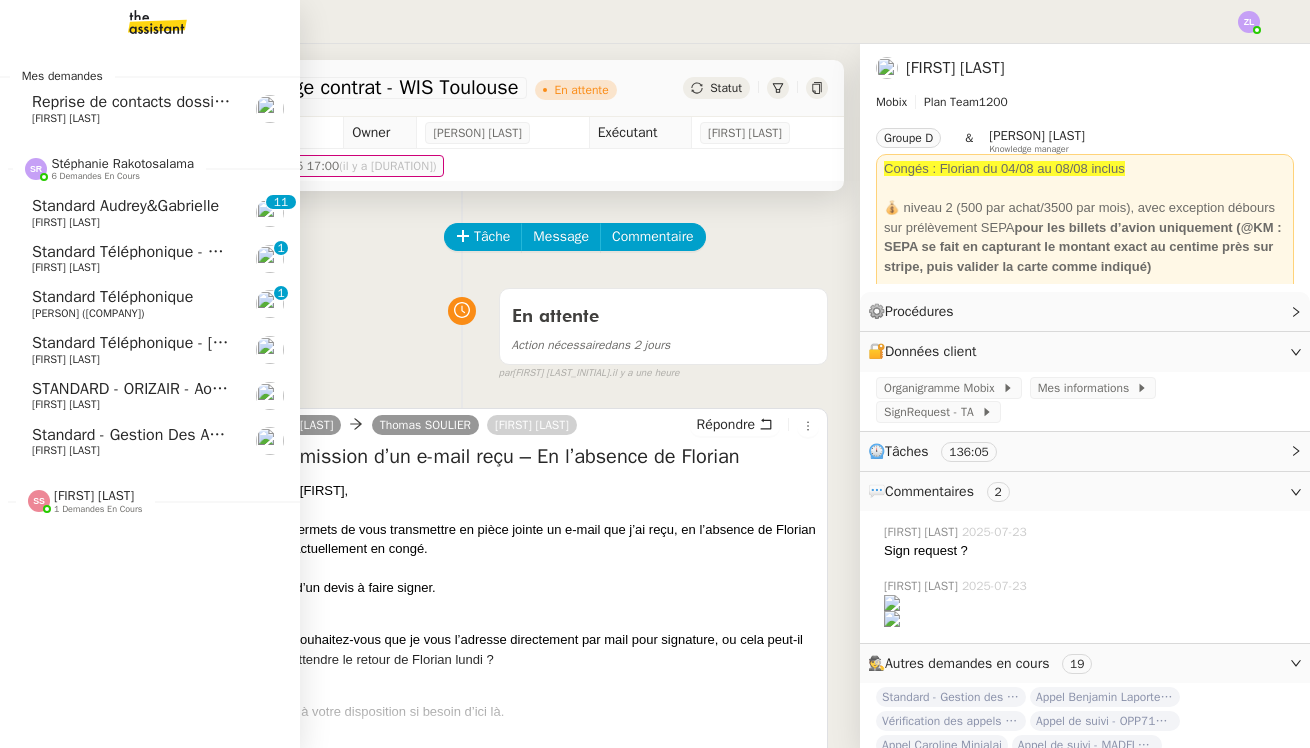 click on "Standard téléphonique - [MONTH] [YEAR]" 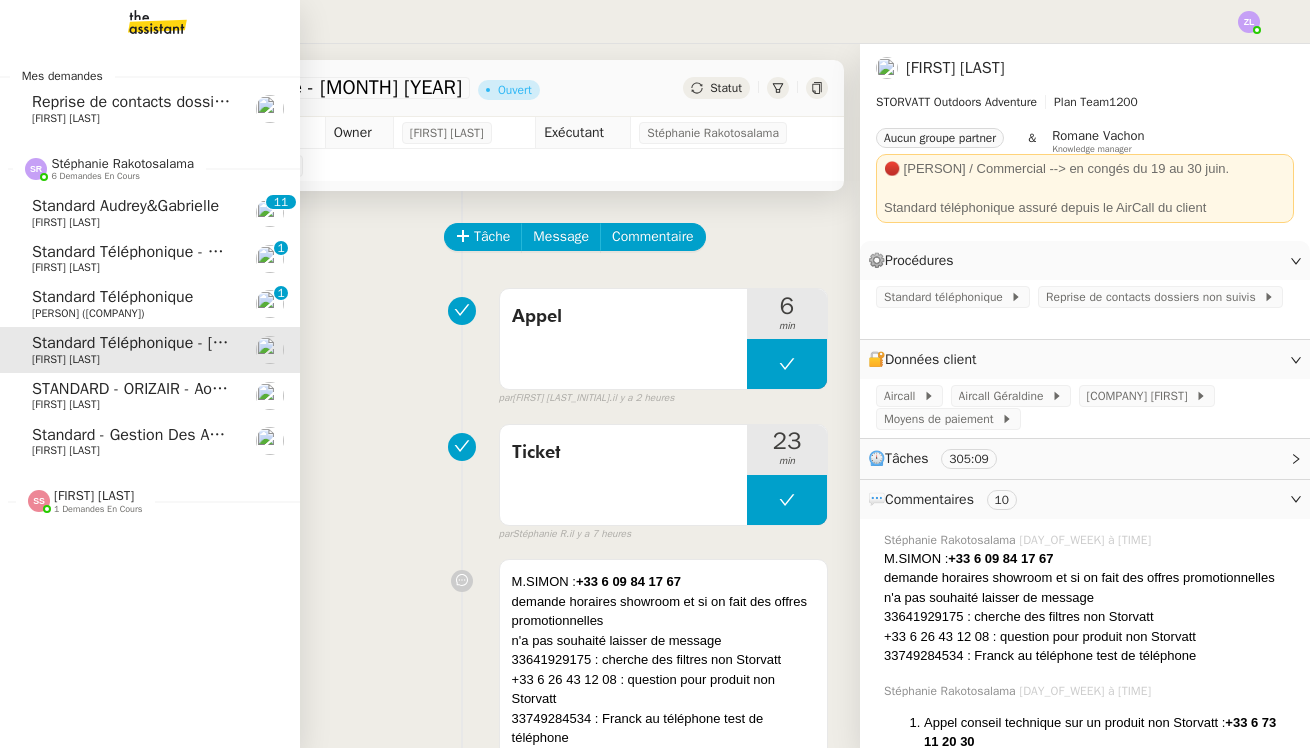 click on "Standard - Gestion des appels entrants - [MONTH] [YEAR]" 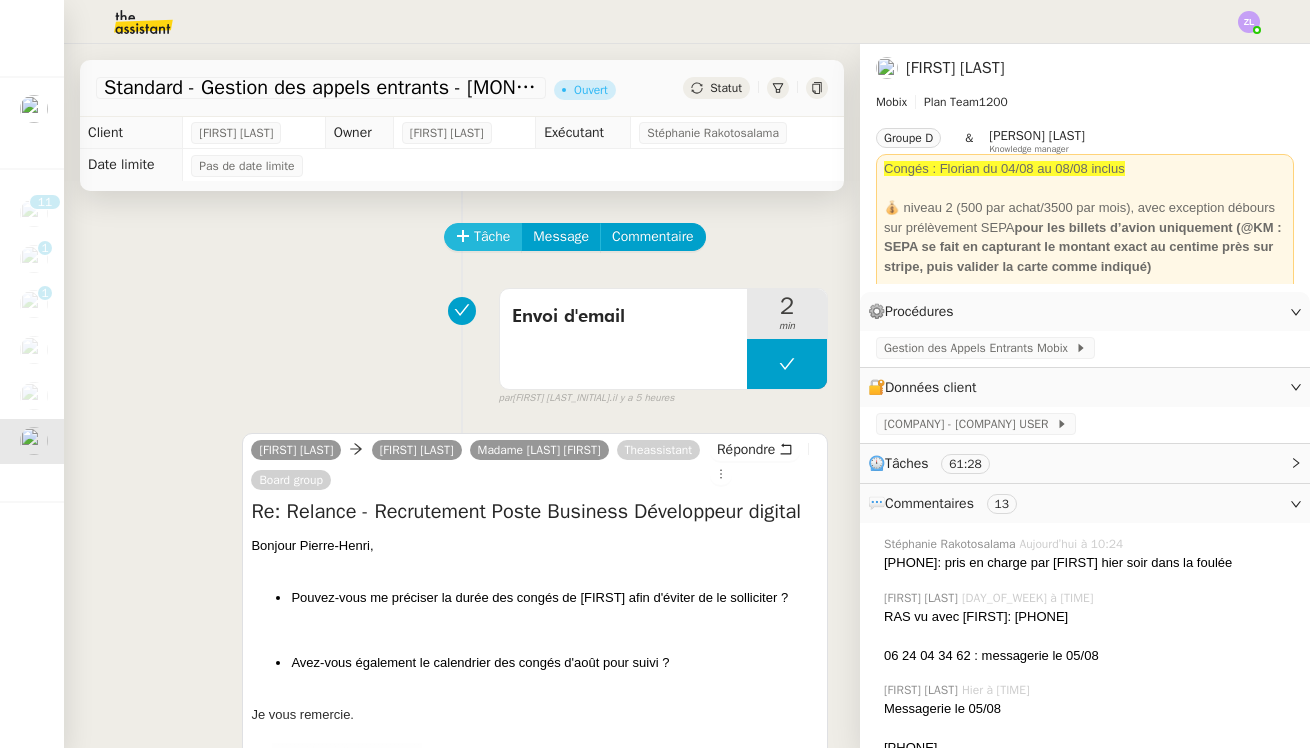 click on "Tâche" 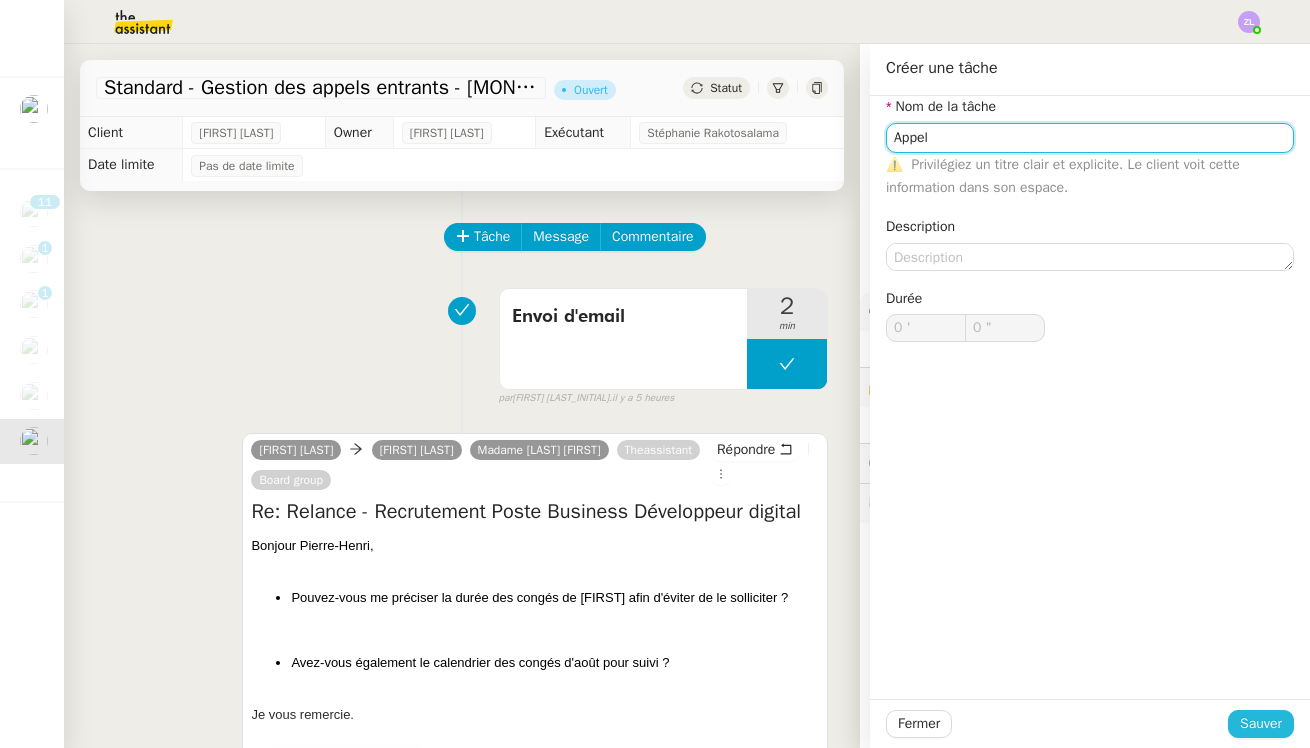 type on "Appel" 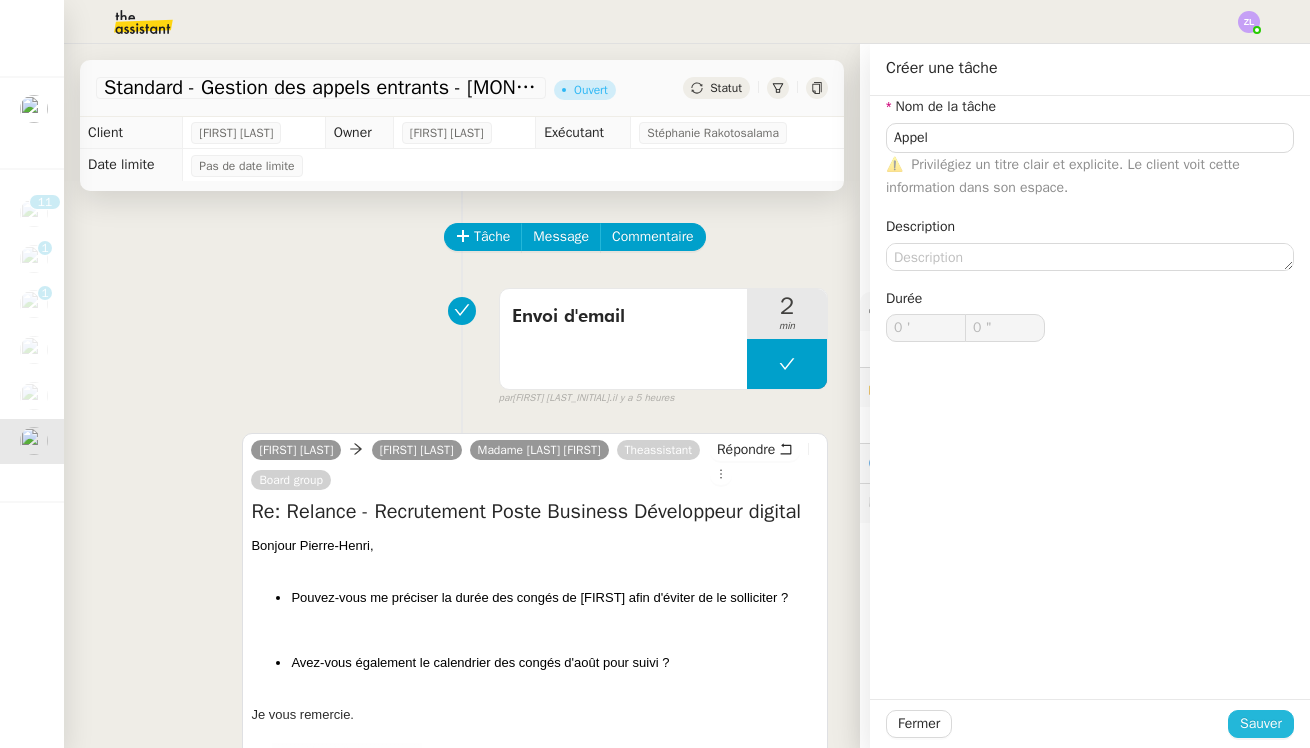 click on "Sauver" 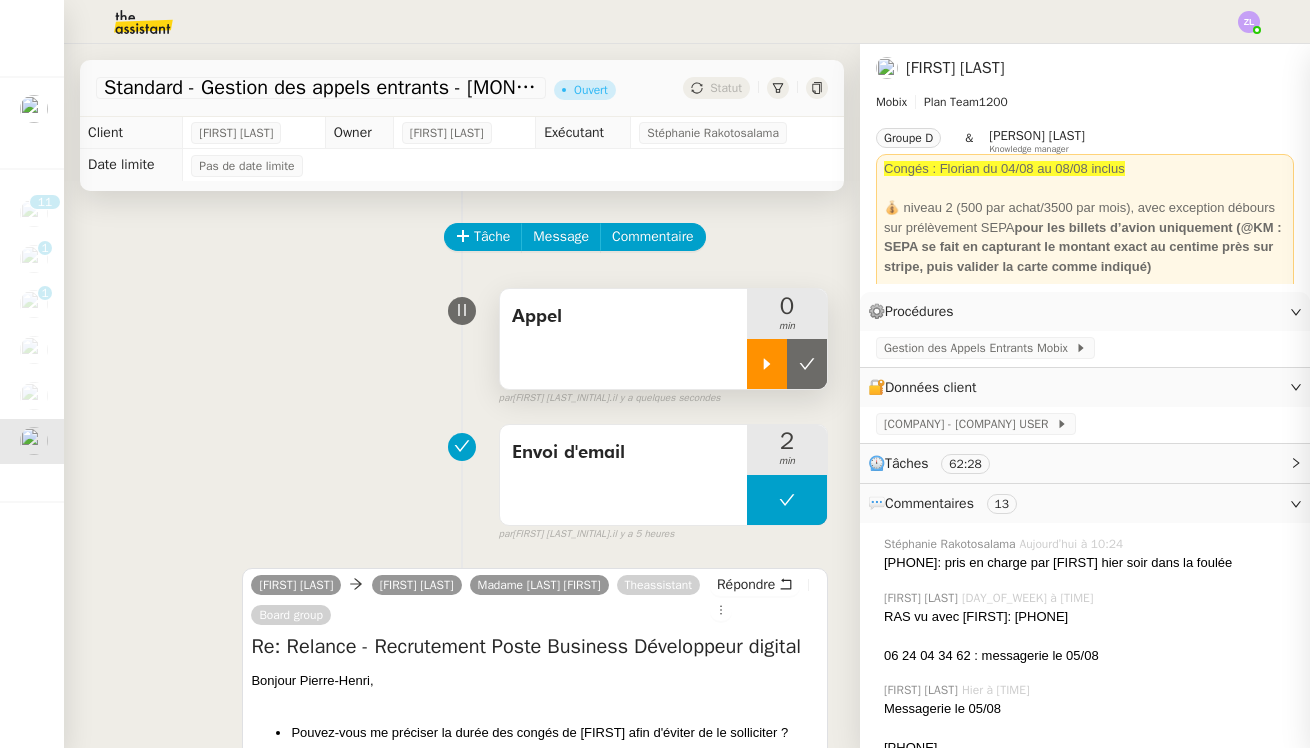 click 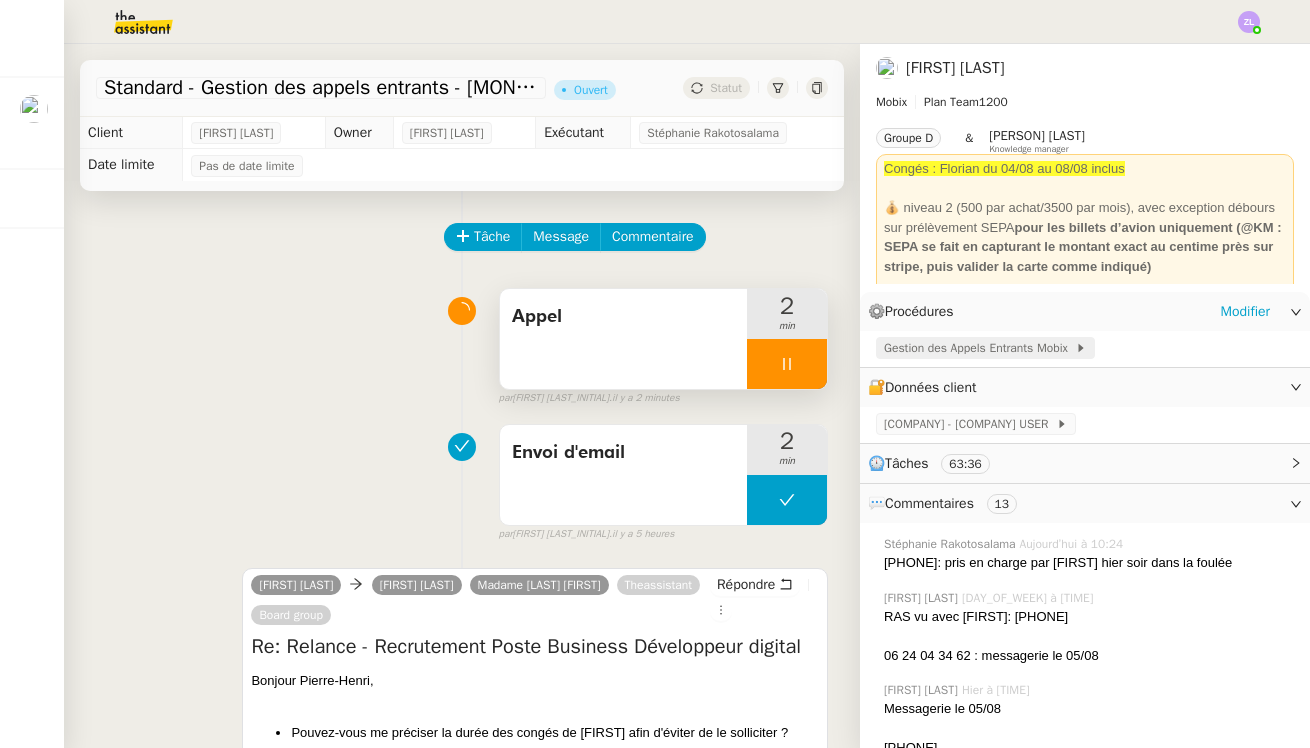 click on "Gestion des Appels Entrants  Mobix" 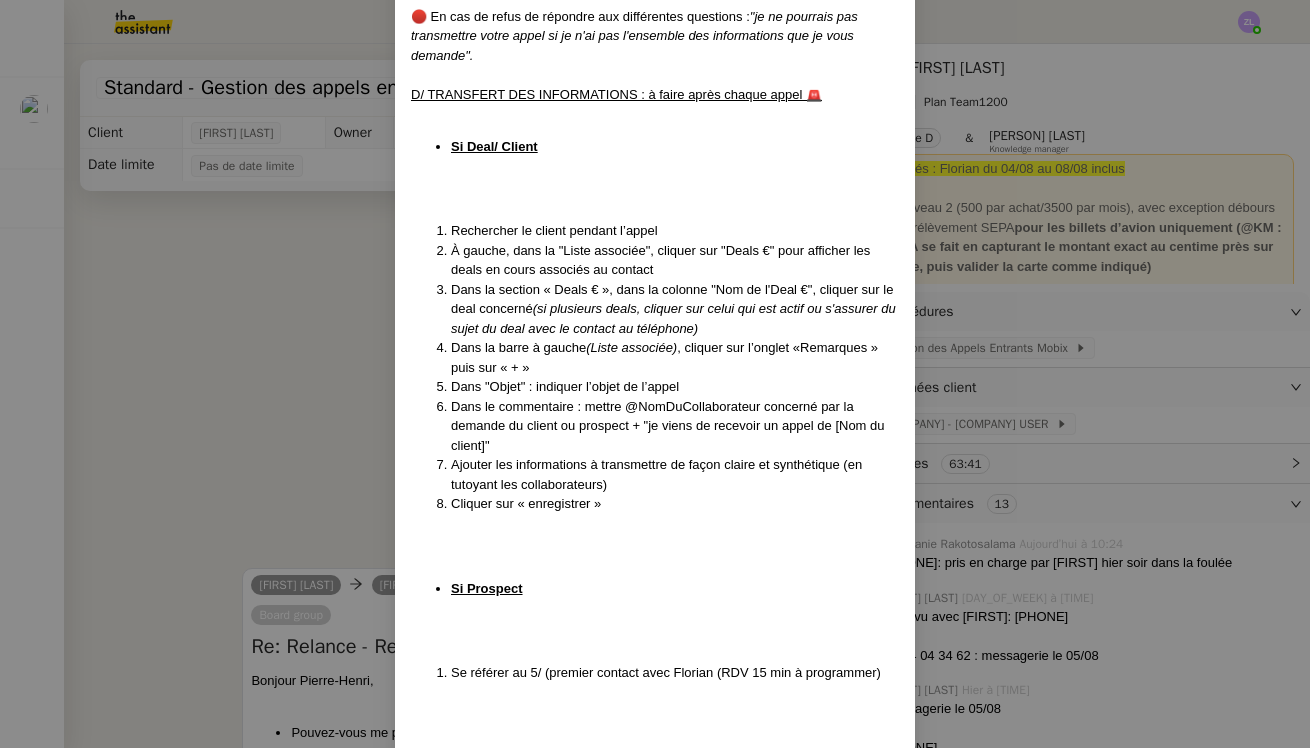 scroll, scrollTop: 3118, scrollLeft: 0, axis: vertical 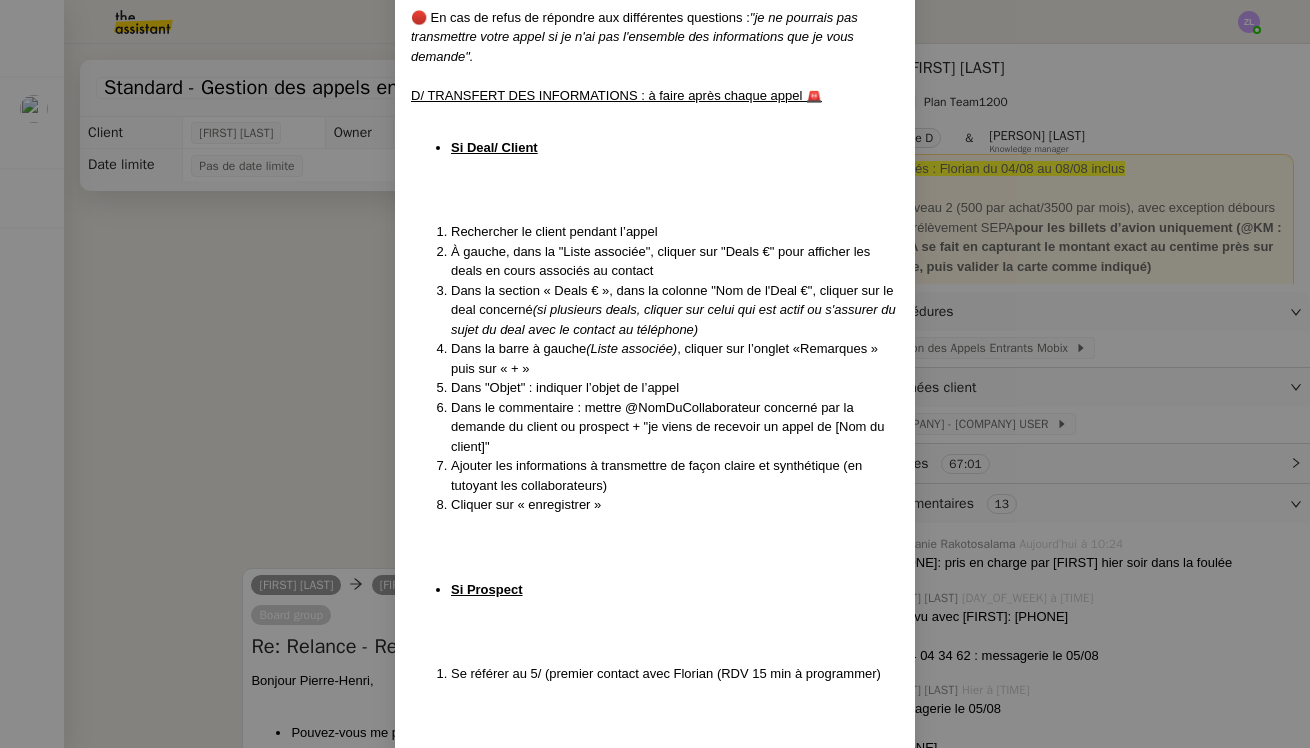 click on "Mise à jour le [DATE] Contexte : Cette procédure définit les étapes à suivre lors de la gestion des appels entrants chez Mobix. Elle commence par une introduction soignée, garantissant un accueil rapide et professionnel du client. Ensuite, l’assistant(e) collecte des informations essentielles telles que l’objet de l’appel, l’identité du client et ses coordonnées afin d’assurer un suivi efficace. Enfin, les informations sont transmises directement va le CRM dans l'onglet "remarques" Déclenchement : Lors d'un appel Récurrence : Une demande ouverte par mois pour y communiquer les résumés d'appels à [FIRST] PROCÉDURE A/ SE PRÉSENTER Bonjour, vous êtes bien chez MOBIX, ici [FIRST]. Je suis chargée de réceptionner les appels, comment puis-je vous aider ? B/ COLLECTE DES INFORMATIONS Sauf mention claire que la personne est déjà cliente ou en lien avec MOBIX, poser systématiquement les questions suivantes : Quel est votre nom et prénom s’il vous plaît ? lien indiqué." at bounding box center [655, 374] 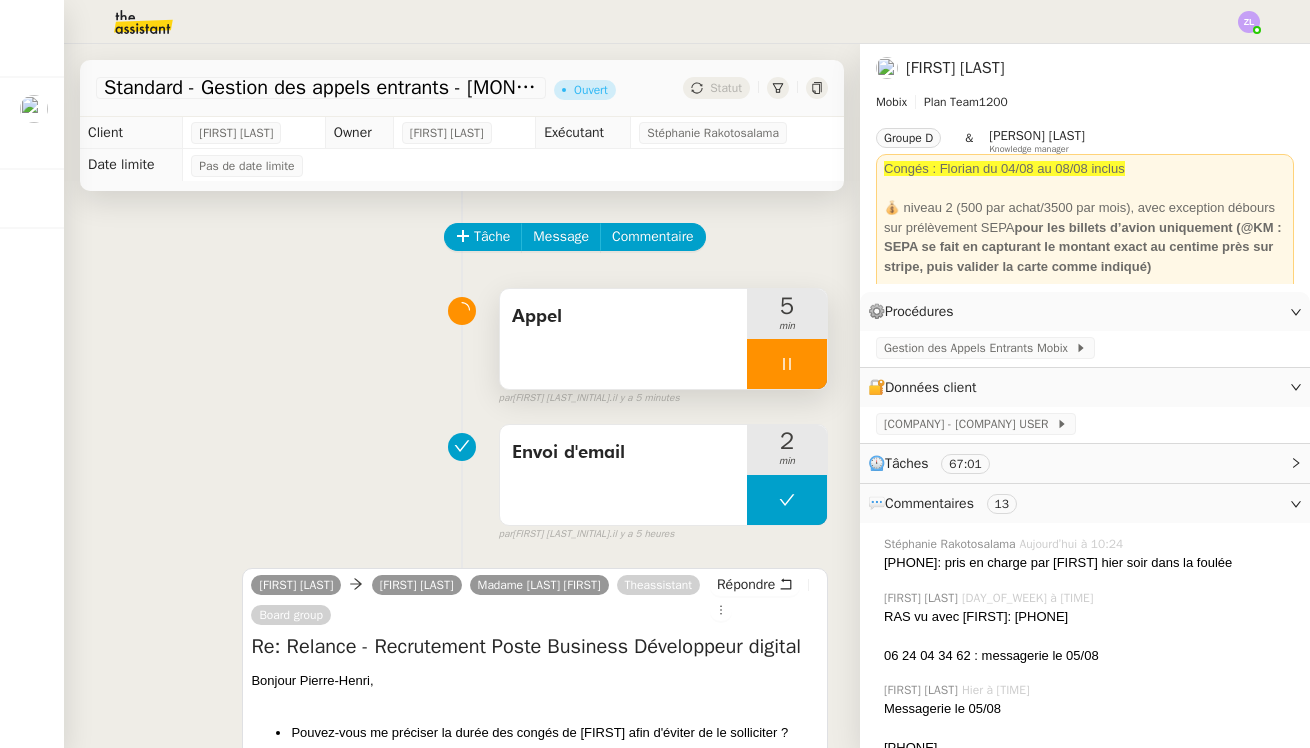 click at bounding box center (787, 364) 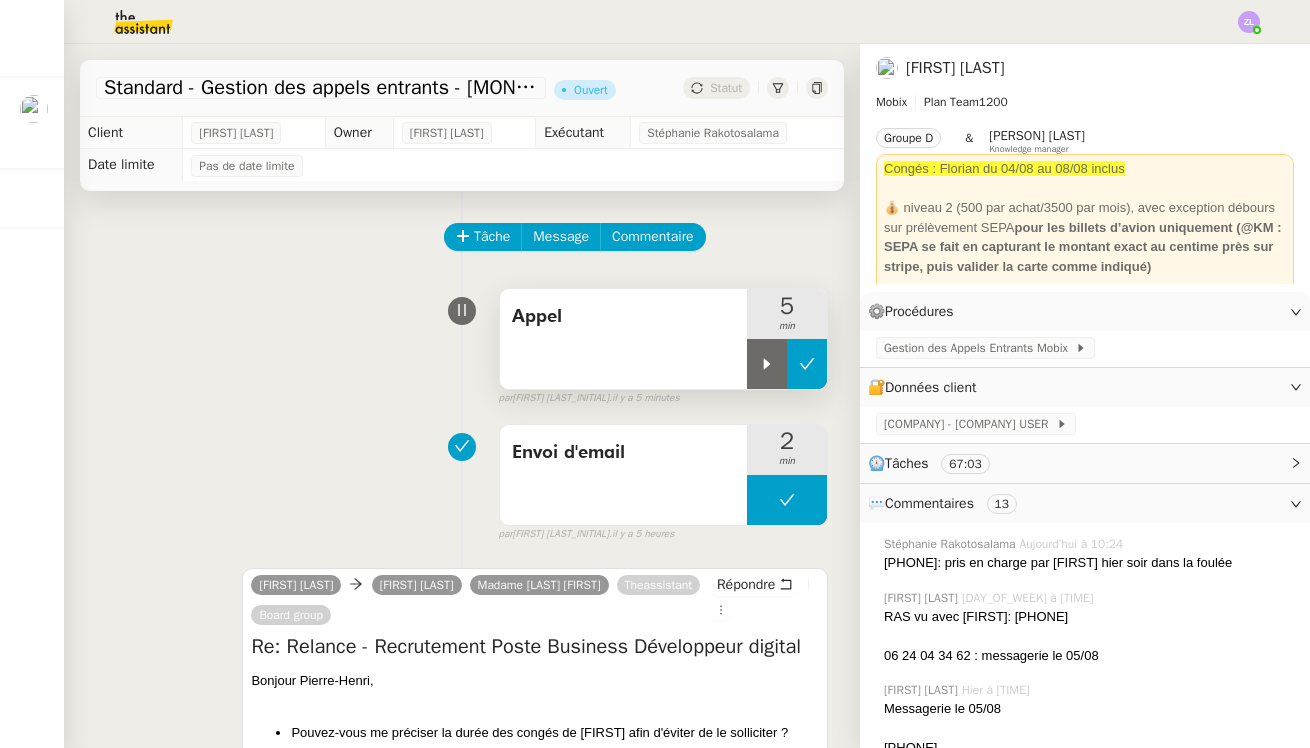 click at bounding box center (807, 364) 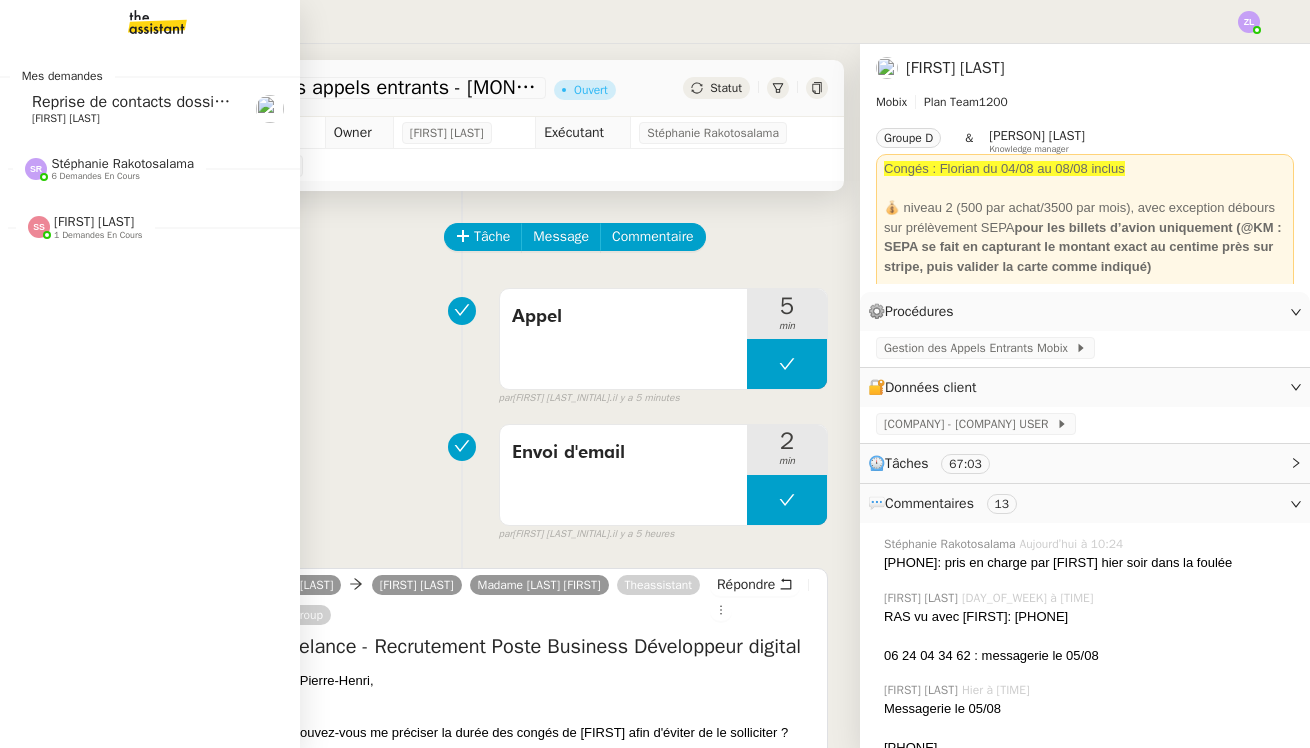 click on "6 demandes en cours" 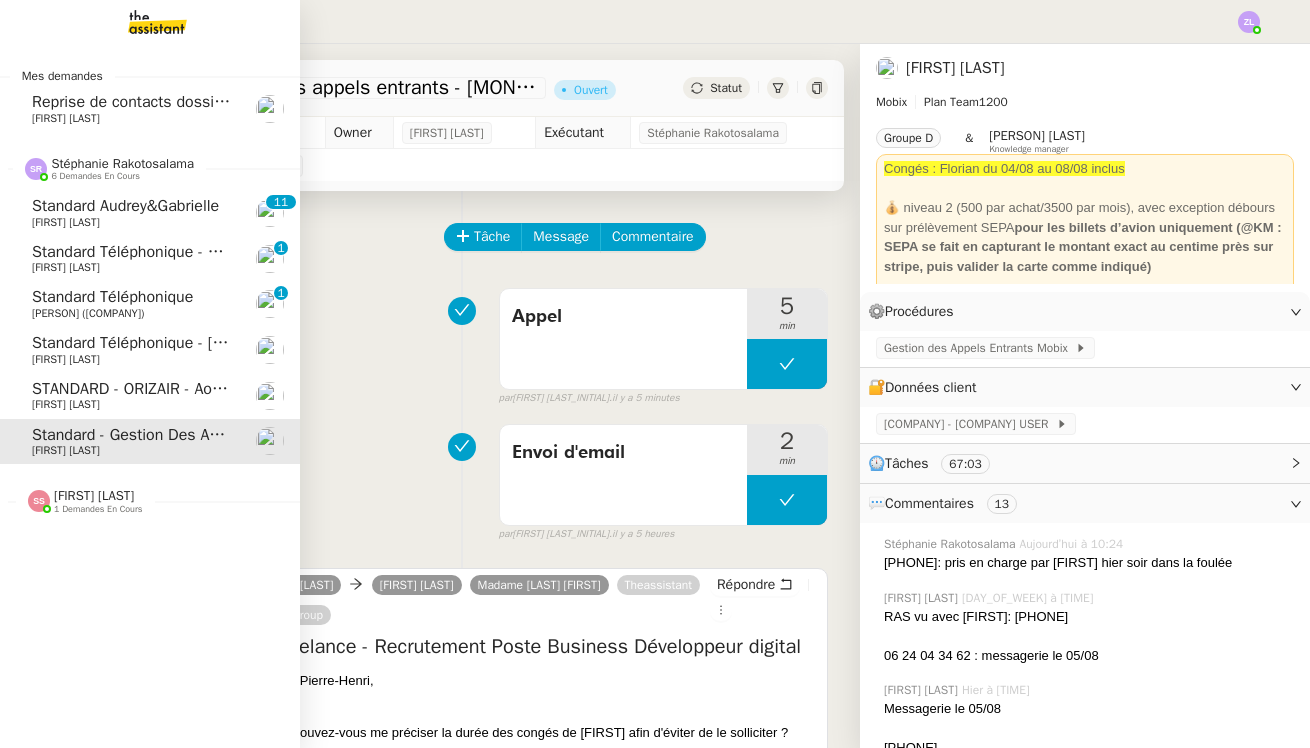 click on "[FIRST] [LAST]" 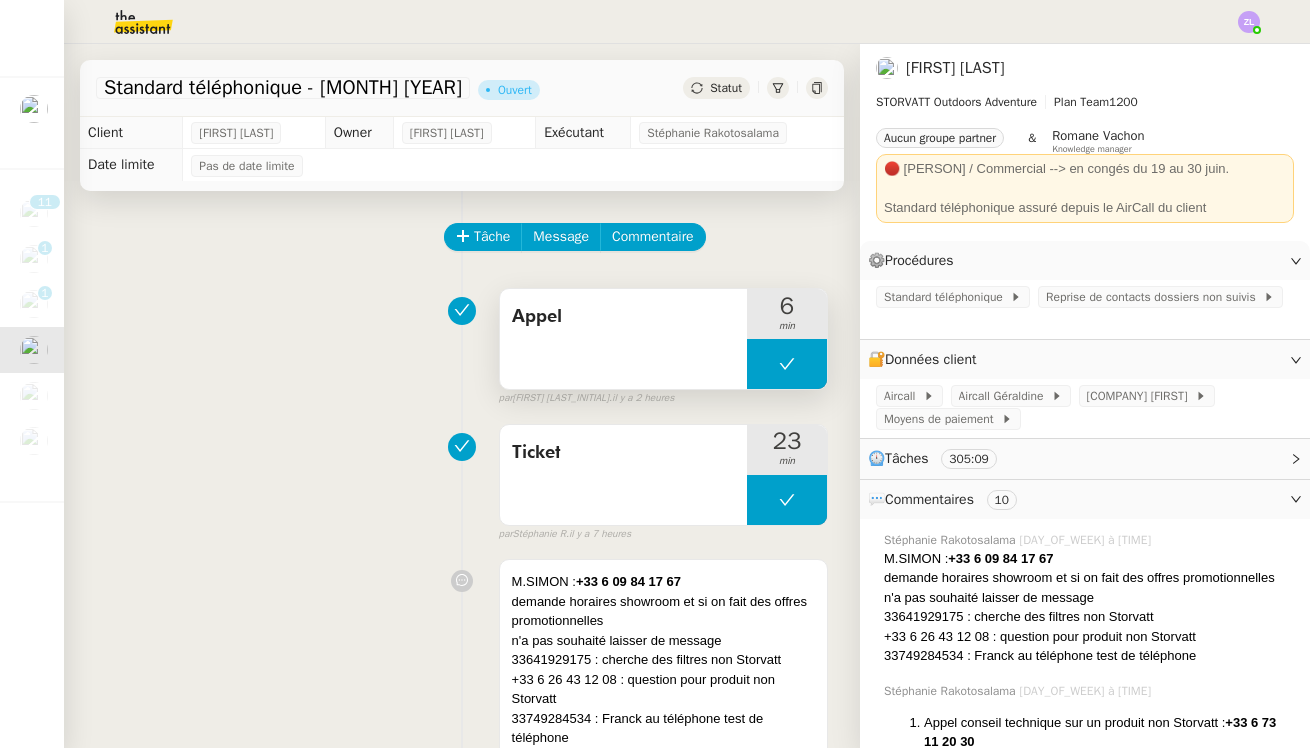 click at bounding box center (787, 364) 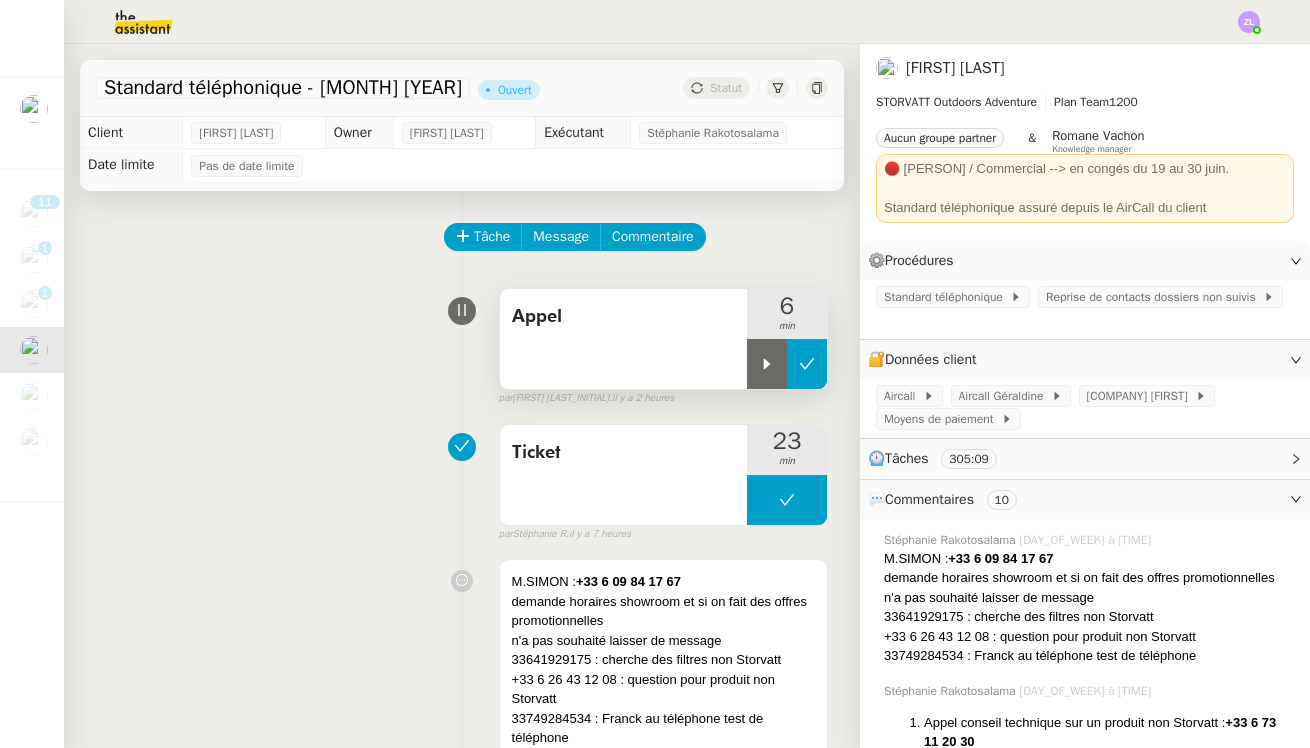 click at bounding box center (767, 364) 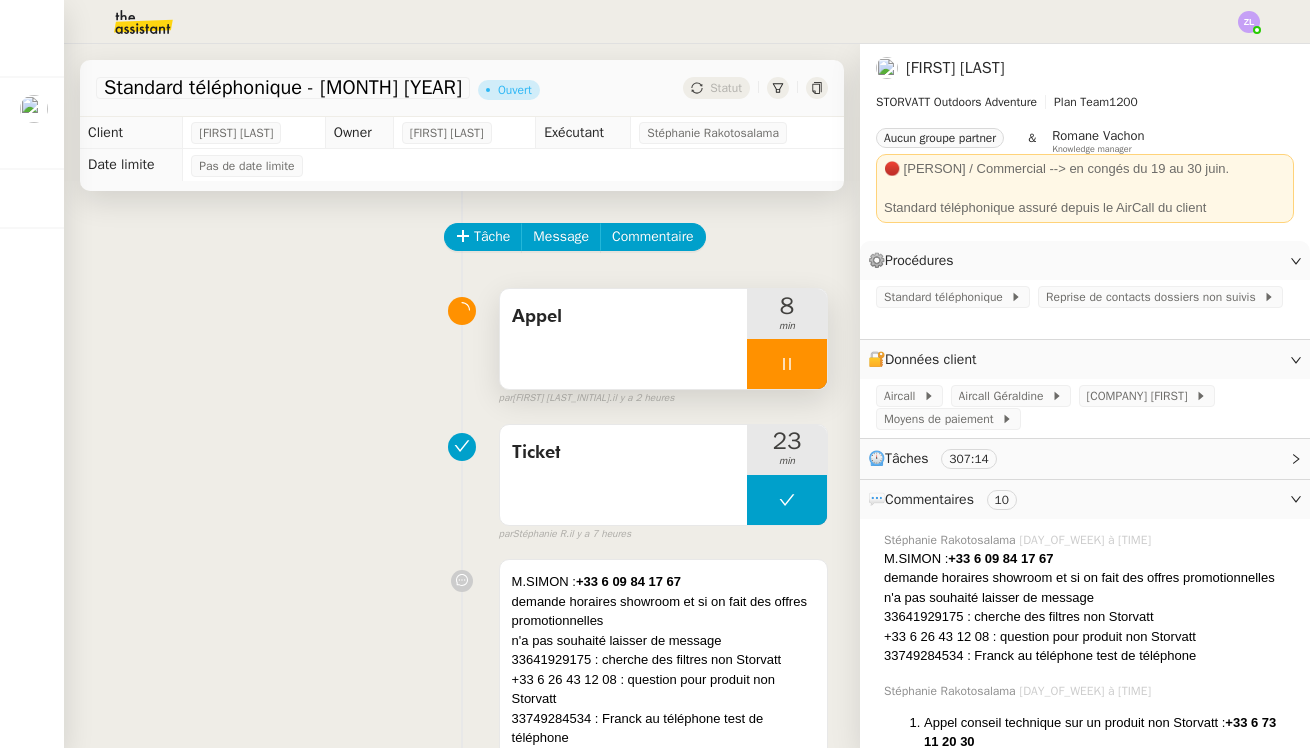 click at bounding box center [787, 364] 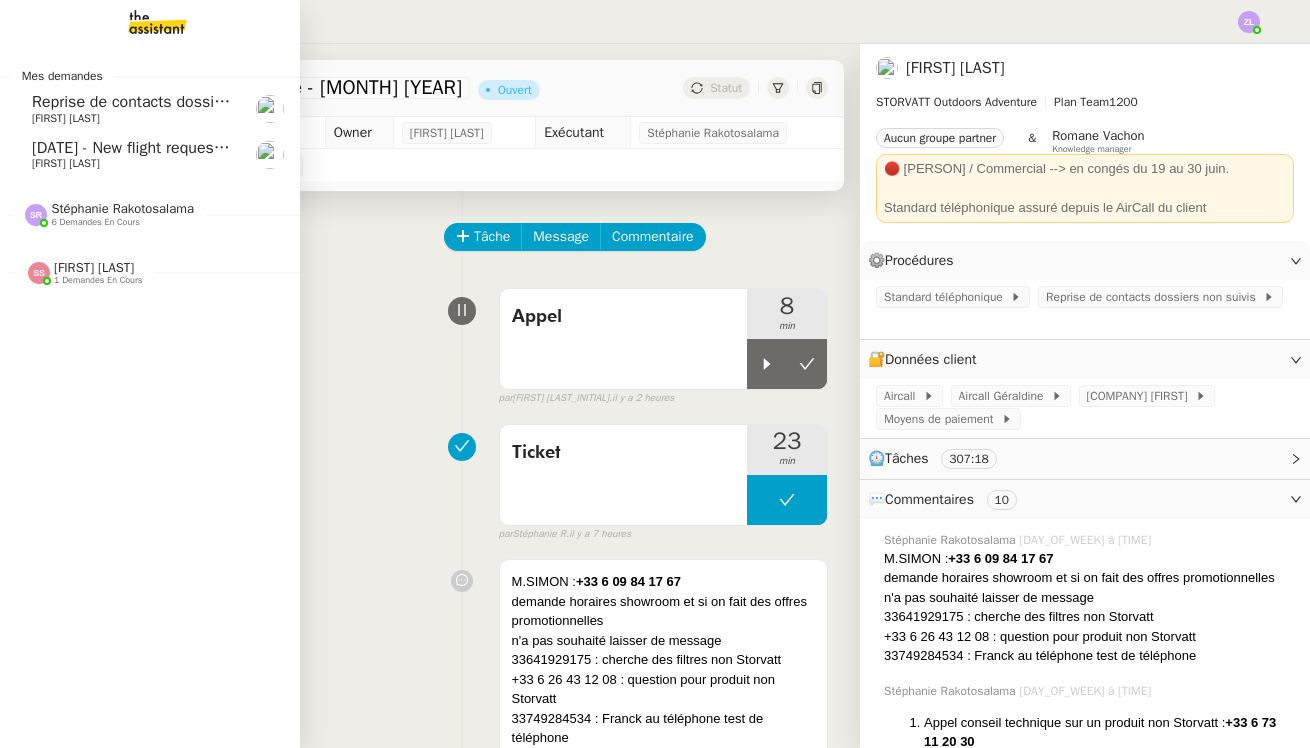 click on "Stéphanie Rakotosalama" 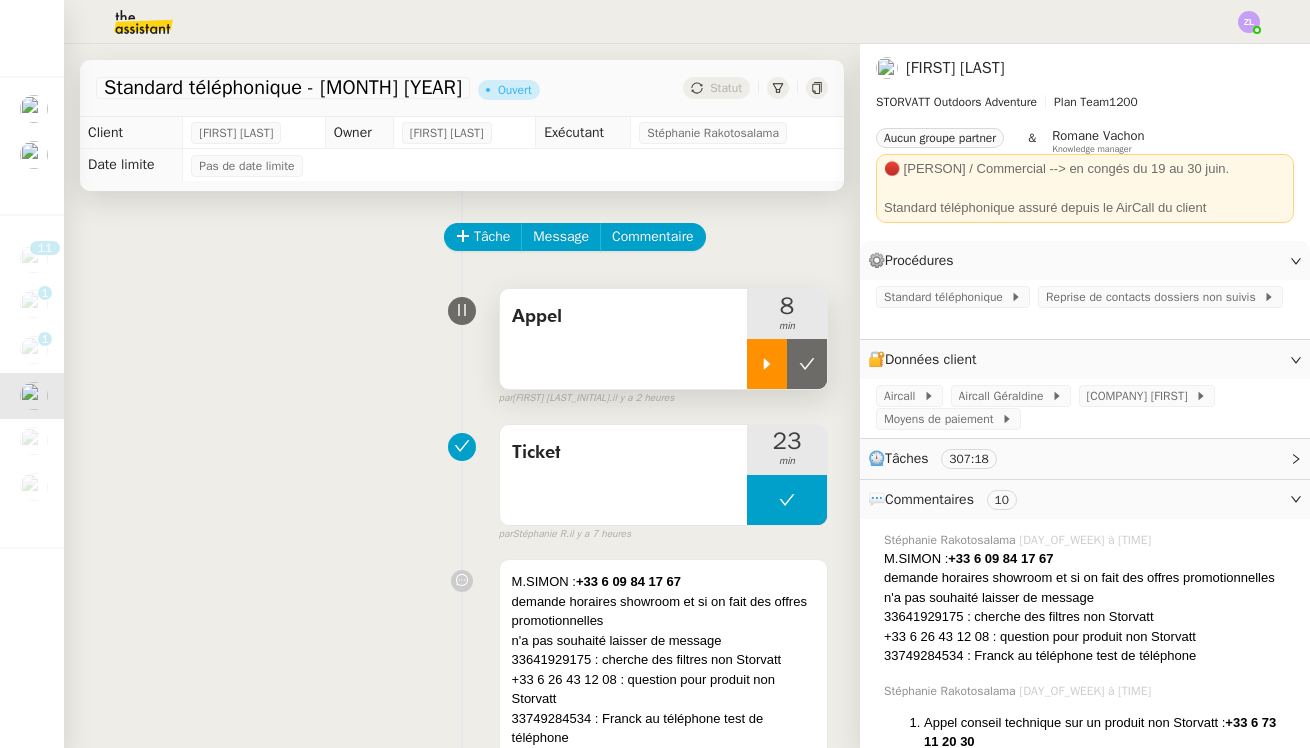 click at bounding box center [767, 364] 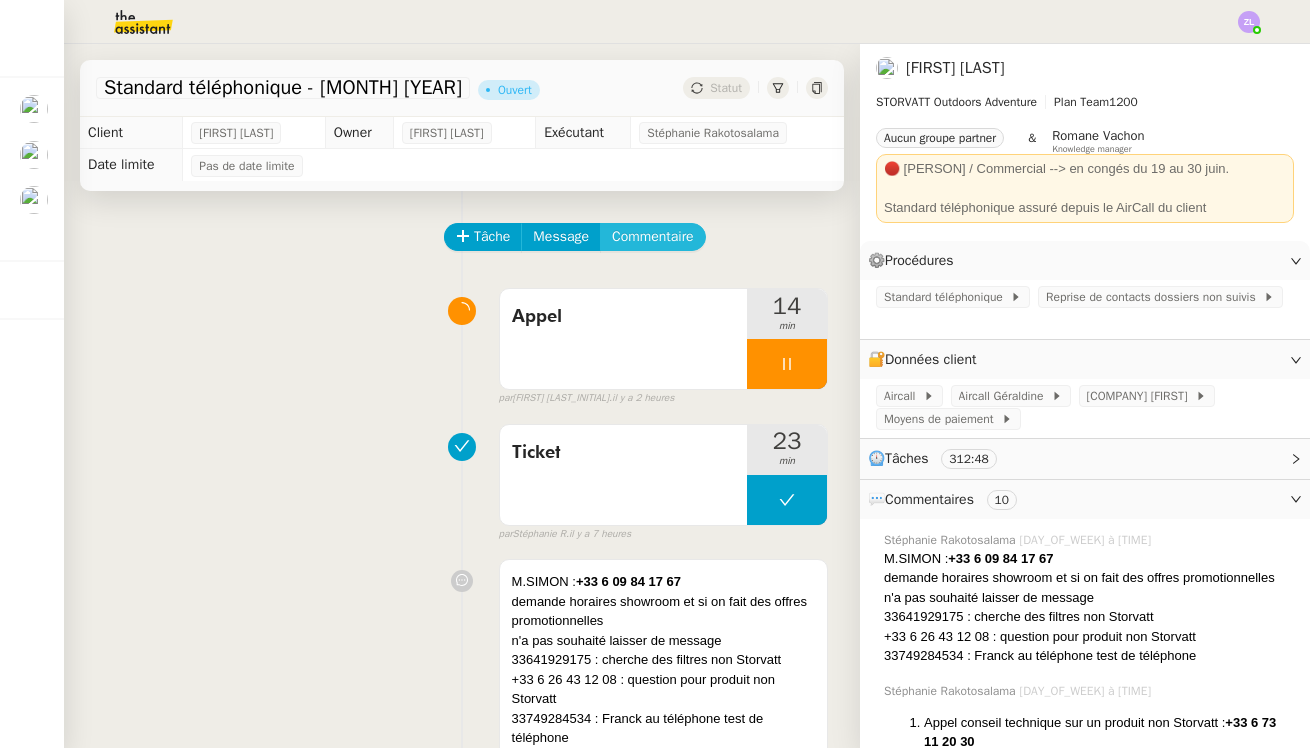 click on "Commentaire" 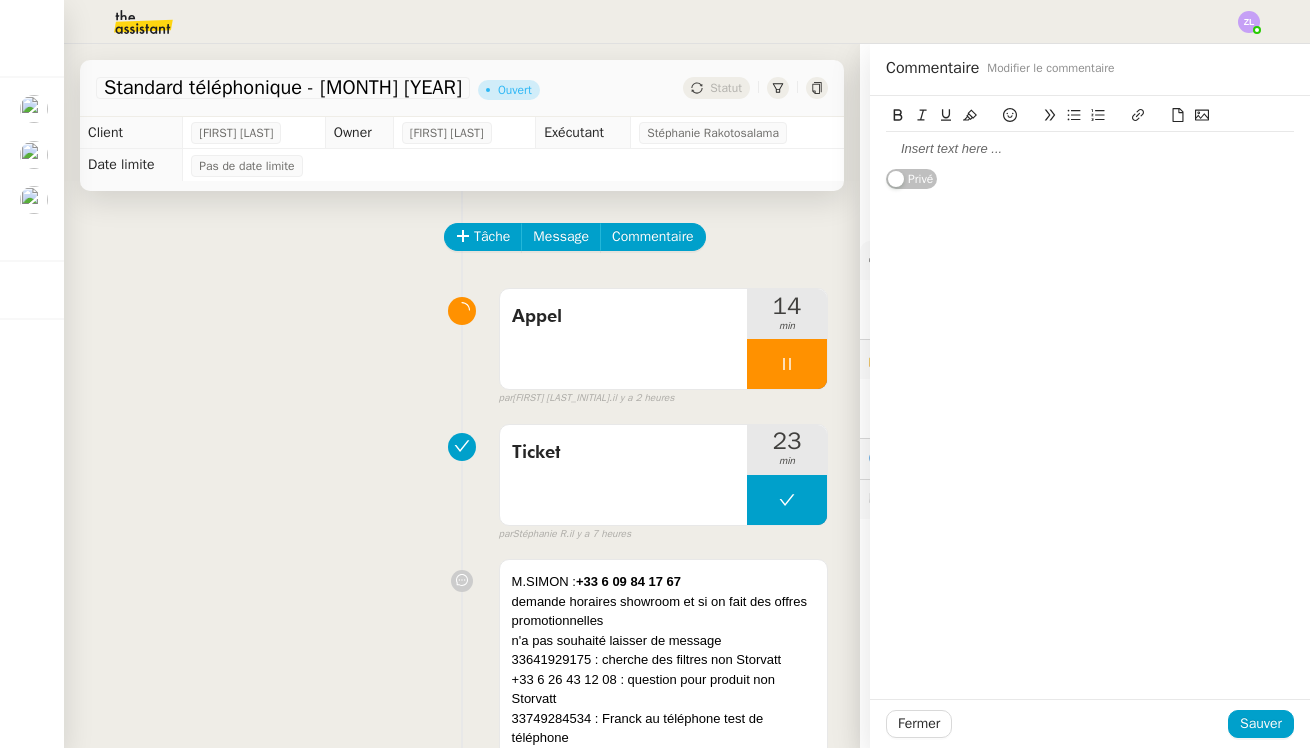 click 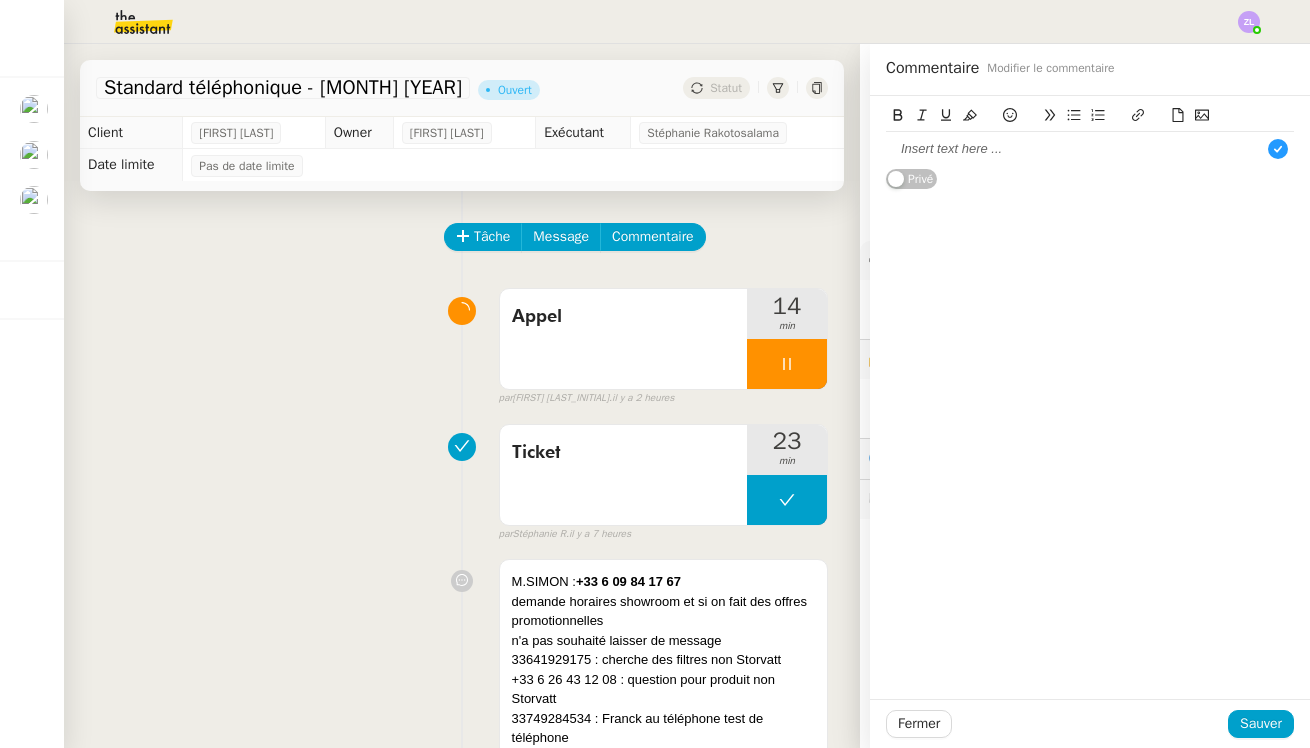 scroll, scrollTop: 11, scrollLeft: 0, axis: vertical 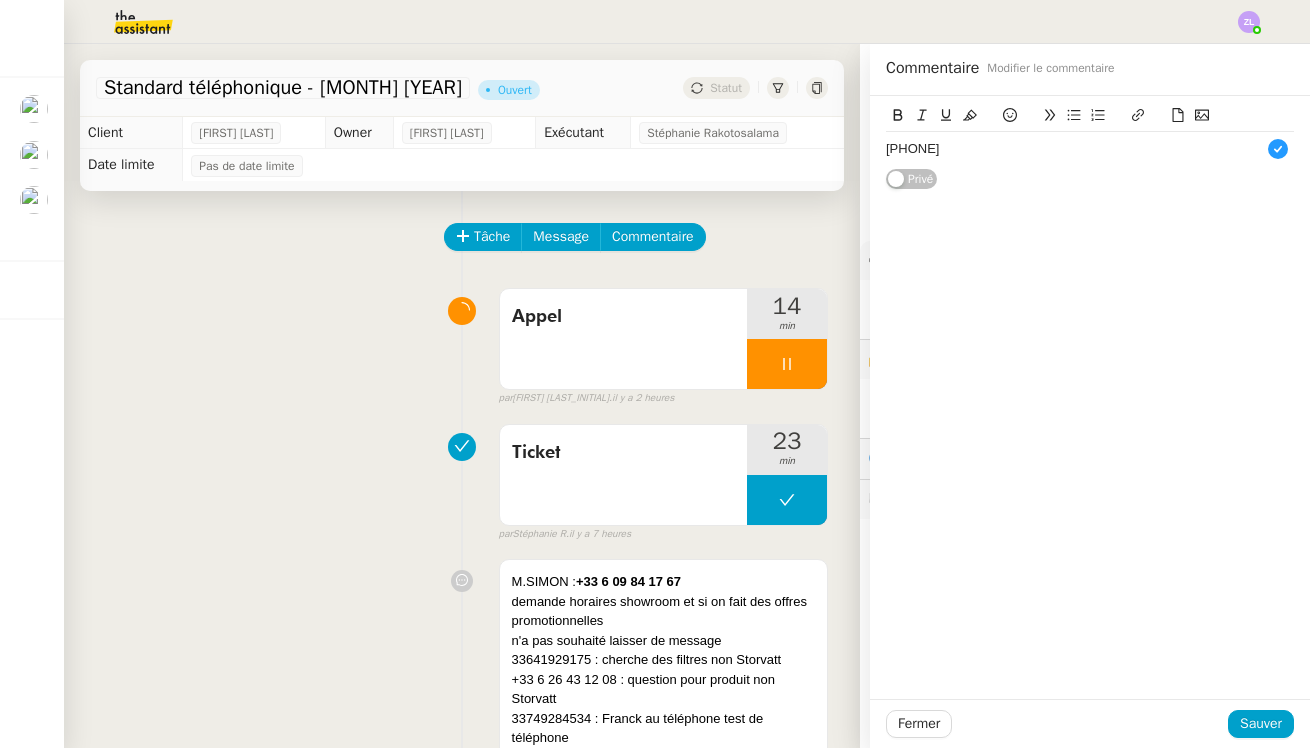 type 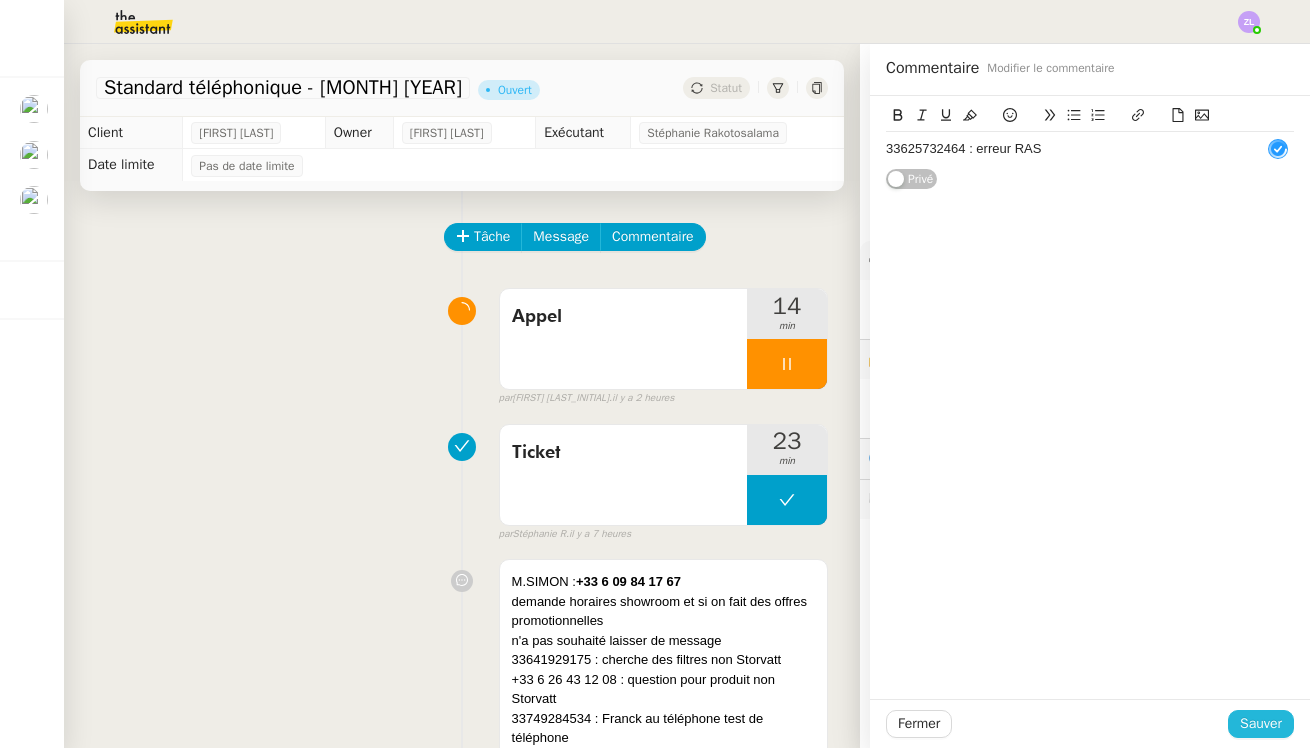 click on "Sauver" 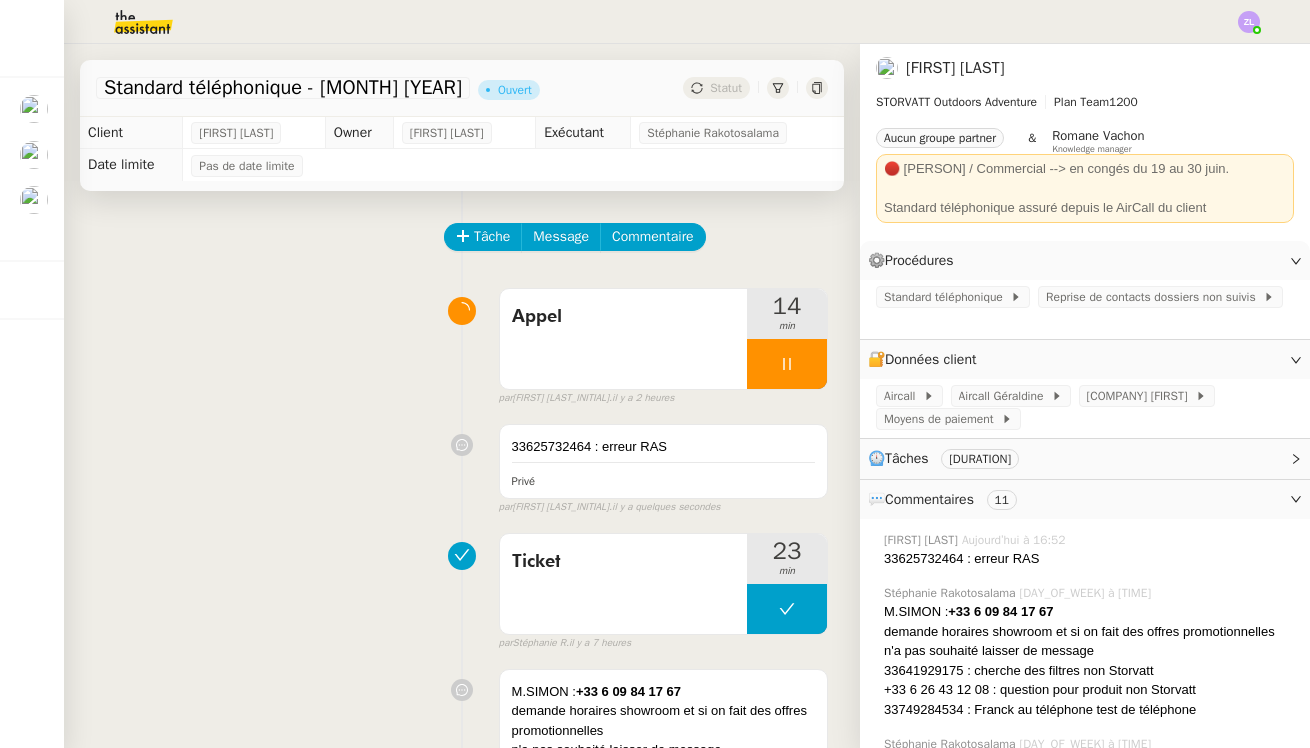 click on "[FIRST] [LAST] Hier à [TIME]
Appel conseil technique sur un produit non Storvatt : [PHONE] [PHONE] : message vocal [PHONE] : n'a pas souhaité que je remonte de ticket car ne souhaite pas attendre devant son bain qu'on la rappelle / problème de Déverrouillage de son panneau d’un bain hybride ( lien CRM au cas où) [PHONE] : mutuel santé spam" 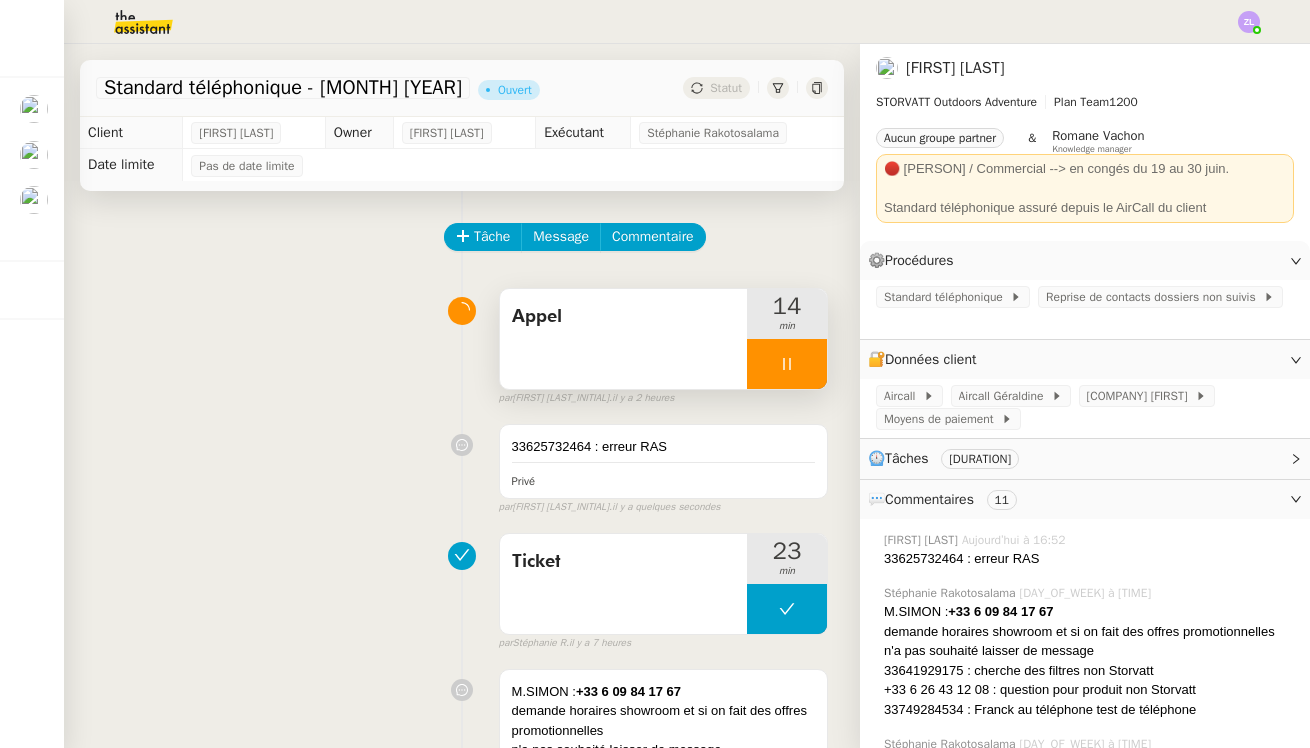 click on "14" at bounding box center (787, 306) 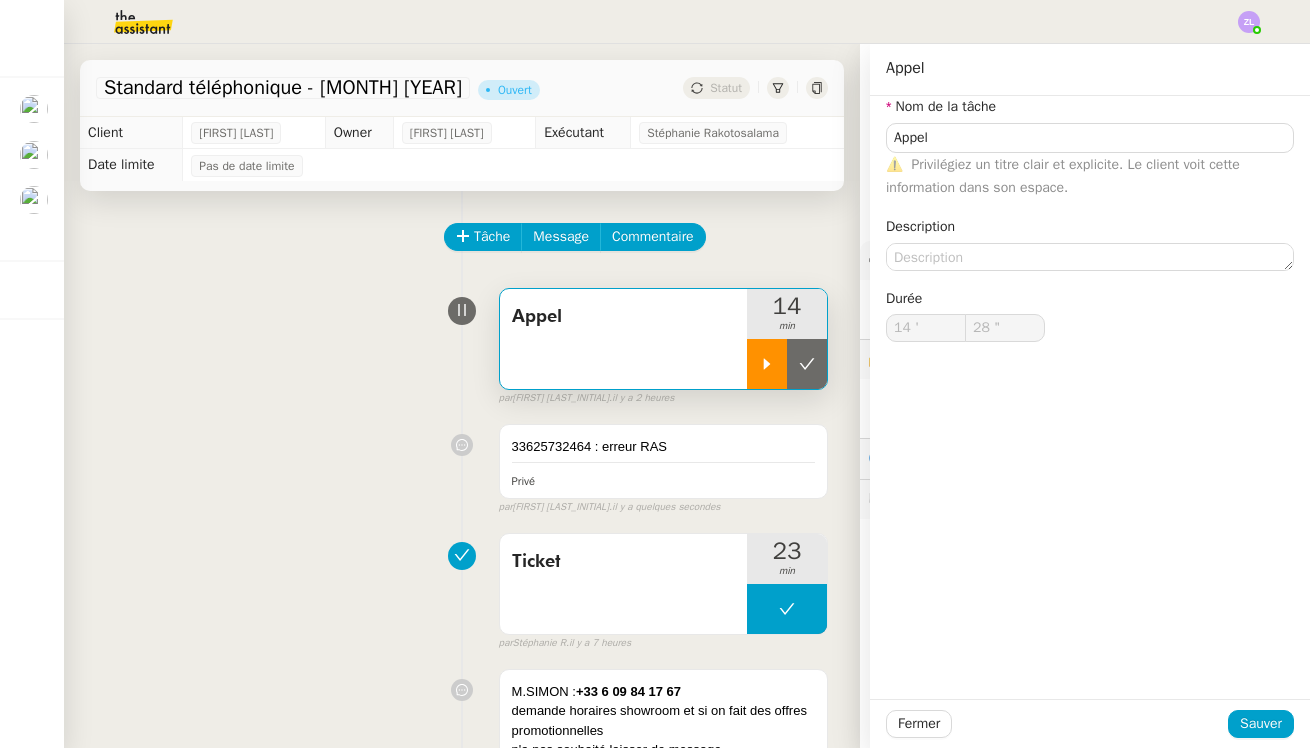 type on "Appel" 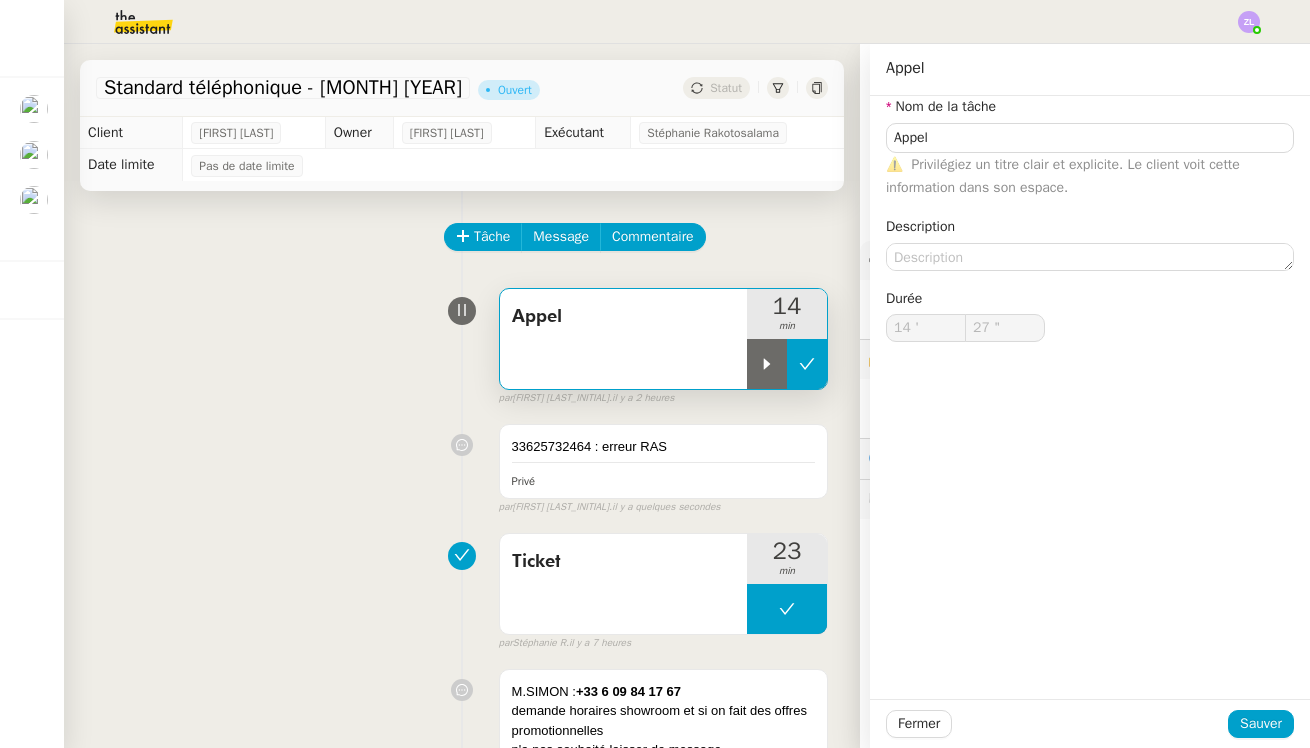 type on "Appel" 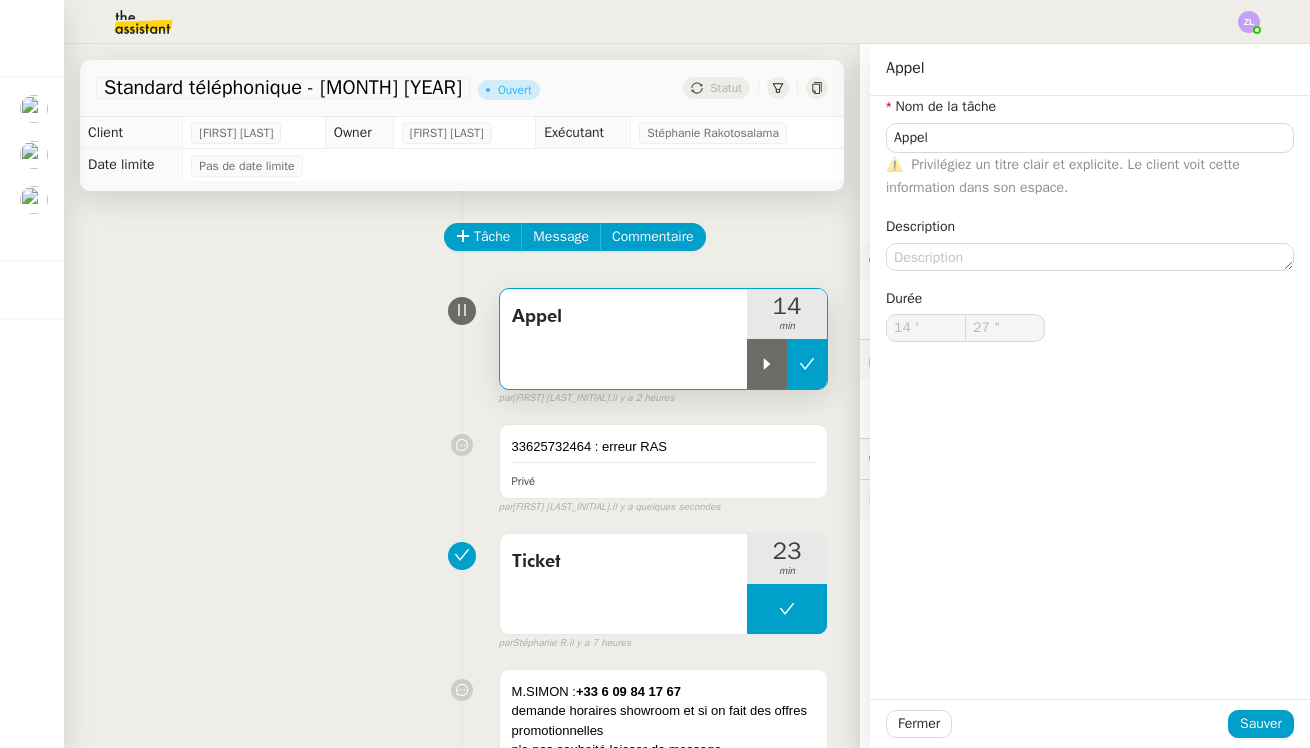 type on "14 '" 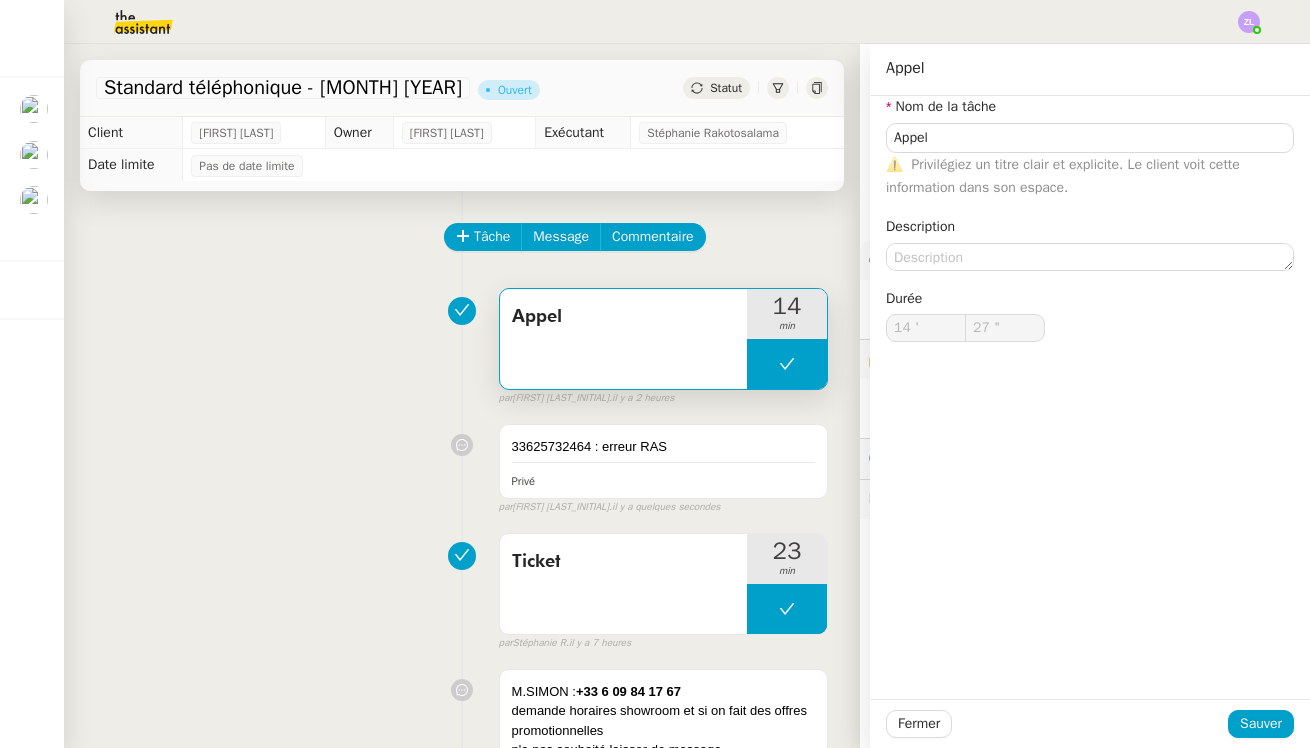 type on "Appel" 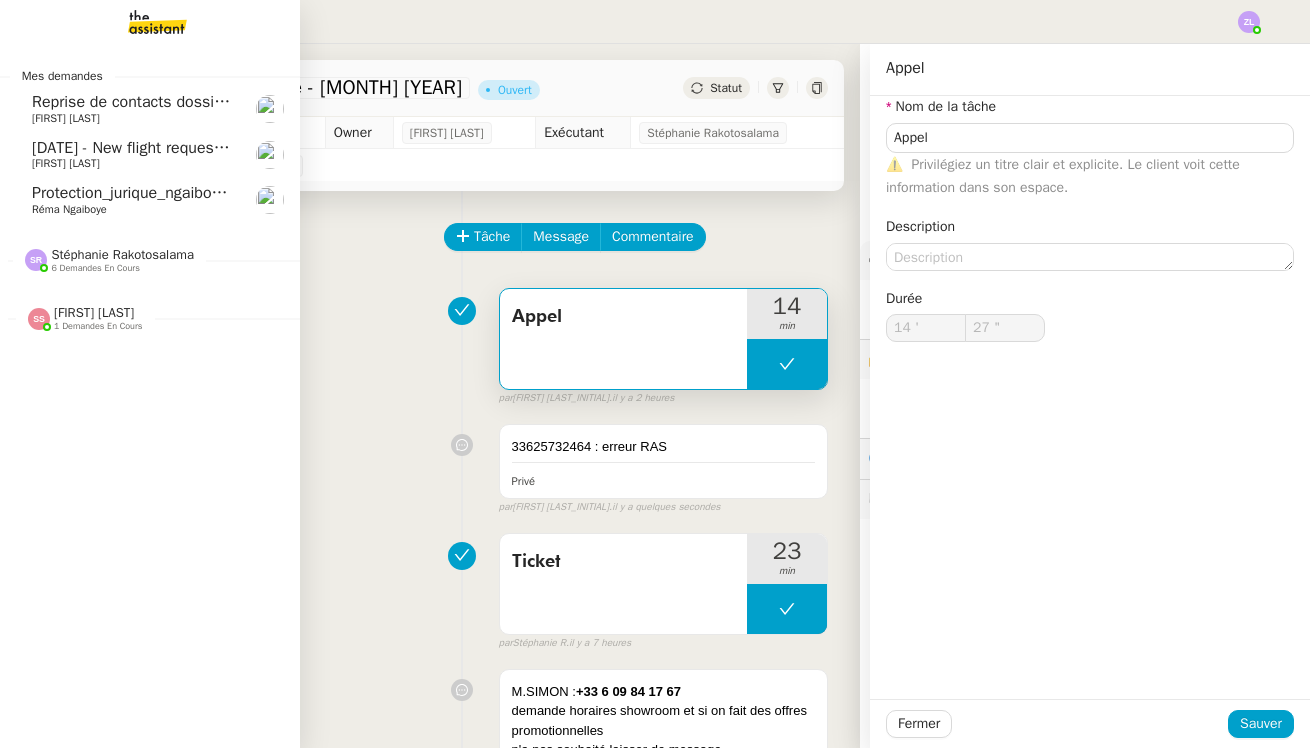 click on "[FIRST] [LAST]" 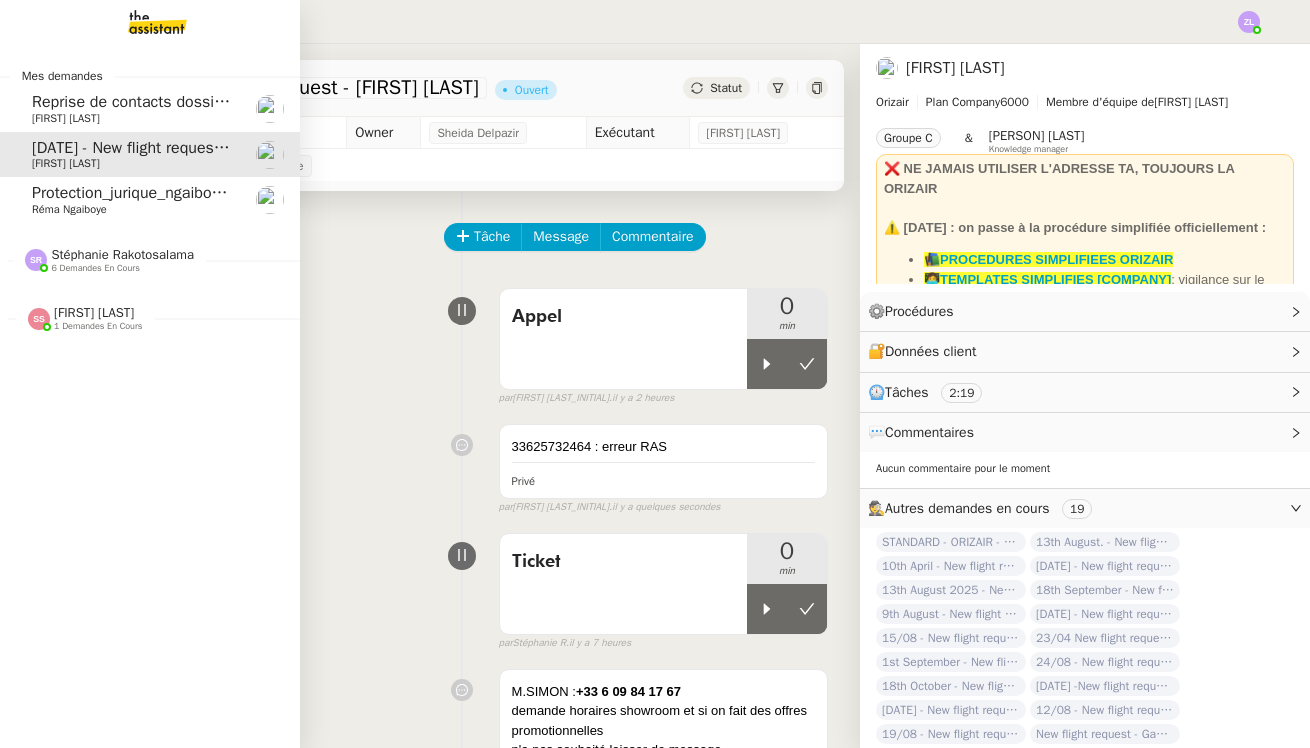 click on "Réma Ngaiboye" 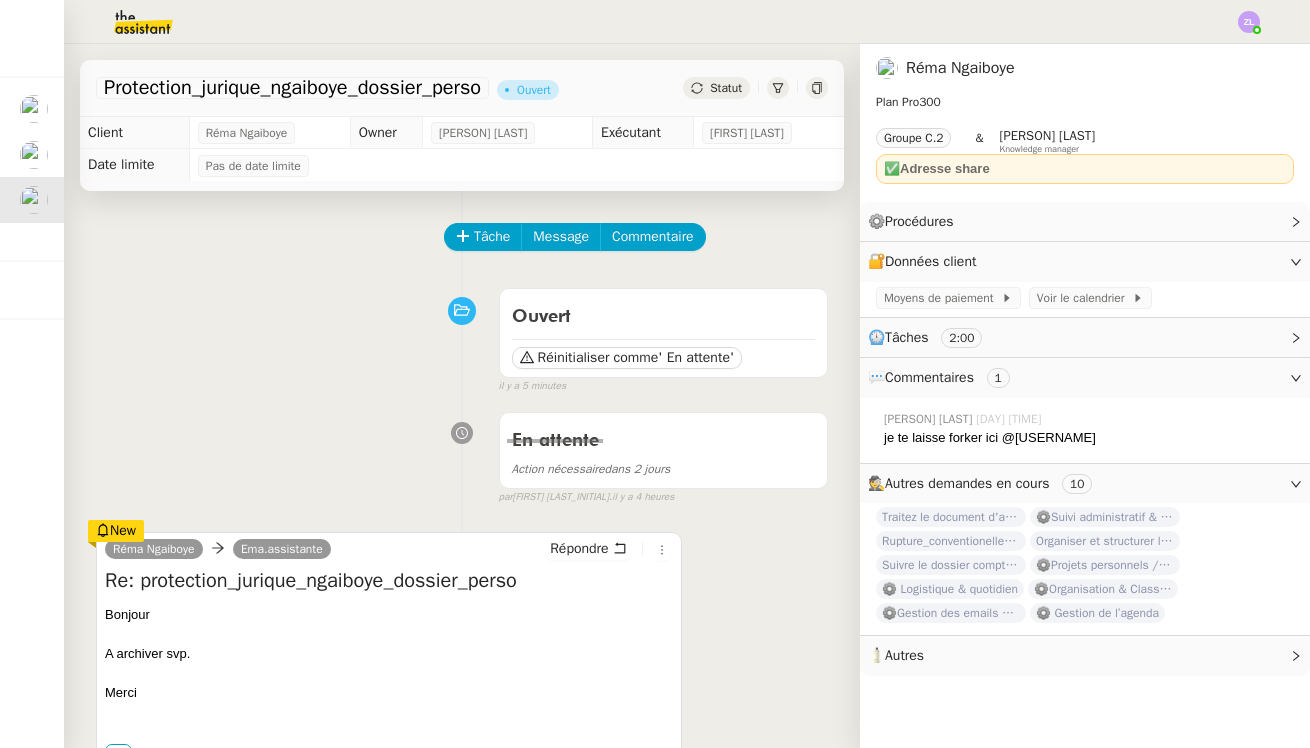 scroll, scrollTop: 0, scrollLeft: 0, axis: both 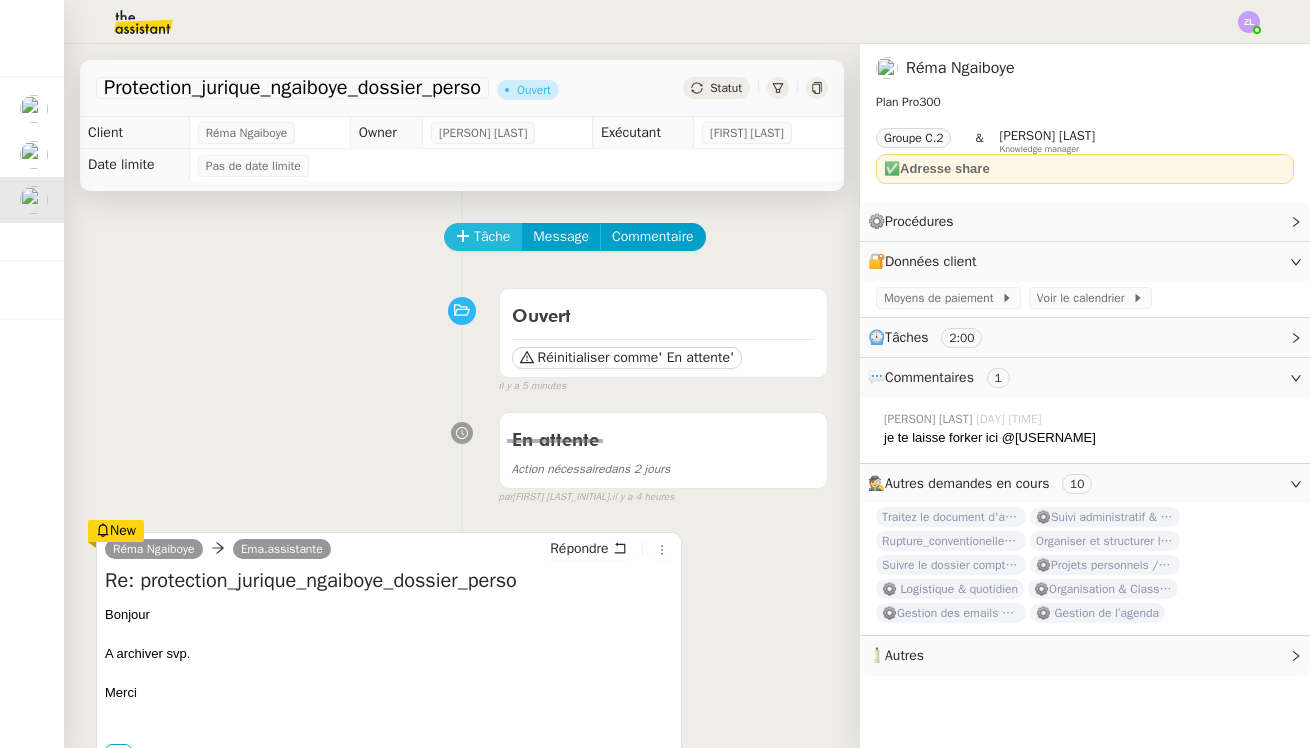 click on "Tâche" 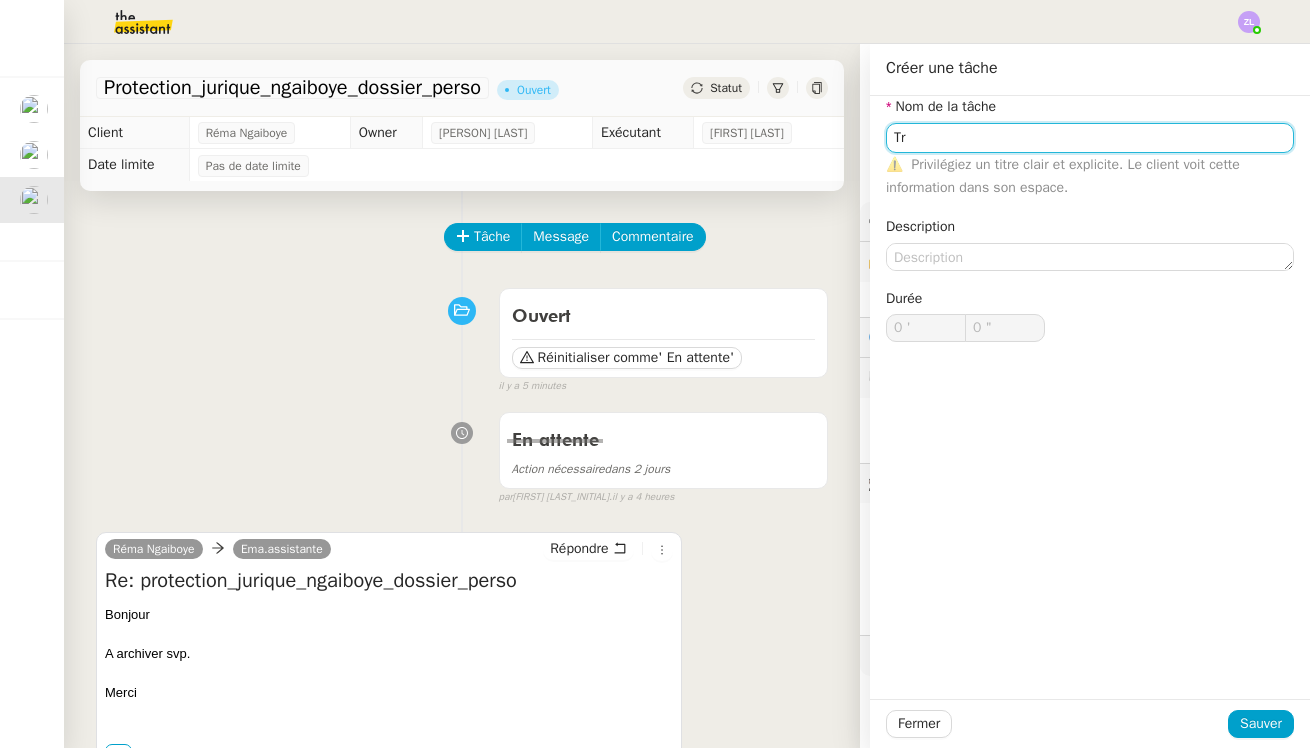type on "T" 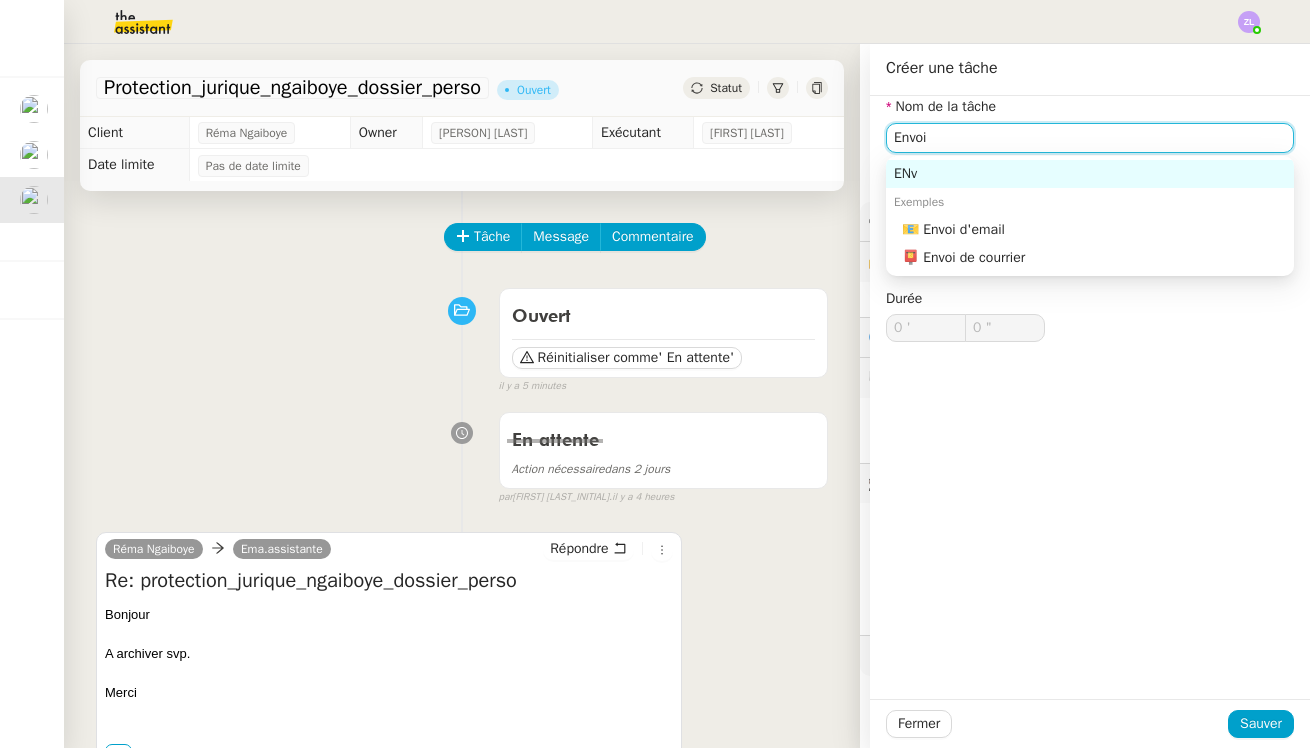 drag, startPoint x: 968, startPoint y: 170, endPoint x: 1143, endPoint y: 230, distance: 185 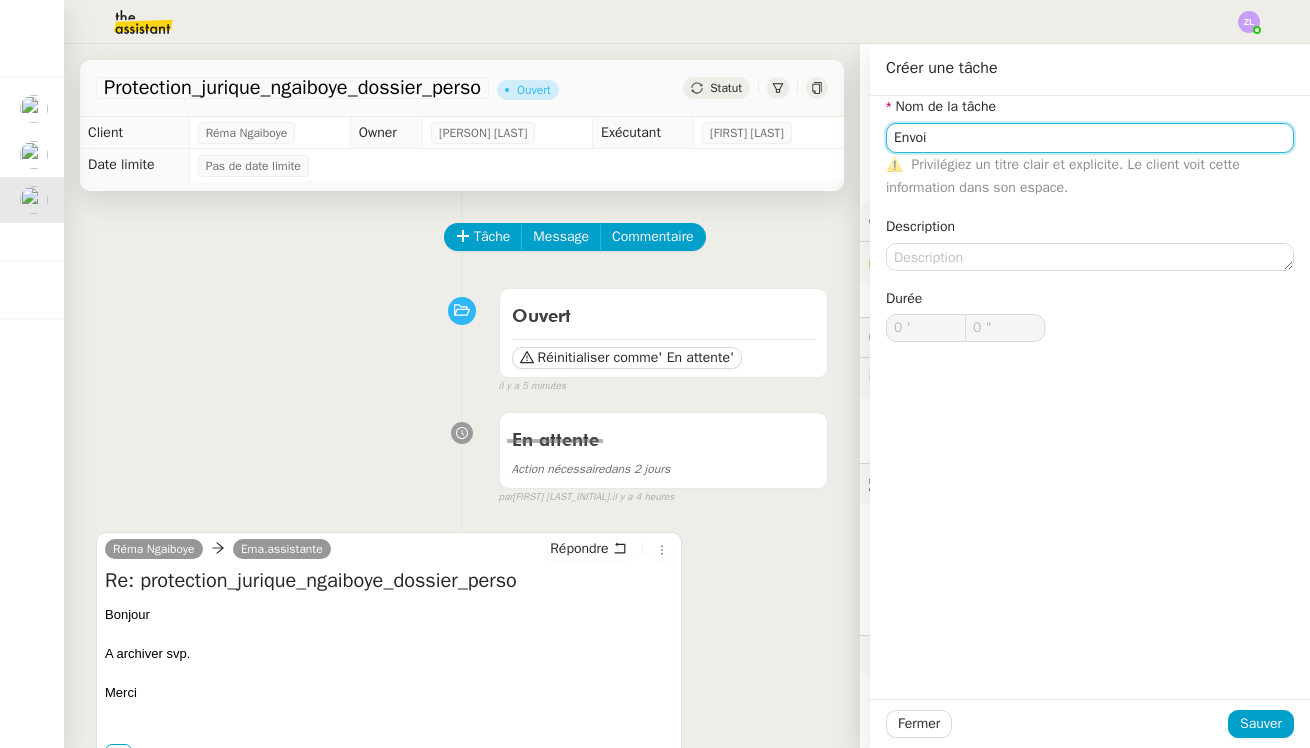 type on "Envoi d'email" 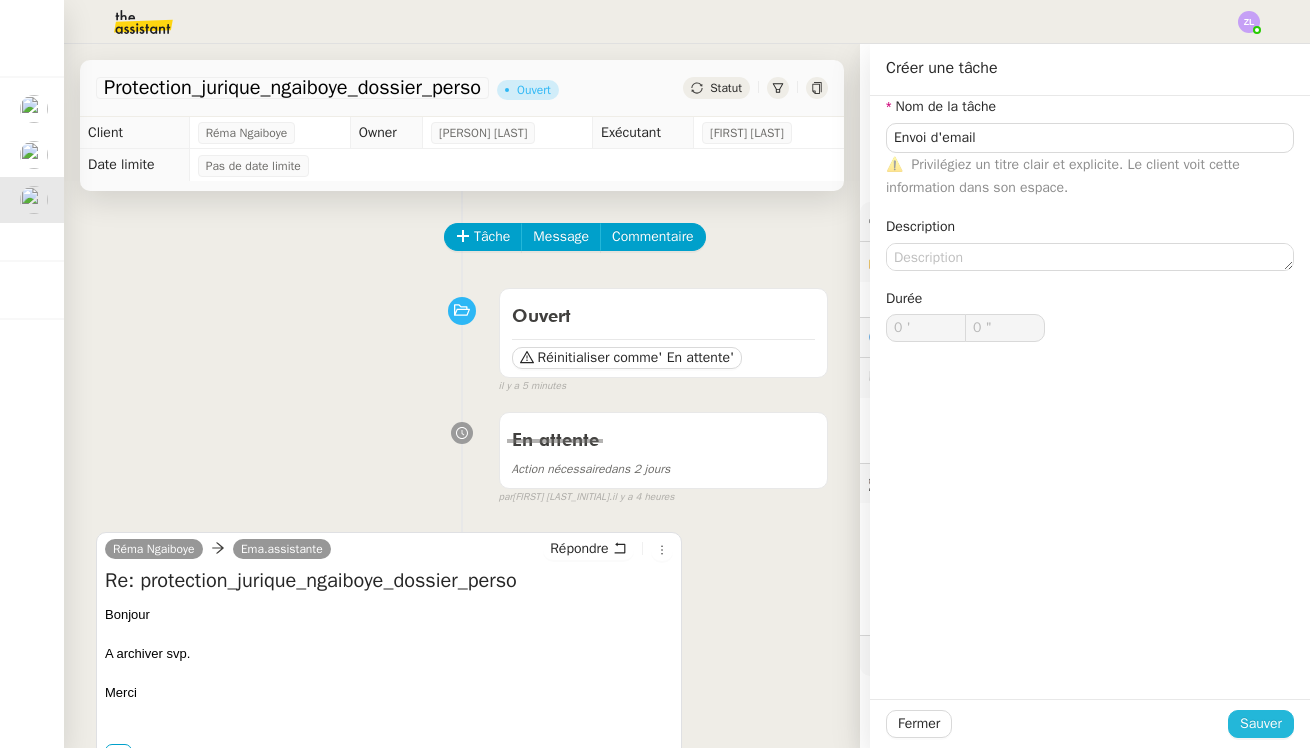 click on "Sauver" 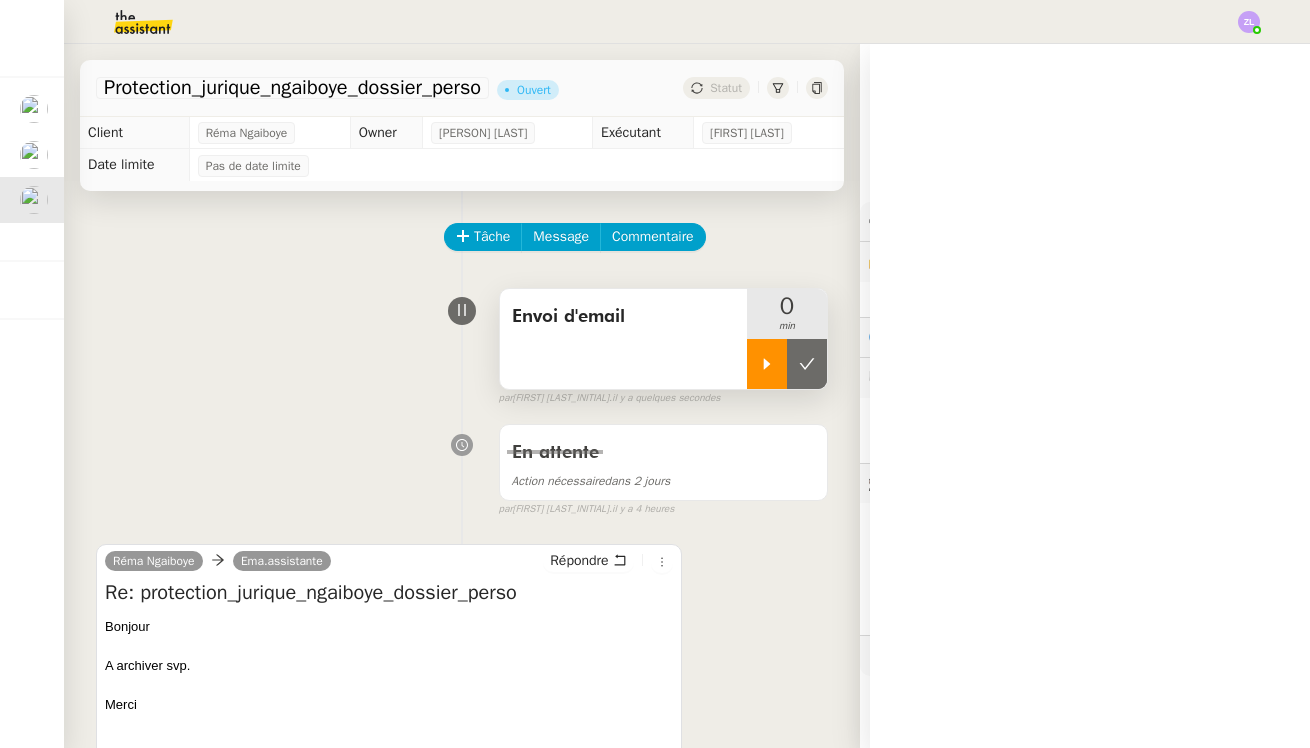 click at bounding box center (767, 364) 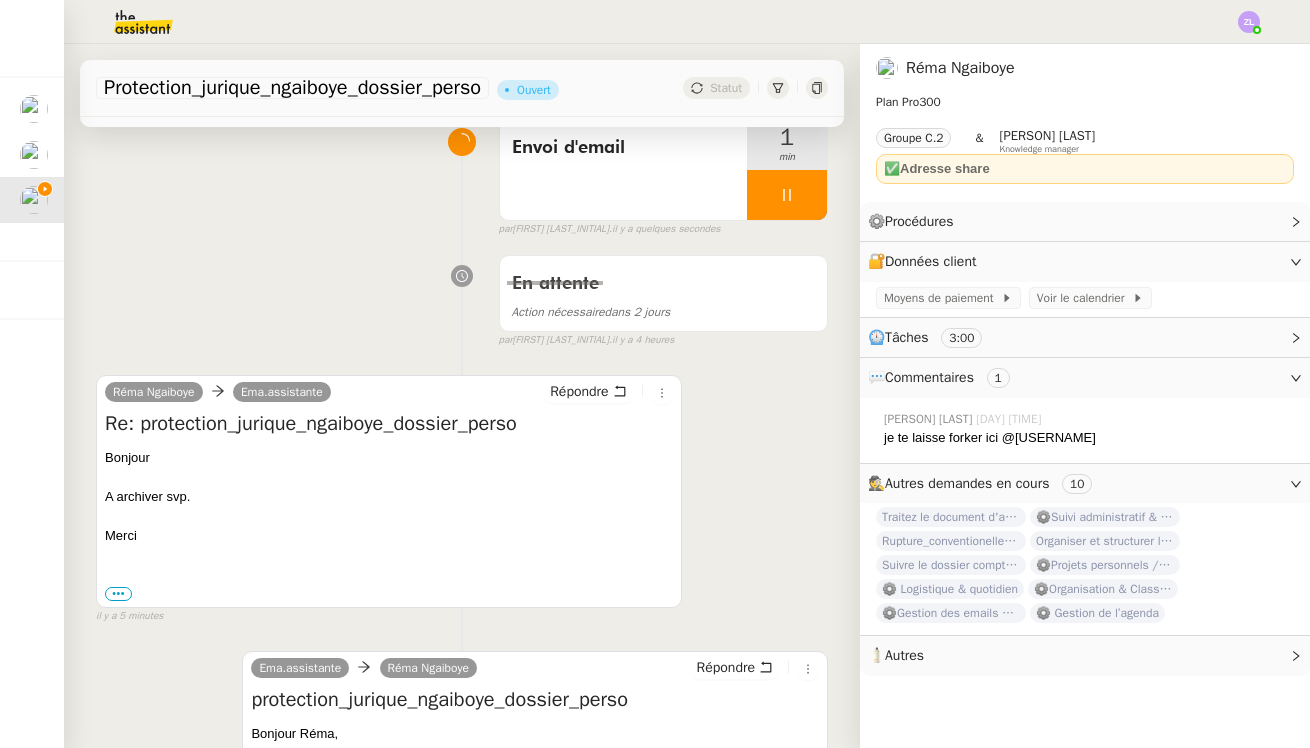 scroll, scrollTop: 186, scrollLeft: 0, axis: vertical 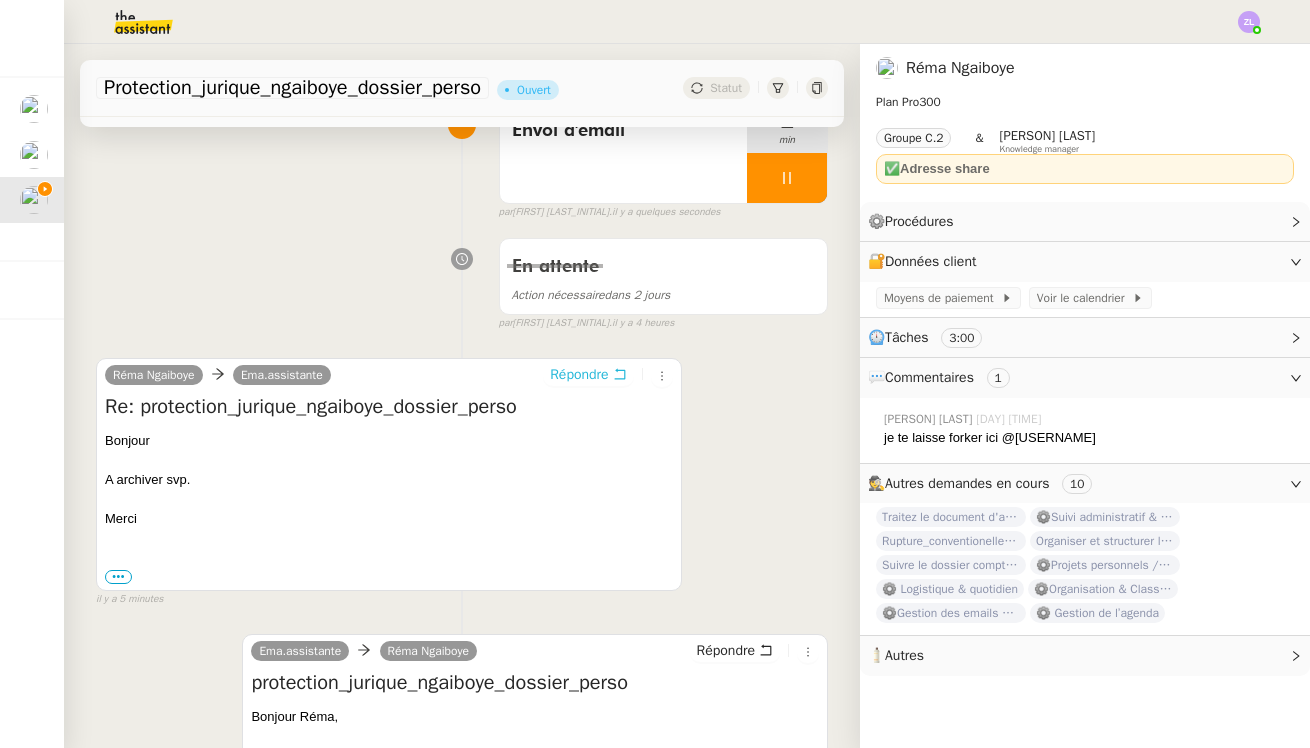 click on "Répondre" at bounding box center [579, 375] 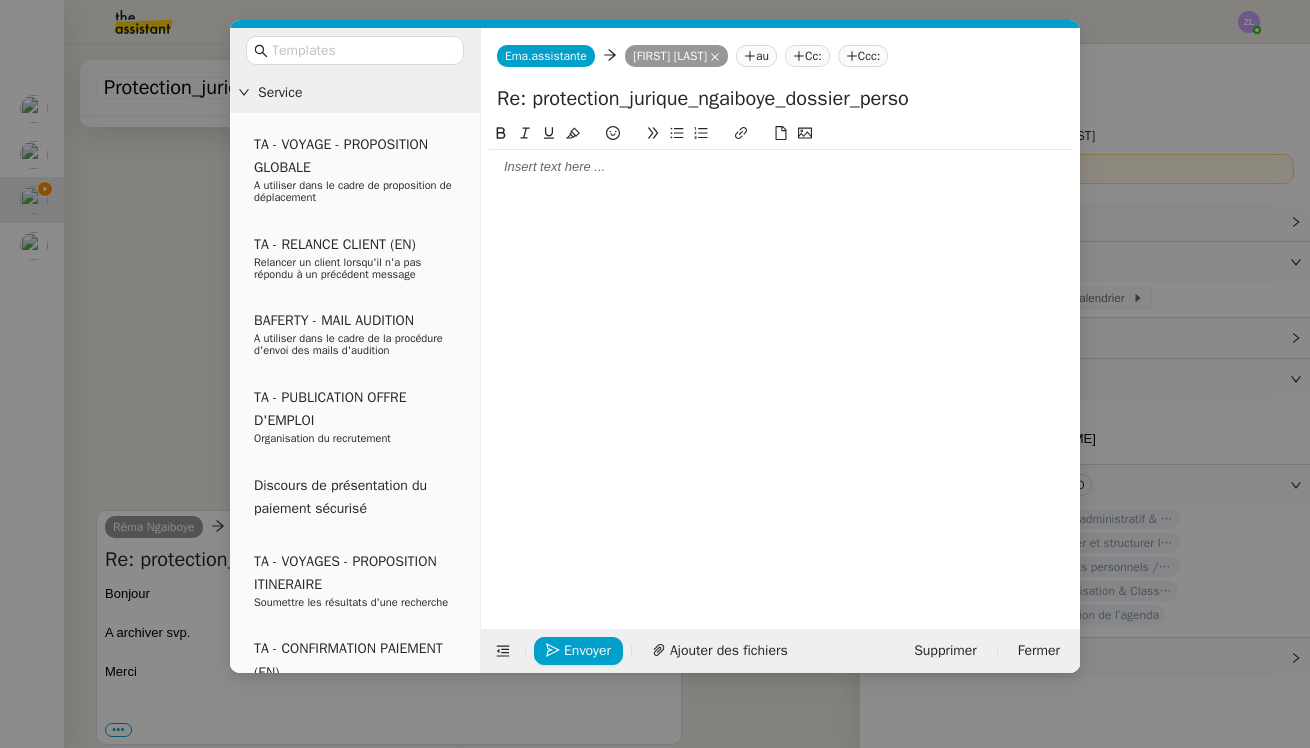 click on "Service TA - VOYAGE - PROPOSITION GLOBALE    A utiliser dans le cadre de proposition de déplacement TA - RELANCE CLIENT (EN)    Relancer un client lorsqu'il n'a pas répondu à un précédent message BAFERTY - MAIL AUDITION    A utiliser dans le cadre de la procédure d'envoi des mails d'audition TA - PUBLICATION OFFRE D'EMPLOI     Organisation du recrutement Discours de présentation du paiement sécurisé    TA - VOYAGES - PROPOSITION ITINERAIRE    Soumettre les résultats d'une recherche TA - CONFIRMATION PAIEMENT (EN)    Confirmer avec le client de modèle de transaction - Attention Plan Pro nécessaire. TA - COURRIER EXPEDIE (recommandé)    A utiliser dans le cadre de l'envoi d'un courrier recommandé TA - PARTAGE DE CALENDRIER (EN)    A utiliser pour demander au client de partager son calendrier afin de faciliter l'accès et la gestion PSPI - Appel de fonds MJL    A utiliser dans le cadre de la procédure d'appel de fonds MJL TA - RELANCE CLIENT    TA - AR PROCEDURES        21 YIELD" at bounding box center [655, 374] 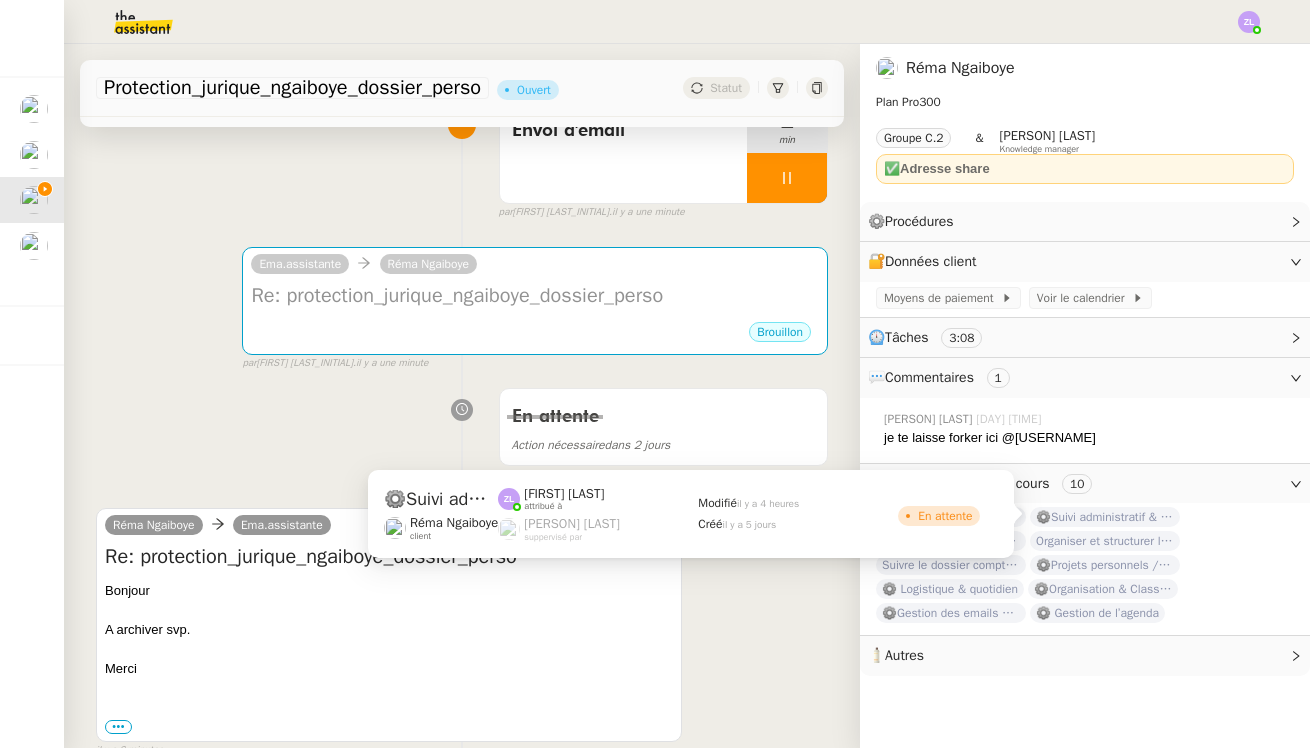 click on "⚙️Suivi administratif & personnel" 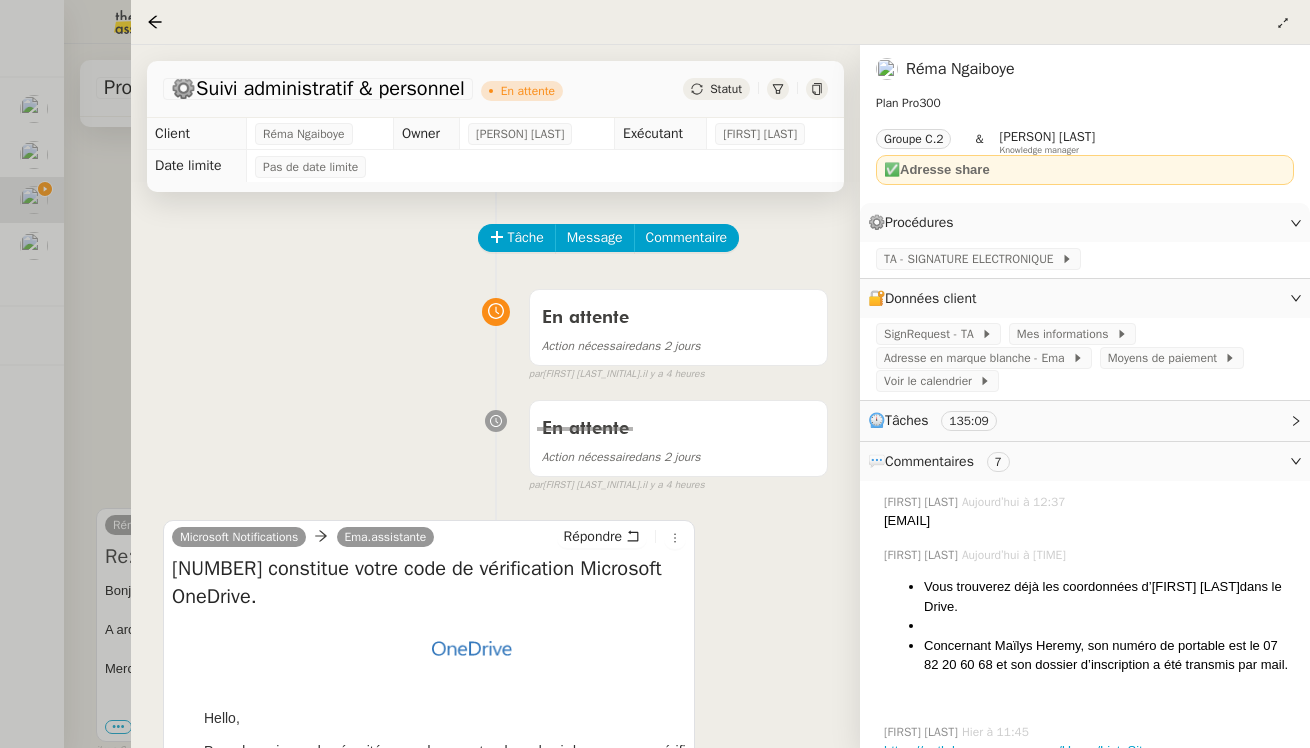 scroll, scrollTop: 578, scrollLeft: 0, axis: vertical 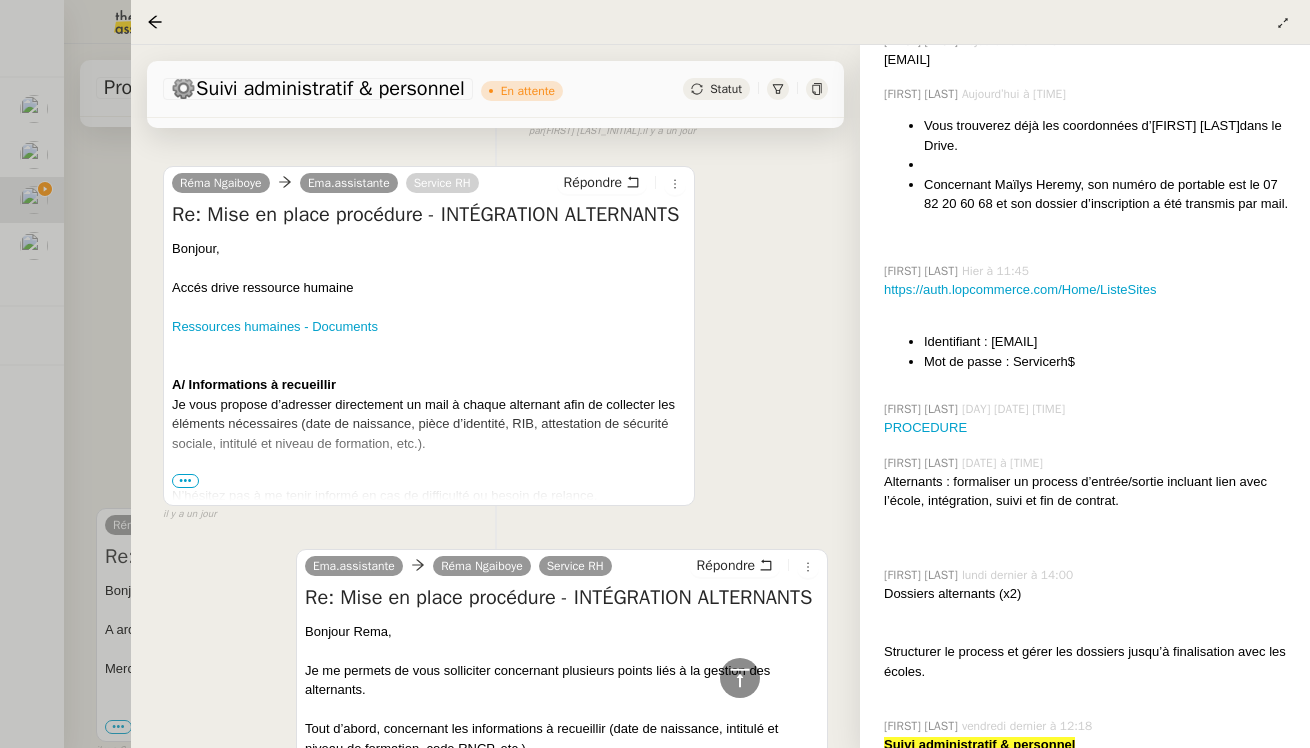 click at bounding box center (655, 374) 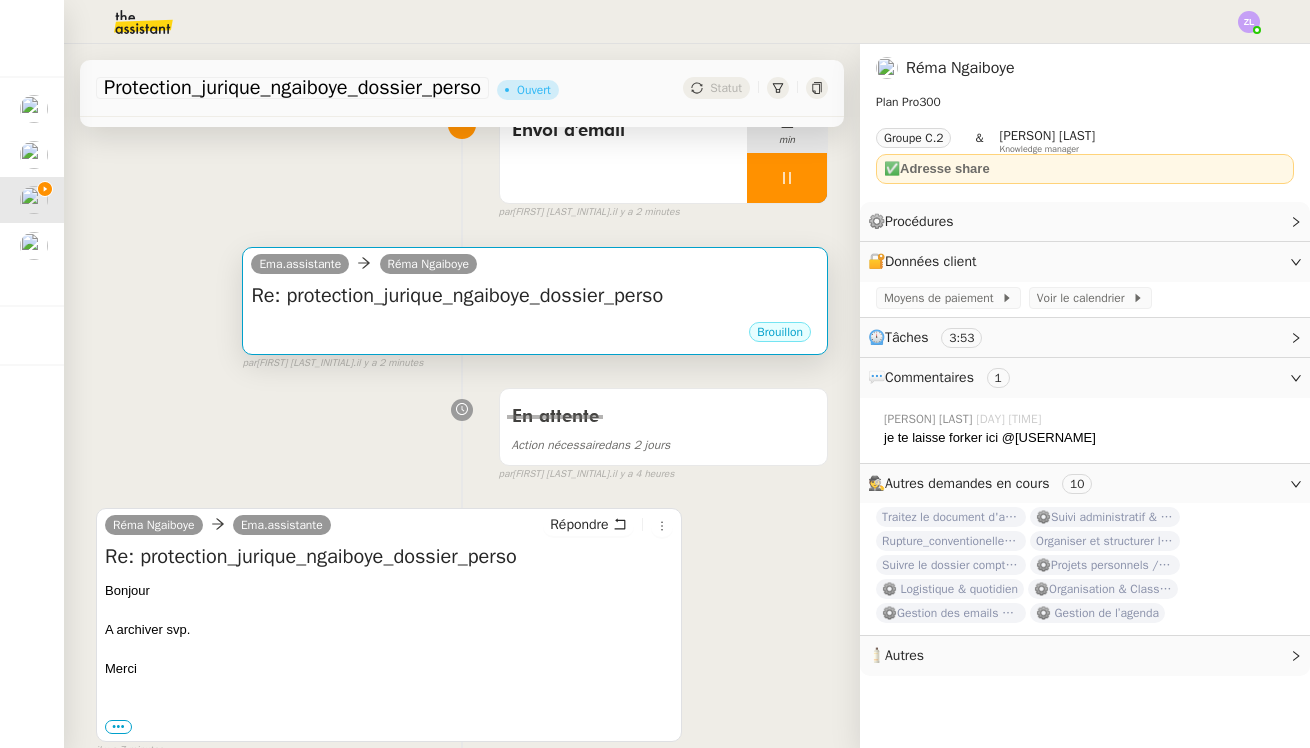 click on "Ema.assistante Rema Ngaiboye" at bounding box center [368, 267] 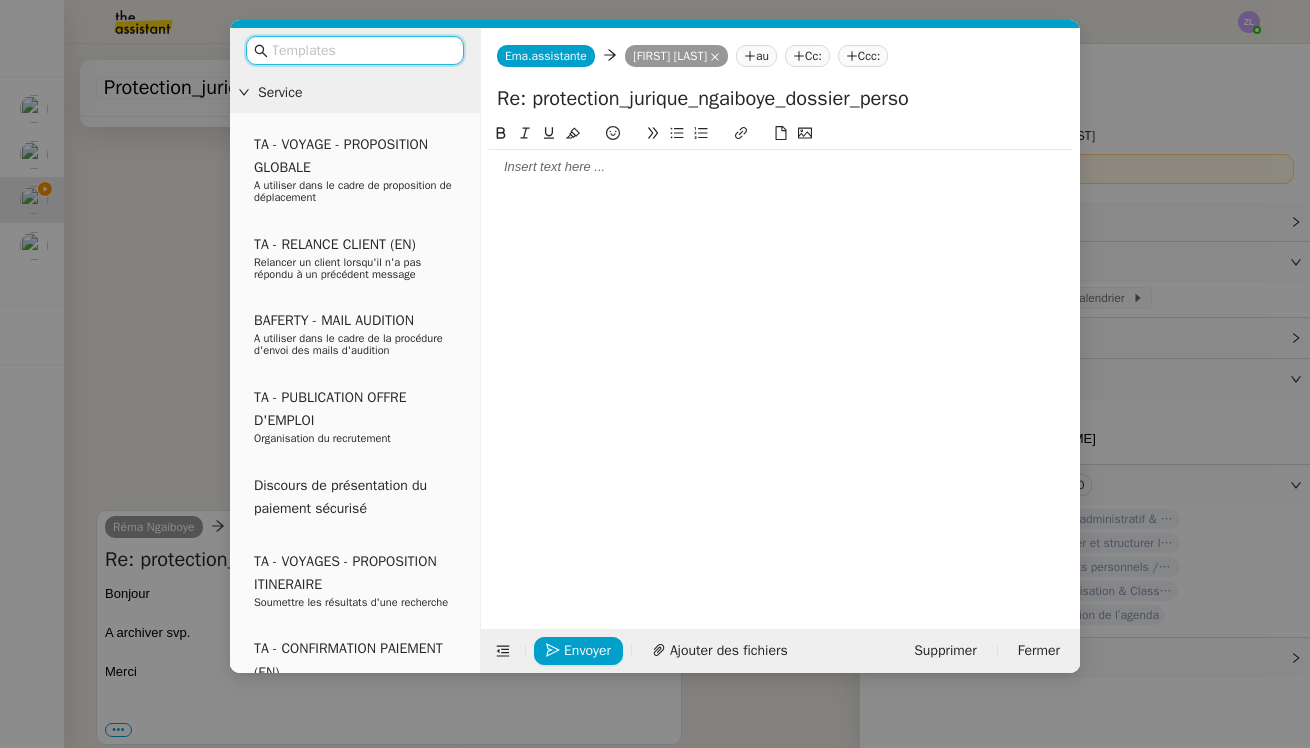 click 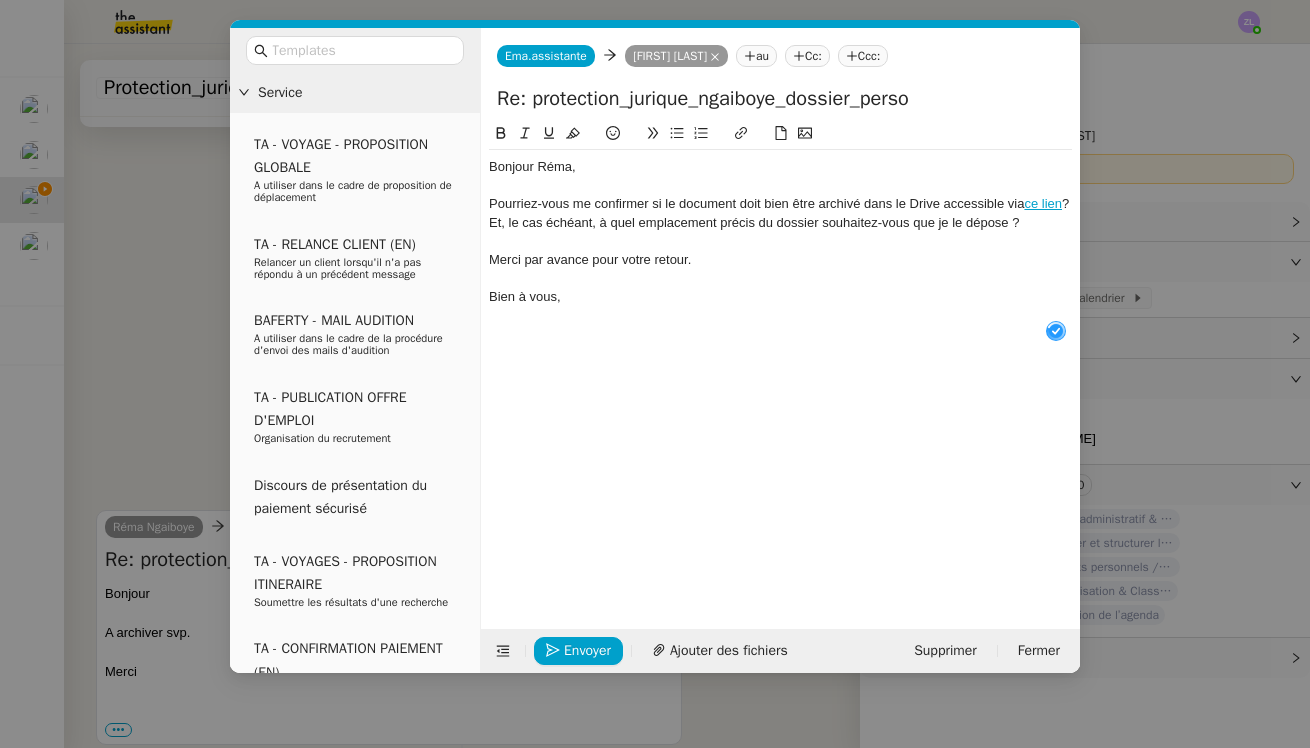 scroll, scrollTop: 21, scrollLeft: 0, axis: vertical 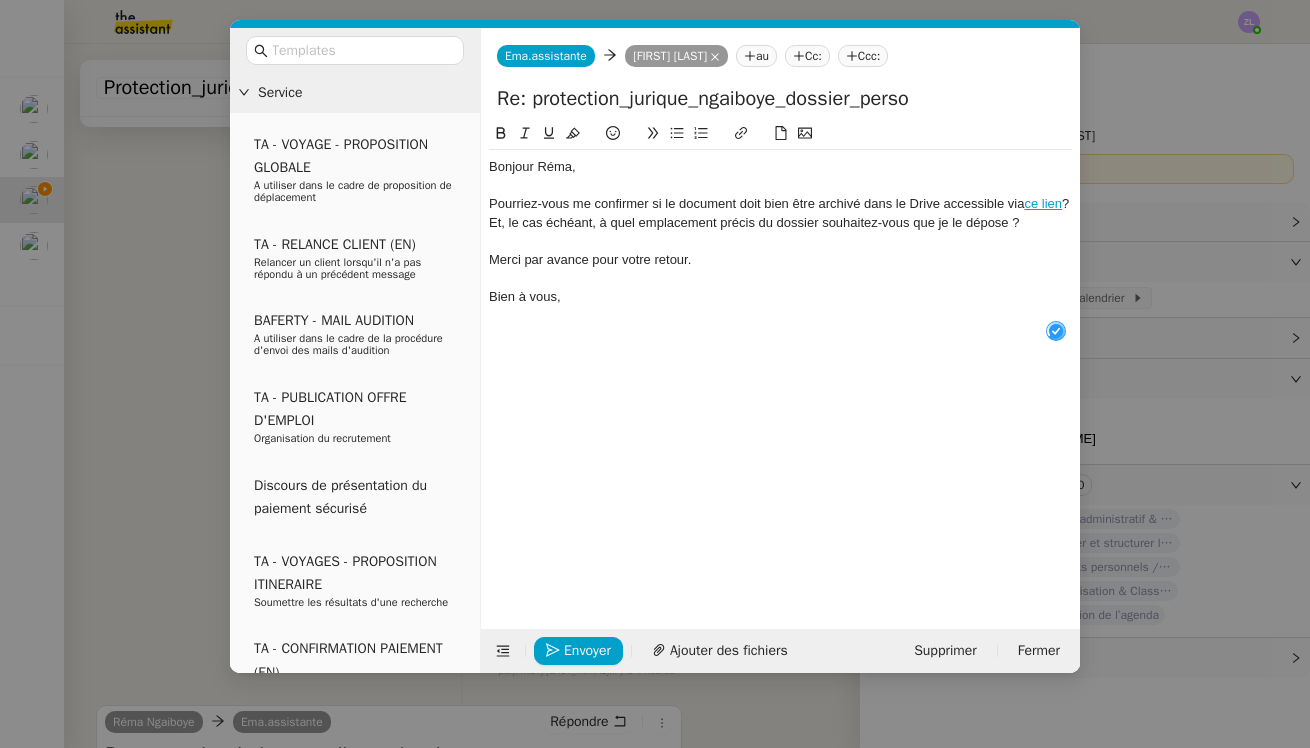 click on "Pourriez-vous me confirmer si le document doit bien être archivé dans le Drive accessible via  ce lien  ?" 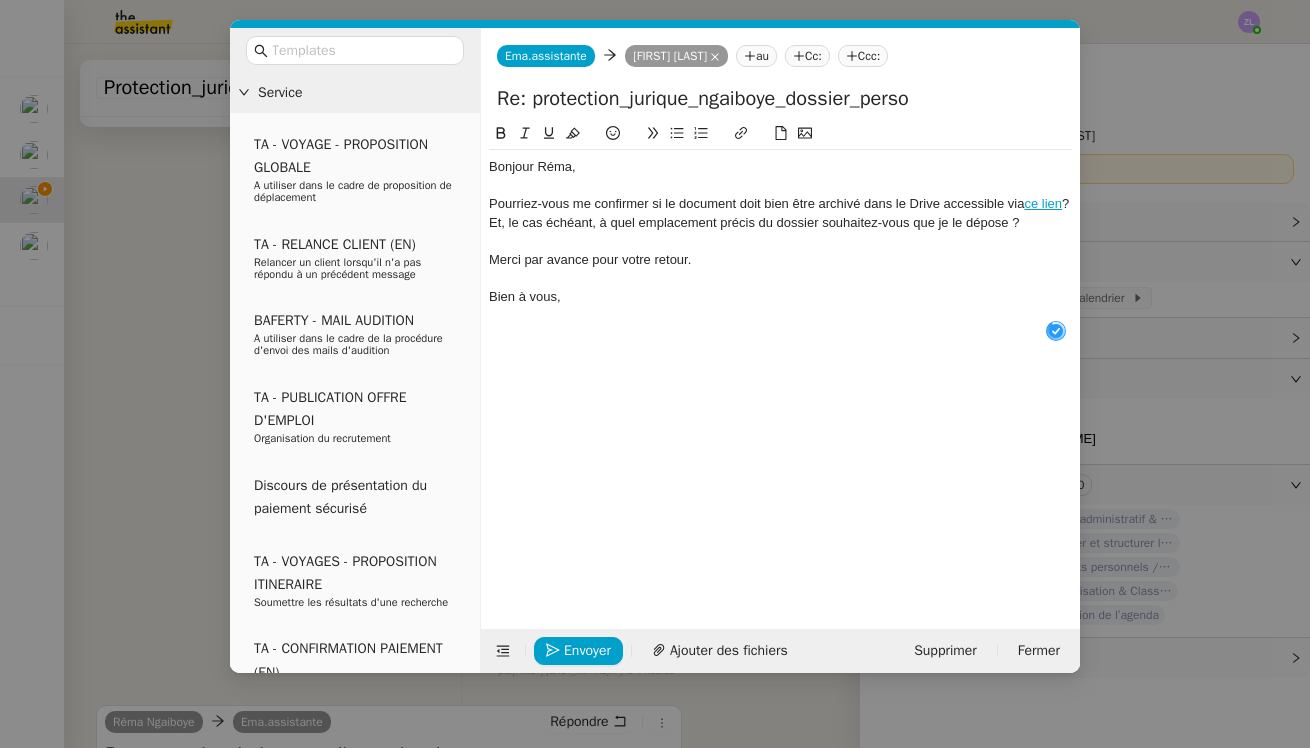 click 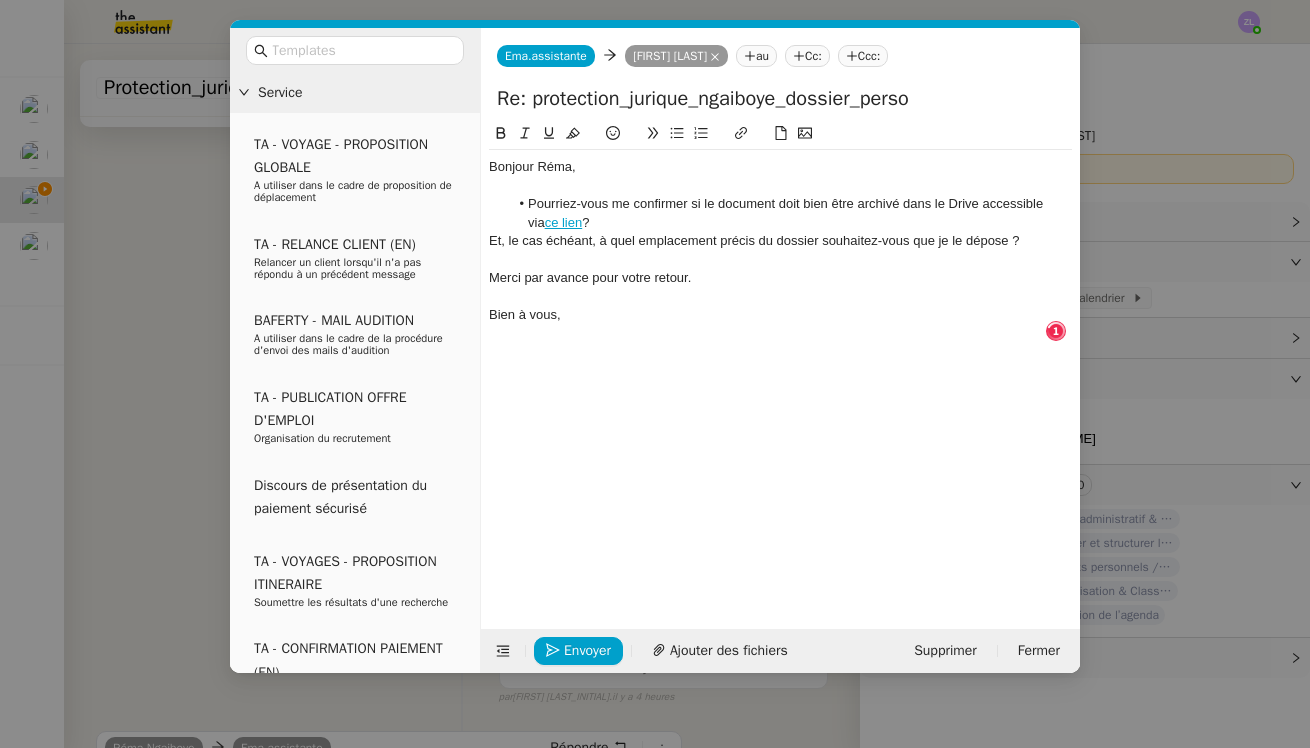 click on "Pourriez-vous me confirmer si le document doit bien être archivé dans le Drive accessible via  ce lien  ?" 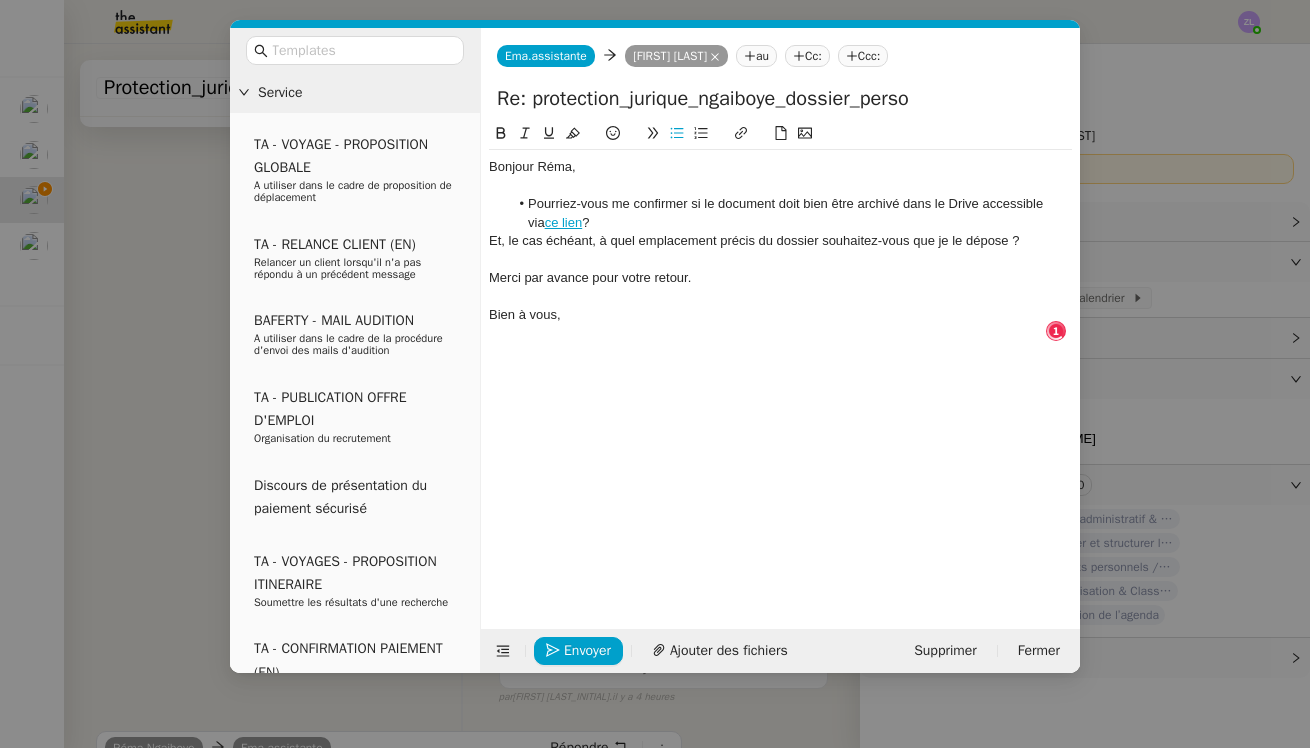 click on "Pourriez-vous me confirmer si le document doit bien être archivé dans le Drive accessible via  ce lien  ?" 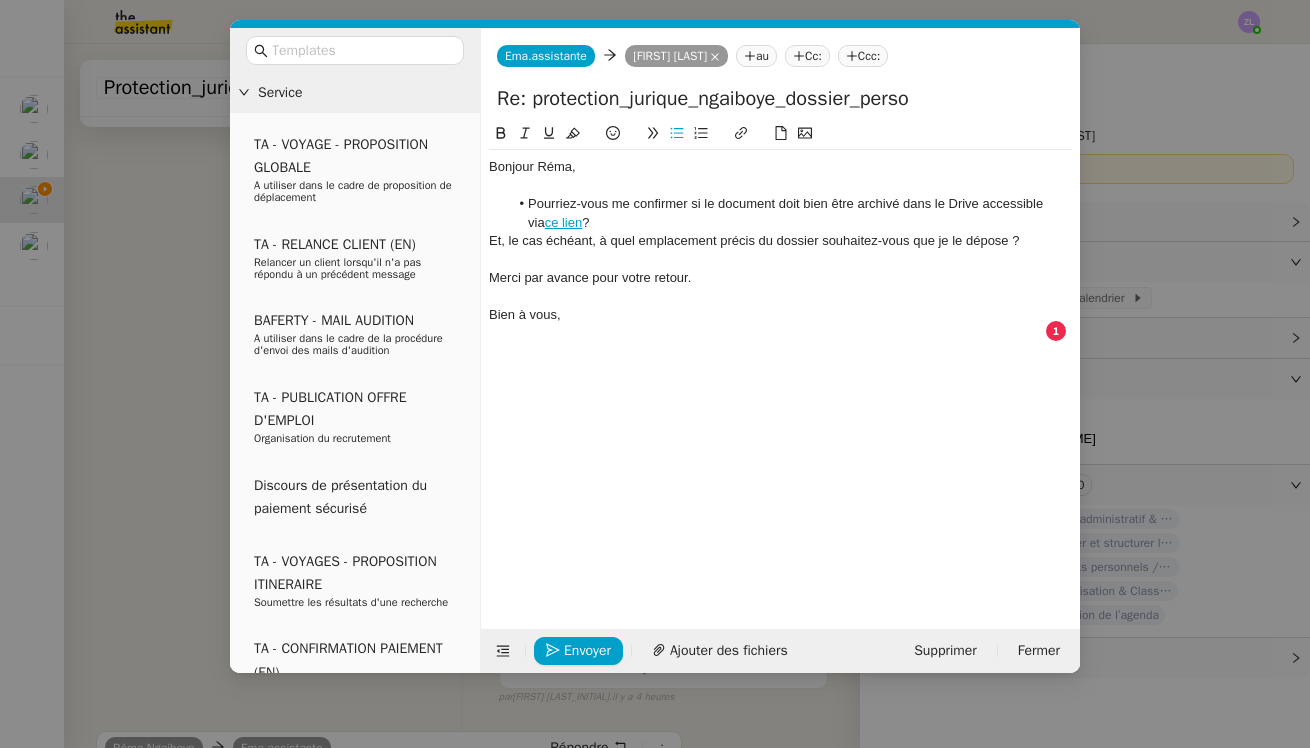 type 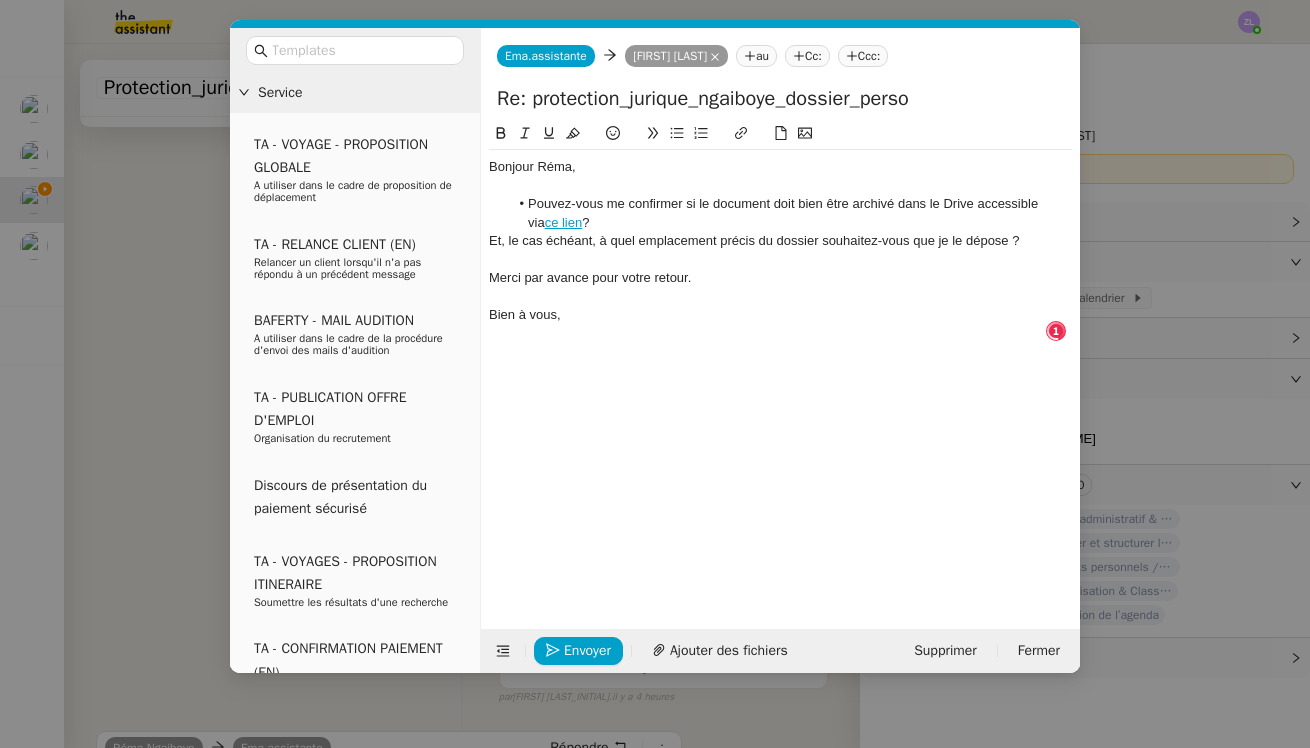 drag, startPoint x: 595, startPoint y: 169, endPoint x: 623, endPoint y: 192, distance: 36.23534 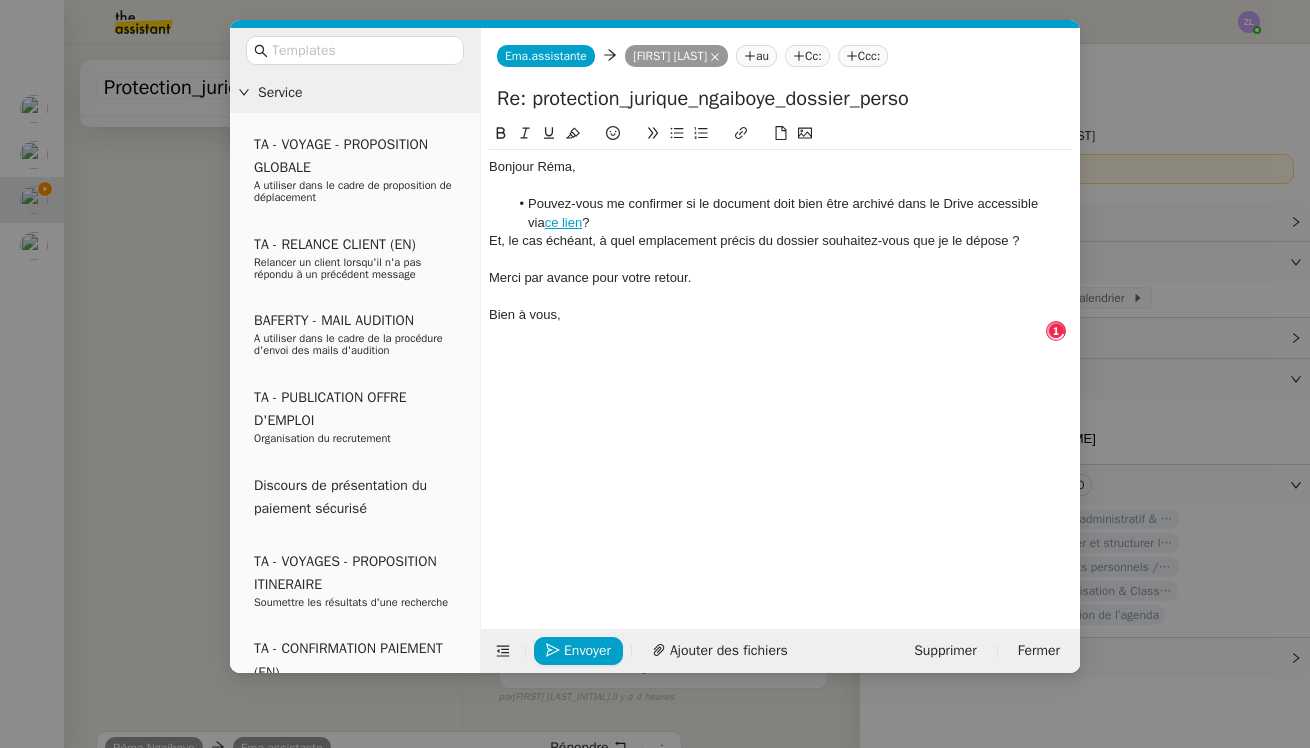 click on "Bonjour Réma," 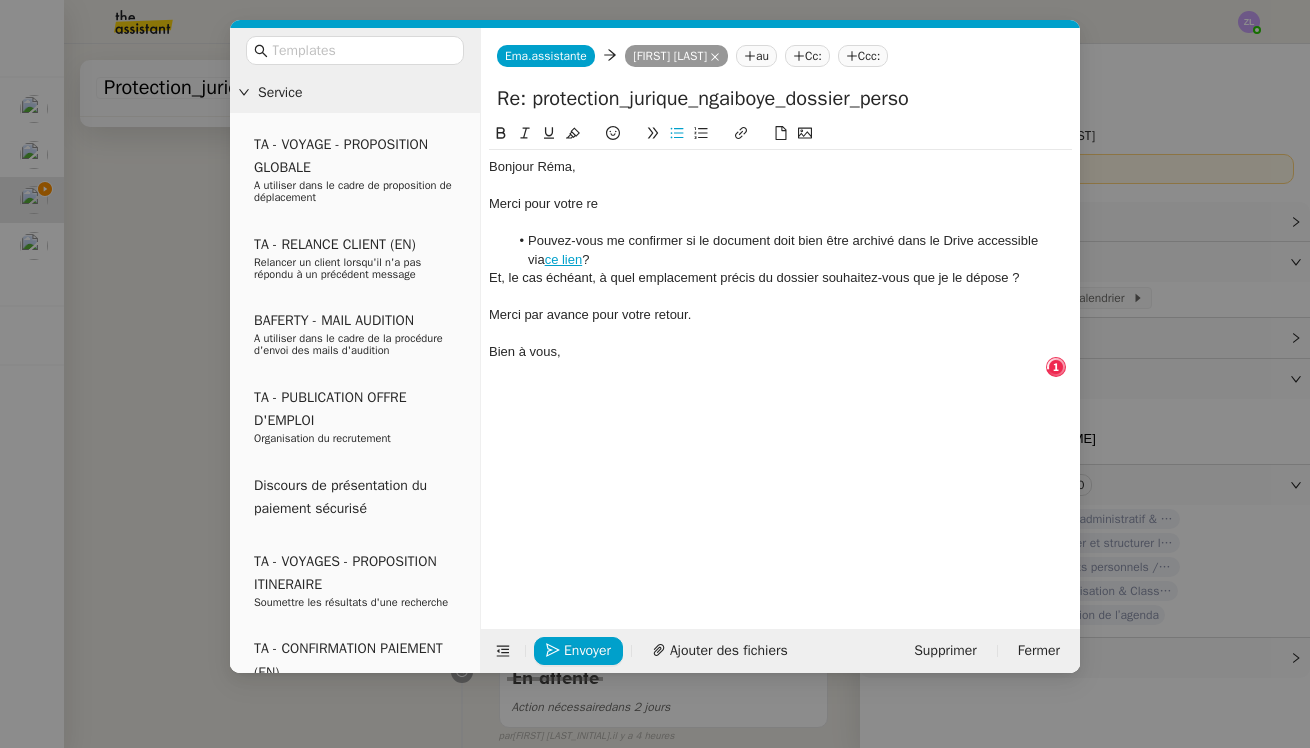 click on "Pouvez-vous me confirmer si le document doit bien être archivé dans le Drive accessible via  ce lien  ?" 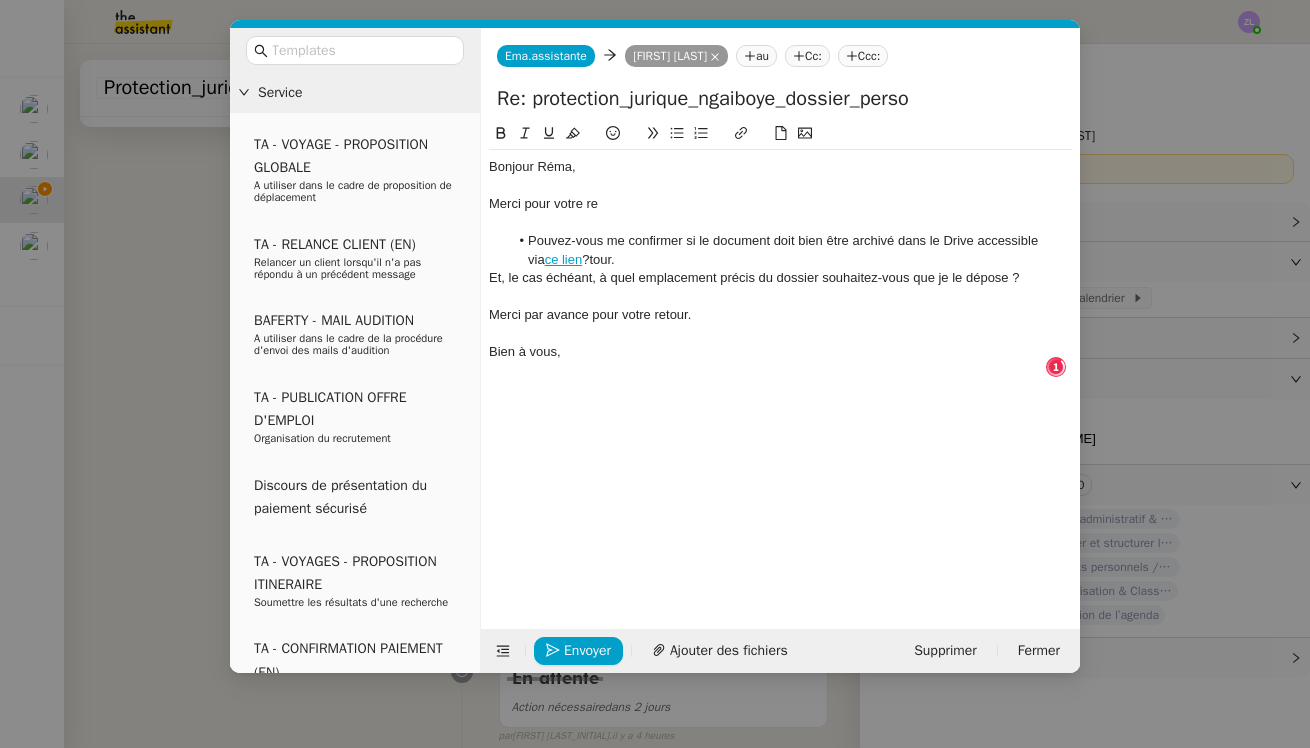 click on "Merci pour votre re" 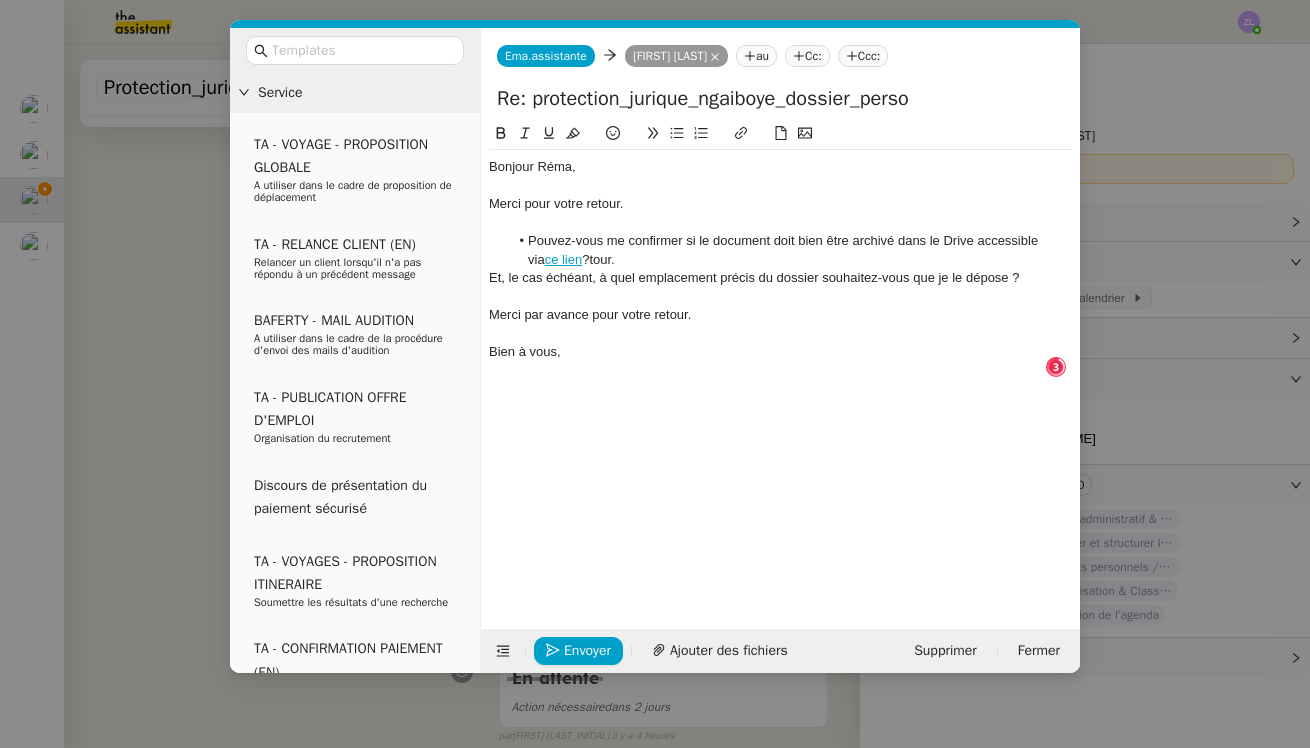 drag, startPoint x: 608, startPoint y: 258, endPoint x: 609, endPoint y: 295, distance: 37.01351 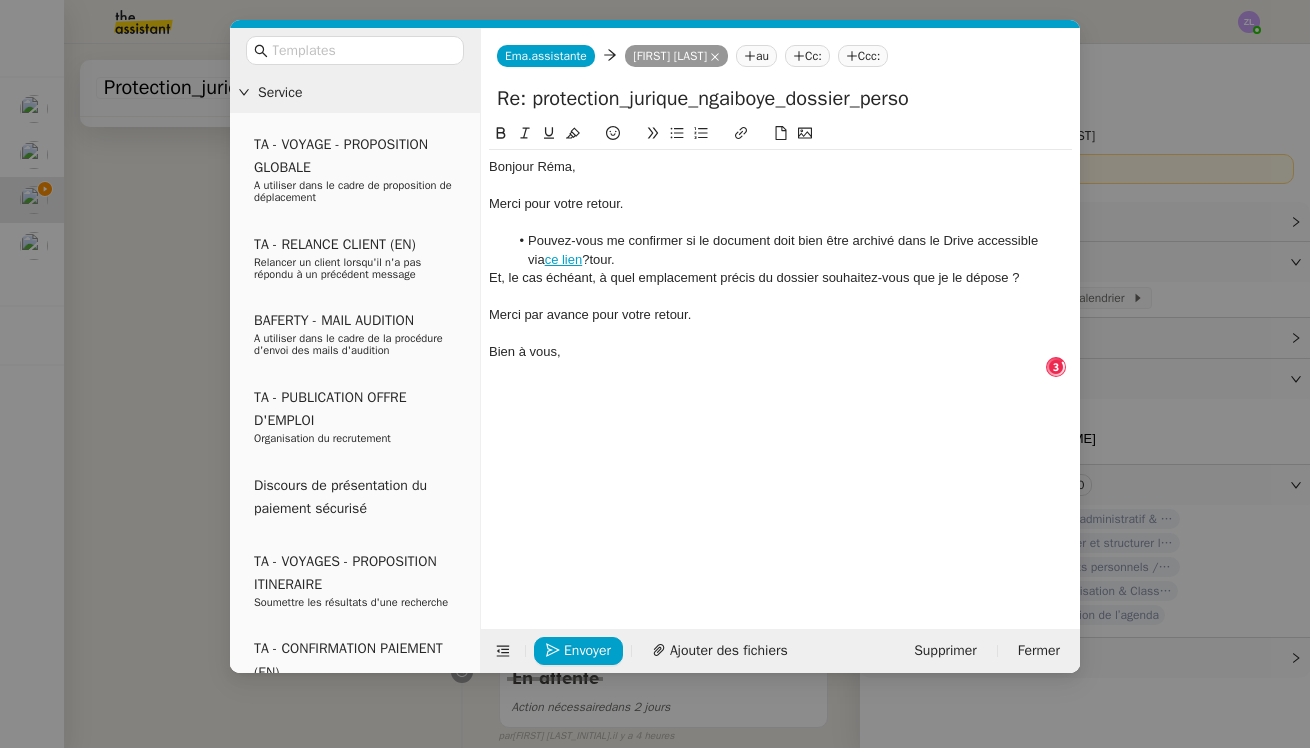 click on "Pouvez-vous me confirmer si le document doit bien être archivé dans le Drive accessible via  ce lien  ?tour." 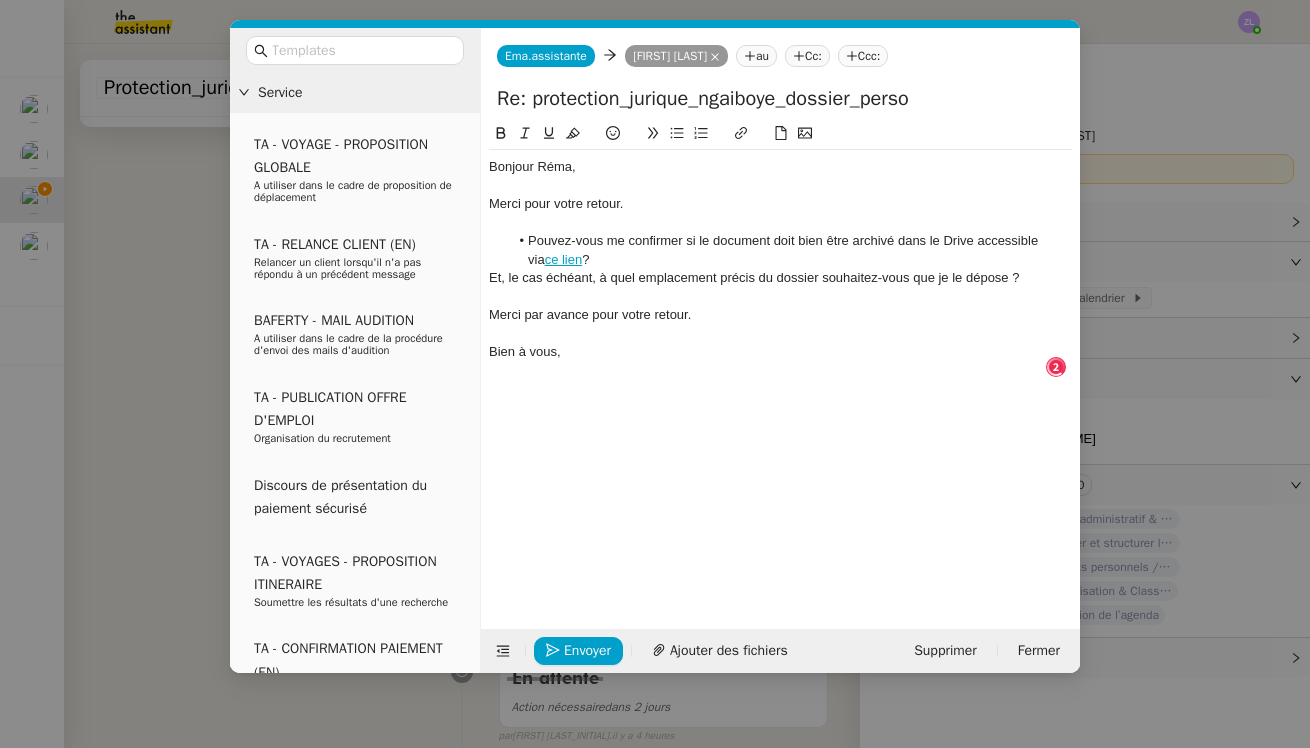click on "Et, le cas échéant, à quel emplacement précis du dossier souhaitez-vous que je le dépose ?" 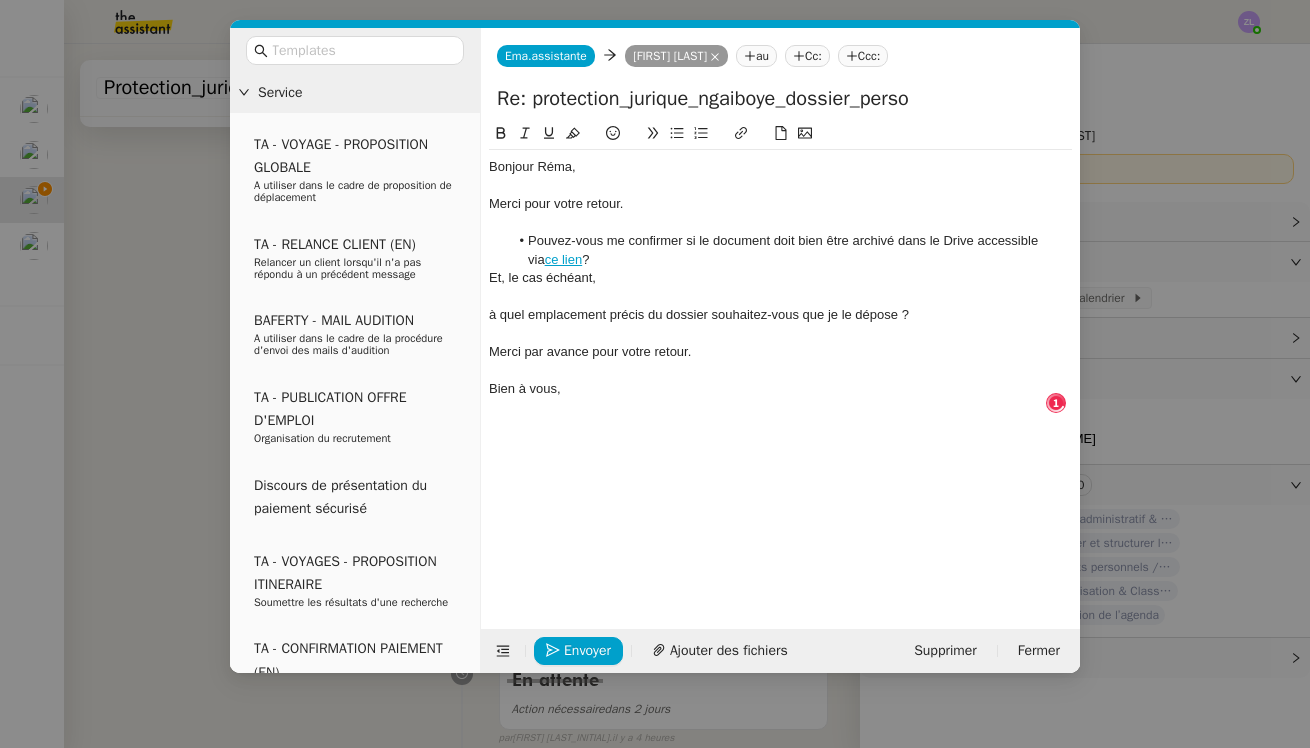 click 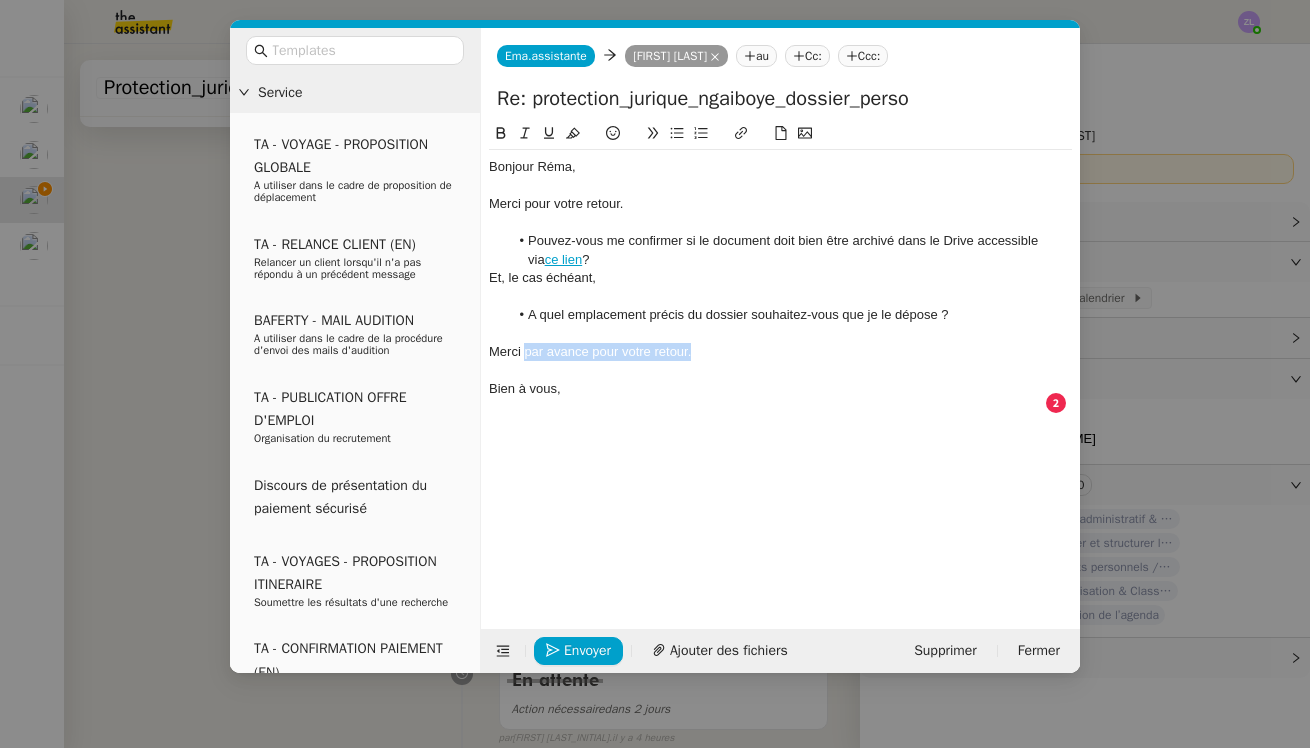 drag, startPoint x: 697, startPoint y: 346, endPoint x: 525, endPoint y: 348, distance: 172.01163 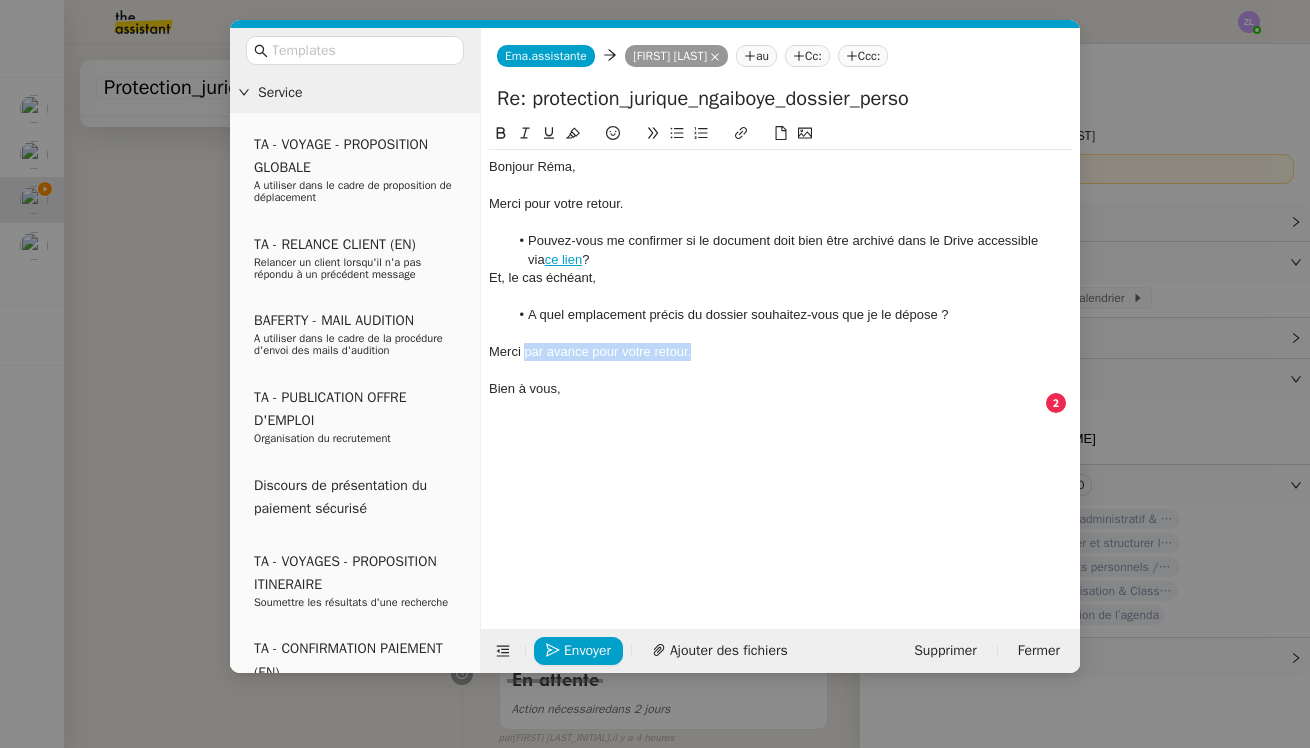 click on "Merci par avance pour votre retour." 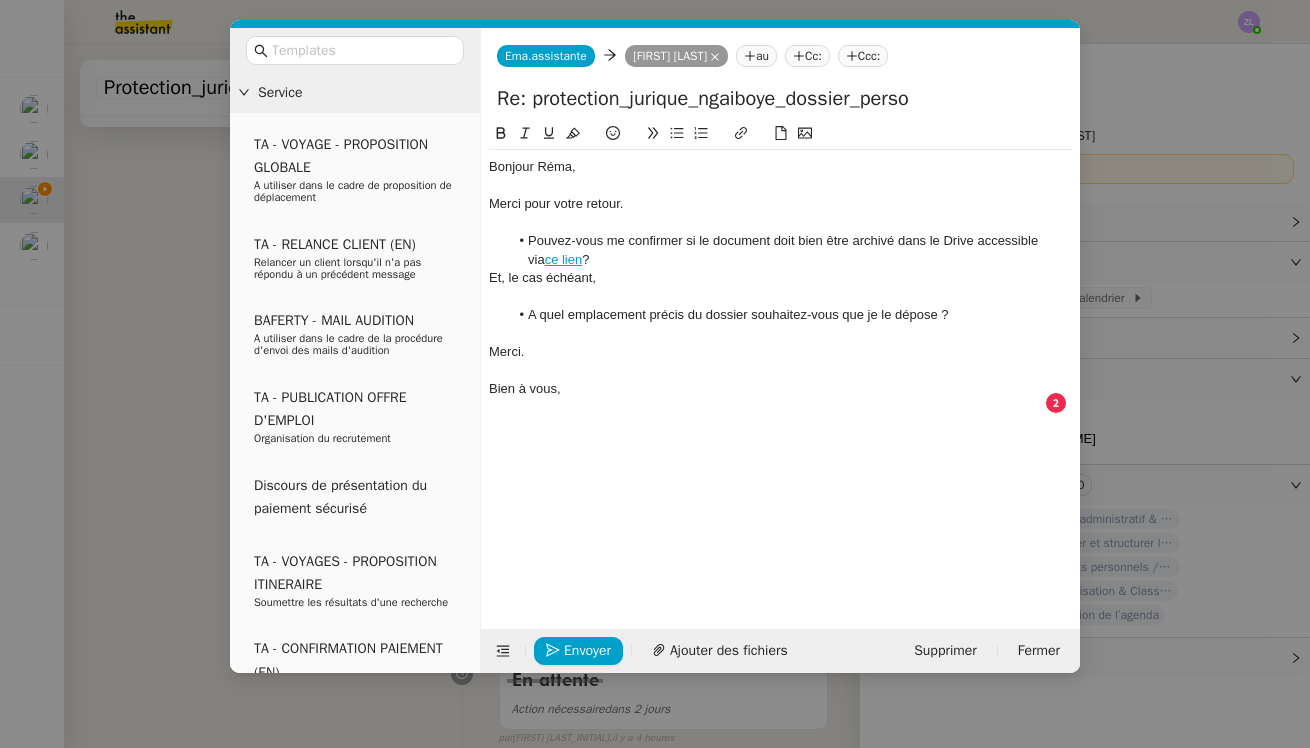 click on "A quel emplacement précis du dossier souhaitez-vous que je le dépose ?" 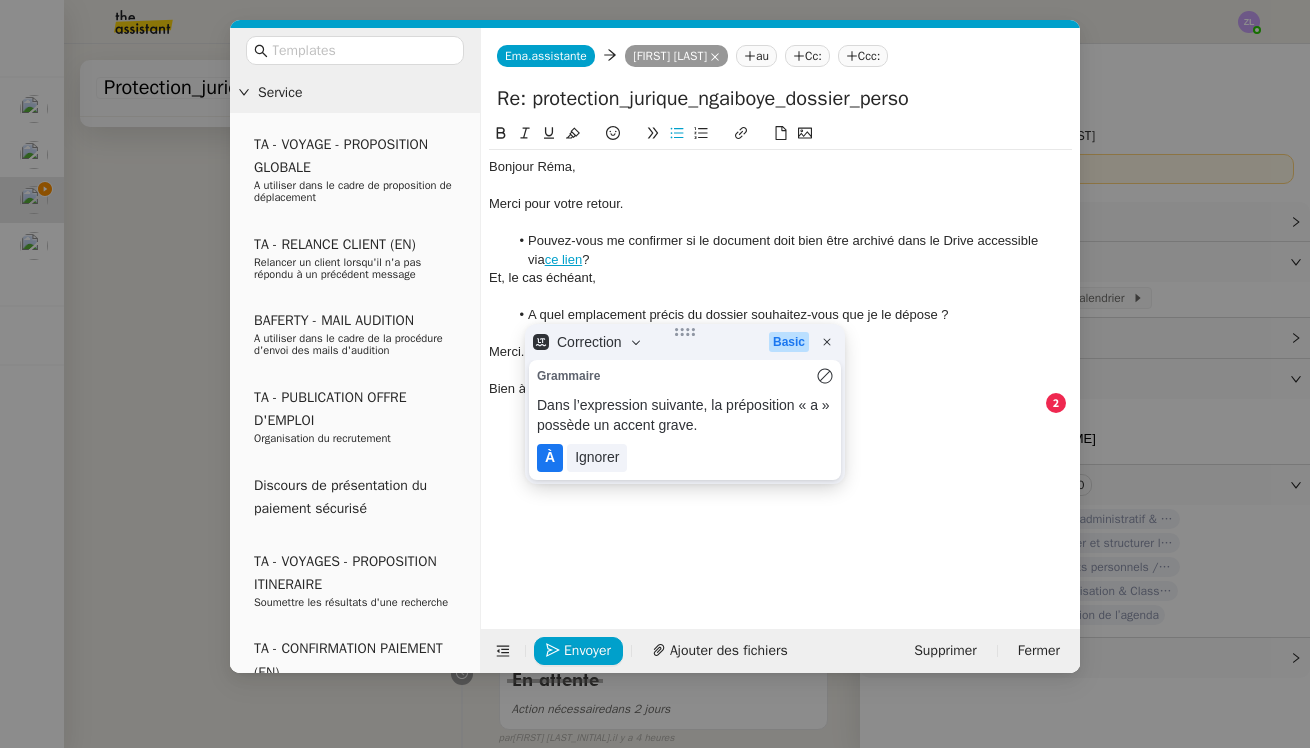 click on "À" 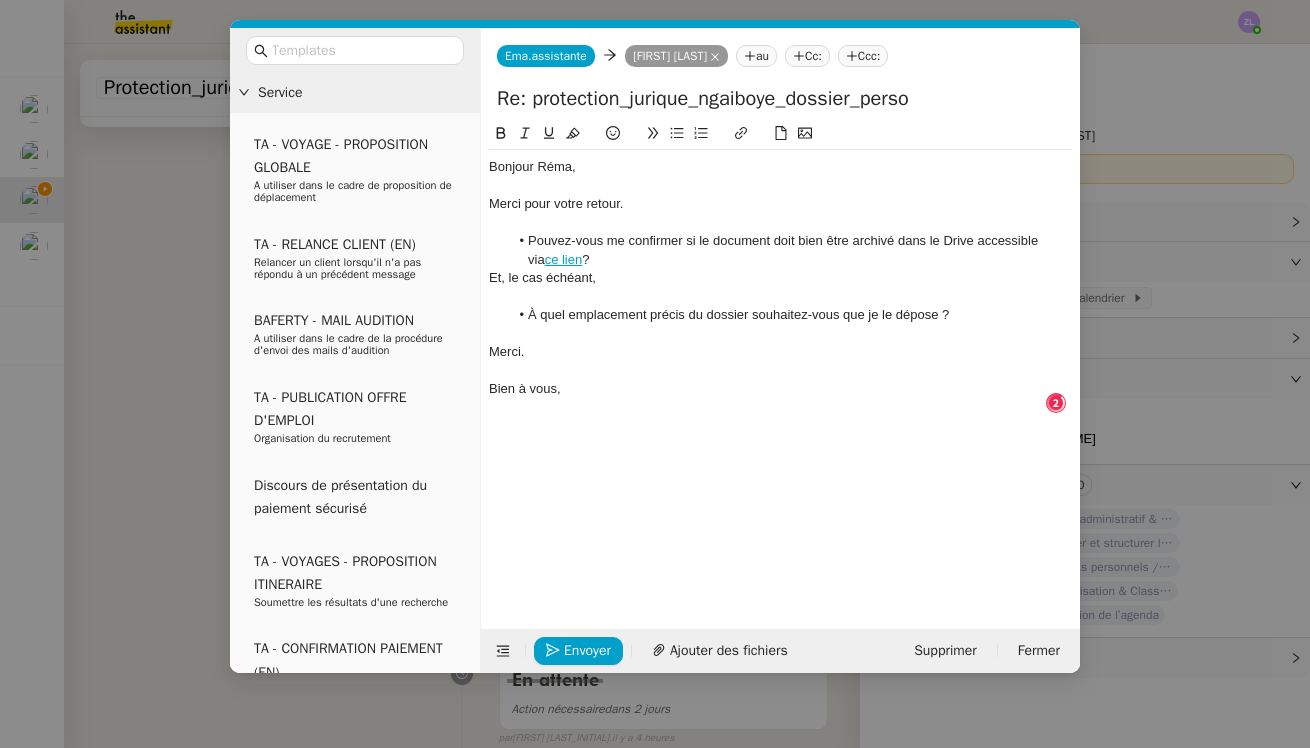 click on "Envoyer" 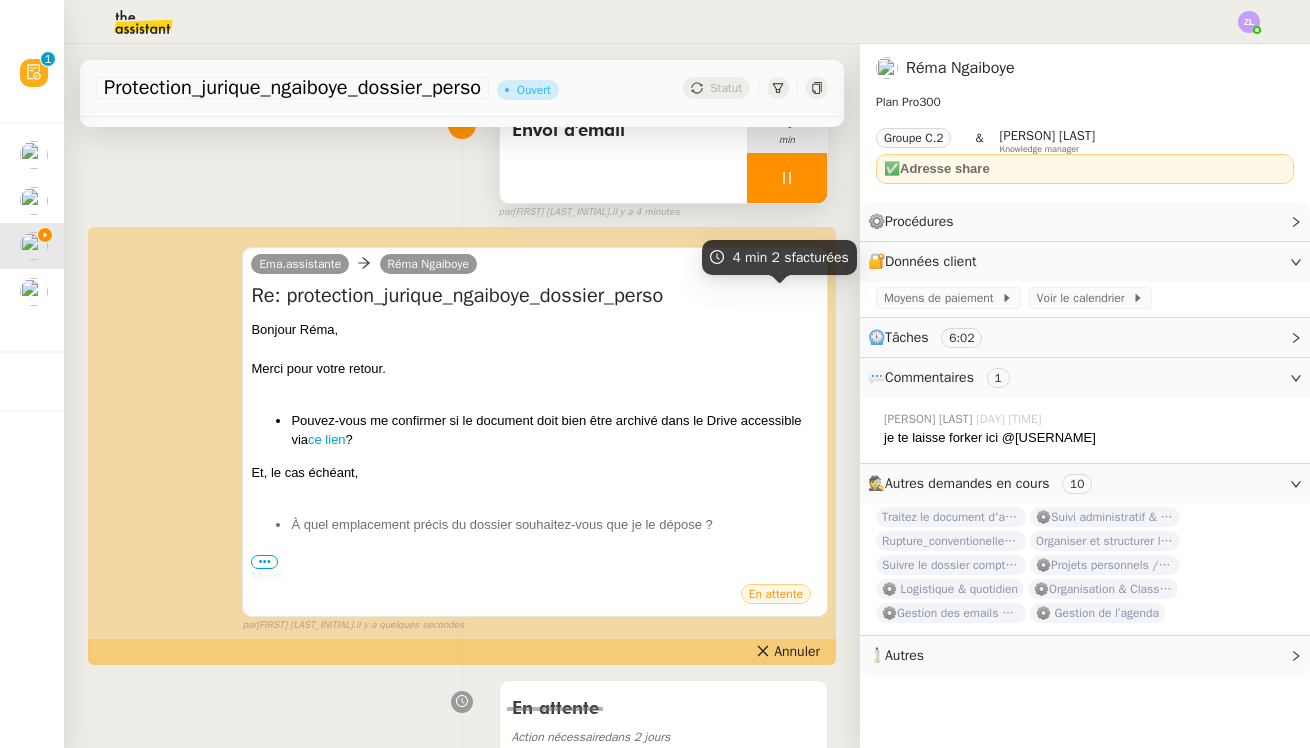 scroll, scrollTop: 0, scrollLeft: 0, axis: both 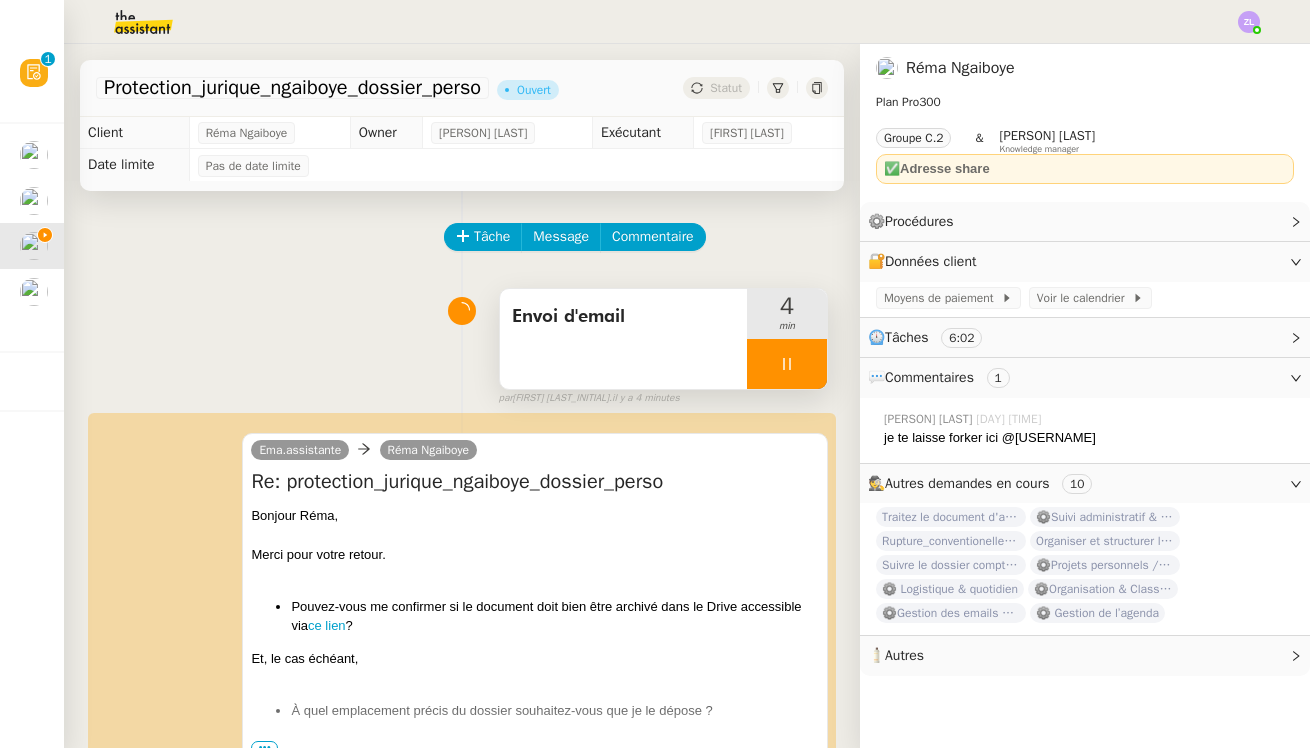 click at bounding box center (787, 364) 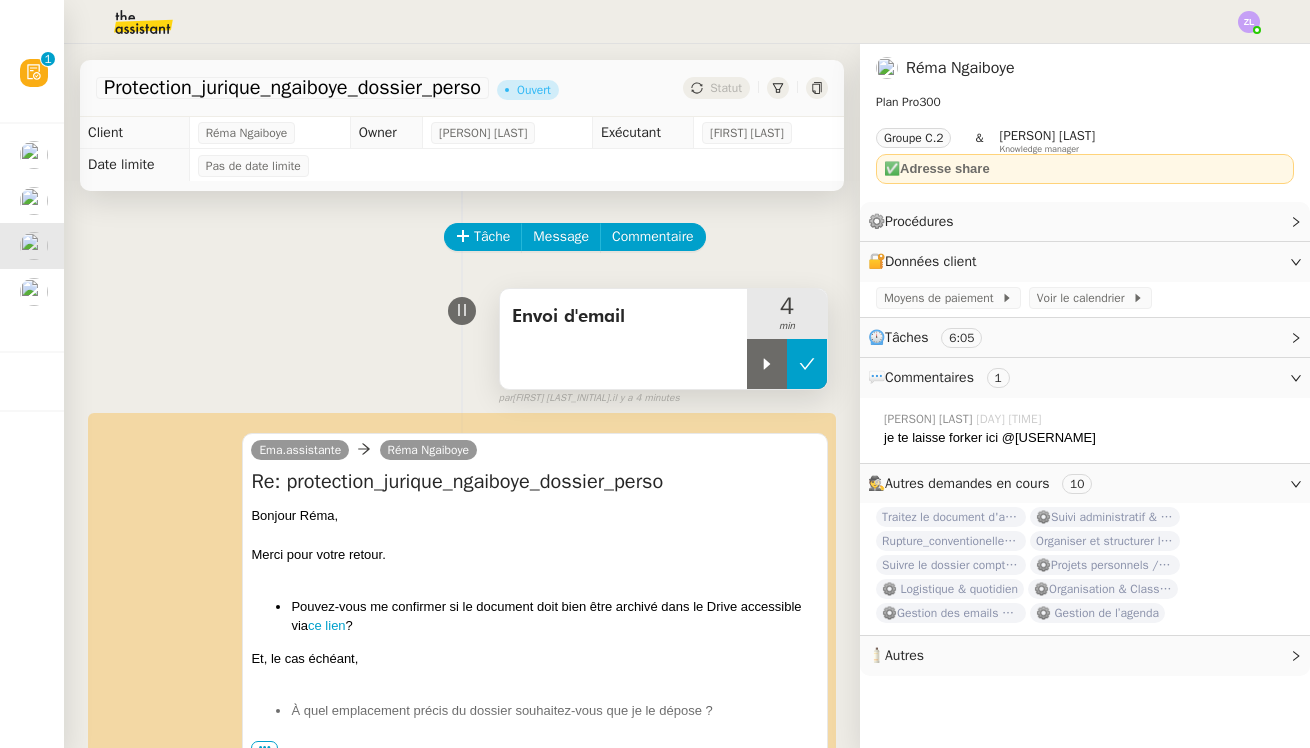 click 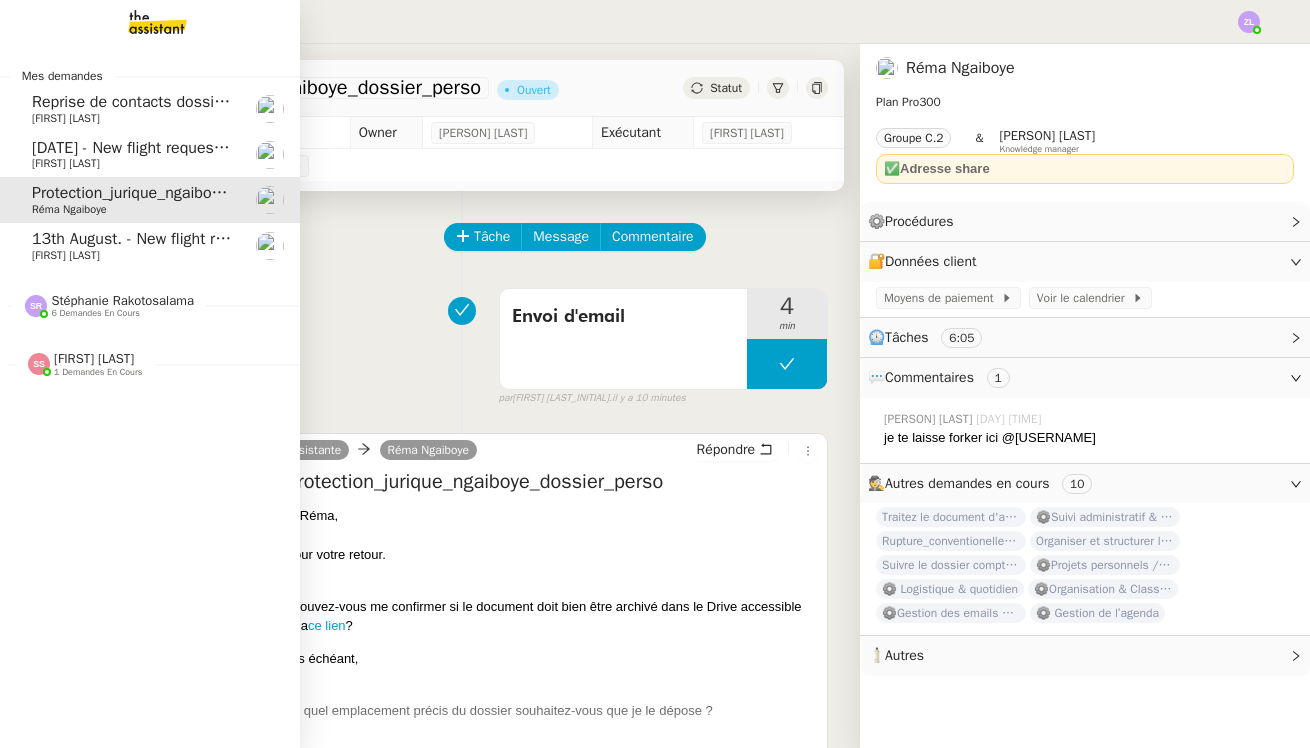 click on "[FIRST] [LAST]" 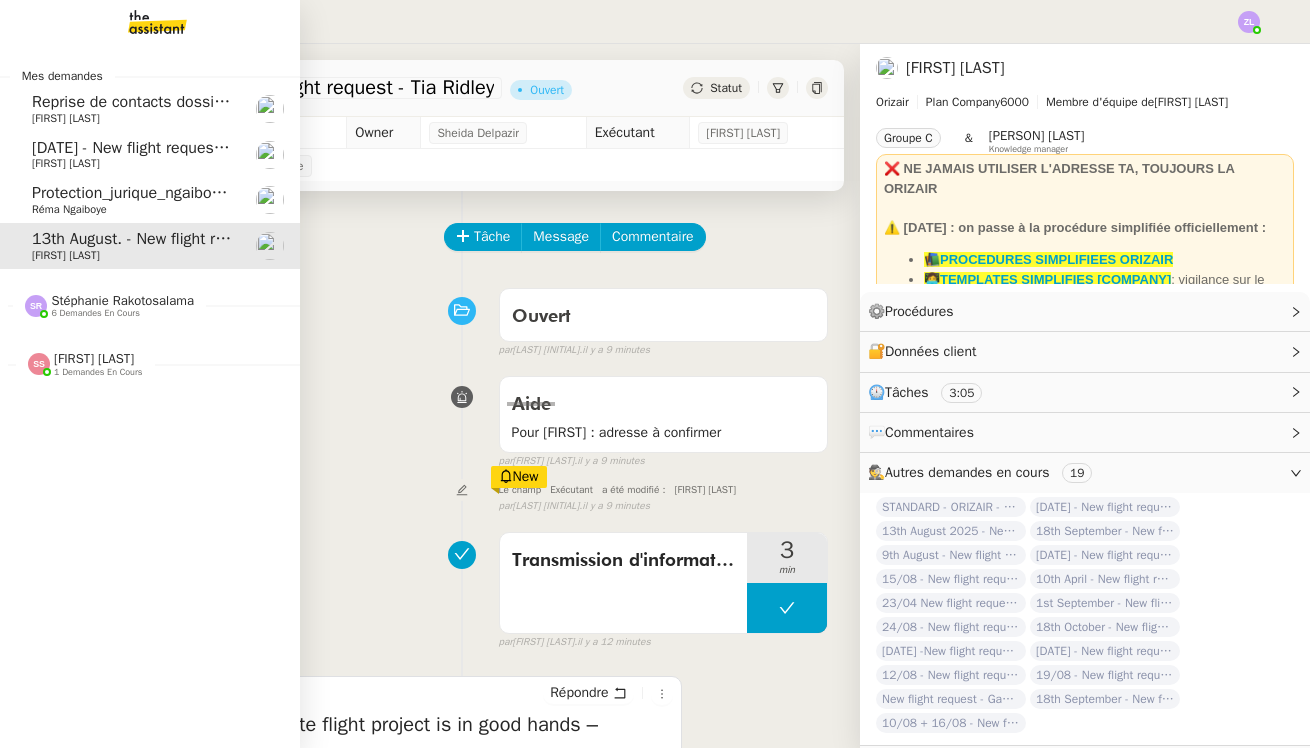 click on "Réma Ngaiboye" 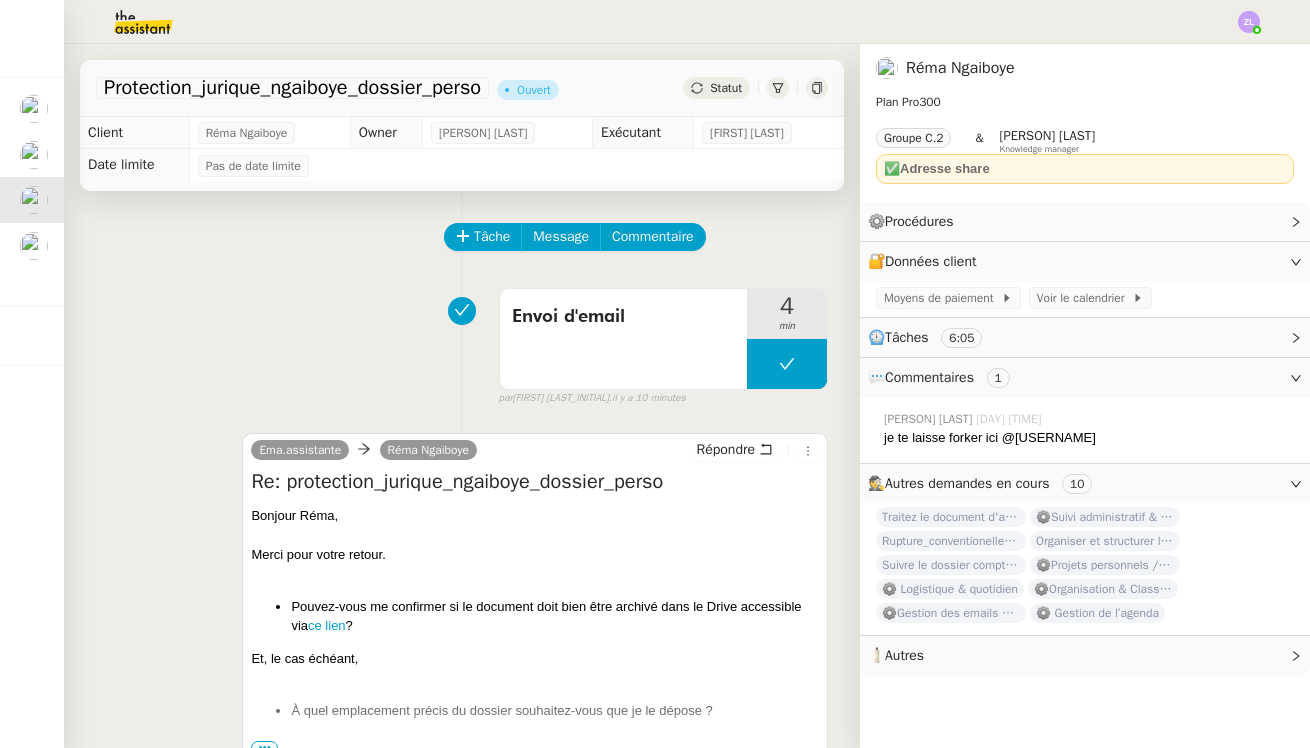 scroll, scrollTop: 0, scrollLeft: 0, axis: both 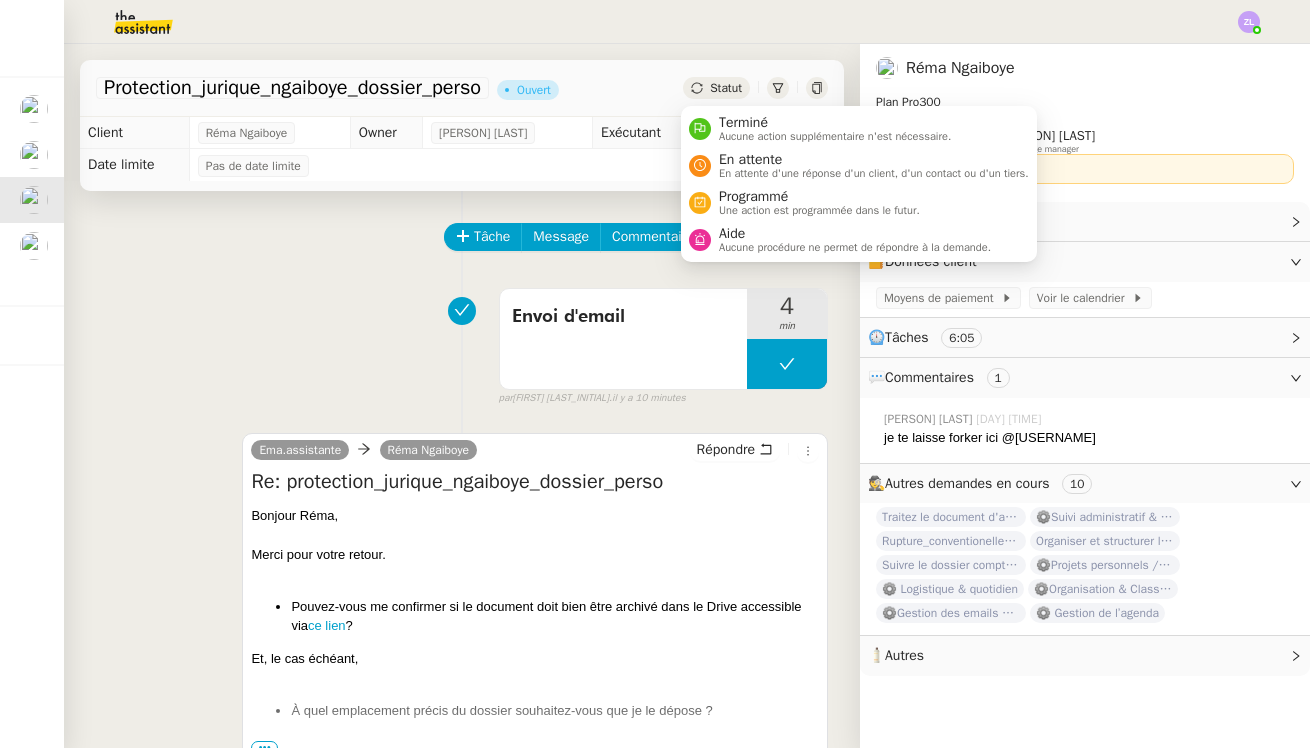 click on "Statut" 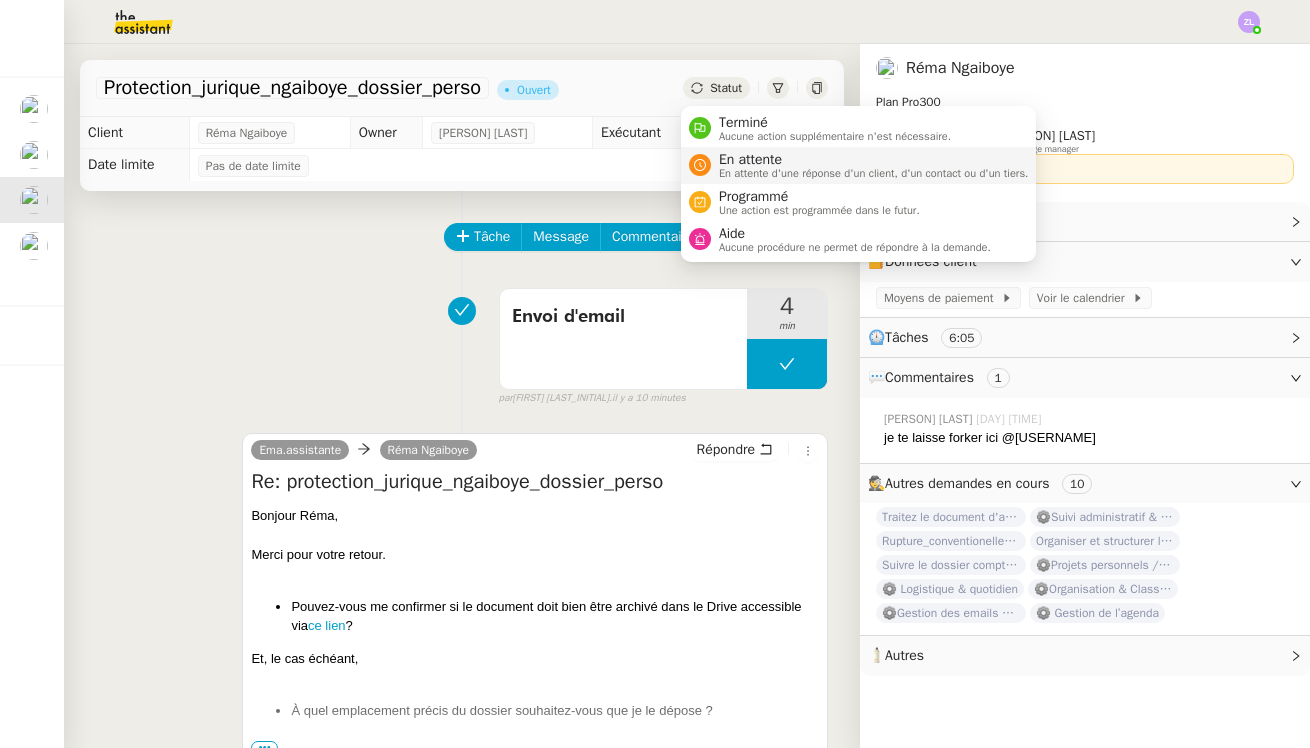 click on "En attente En attente d'une réponse d'un client, d'un contact ou d'un tiers." at bounding box center [870, 165] 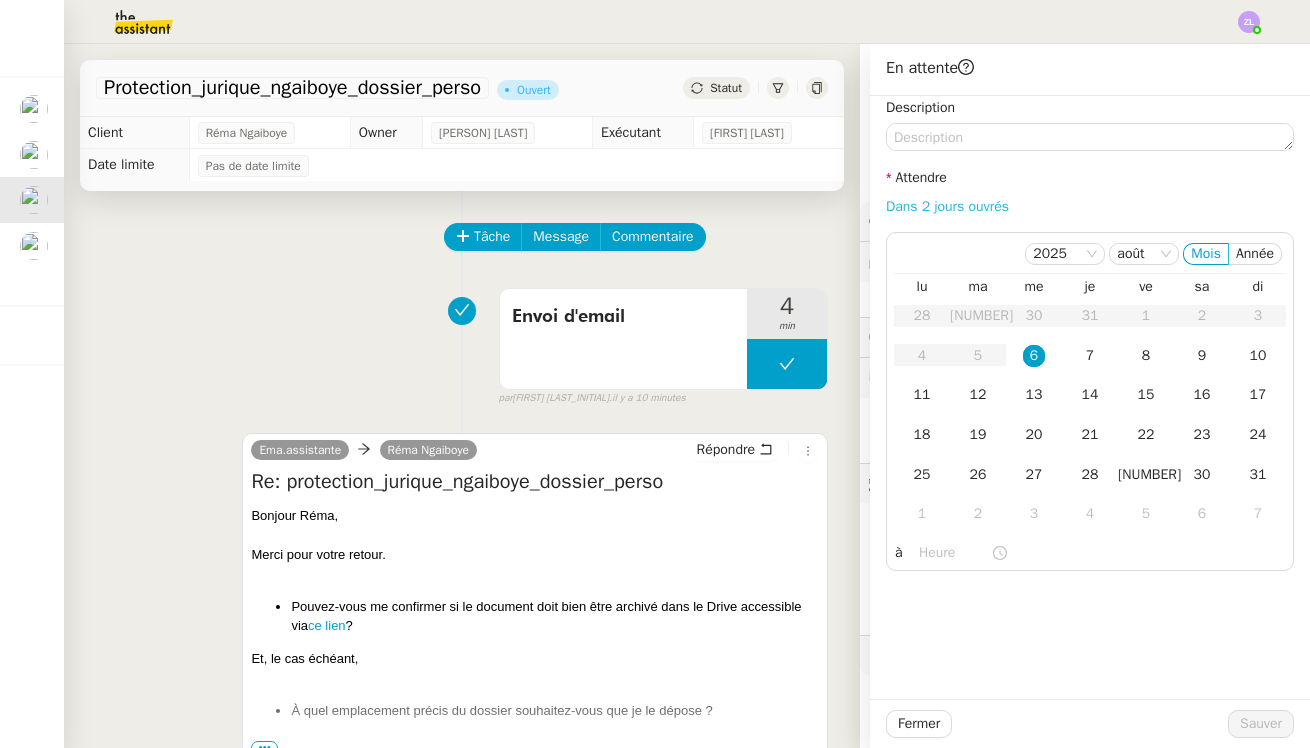 click on "Dans 2 jours ouvrés" 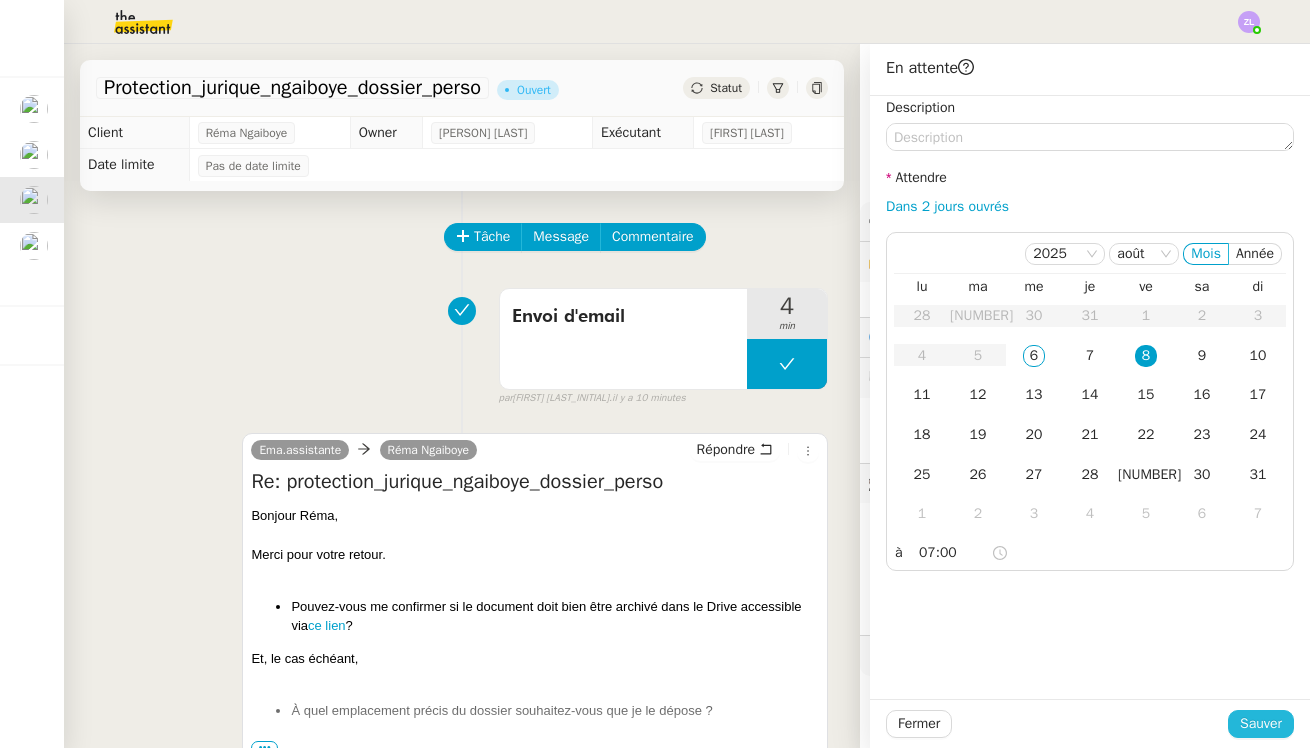 click on "Sauver" 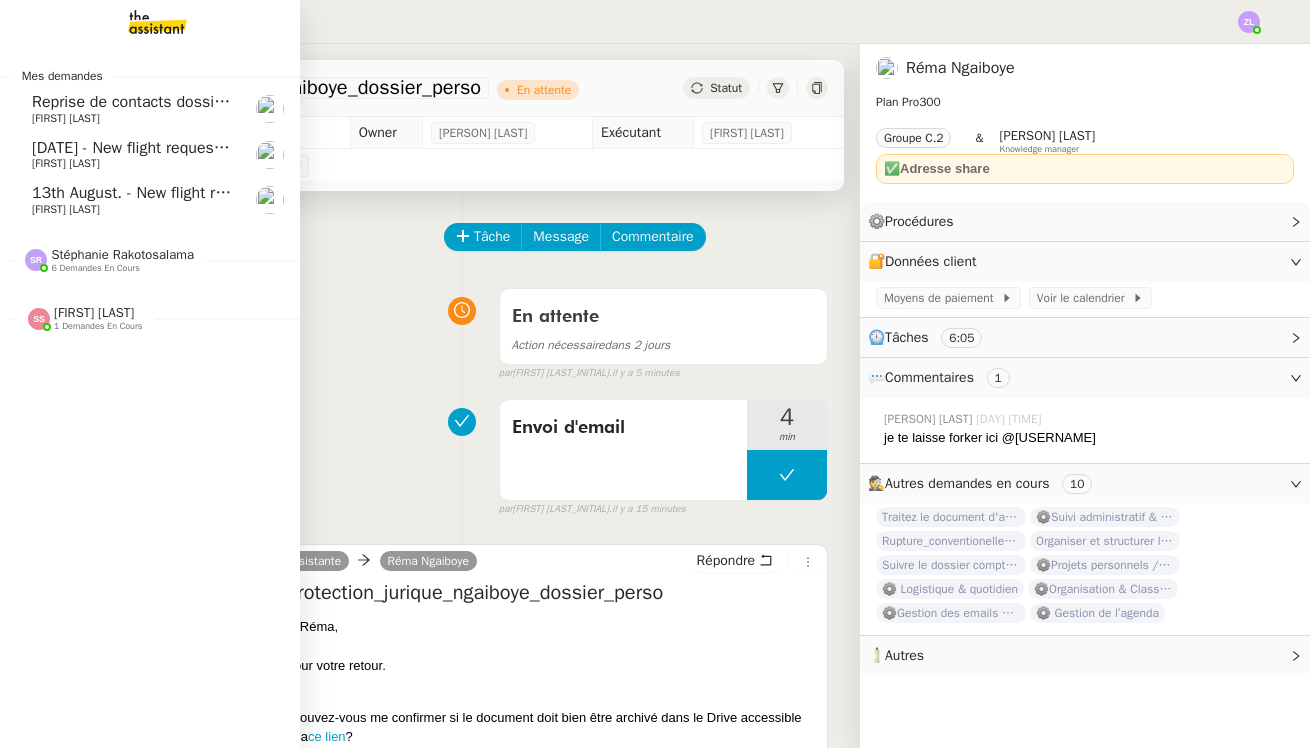 click on "13th August. - New flight request - Tia Ridley" 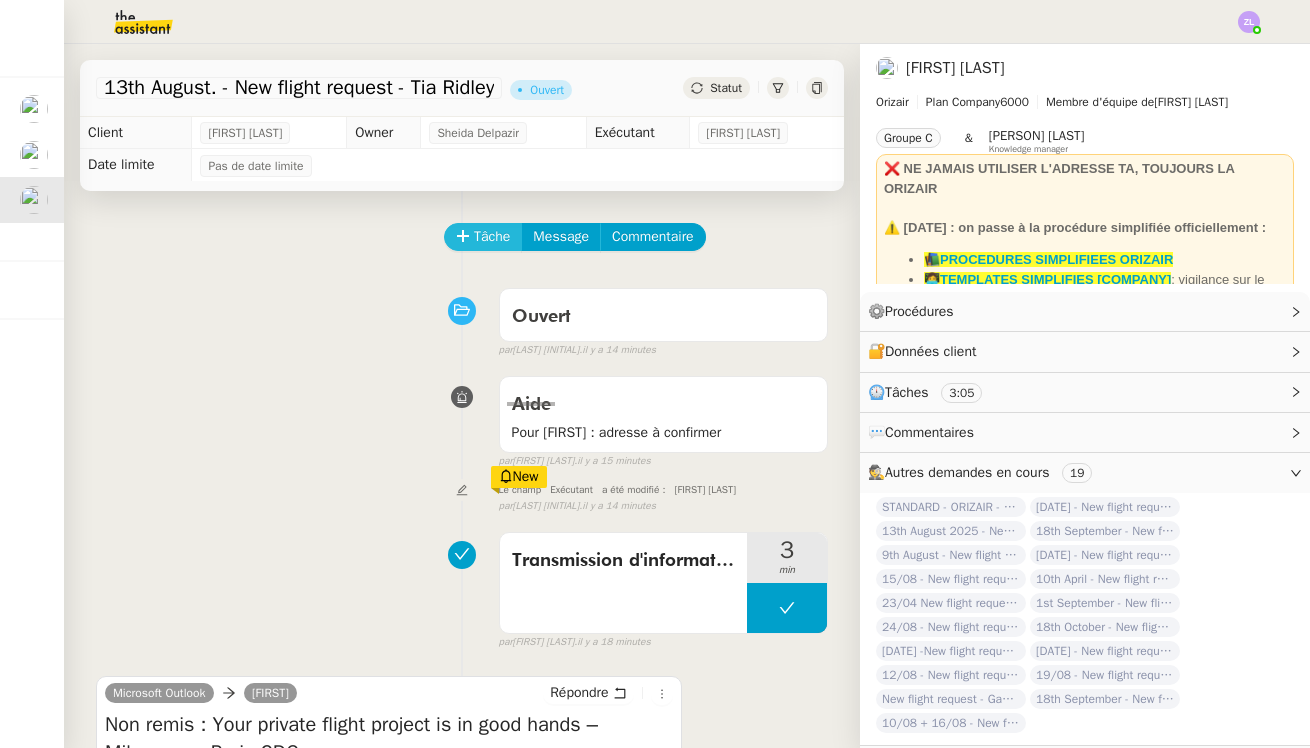 scroll, scrollTop: 0, scrollLeft: 0, axis: both 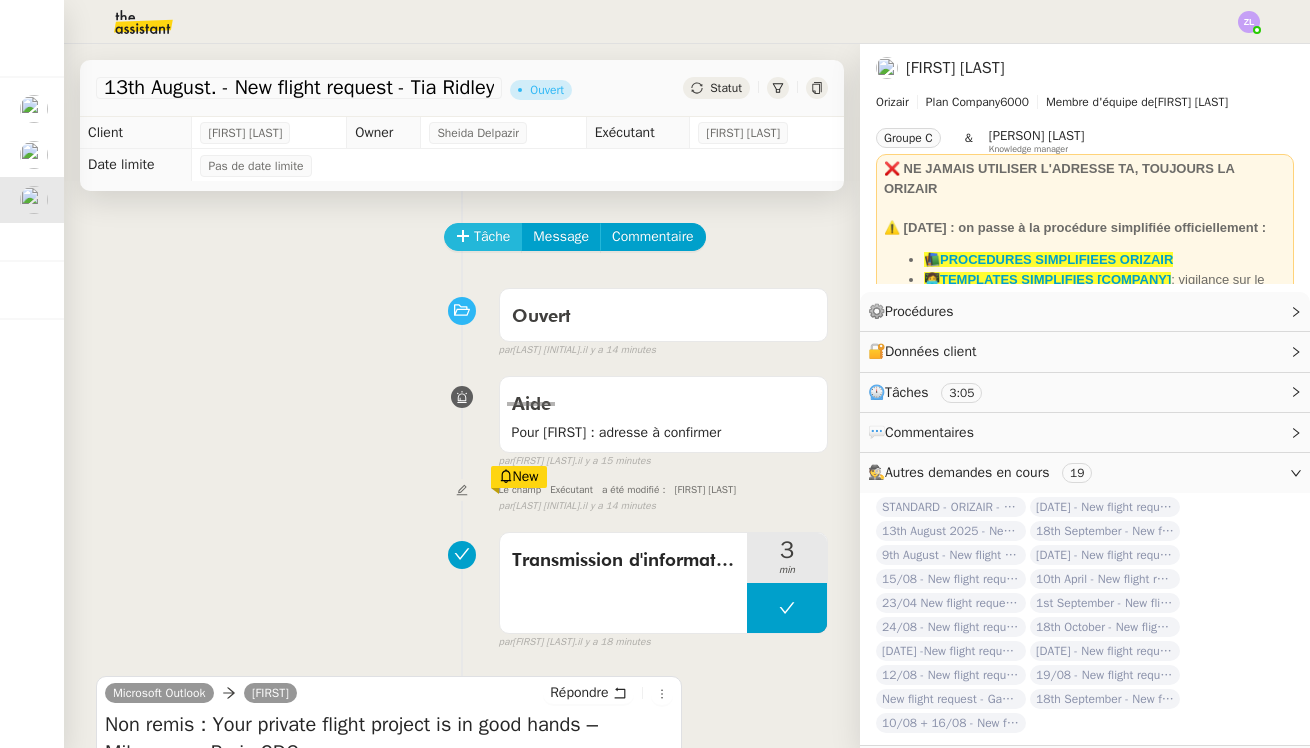click on "Tâche" 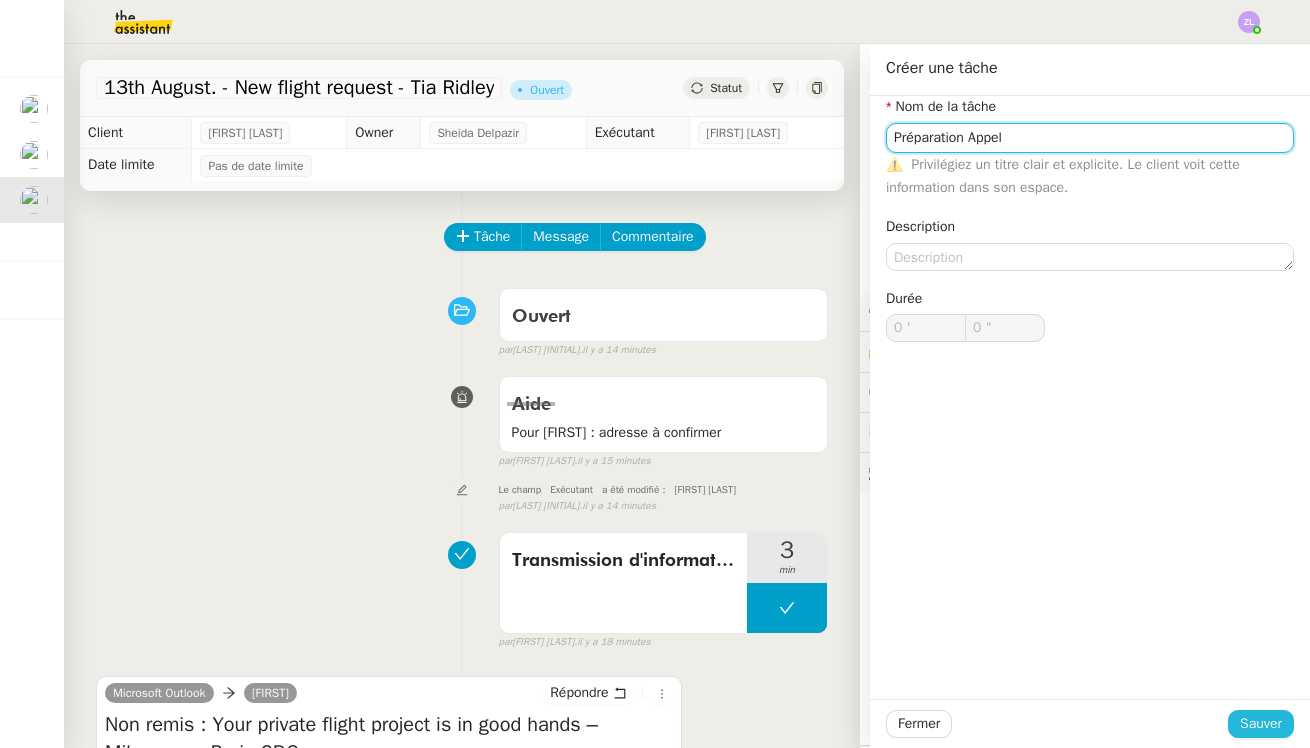 type on "Préparation Appel" 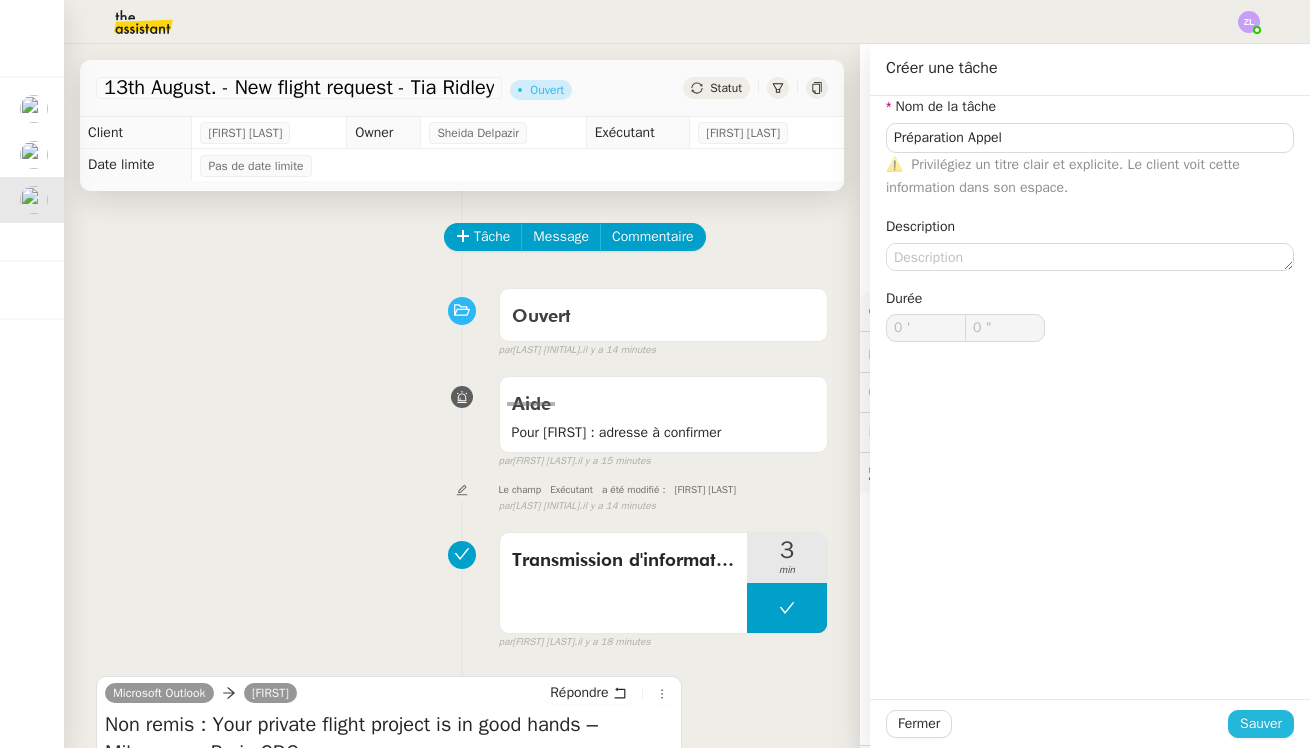 click on "Sauver" 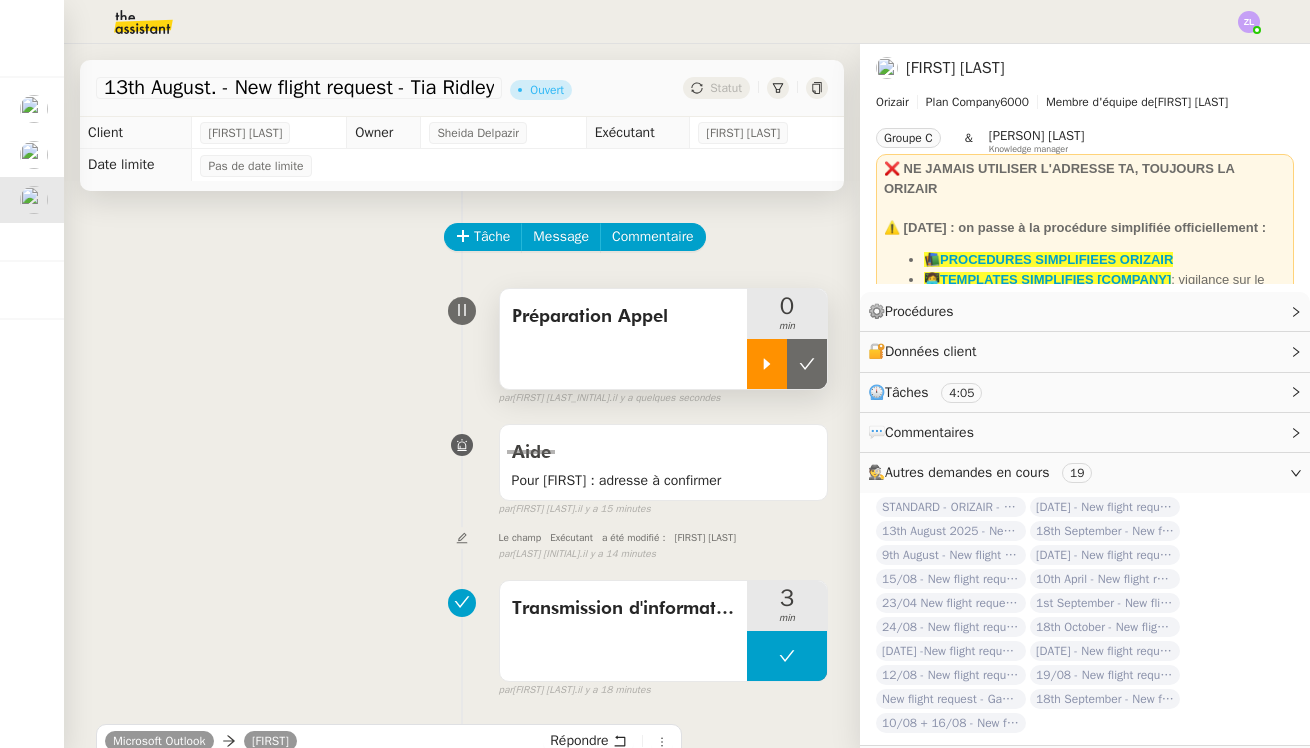 click 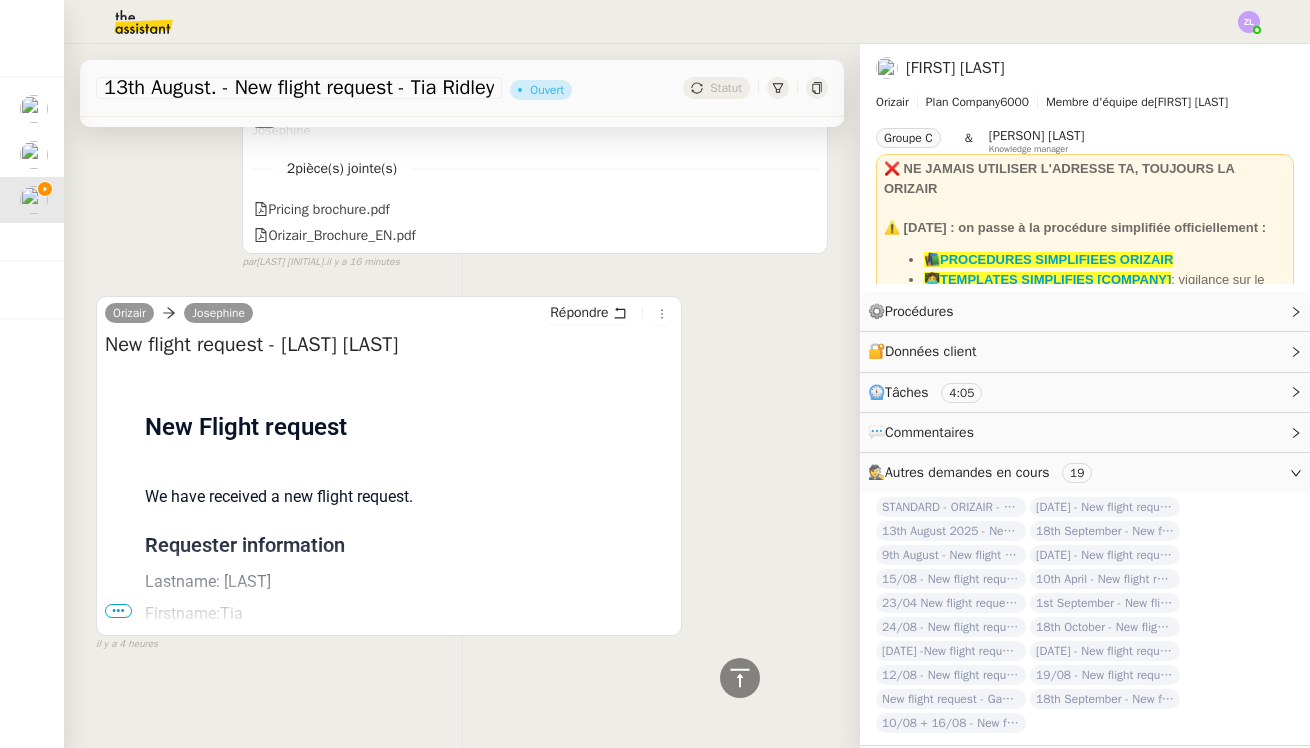 scroll, scrollTop: 1381, scrollLeft: 0, axis: vertical 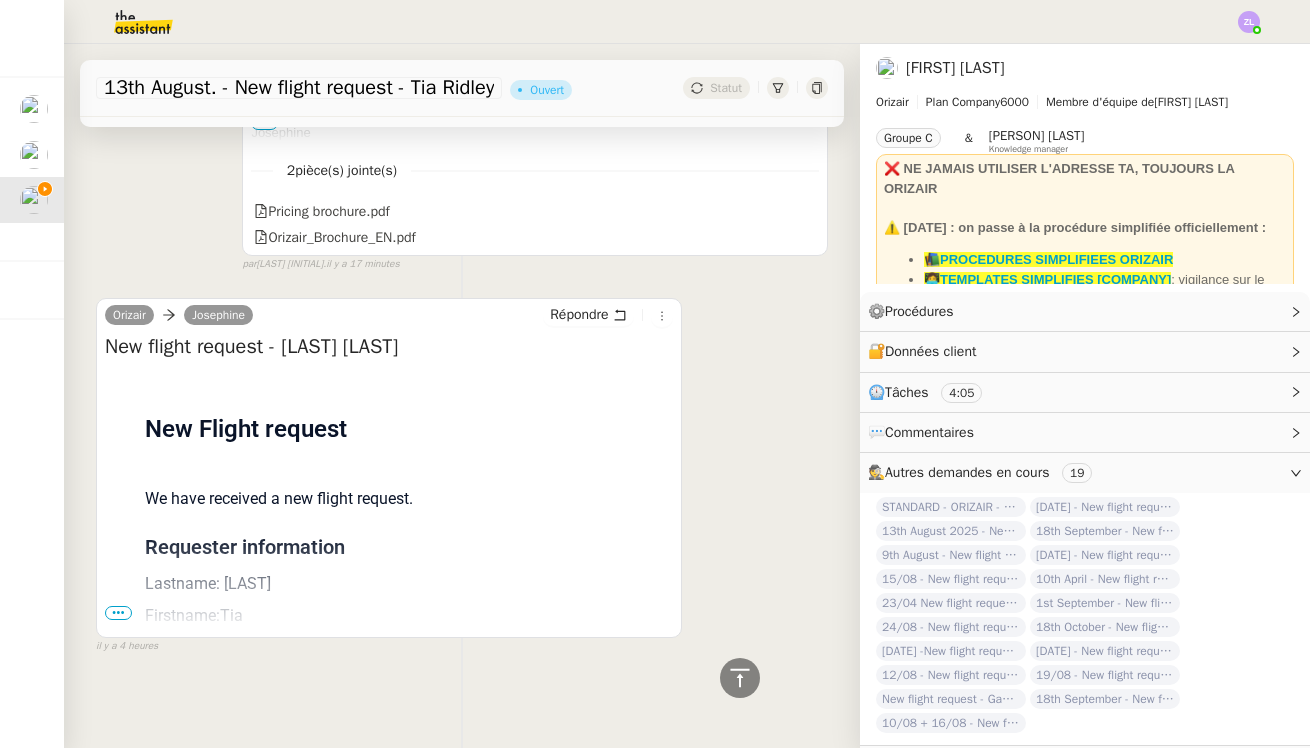 click on "•••" at bounding box center (118, 613) 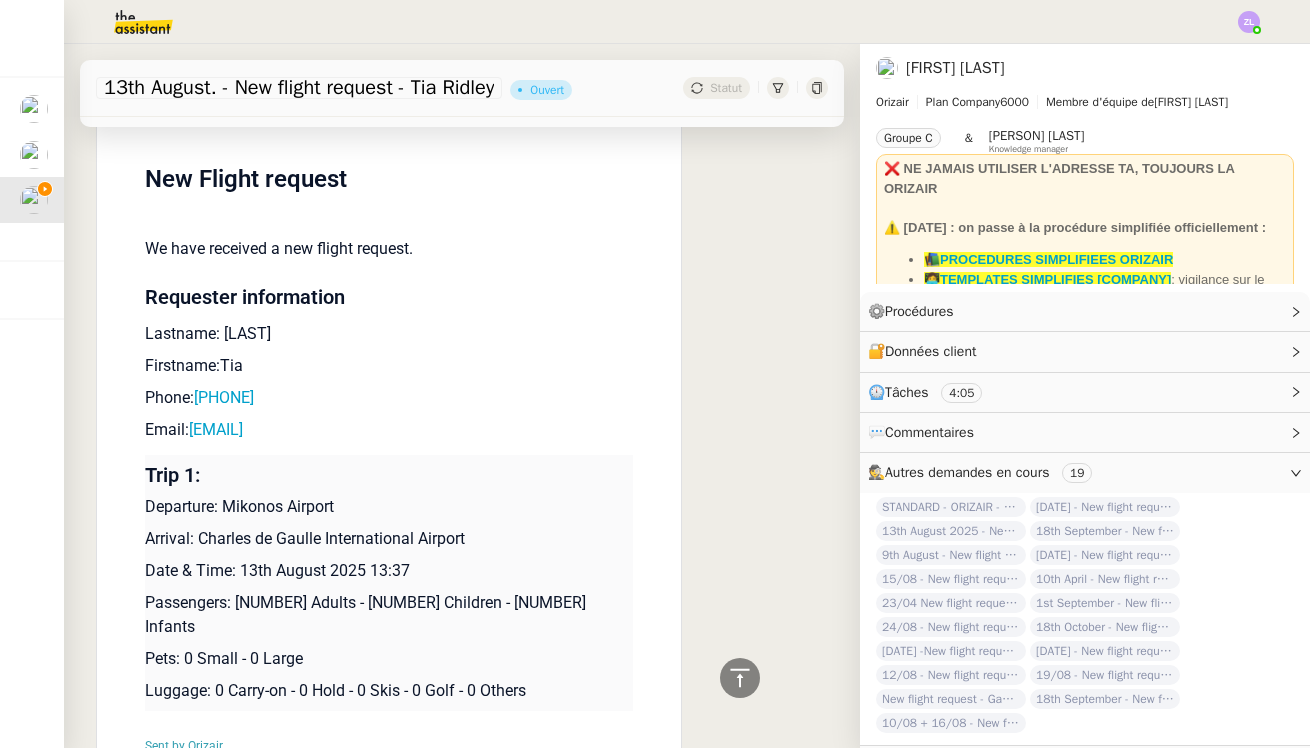 scroll, scrollTop: 1660, scrollLeft: 0, axis: vertical 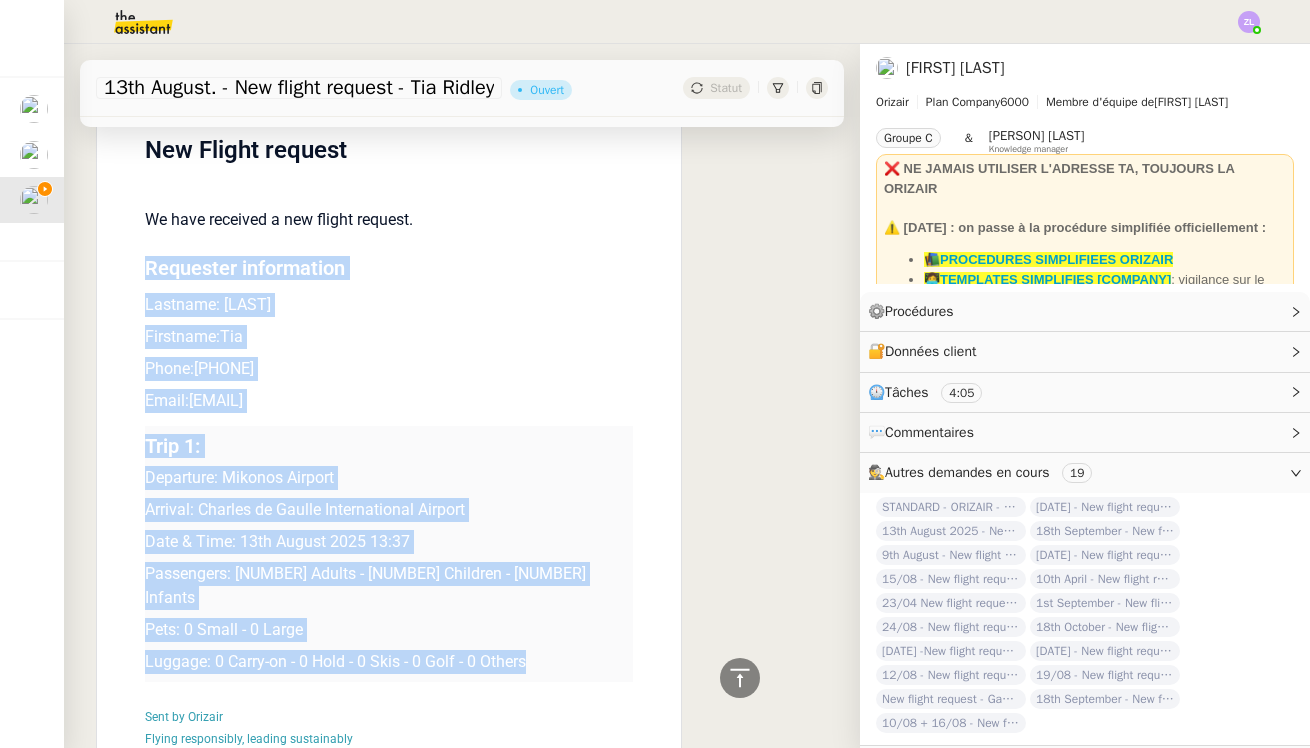 drag, startPoint x: 578, startPoint y: 638, endPoint x: 151, endPoint y: 272, distance: 562.3922 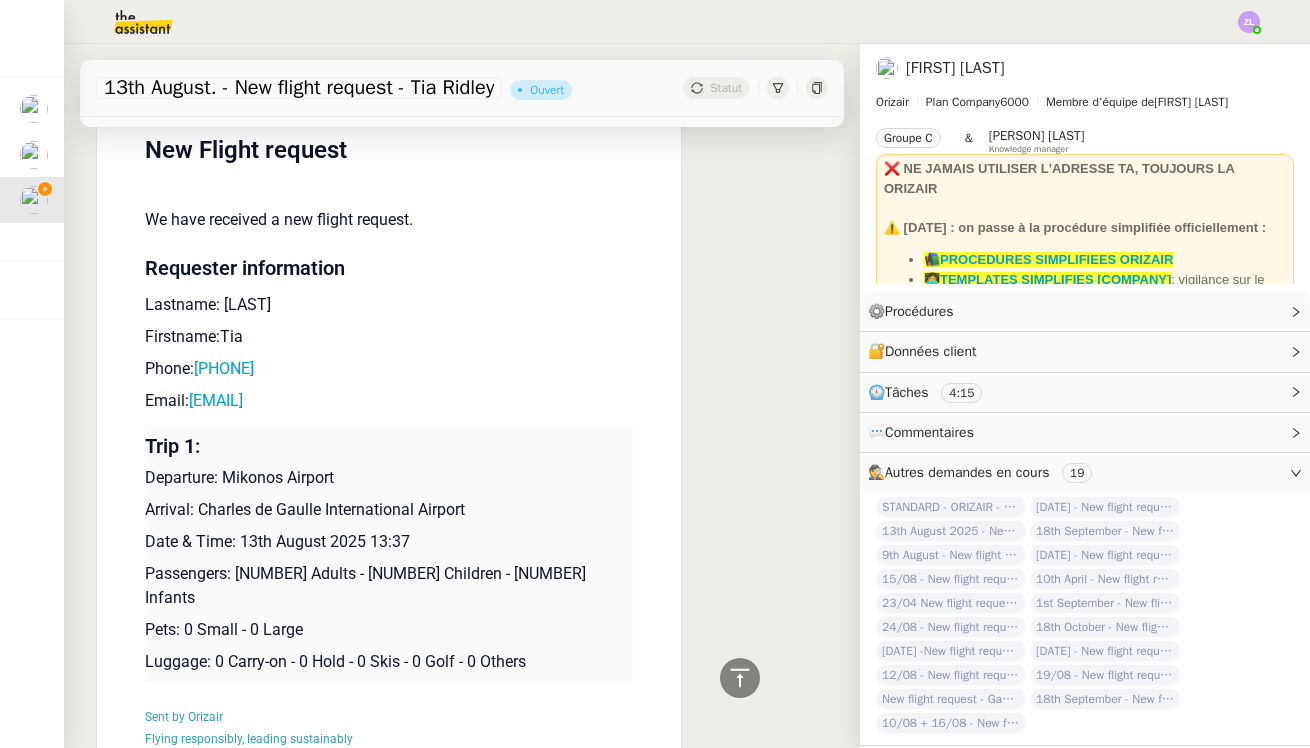 click on "Email: adstariajill@example.com" at bounding box center [389, 401] 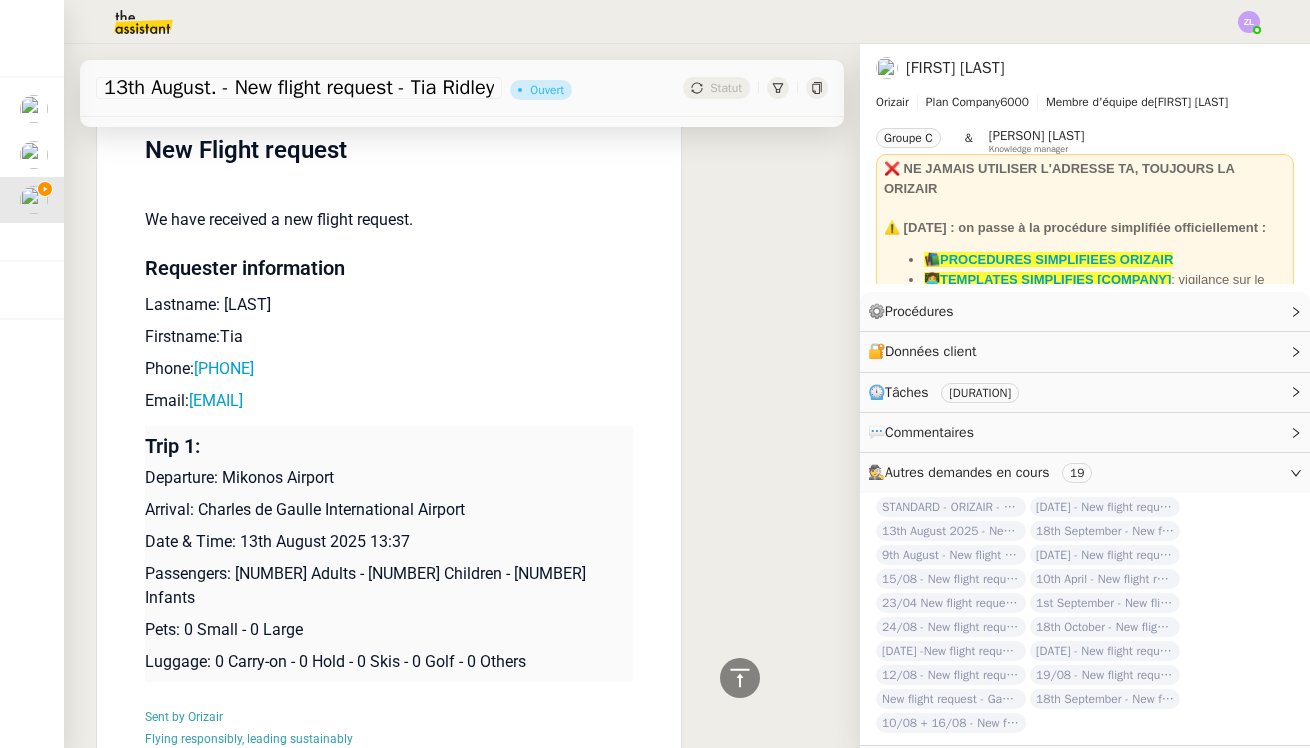 click on "Email: adstariajill@example.com" at bounding box center (389, 401) 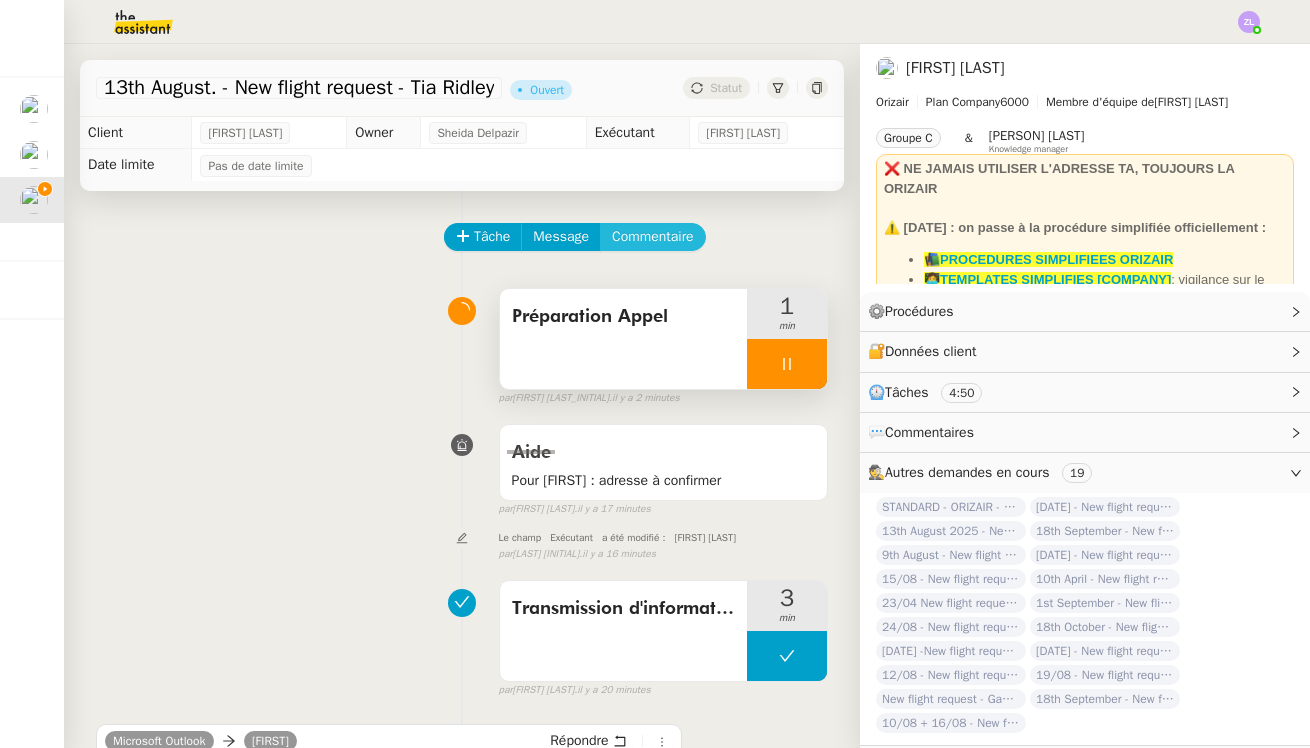 scroll, scrollTop: 0, scrollLeft: 0, axis: both 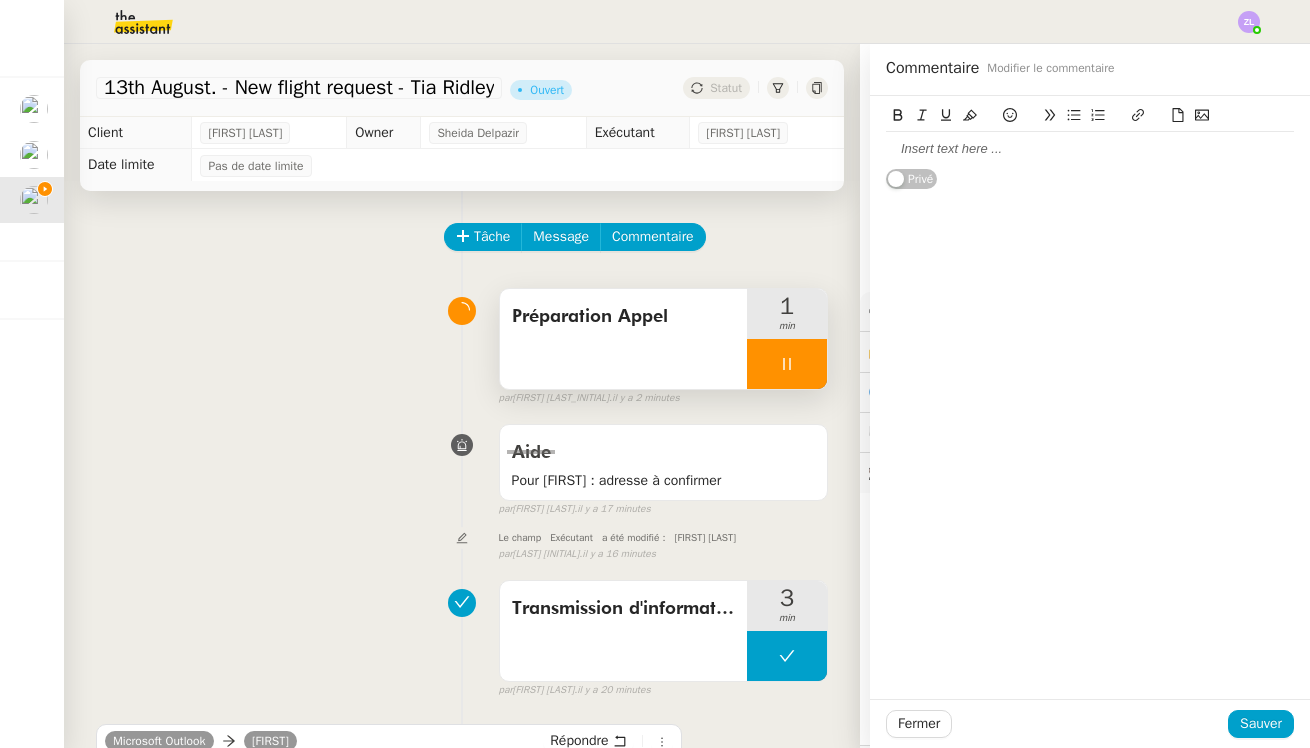 click 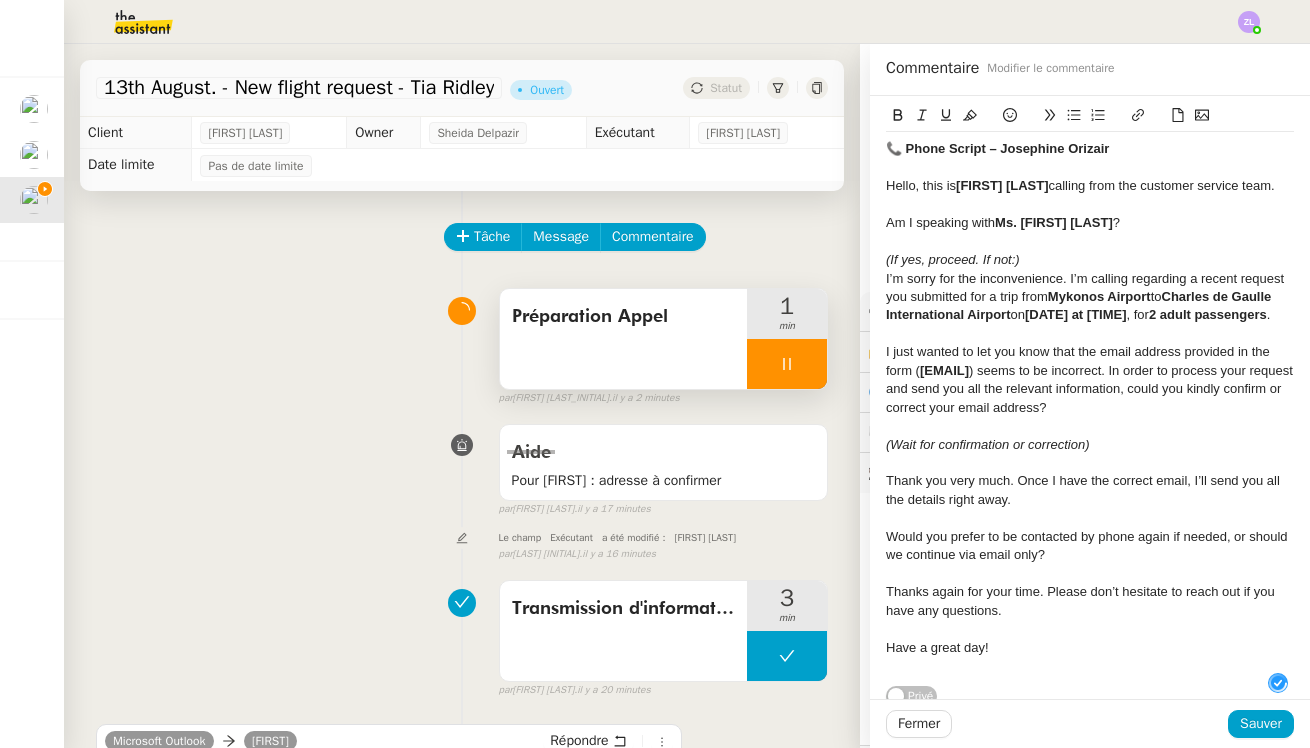 scroll, scrollTop: 21, scrollLeft: 0, axis: vertical 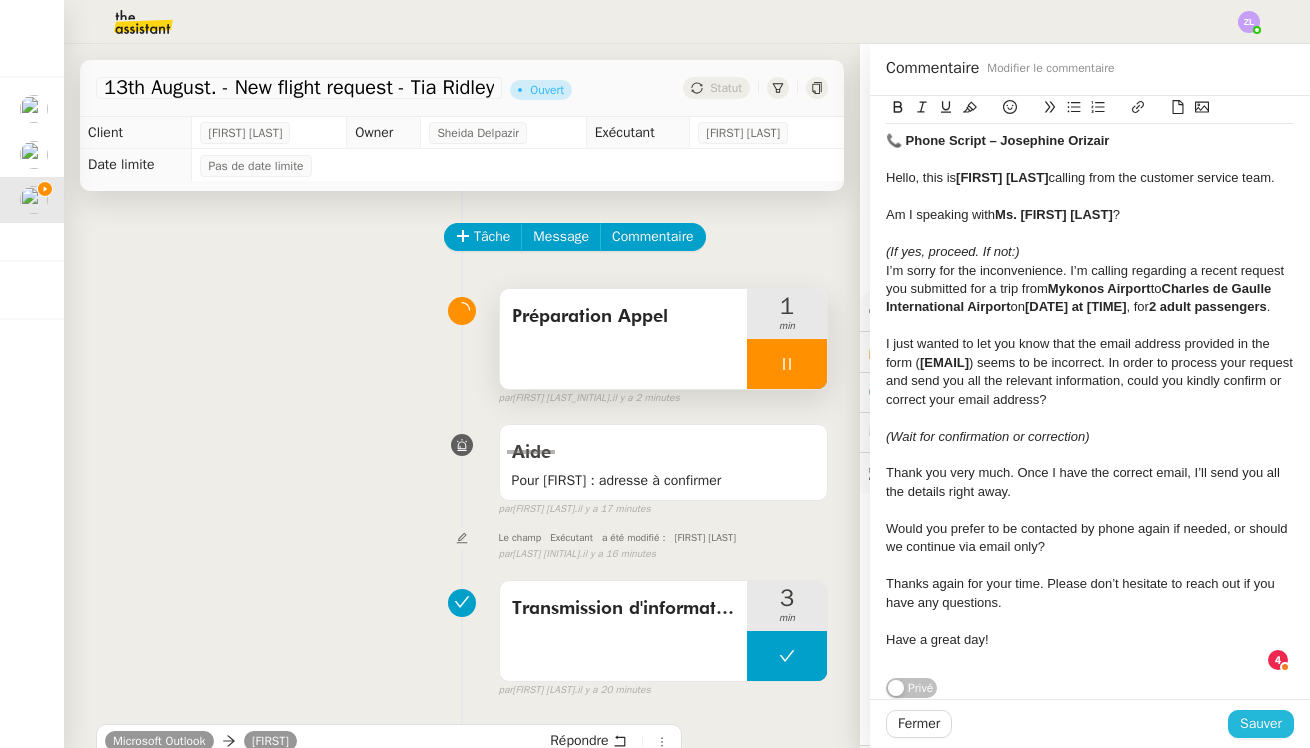 click on "Sauver" 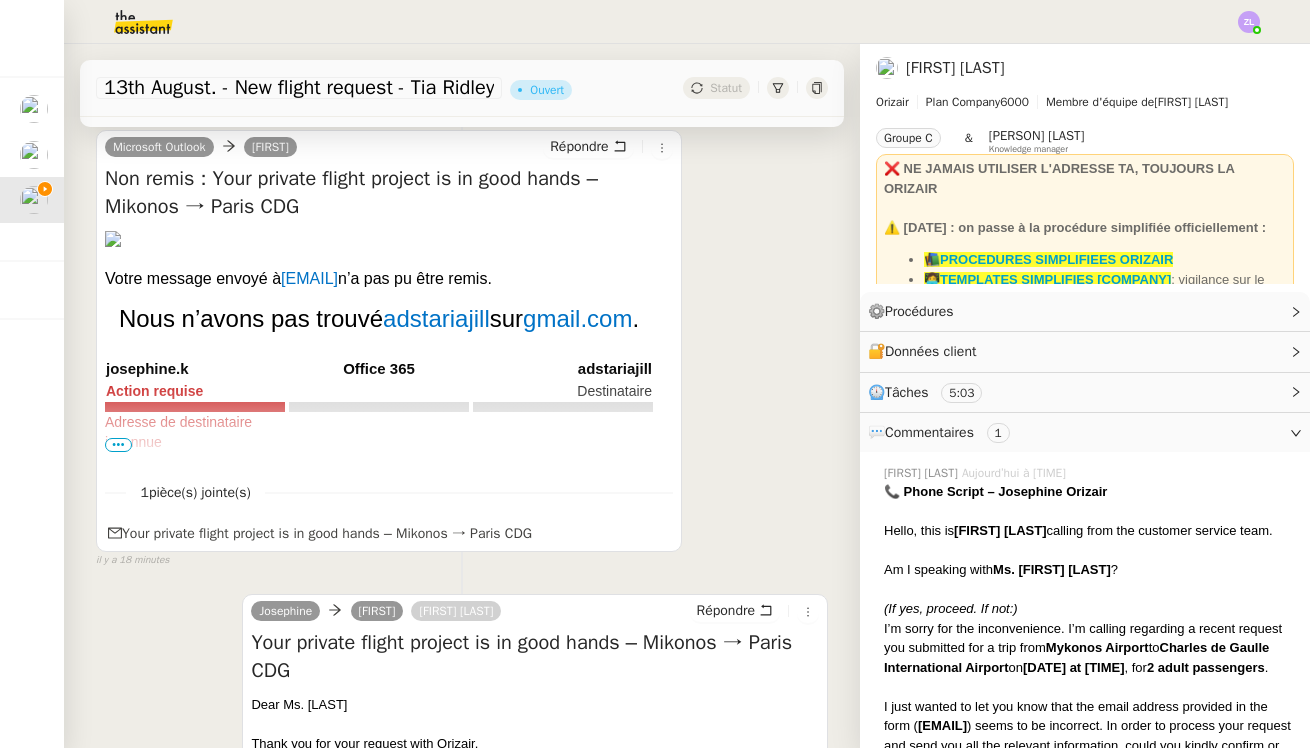 scroll, scrollTop: 0, scrollLeft: 0, axis: both 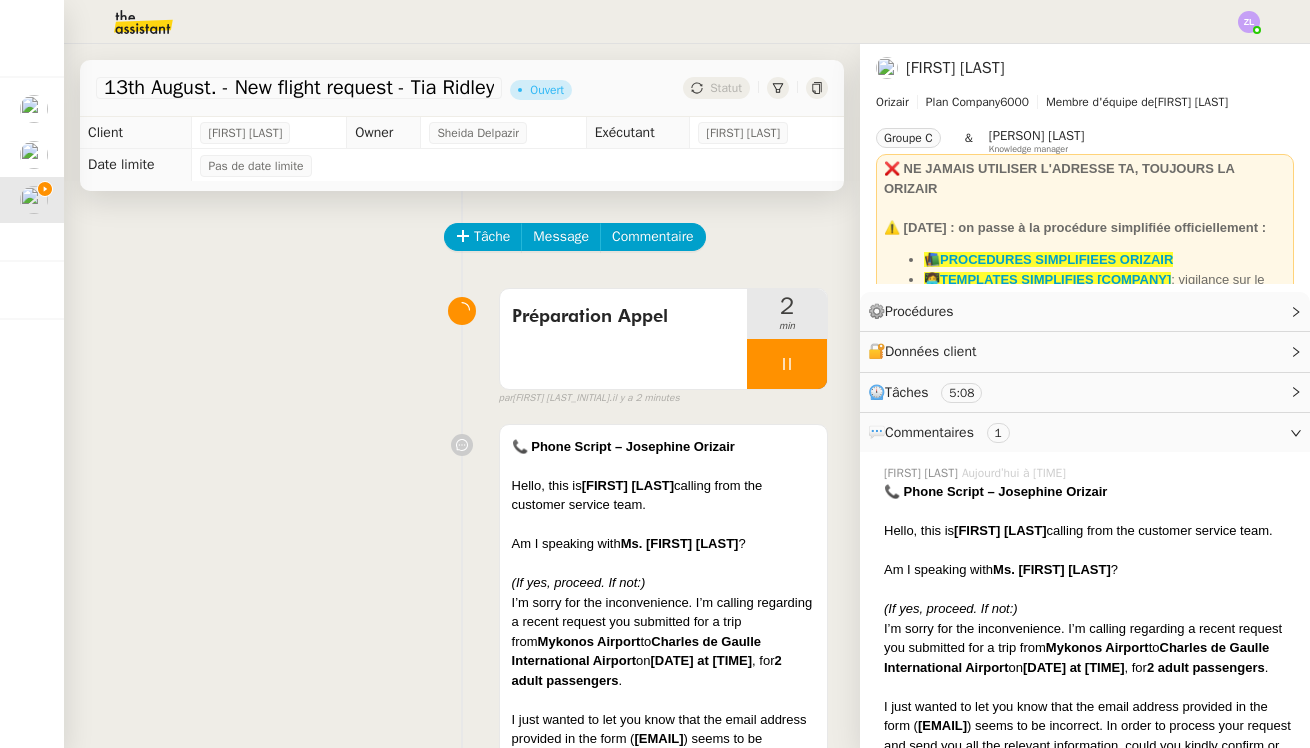 click at bounding box center [787, 364] 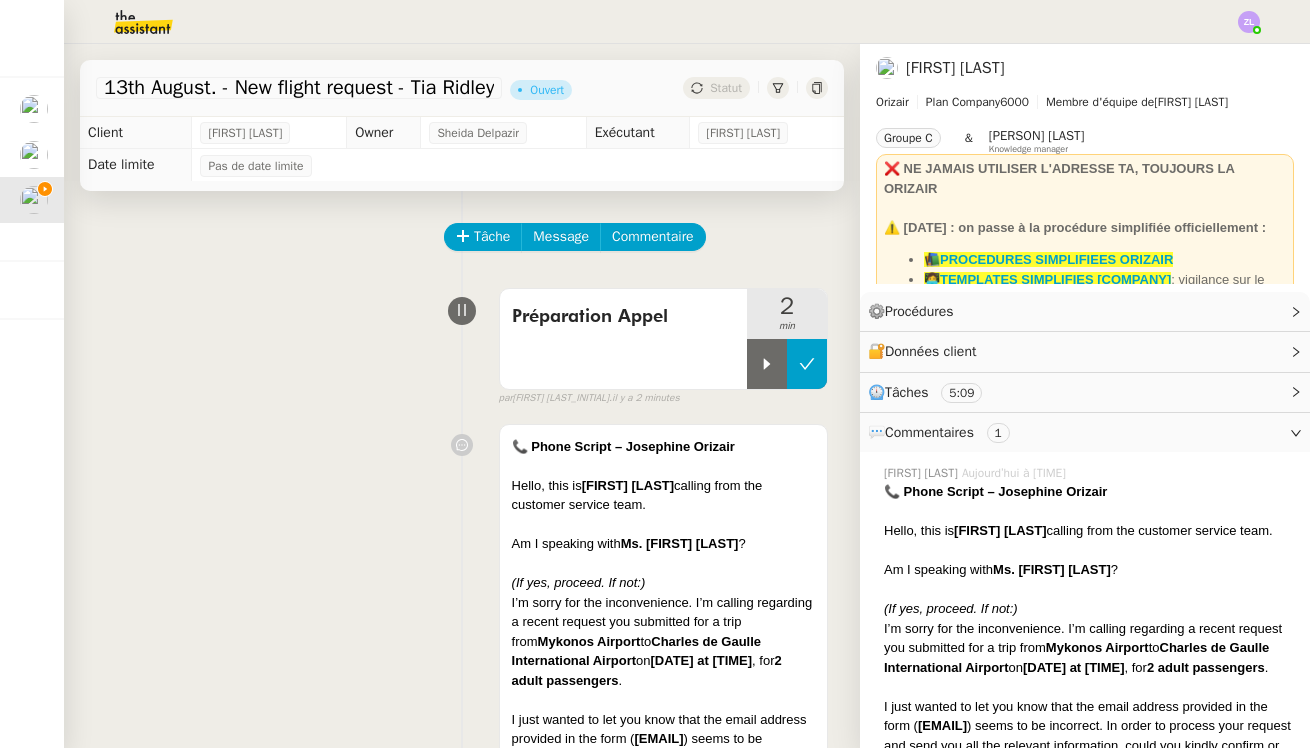 click at bounding box center (807, 364) 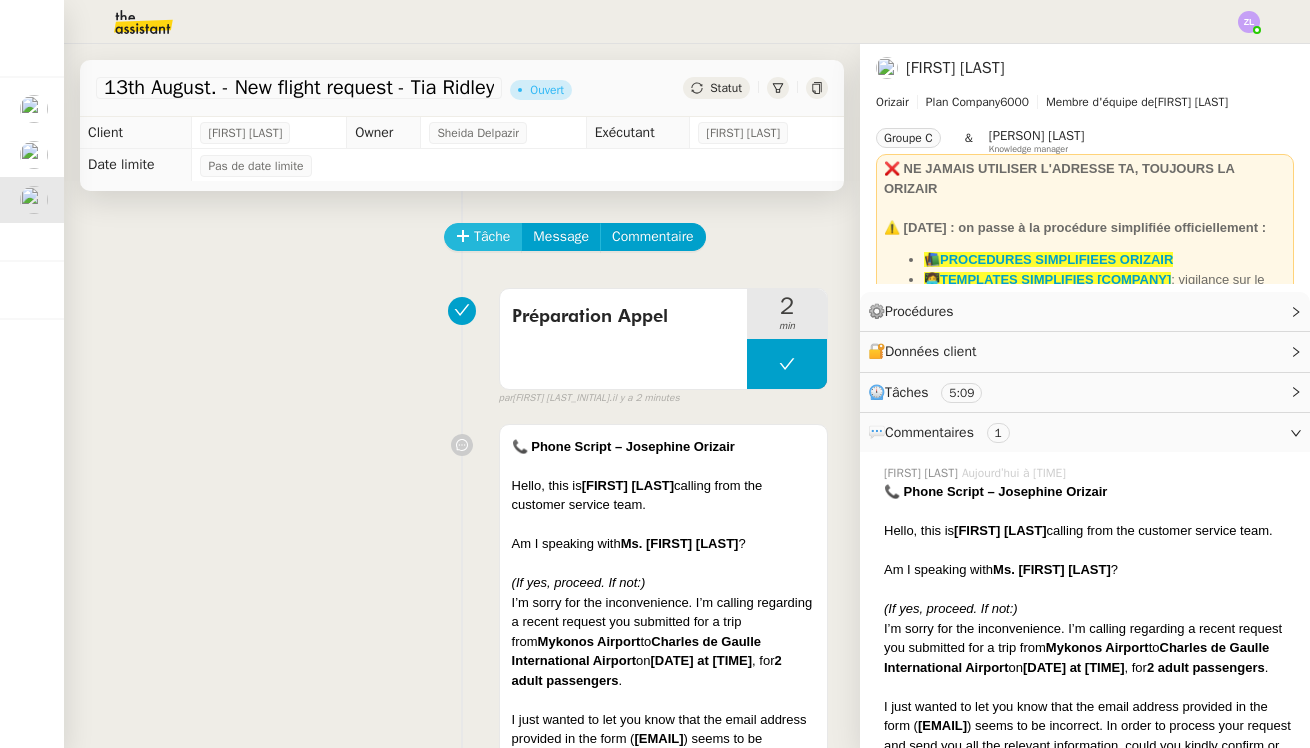 click on "Tâche" 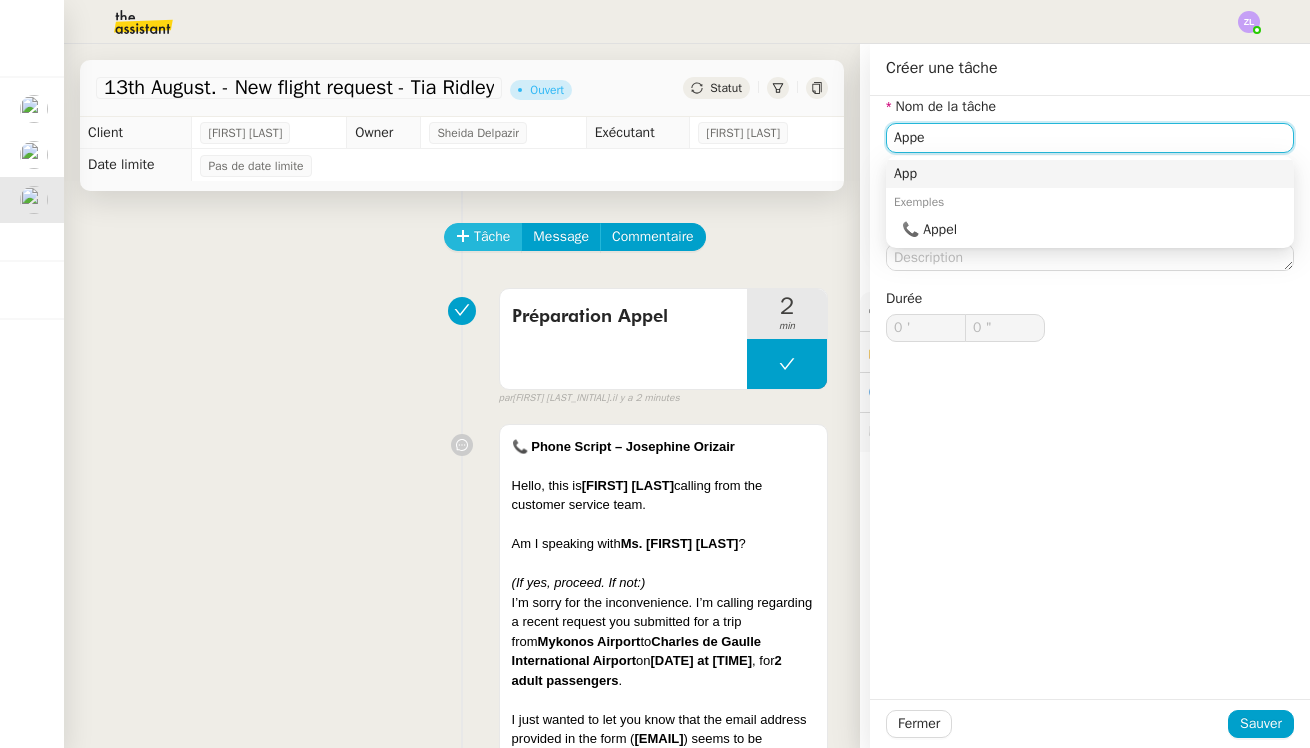 scroll, scrollTop: 0, scrollLeft: 0, axis: both 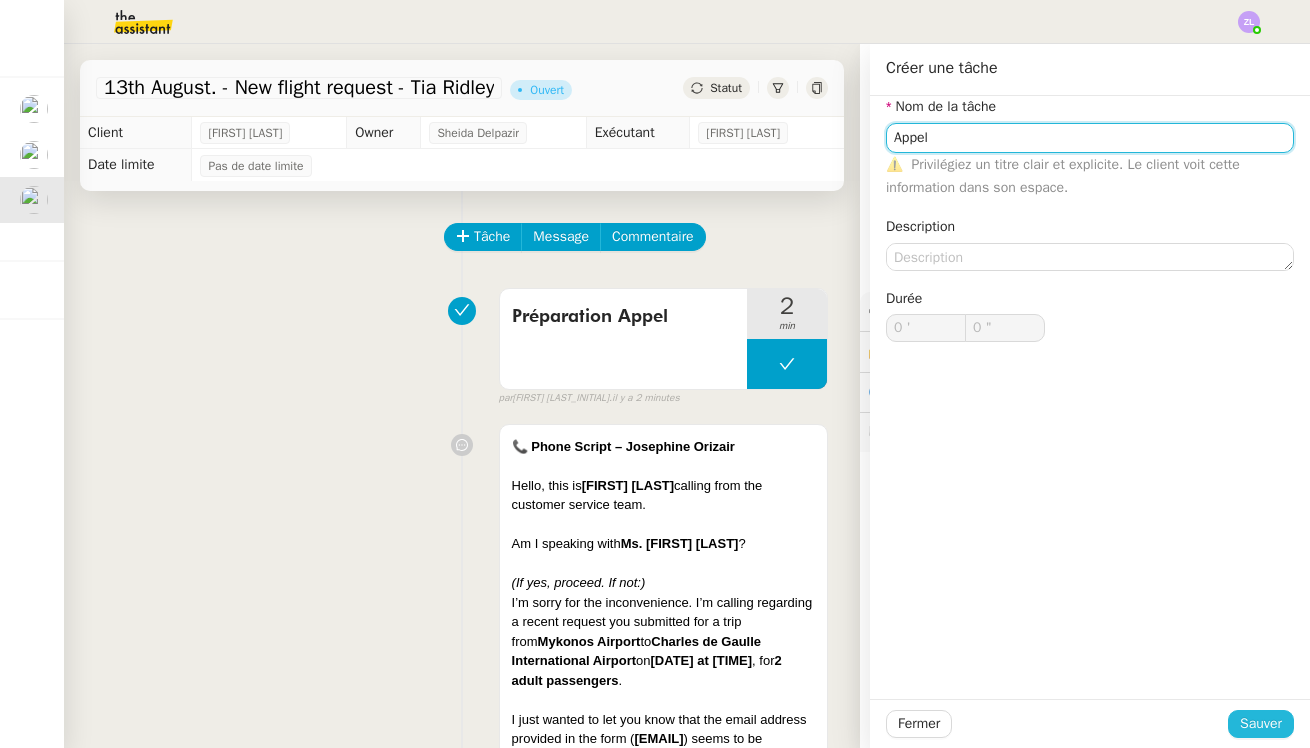 type on "Appel" 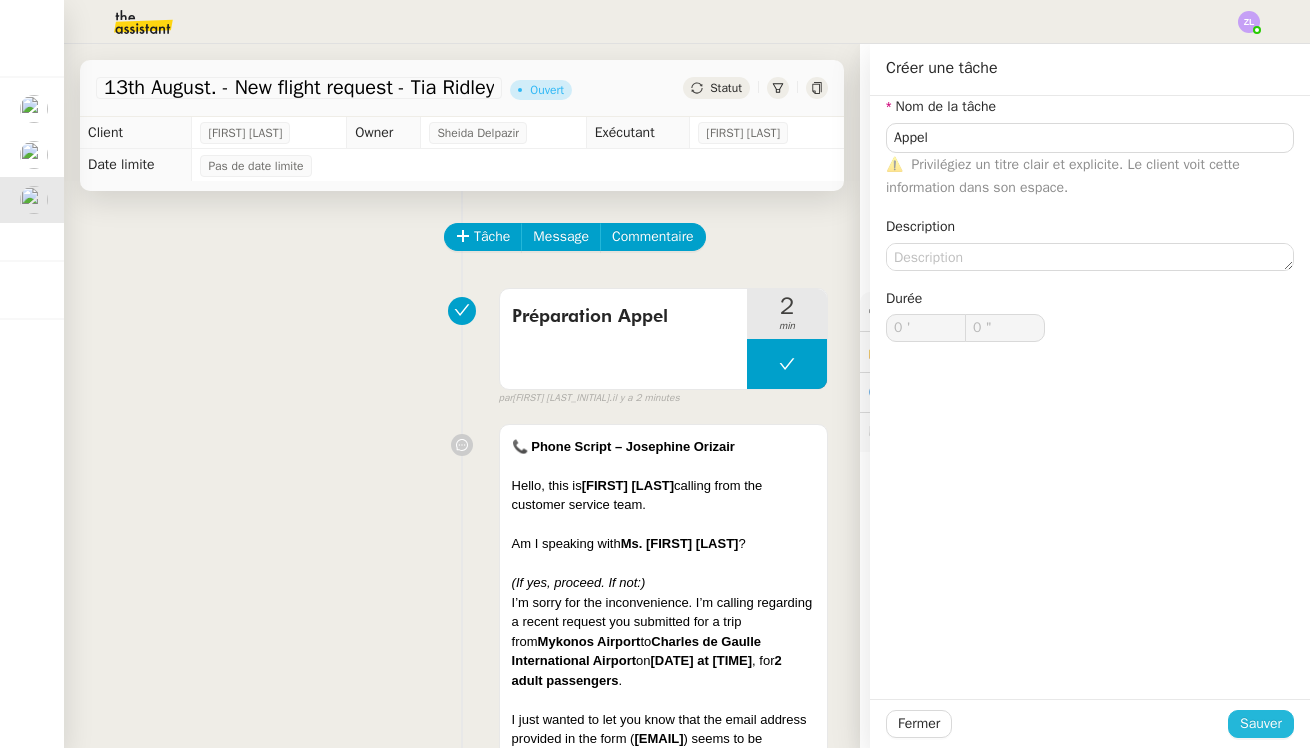 click on "Sauver" 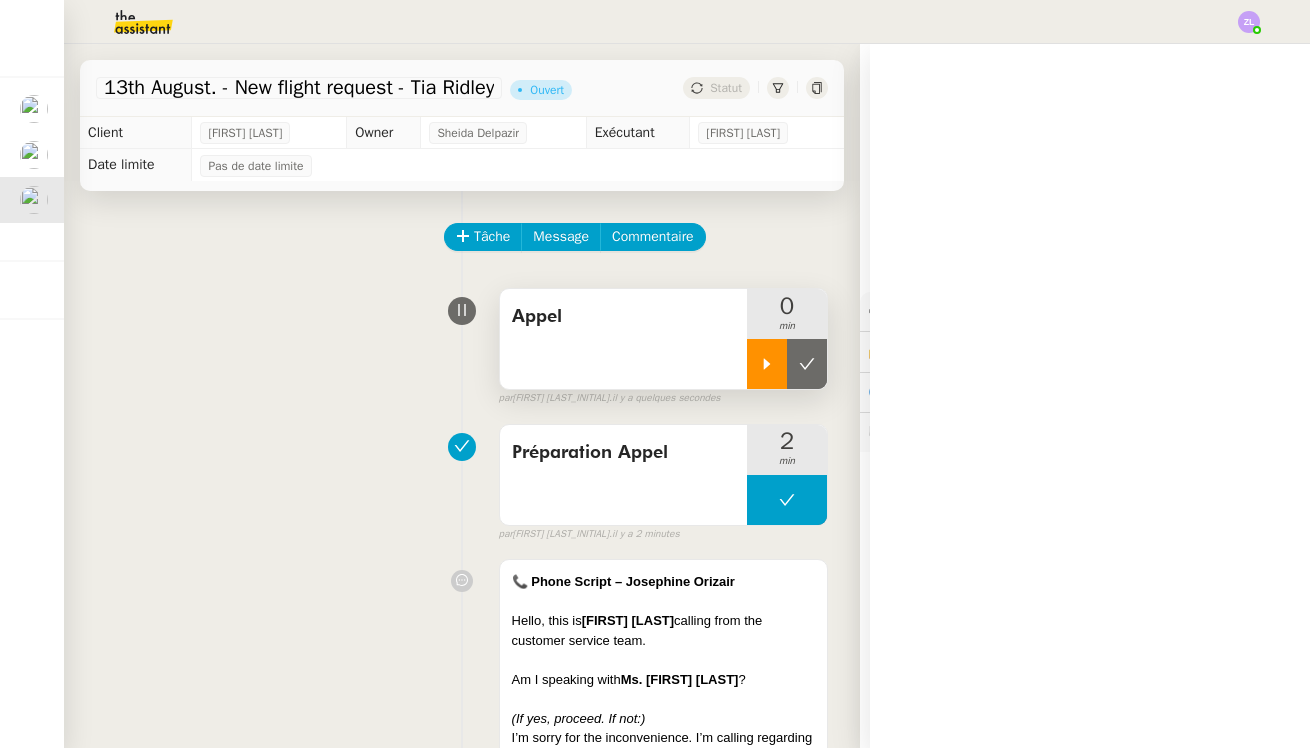 click at bounding box center [767, 364] 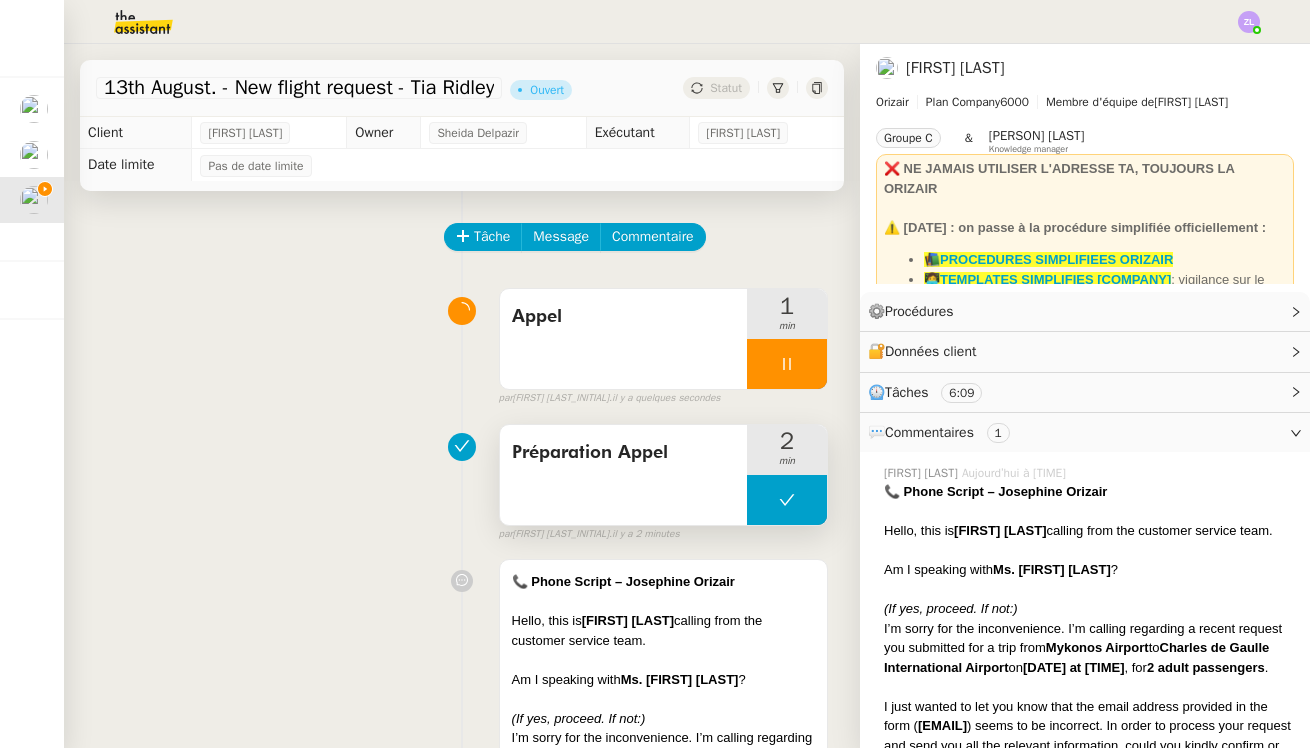 scroll, scrollTop: 0, scrollLeft: 0, axis: both 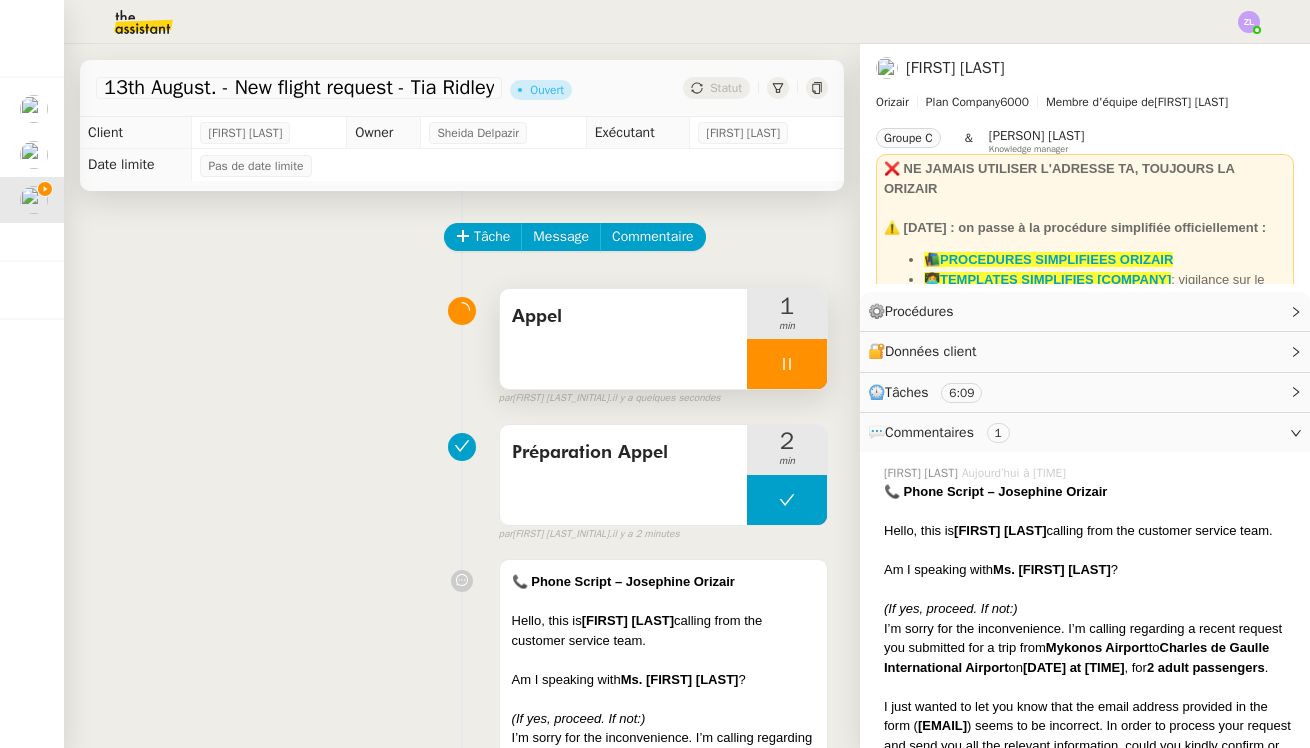 click at bounding box center (787, 364) 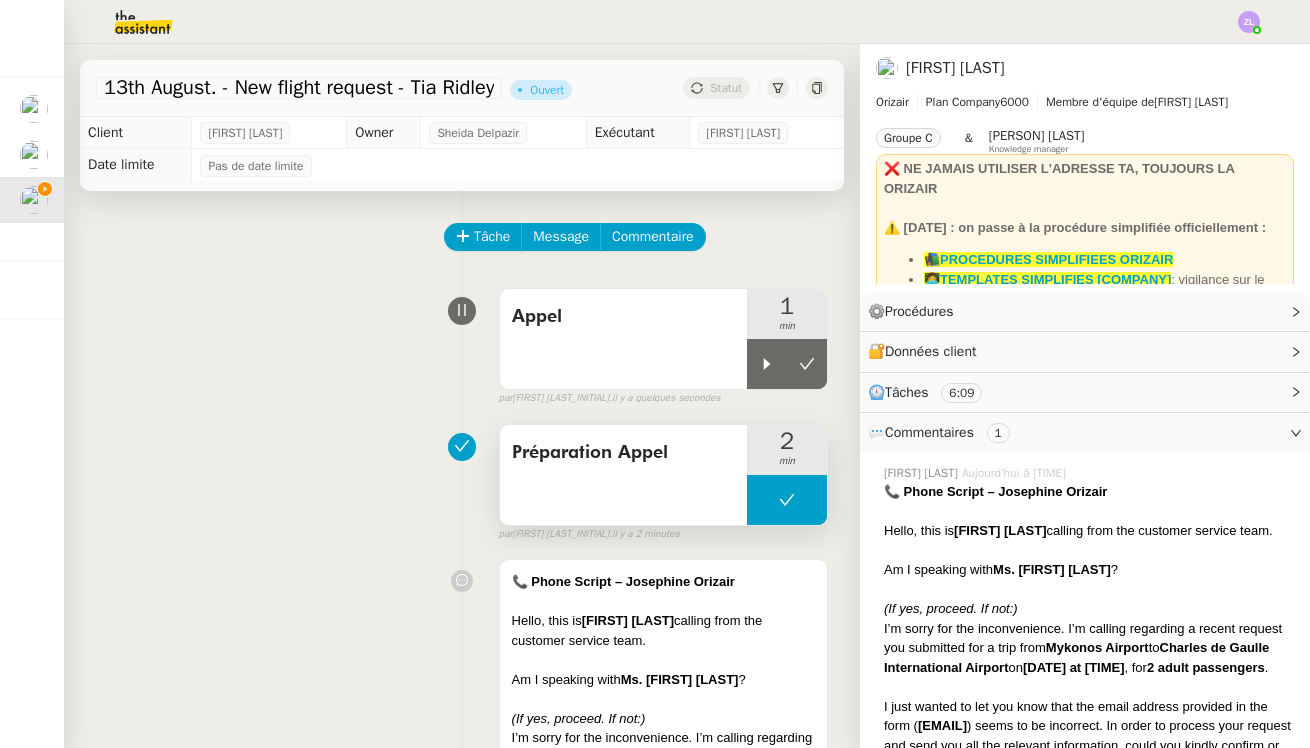 click at bounding box center (787, 500) 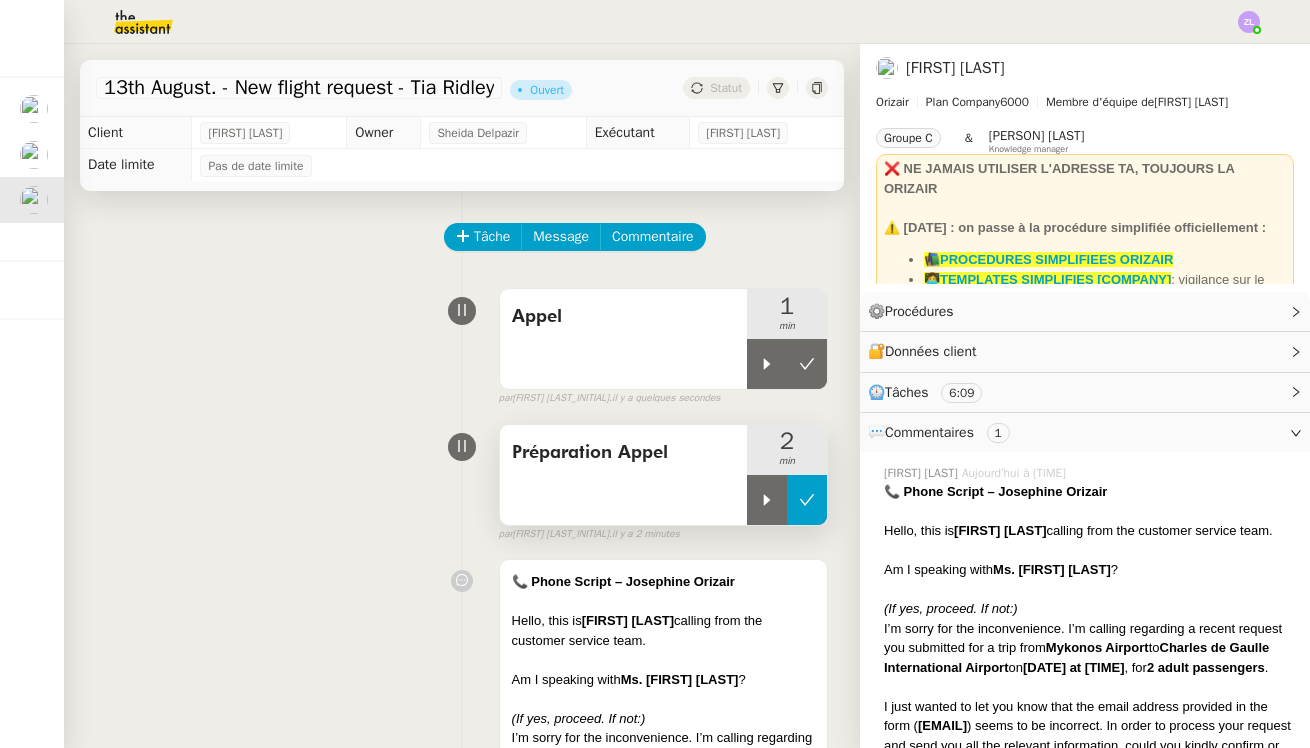 click 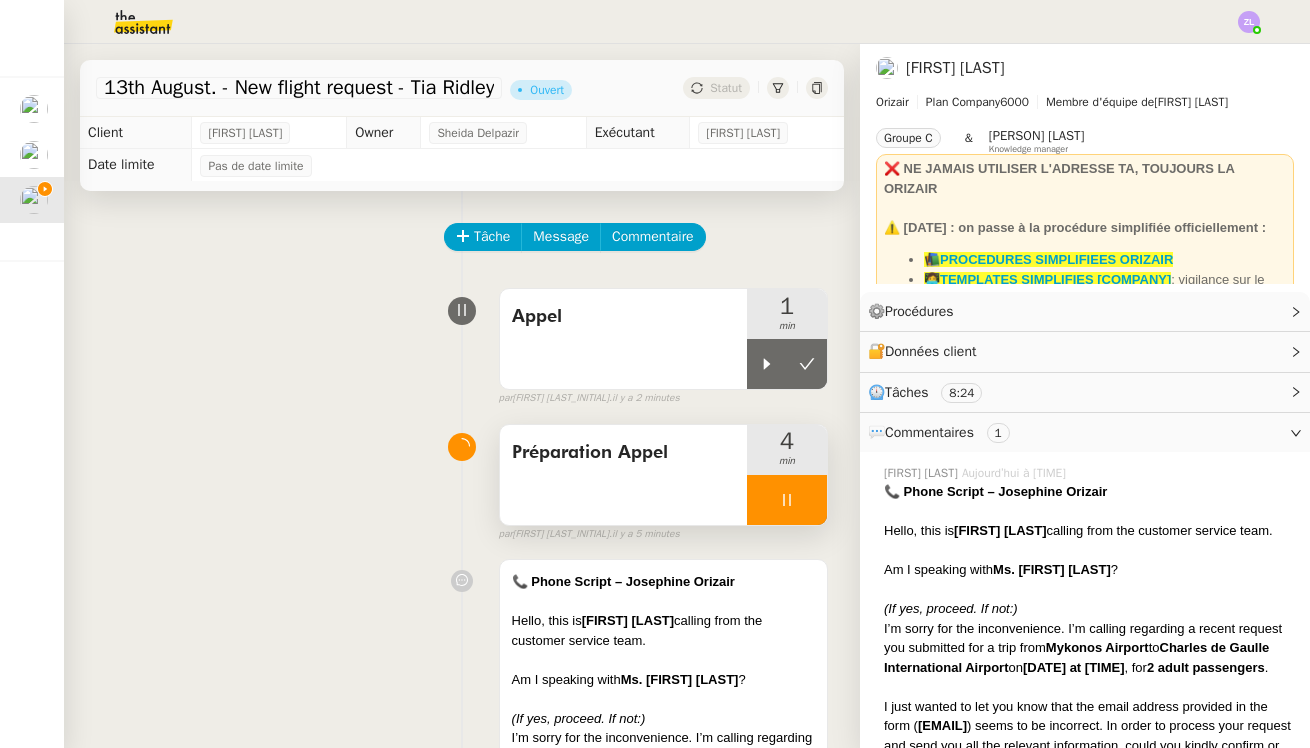 click at bounding box center [787, 500] 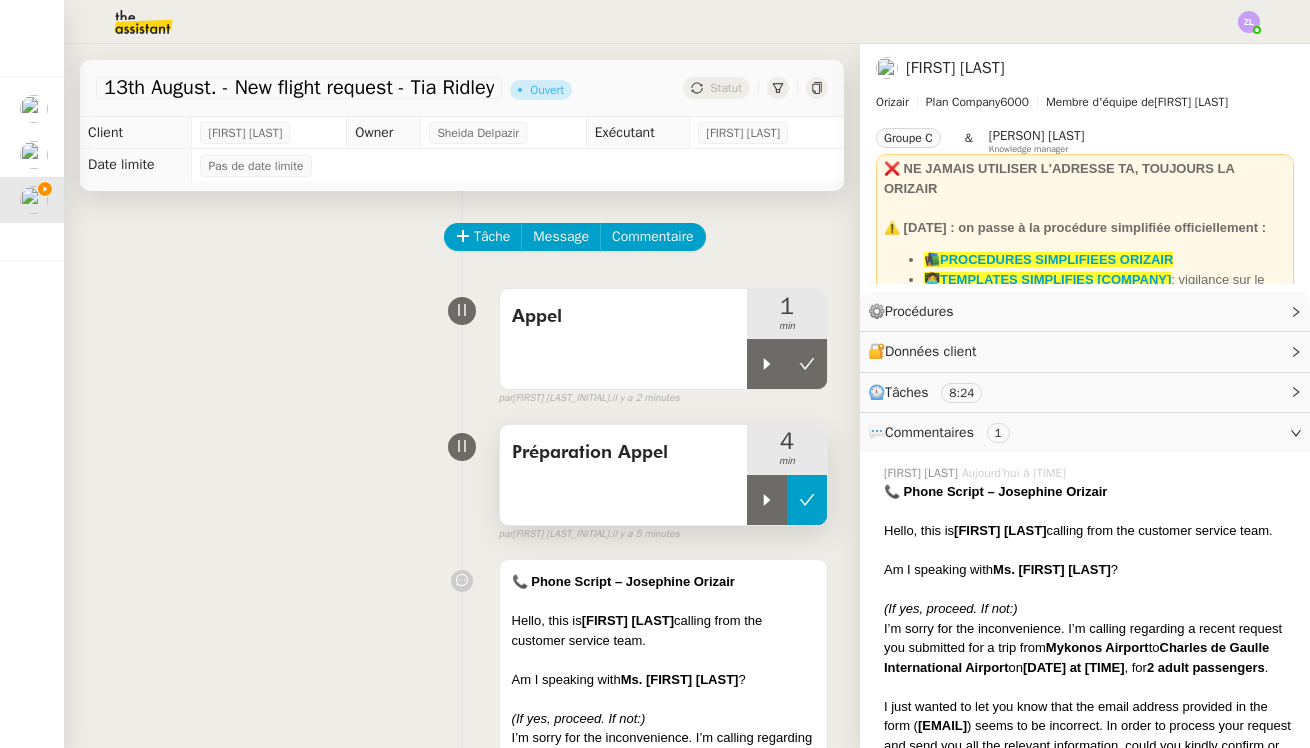 click 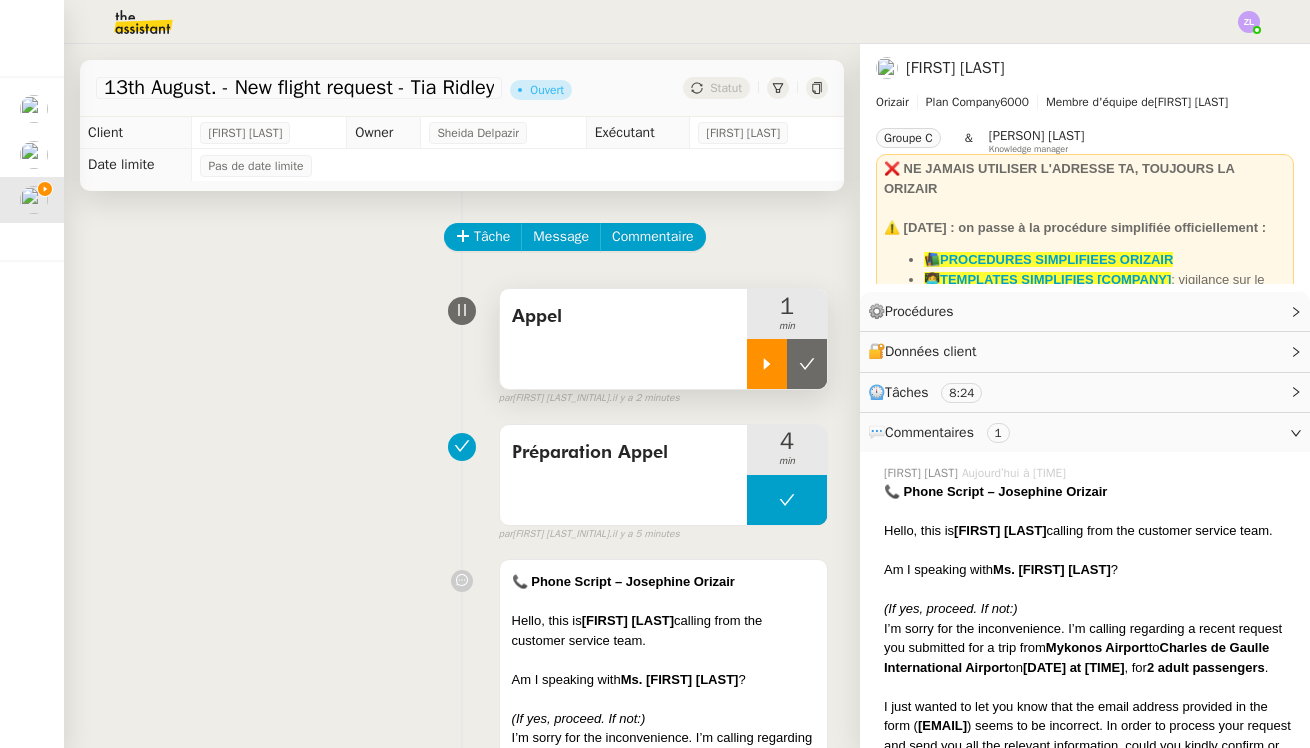 click 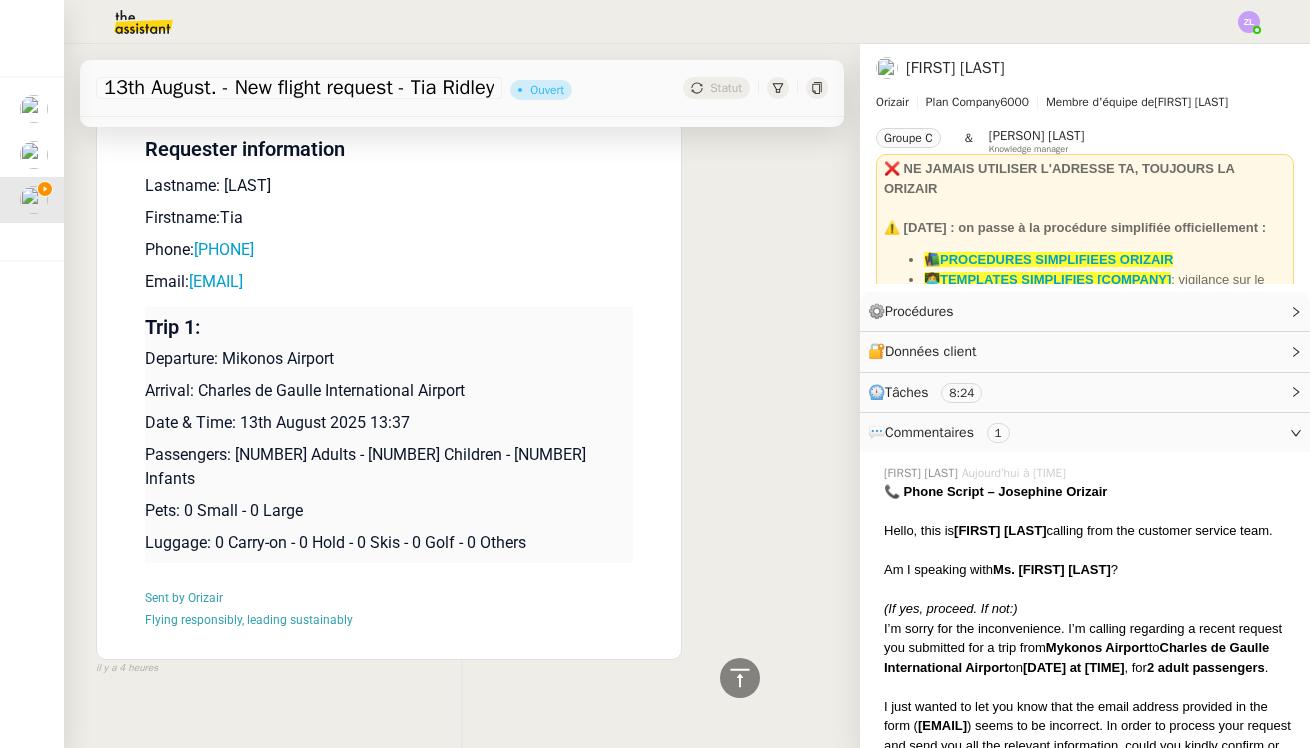 scroll, scrollTop: 2647, scrollLeft: 0, axis: vertical 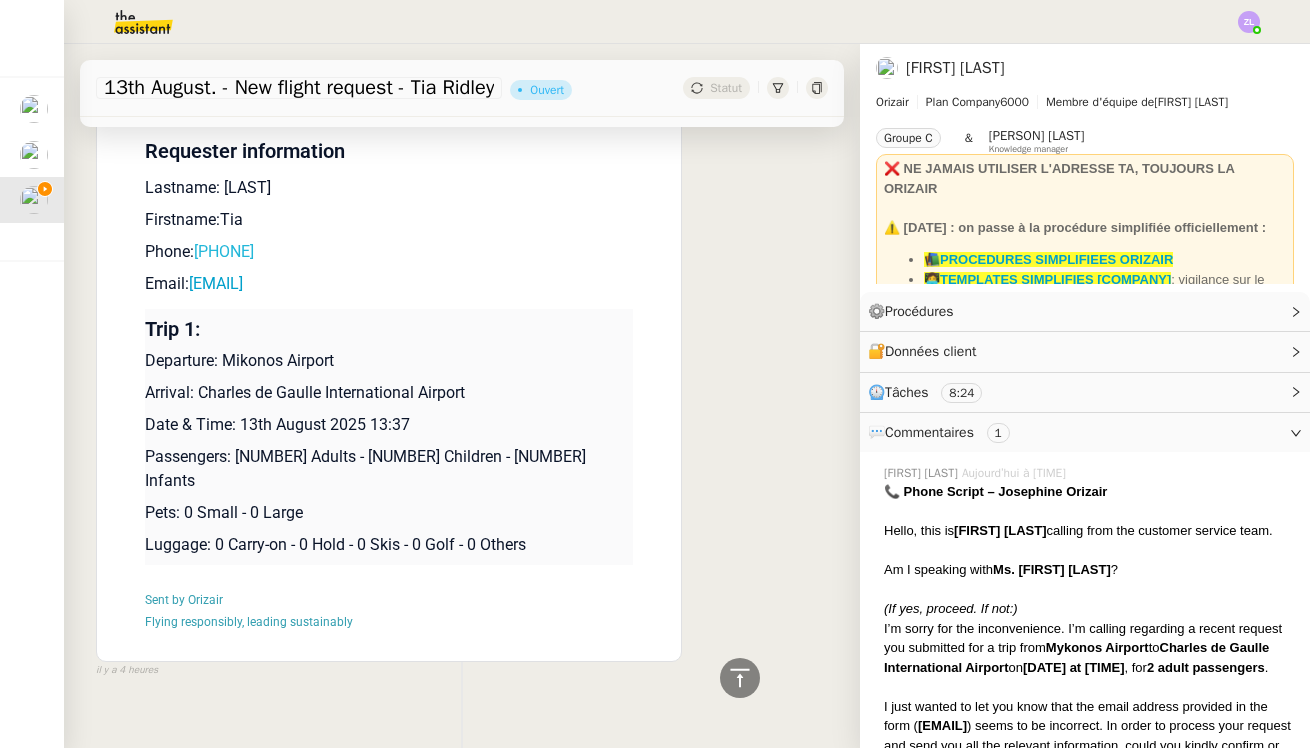 drag, startPoint x: 349, startPoint y: 256, endPoint x: 203, endPoint y: 257, distance: 146.00342 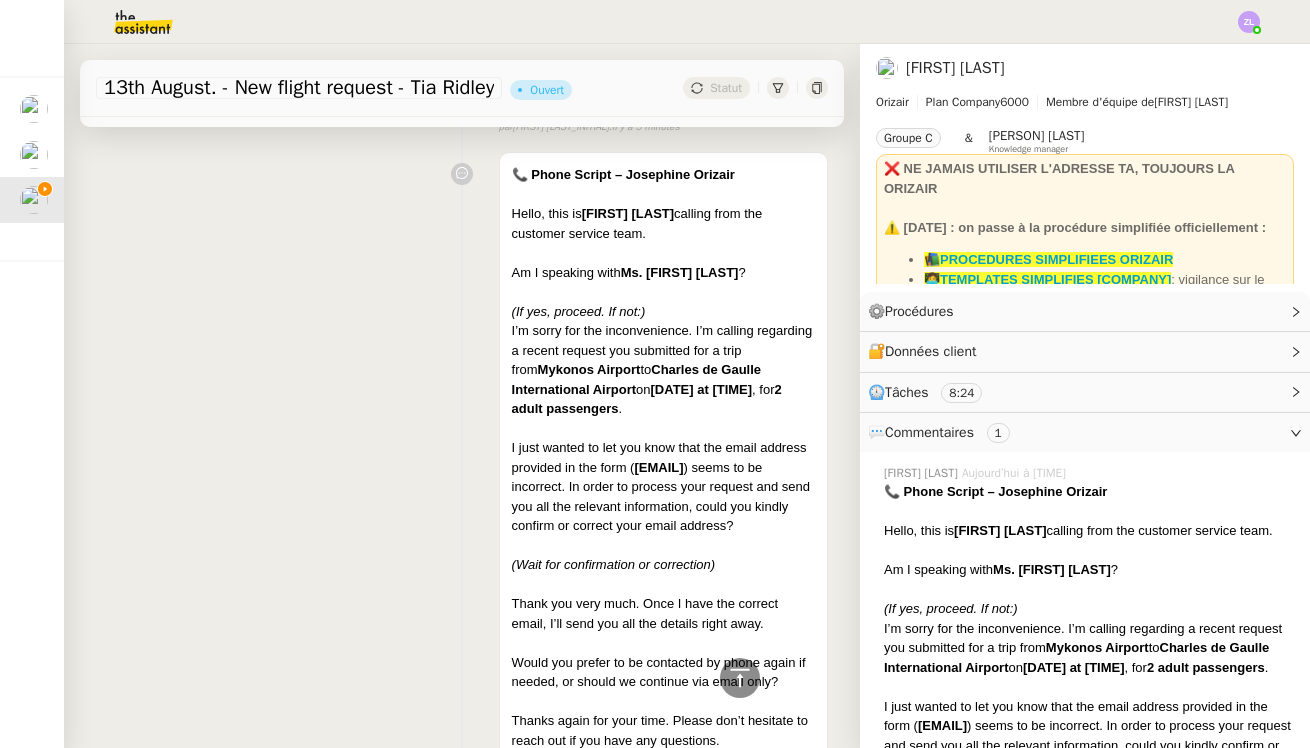 scroll, scrollTop: 414, scrollLeft: 0, axis: vertical 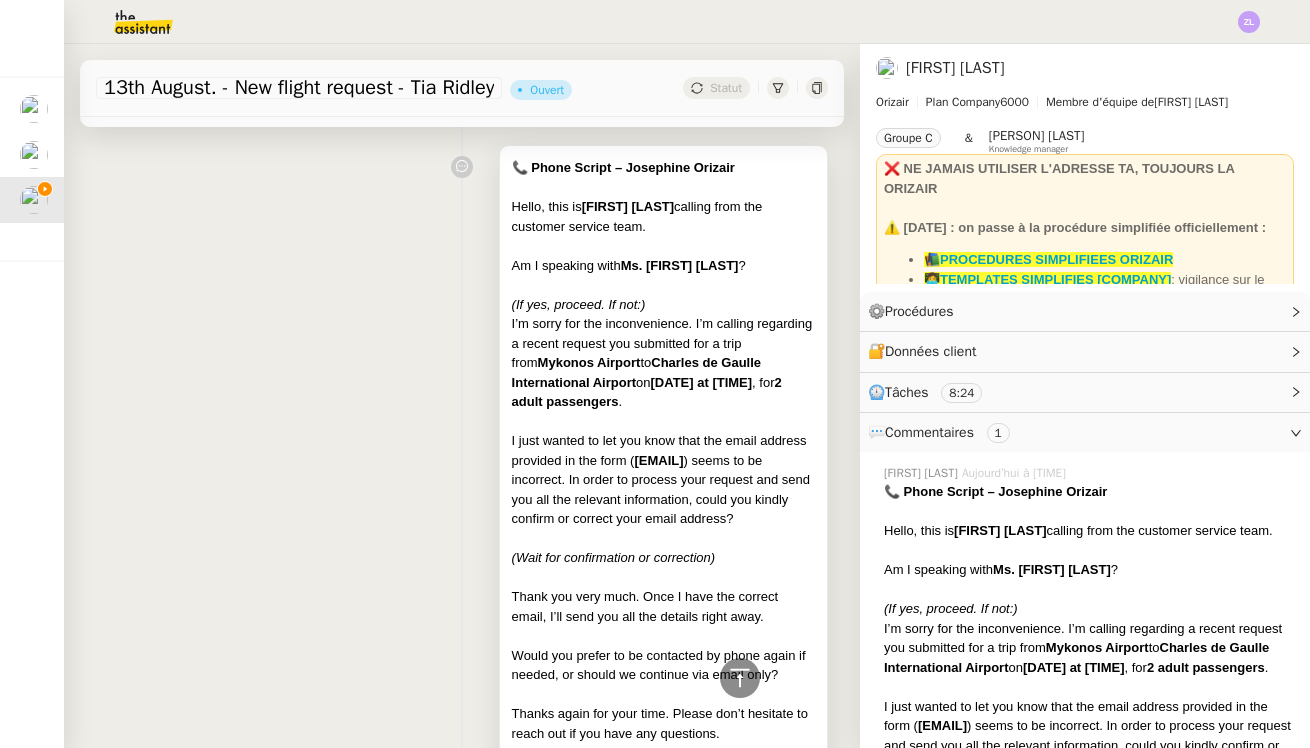 click on "[DATE] at [TIME]" at bounding box center [702, 382] 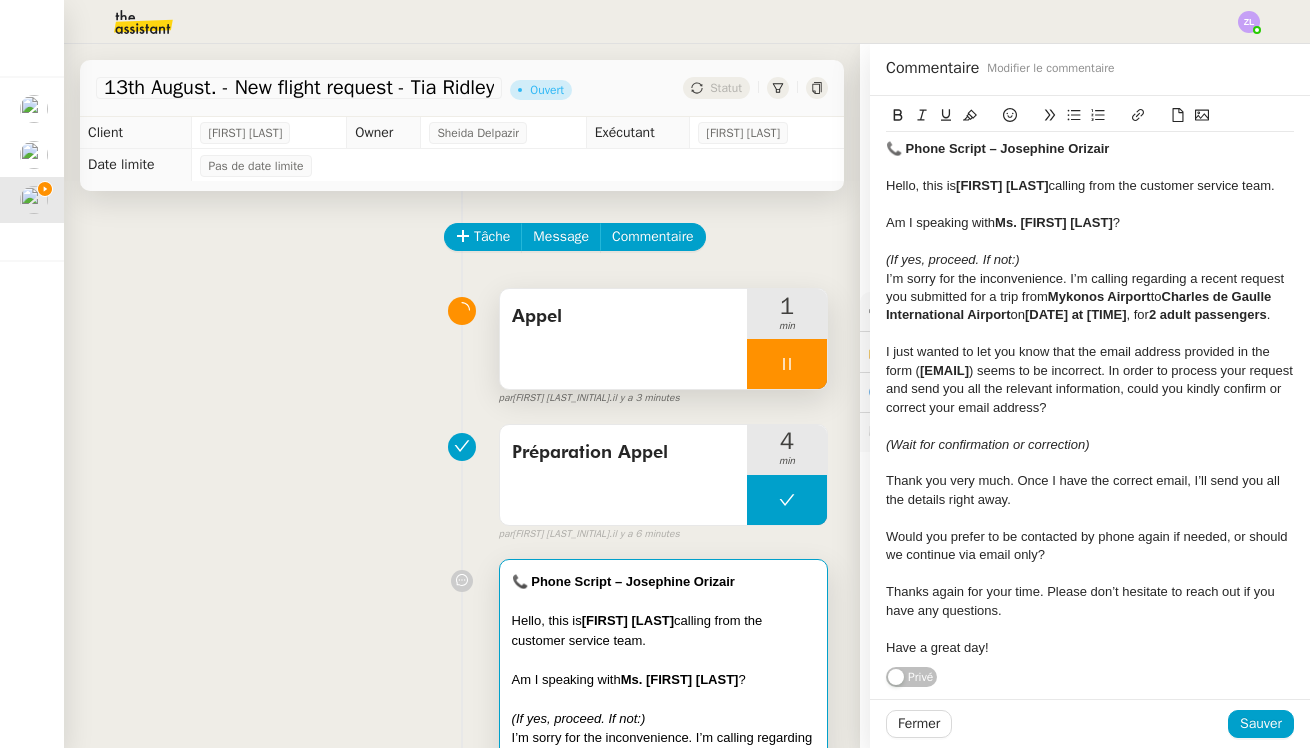 scroll, scrollTop: -1, scrollLeft: 0, axis: vertical 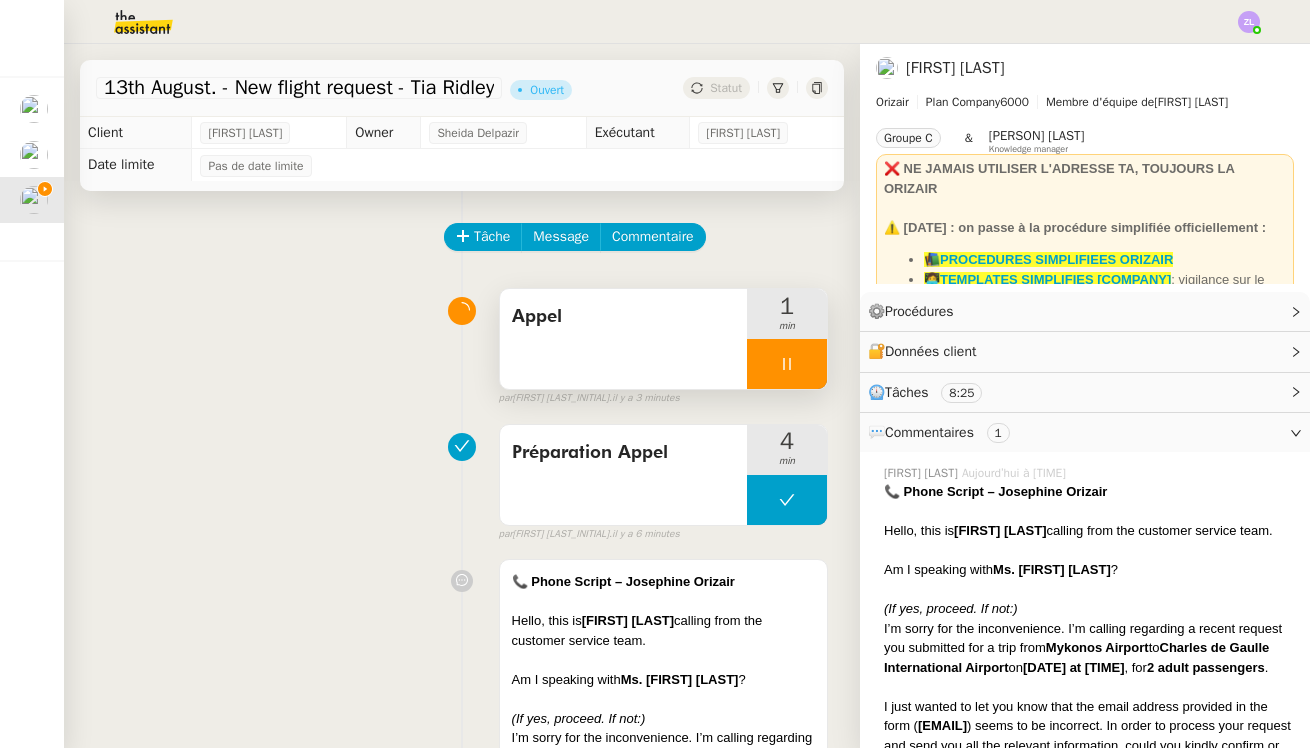 click on "Appel" at bounding box center [623, 339] 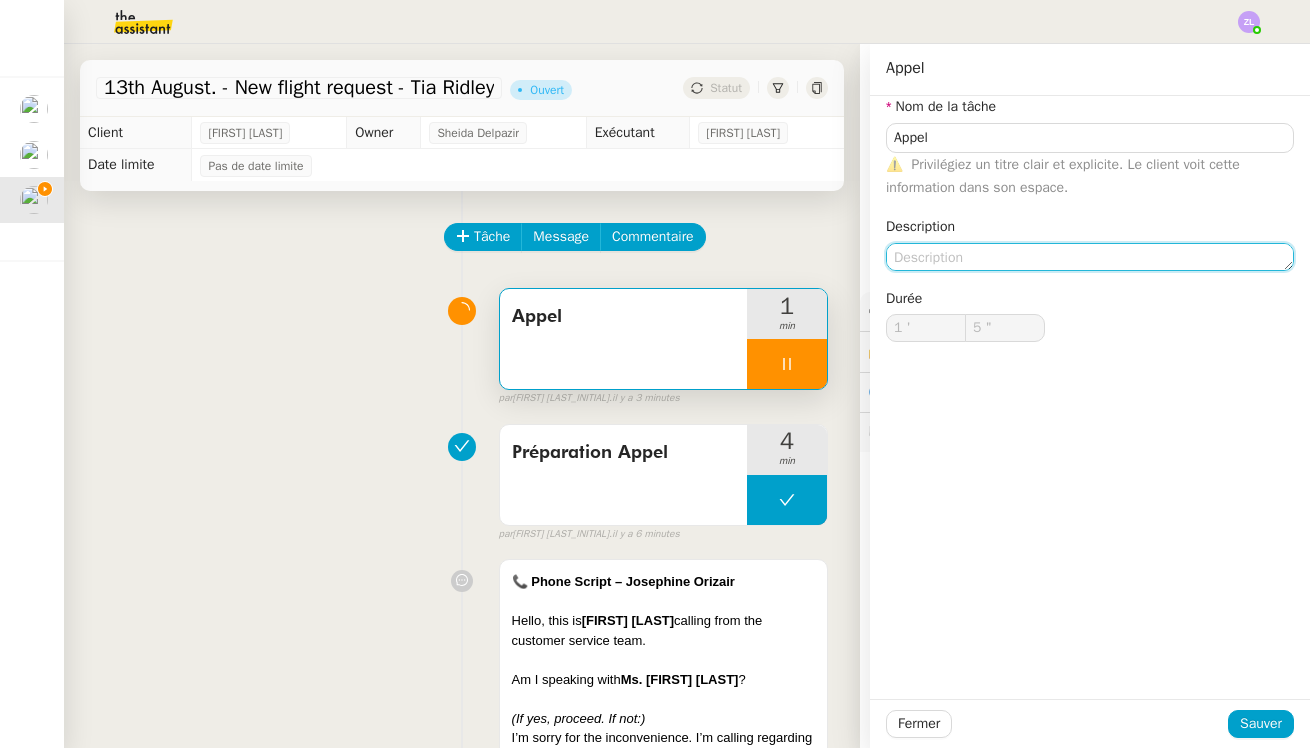 click 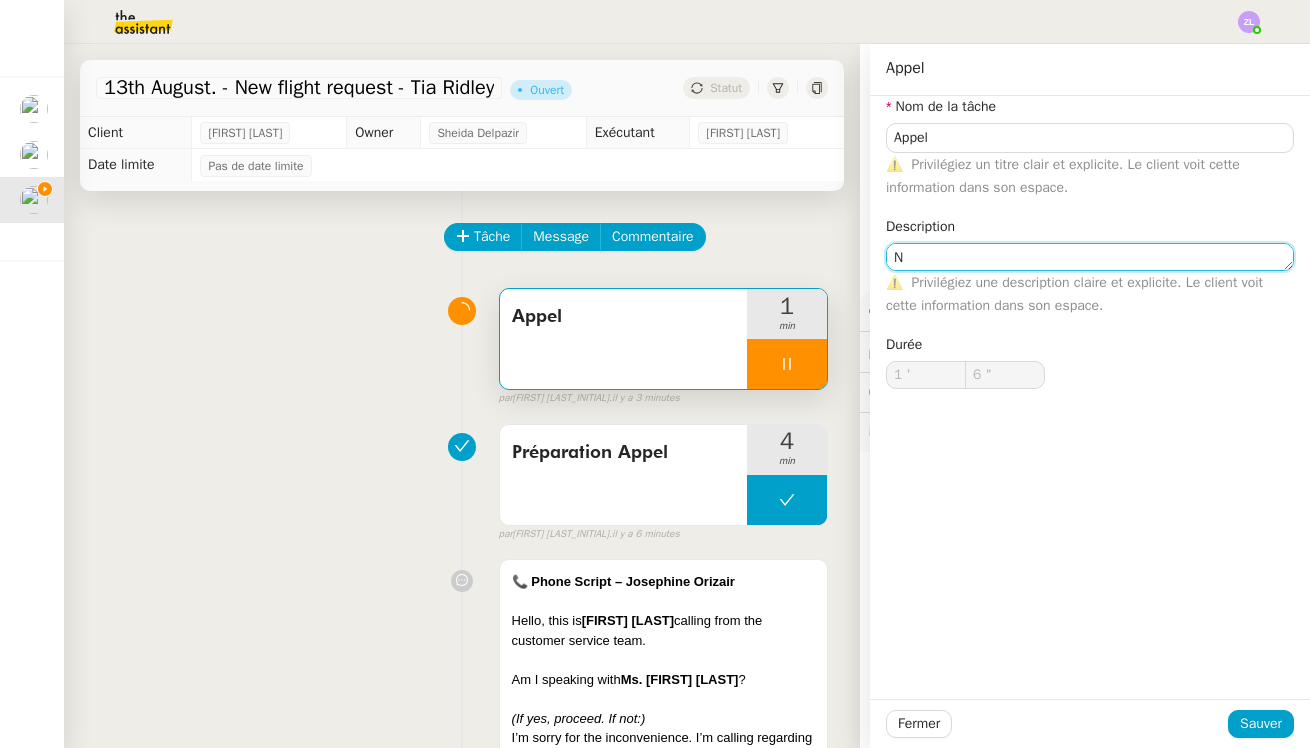 type on "N'" 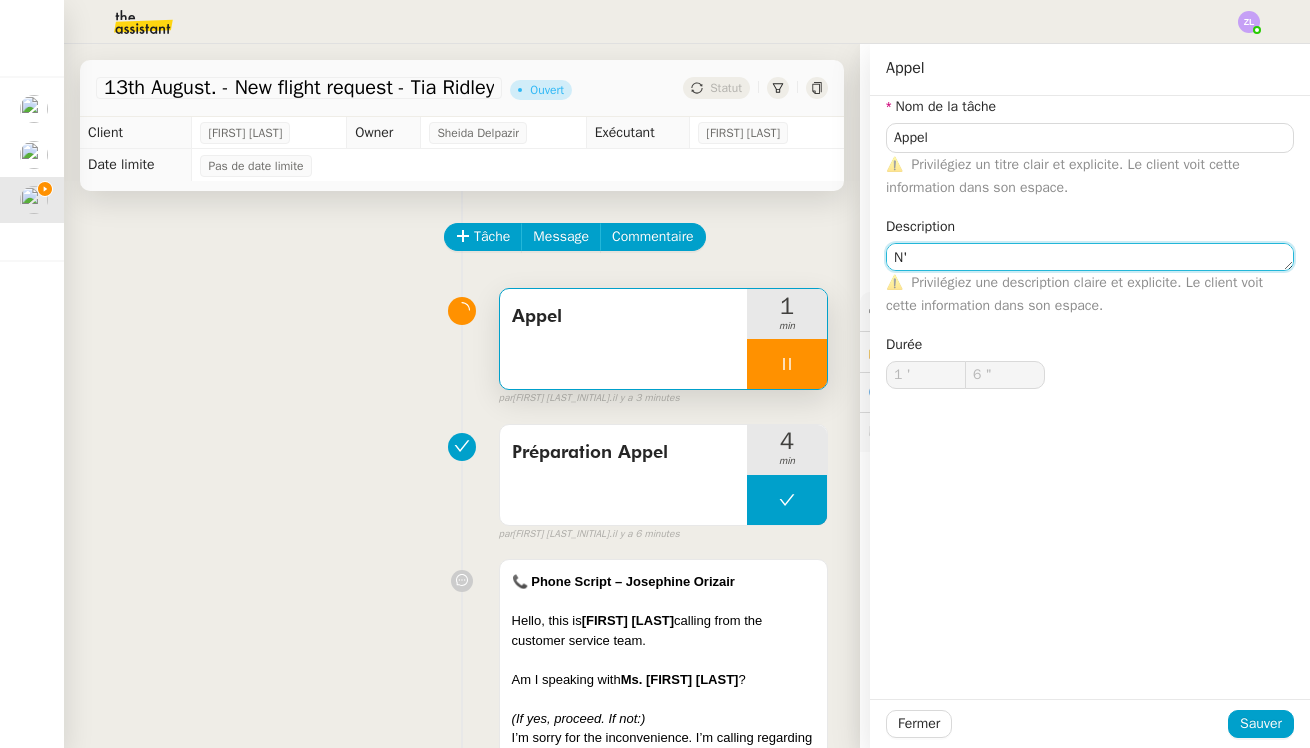 type on "7 "" 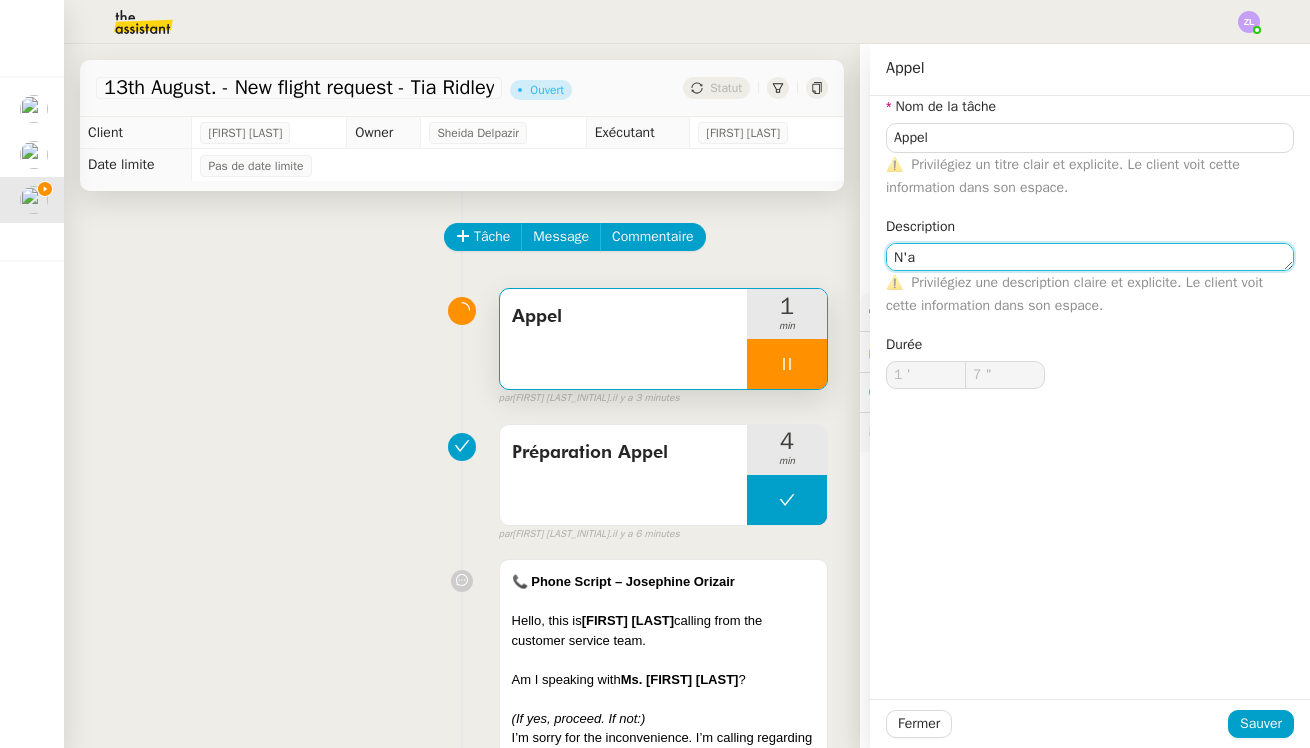 type on "N'a p" 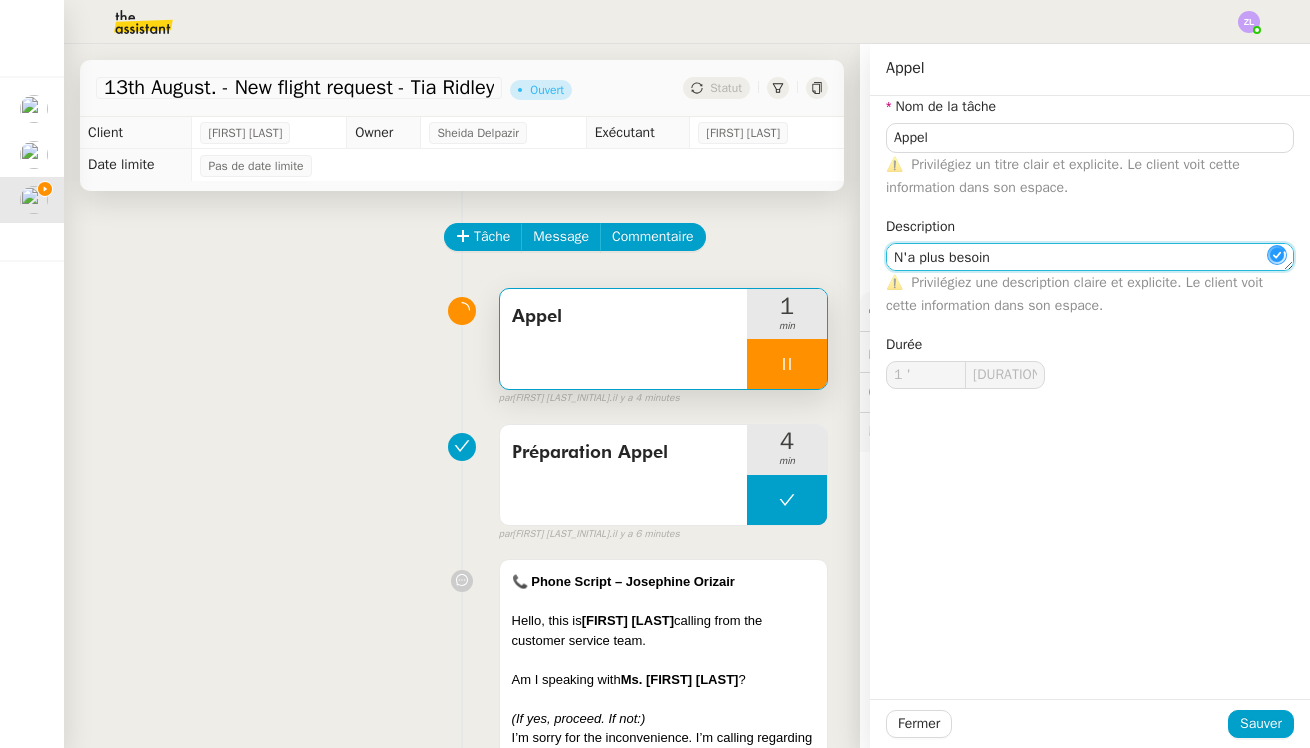 type on "N'a plus besoin d" 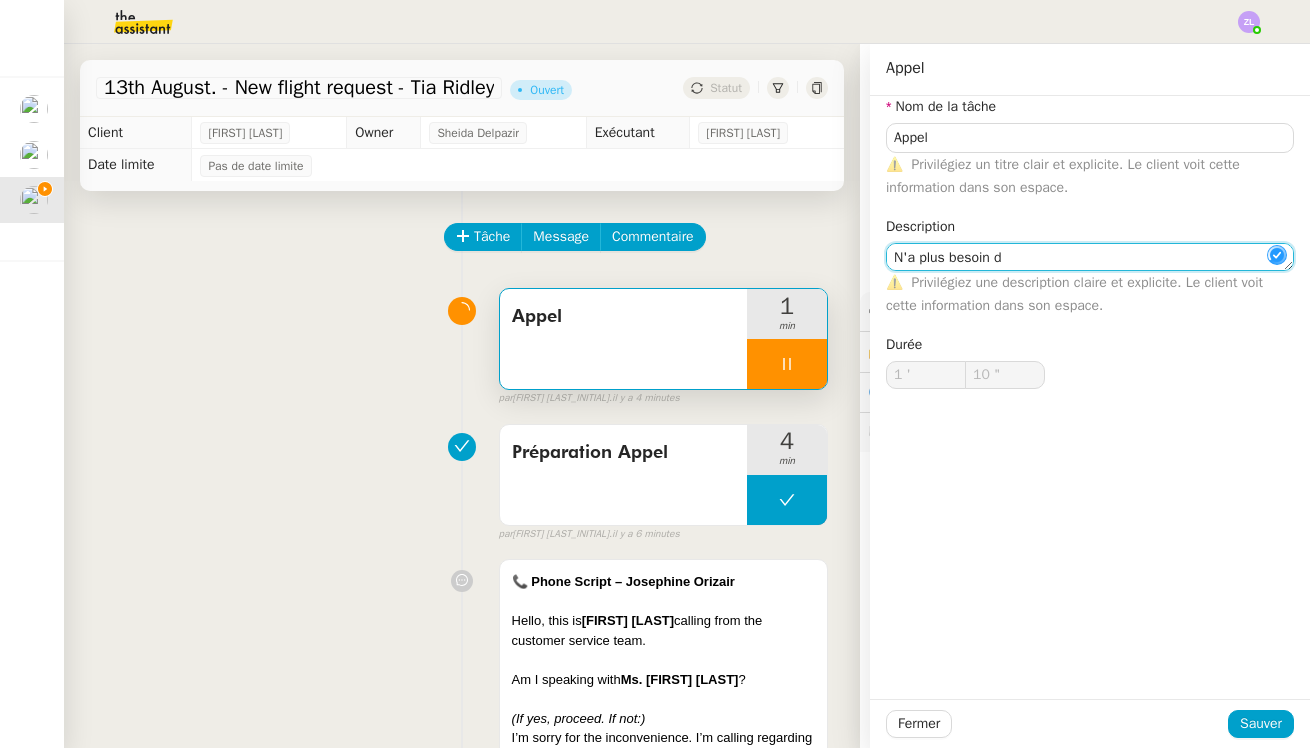 type on "11 "" 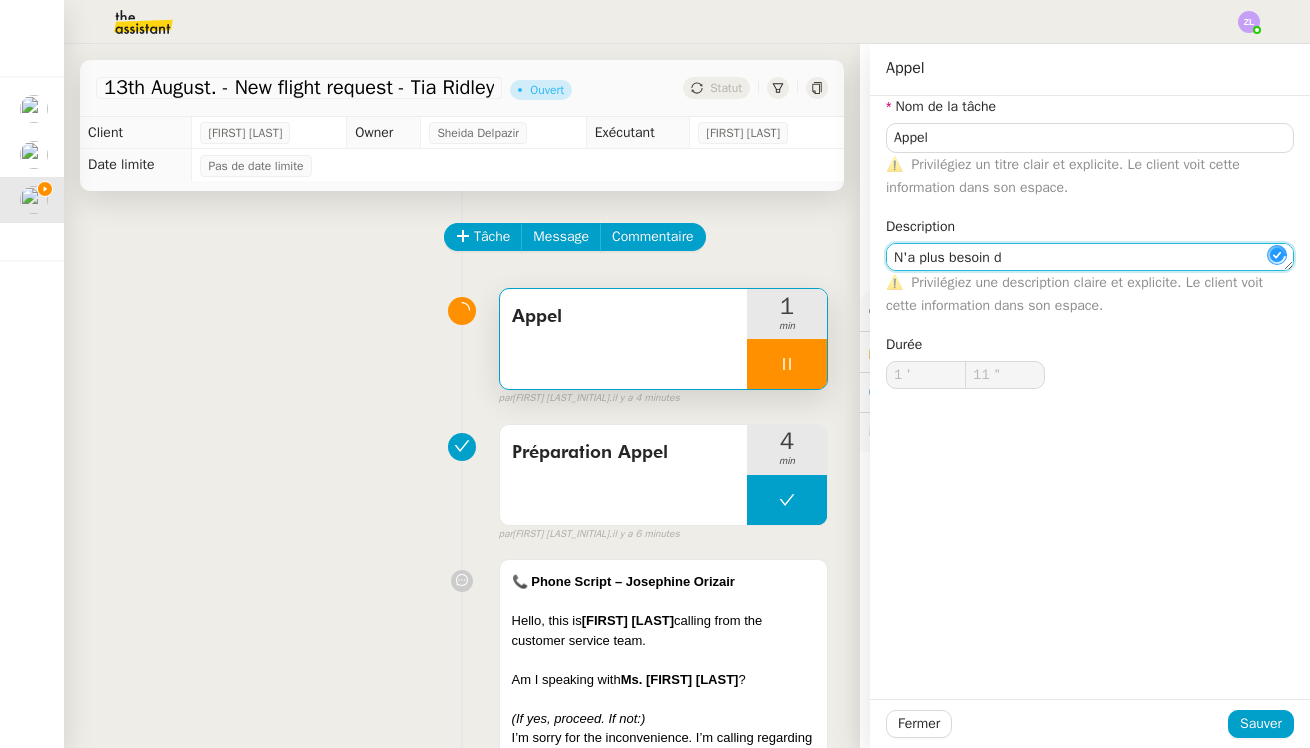 type on "N'a plus besoin de" 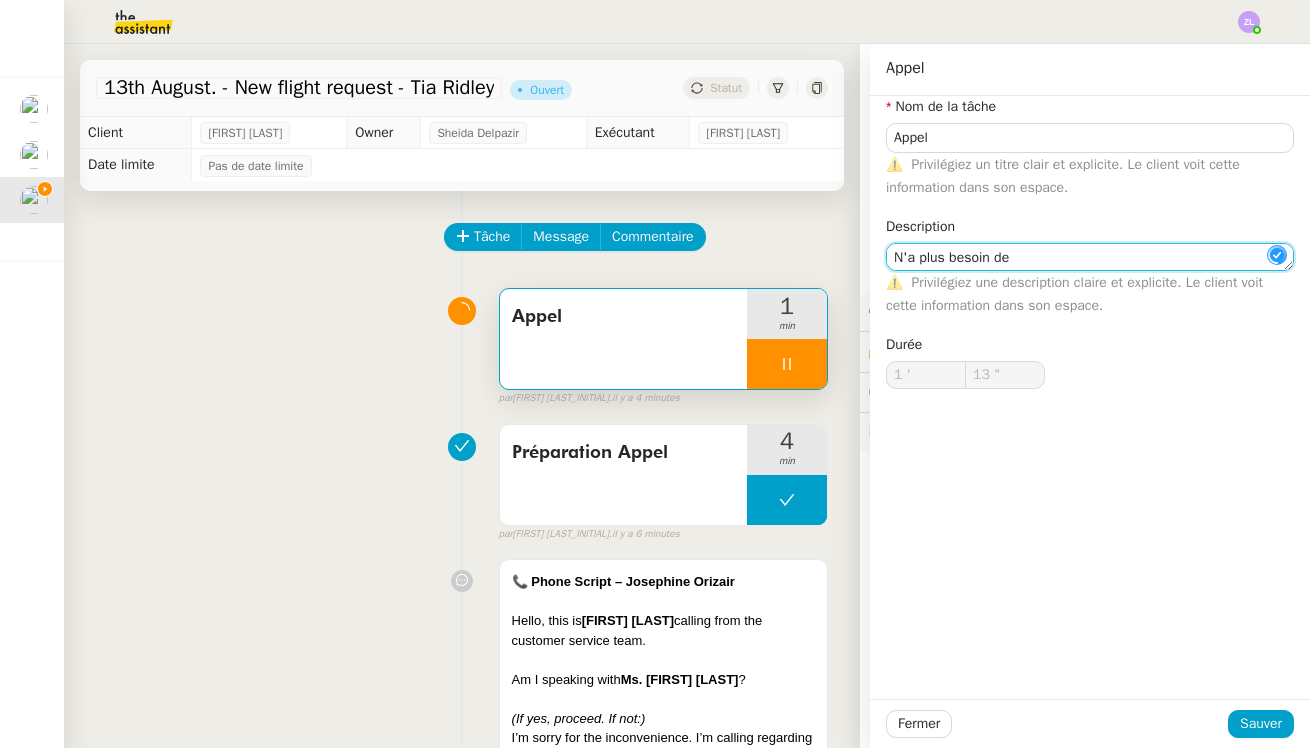 type on "14 "" 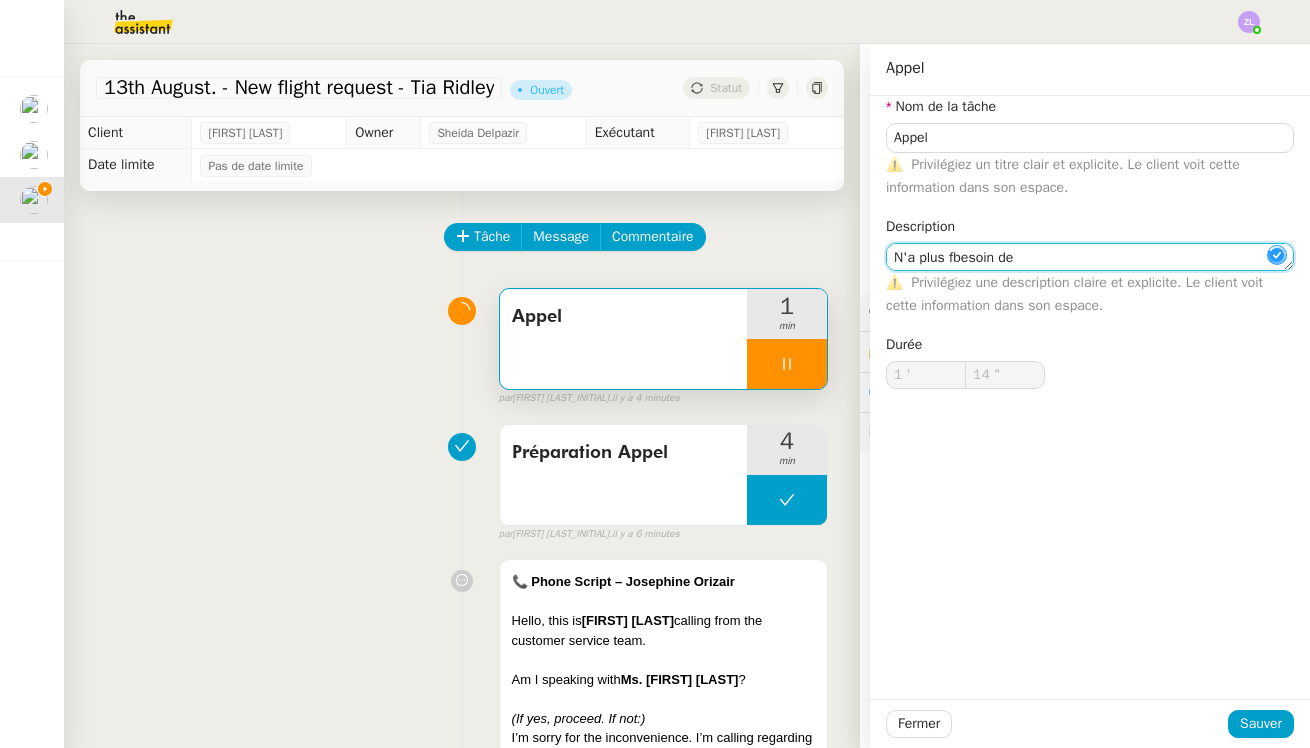 click on "N'a plus fbesoin de" 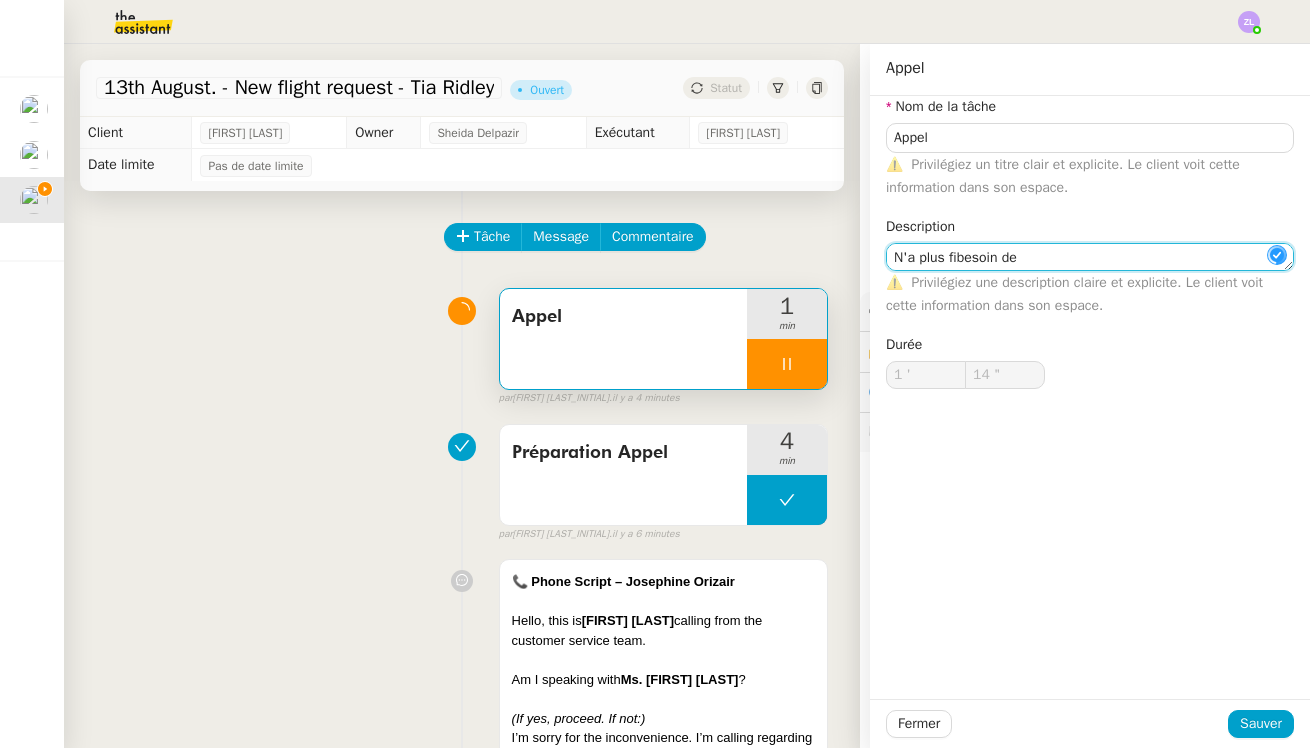 type on "N'a plus de" 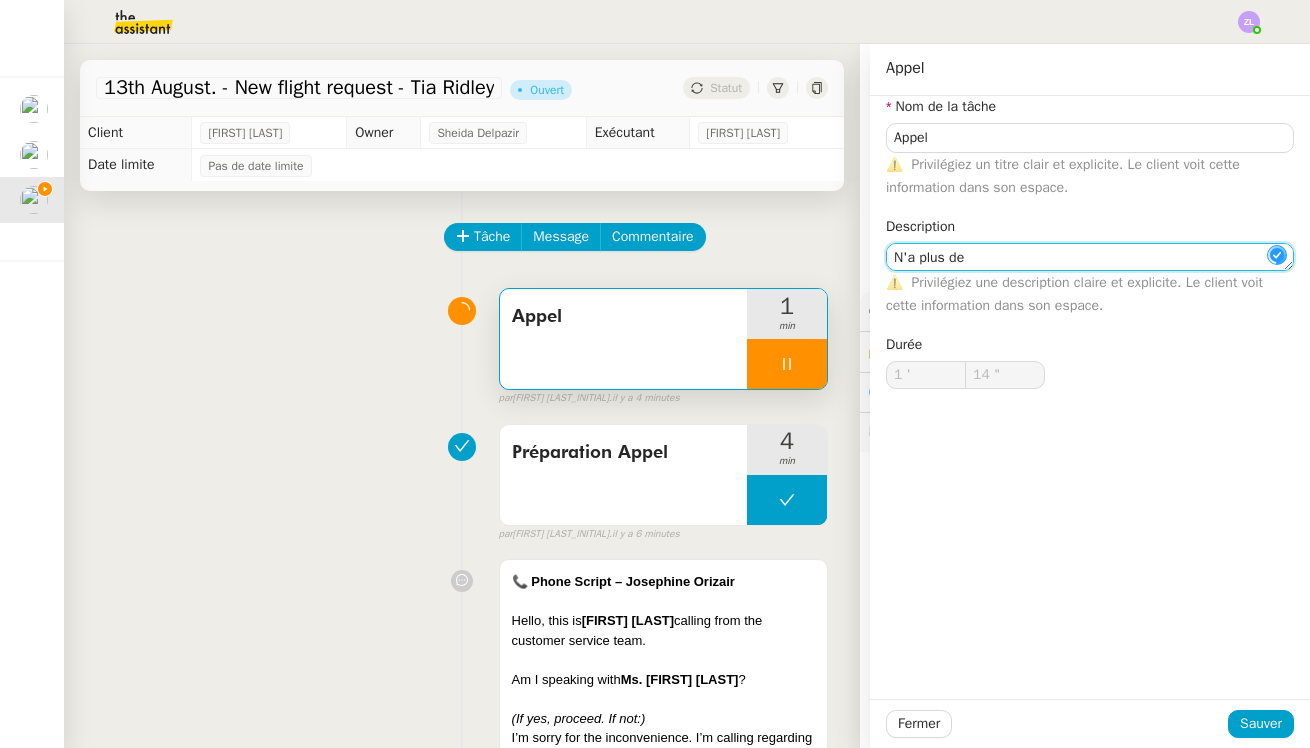 click on "N'a plus de" 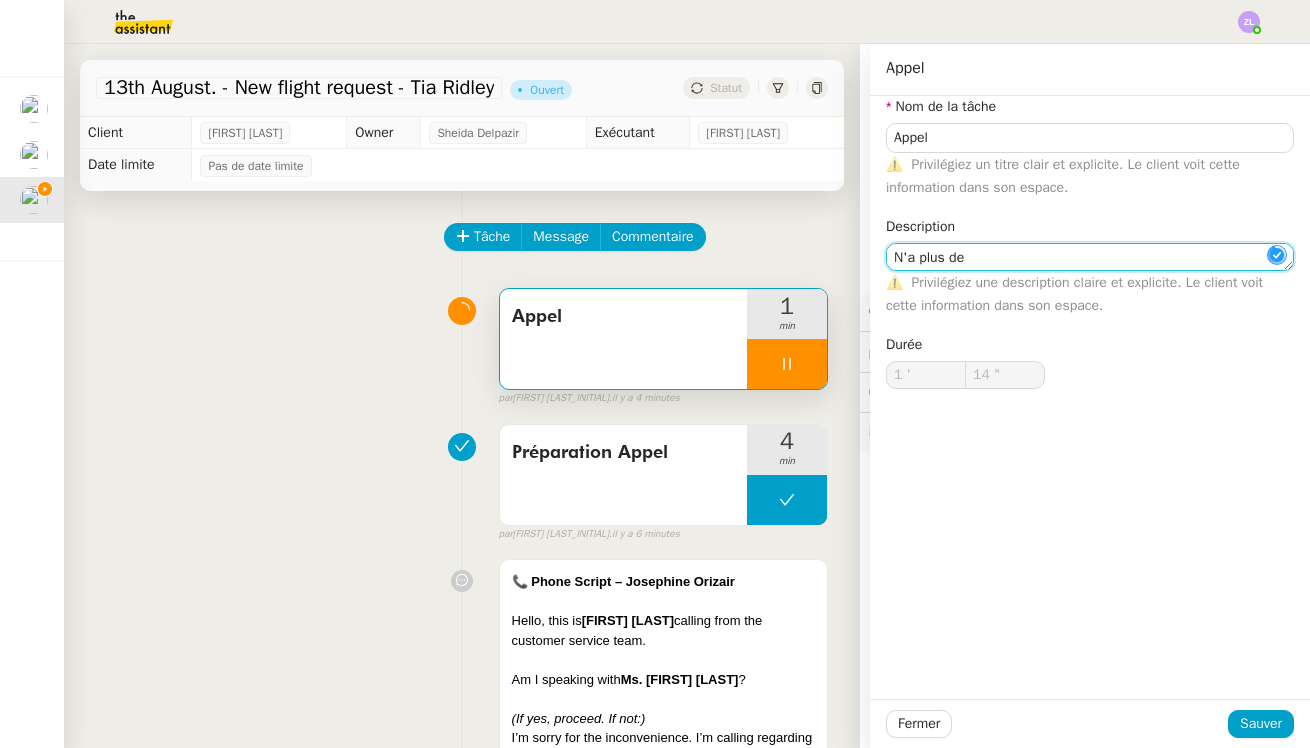 click on "N'a plus de" 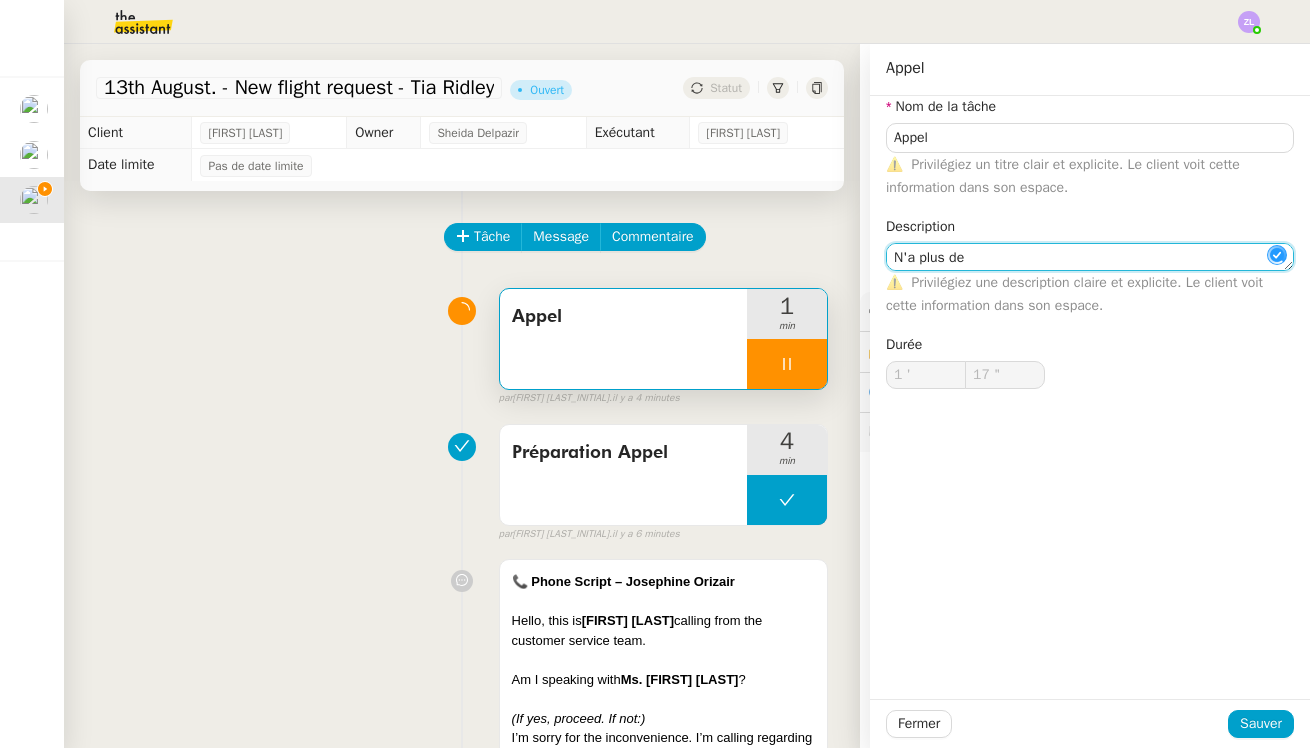 type on "18 "" 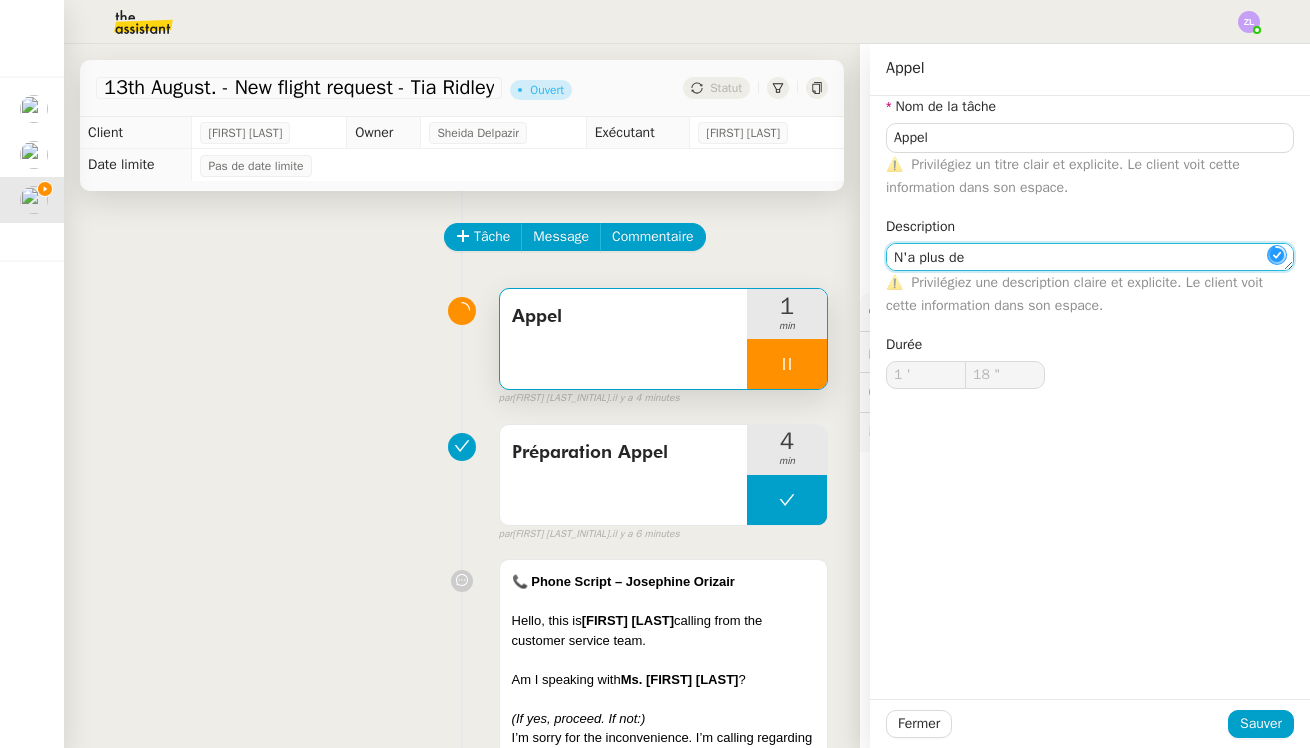 type on "N" 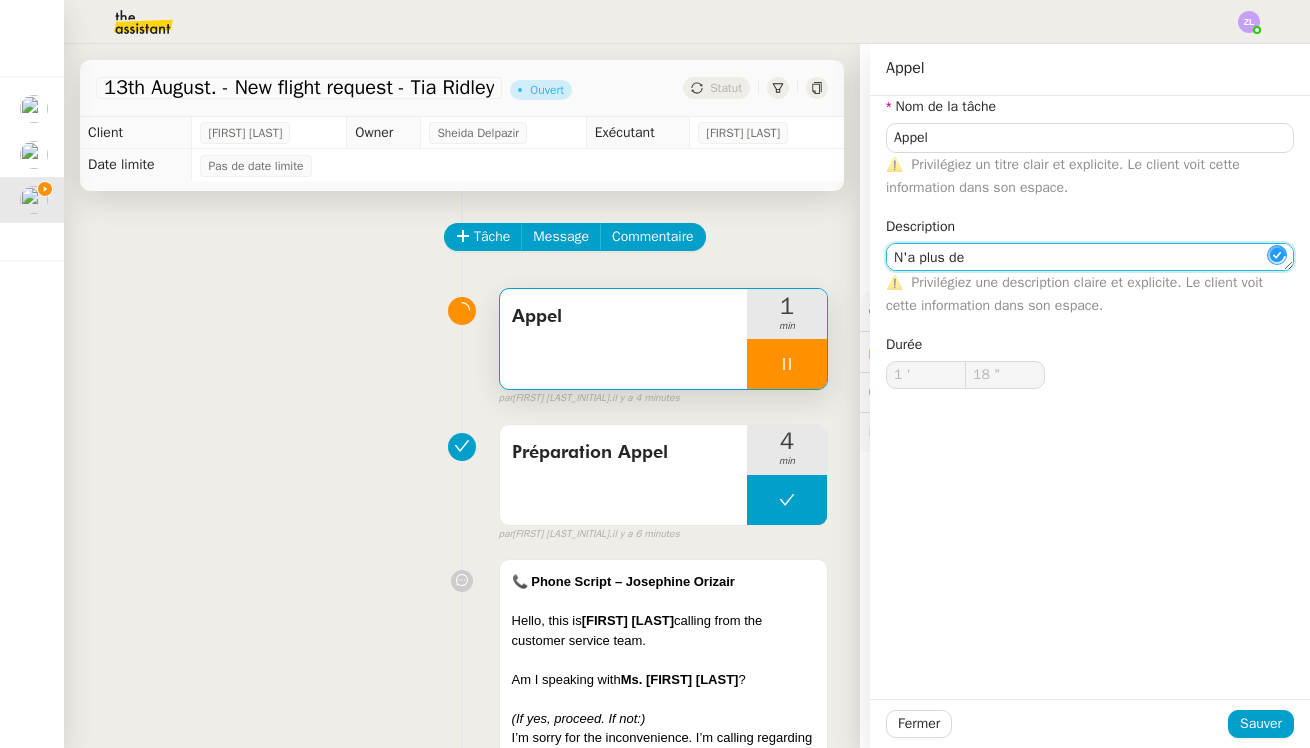 type on "19 "" 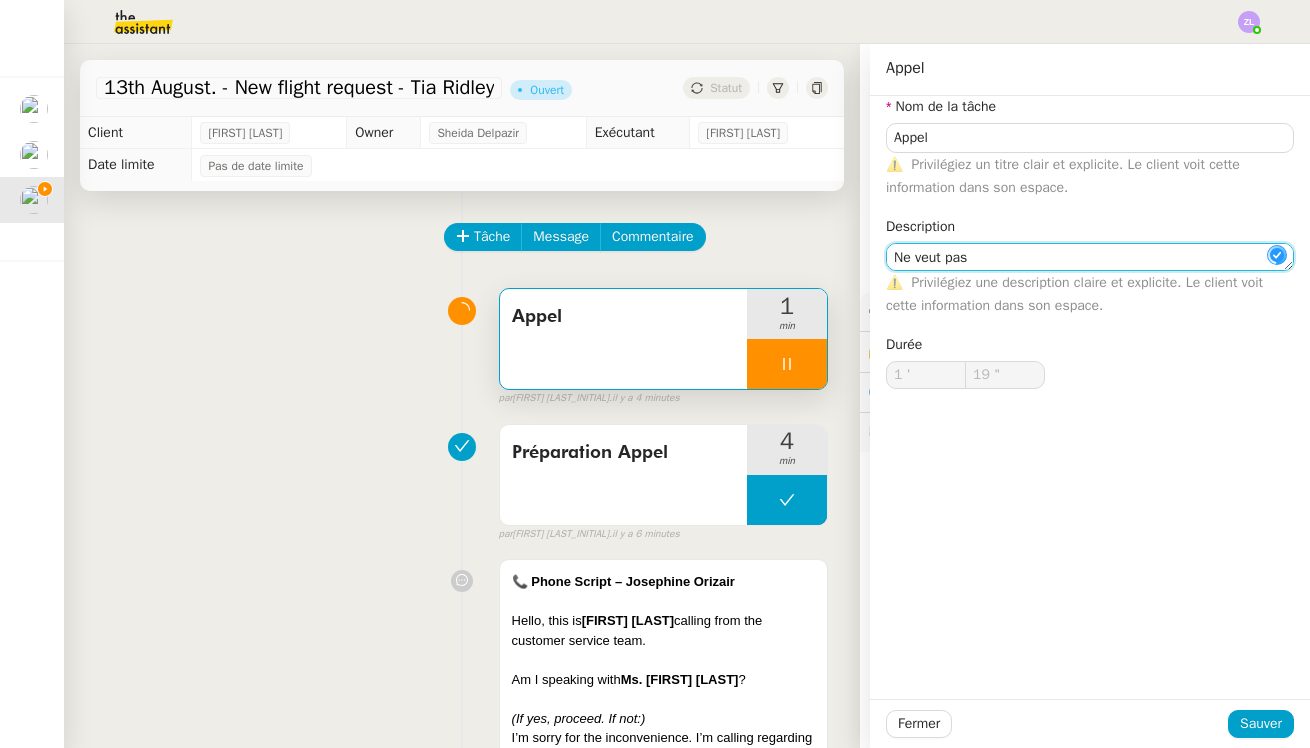 type on "Ne veut pas /" 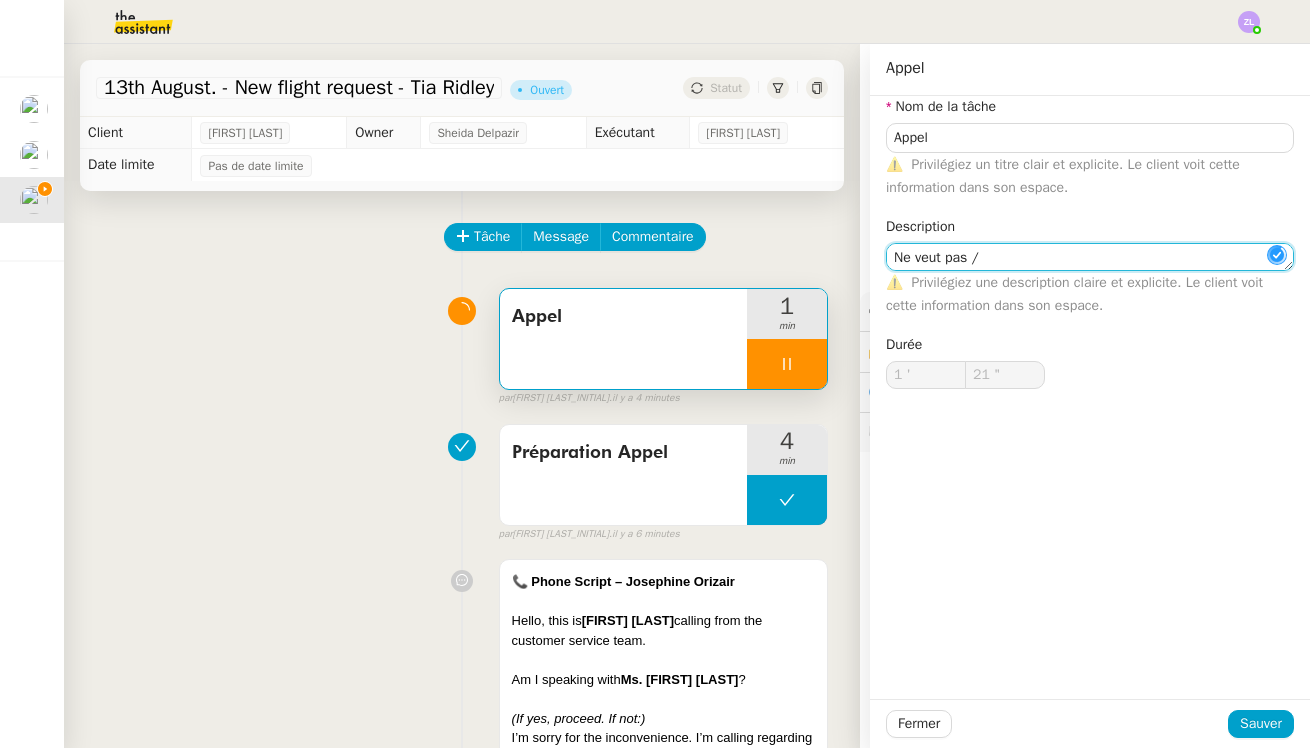 type on "22 "" 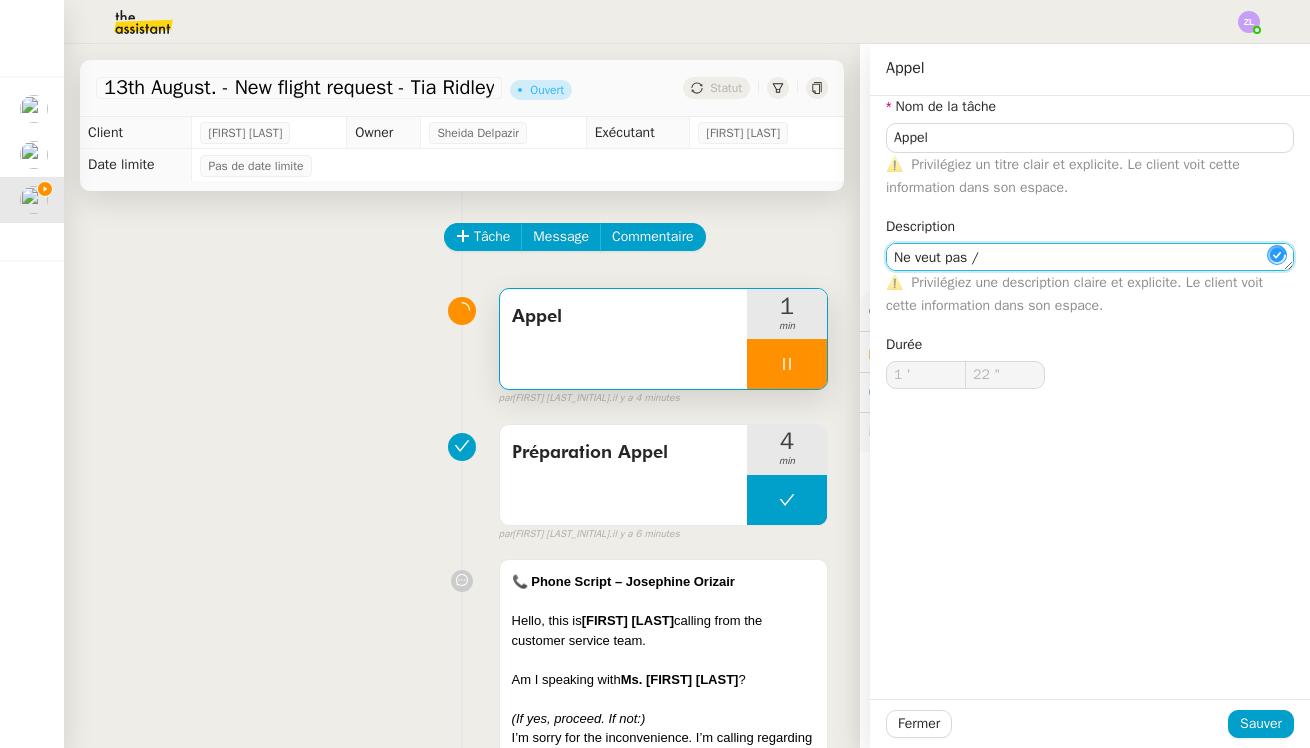 type on "Ne veut pas /" 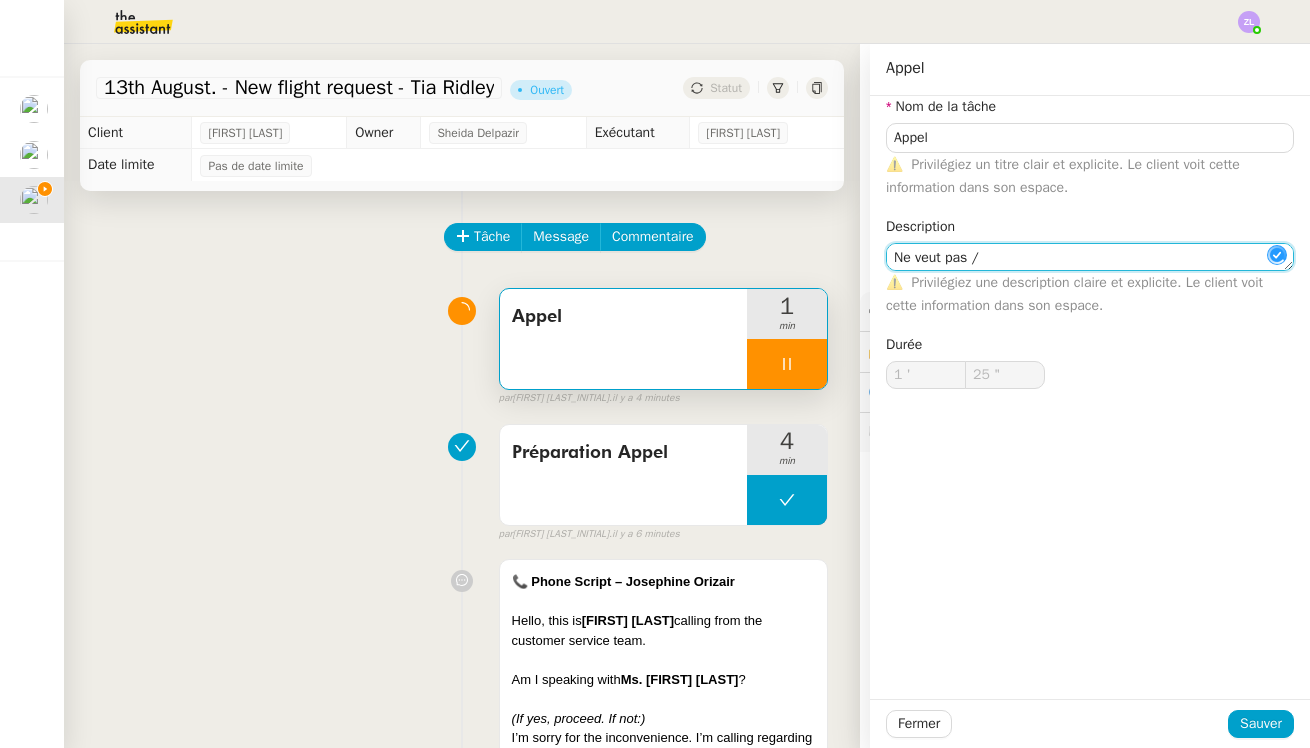 type on "26 "" 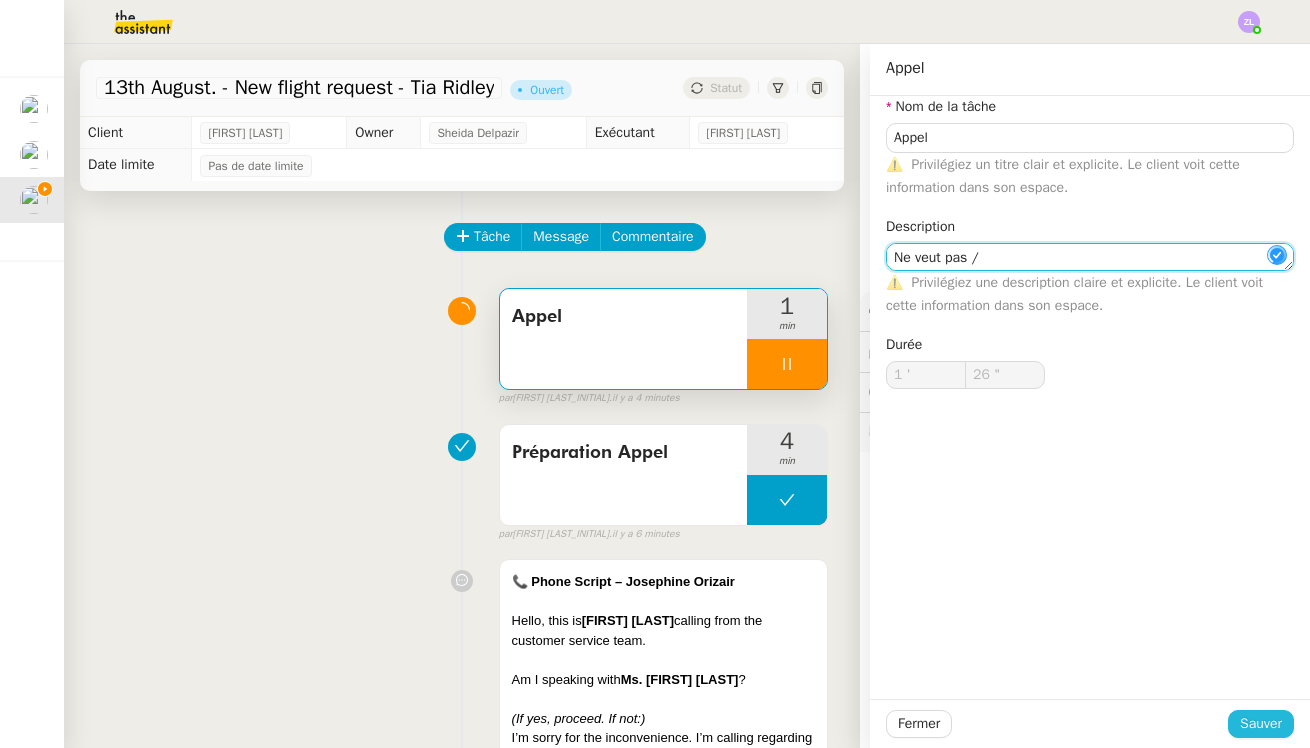 type on "Ne veut pas / n" 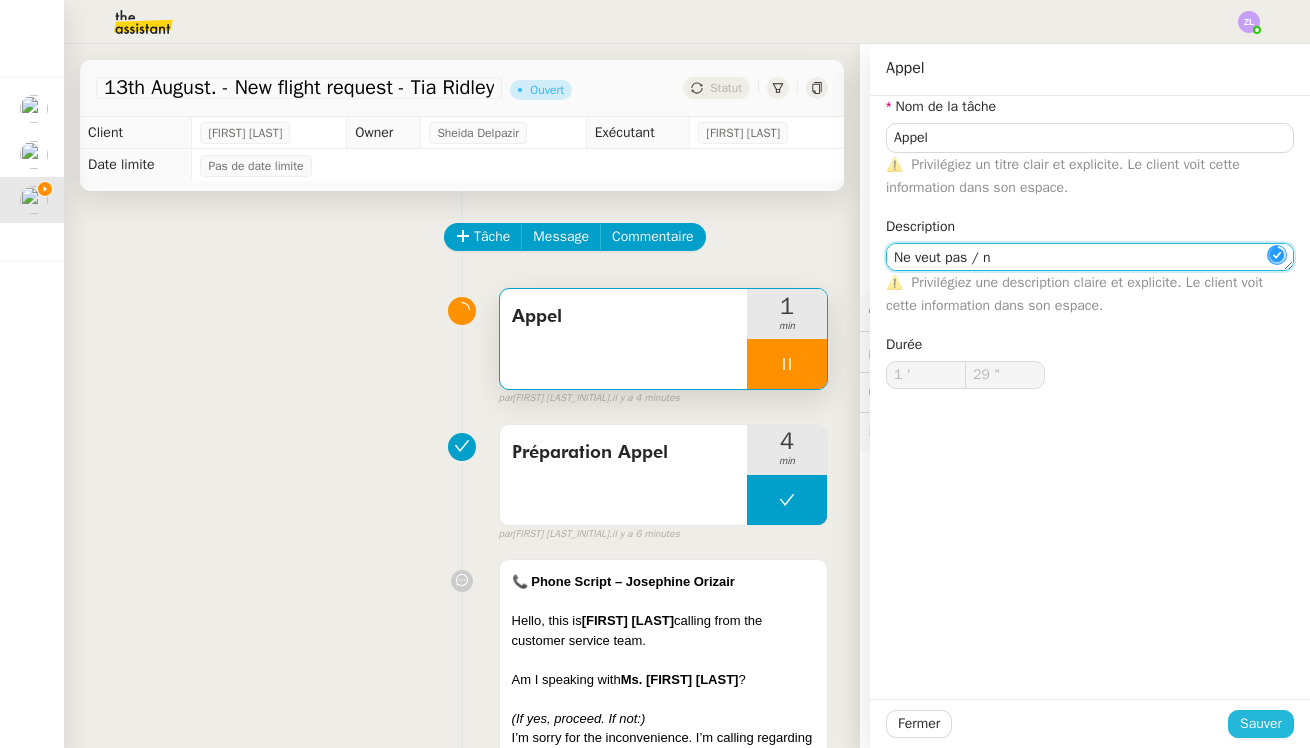type on "30 "" 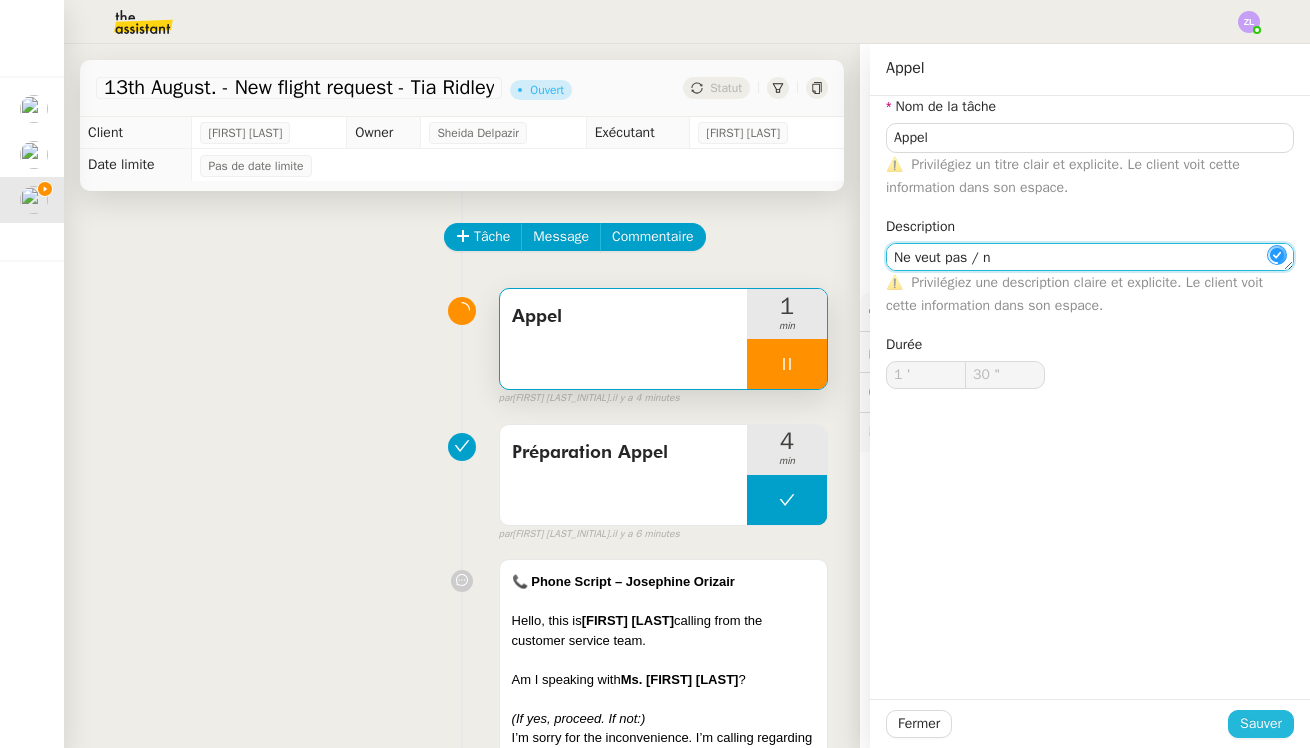 type on "Ne veut pas / ne" 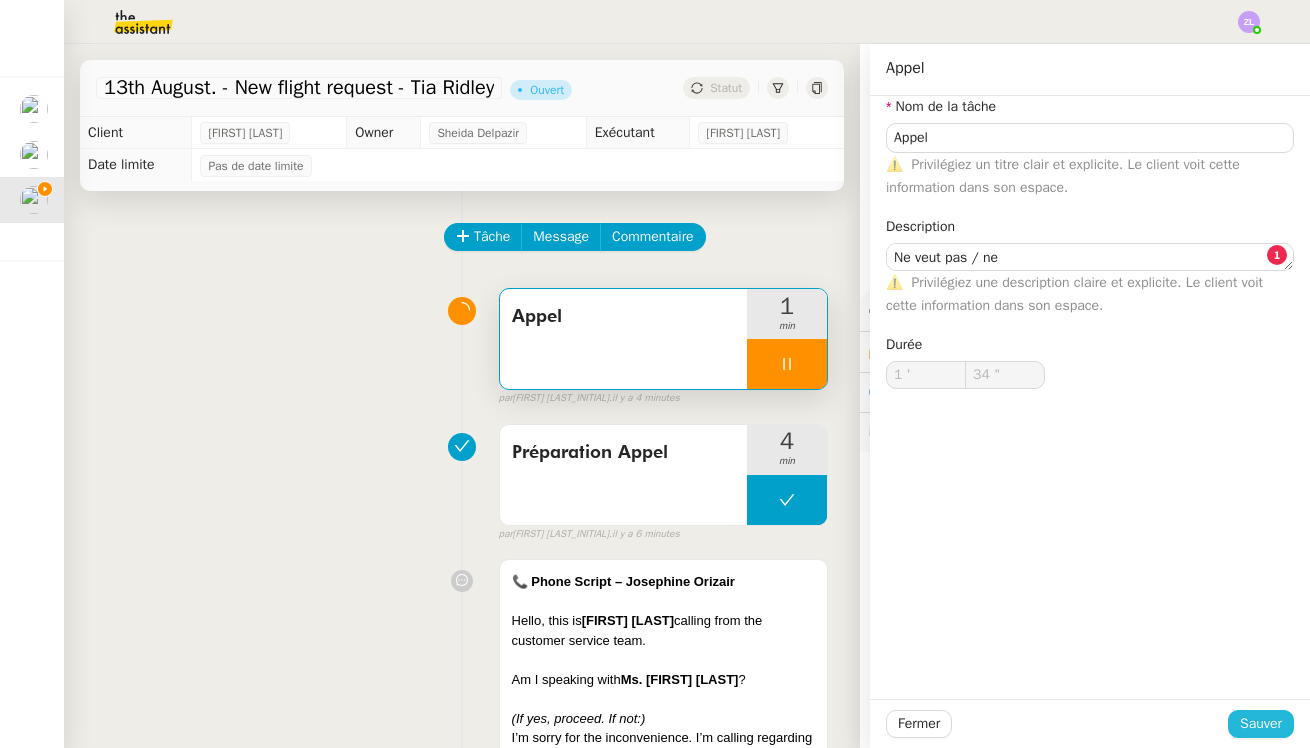 click on "Sauver" 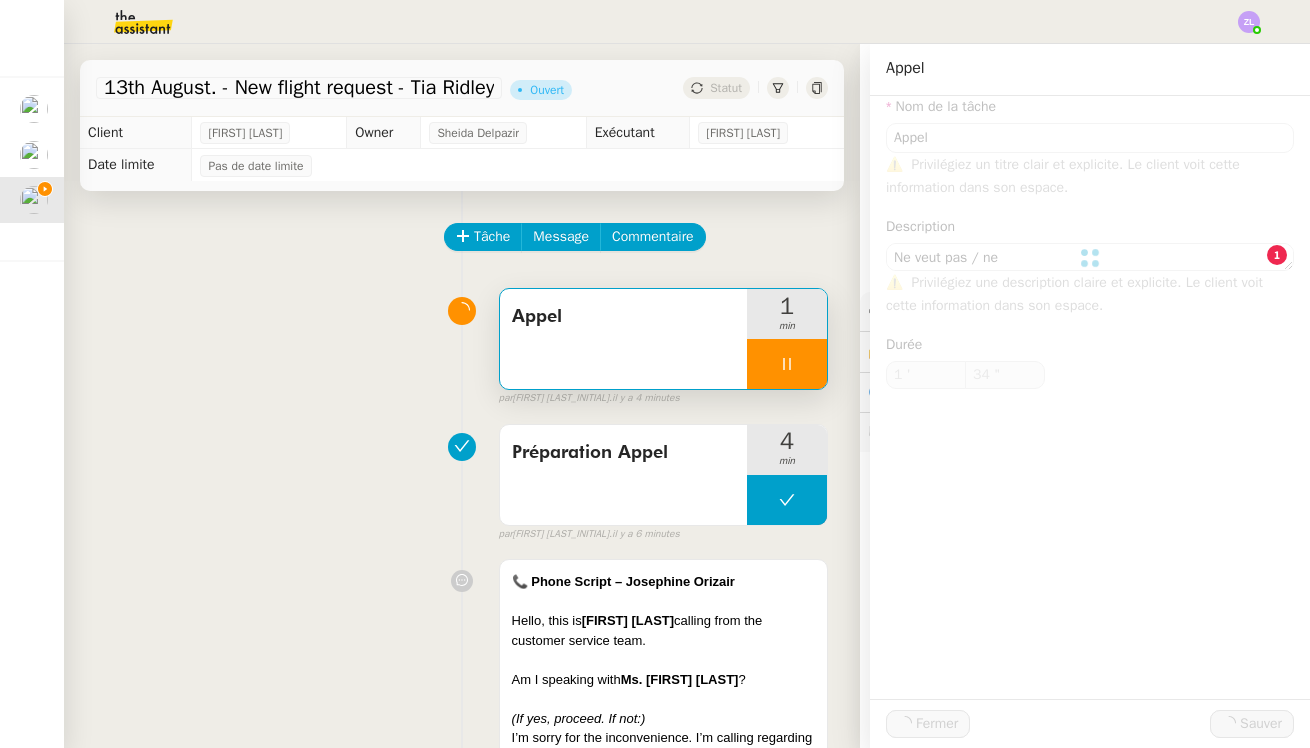 type on "35 "" 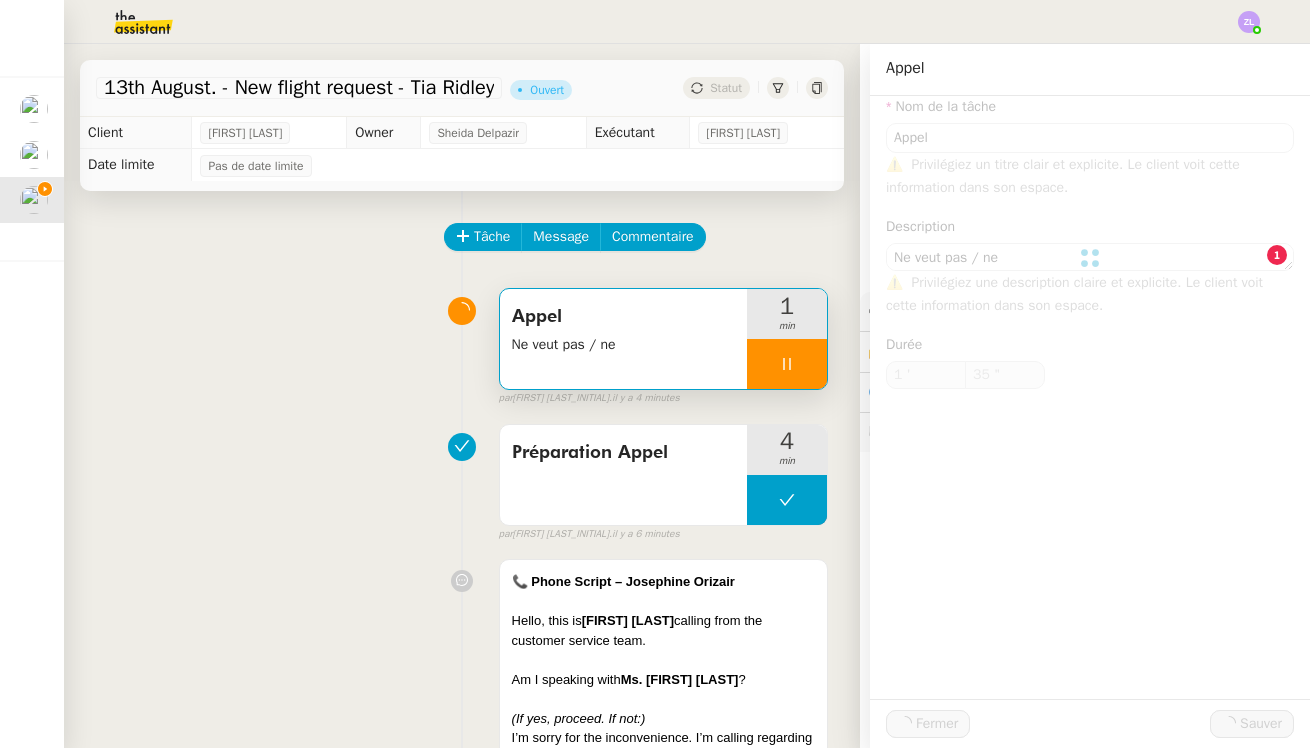 type on "Appel" 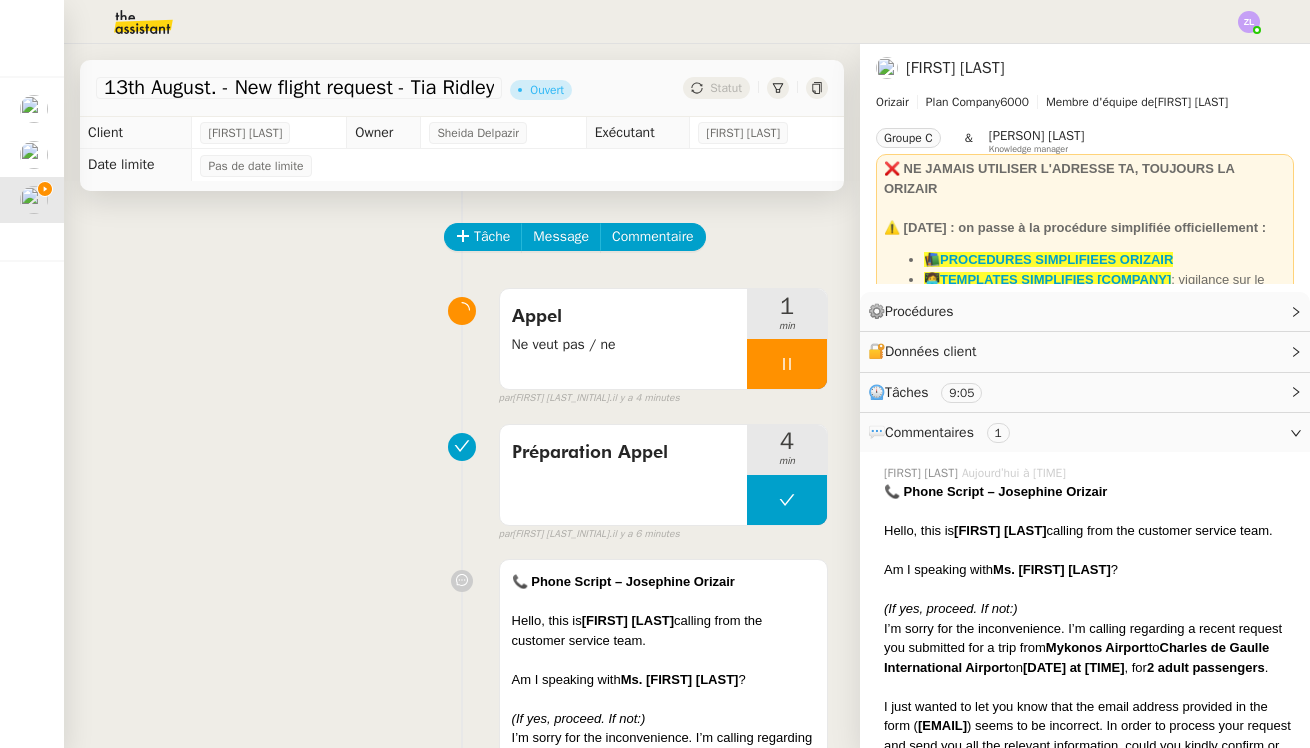 drag, startPoint x: 1255, startPoint y: 721, endPoint x: 463, endPoint y: 554, distance: 809.4152 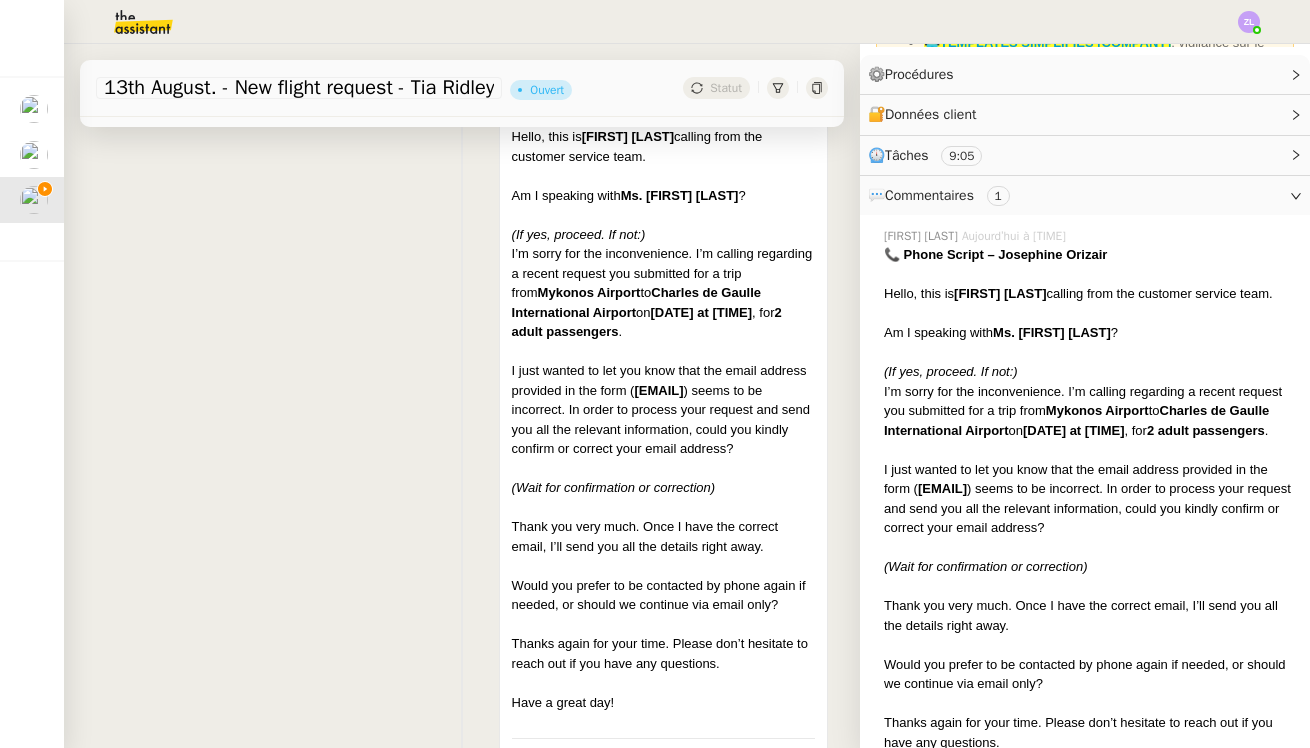scroll, scrollTop: 487, scrollLeft: 0, axis: vertical 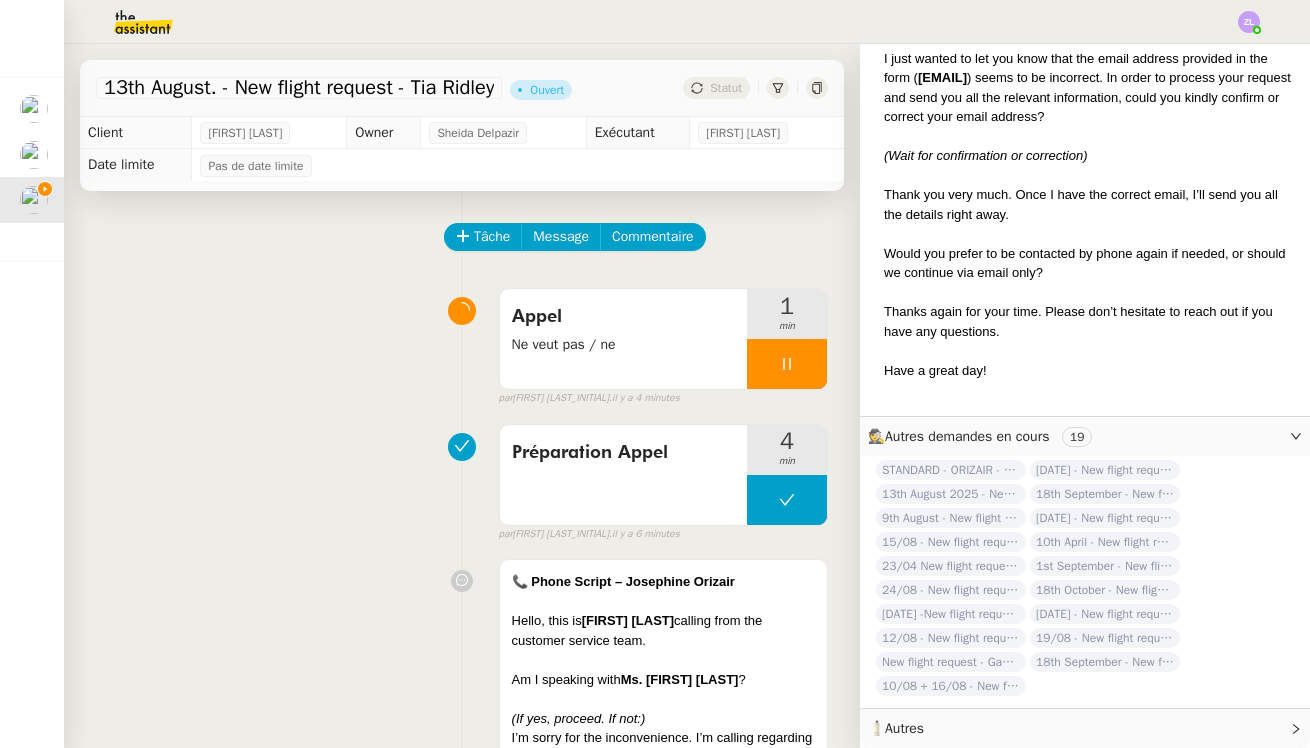 click at bounding box center [787, 364] 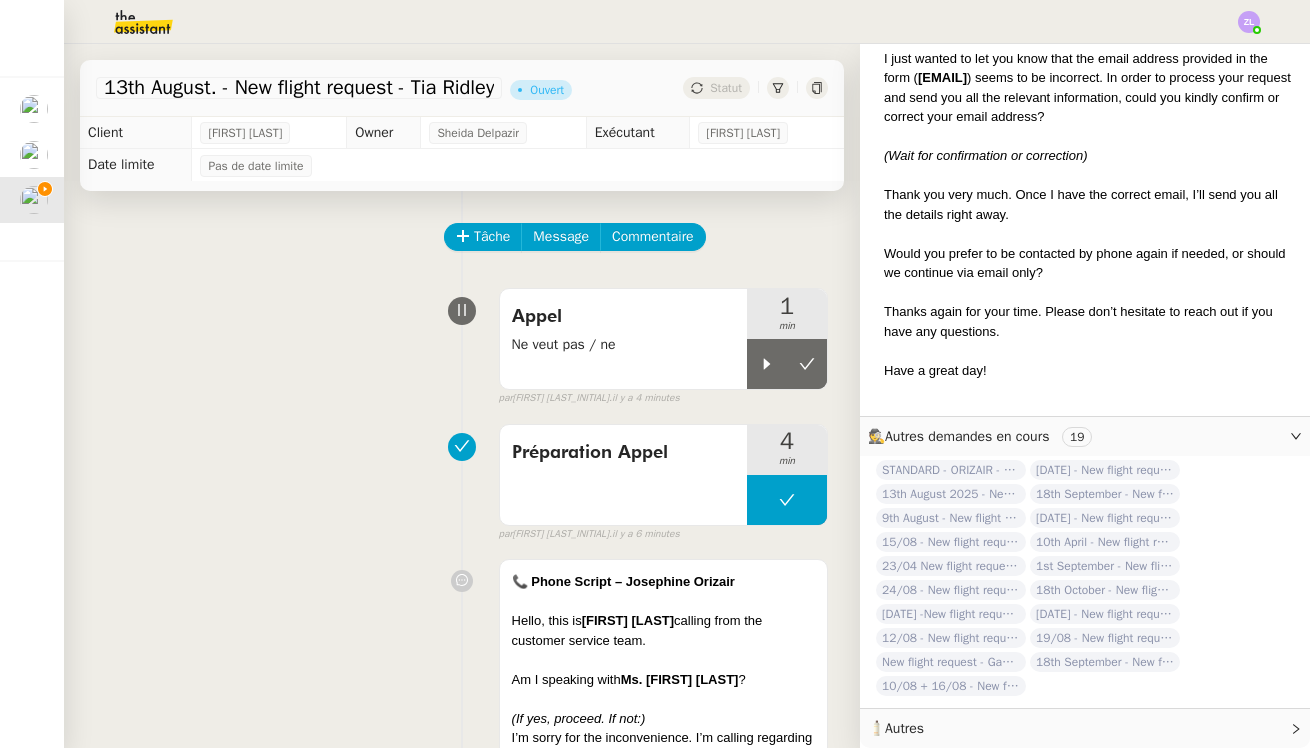 click at bounding box center [767, 364] 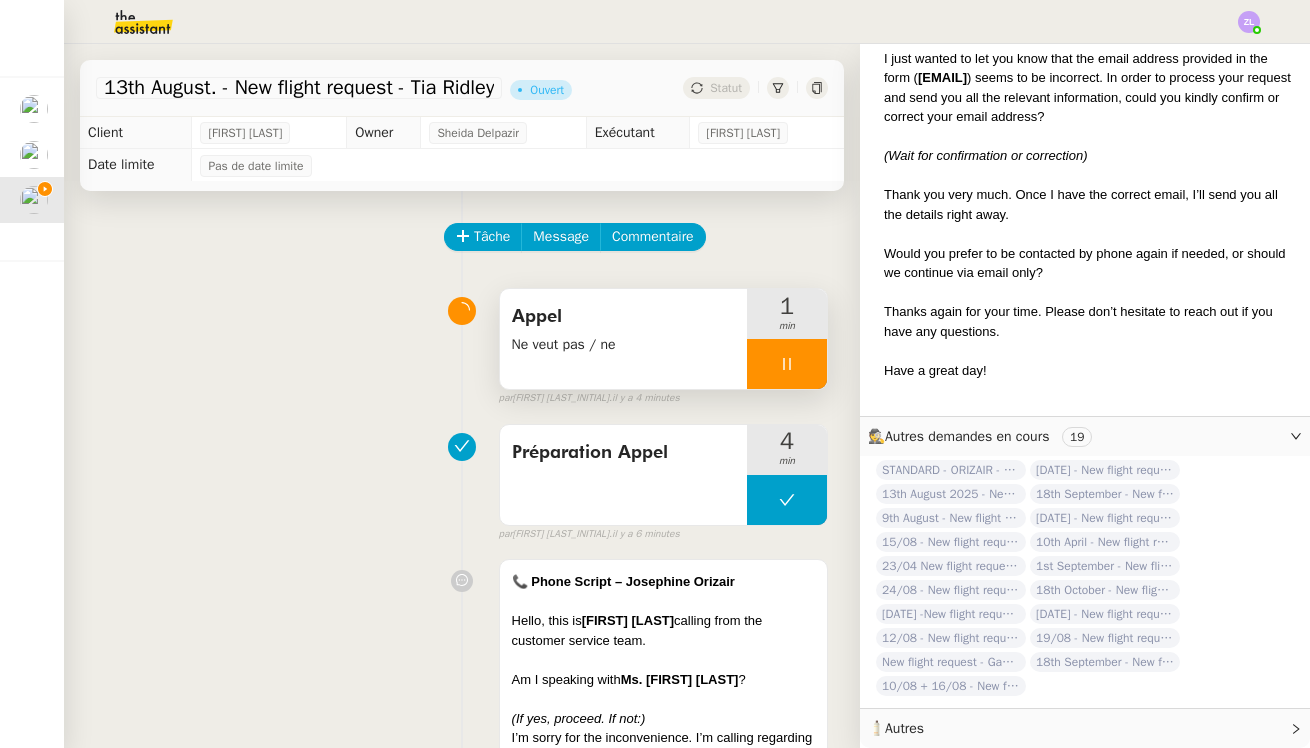 click at bounding box center (787, 364) 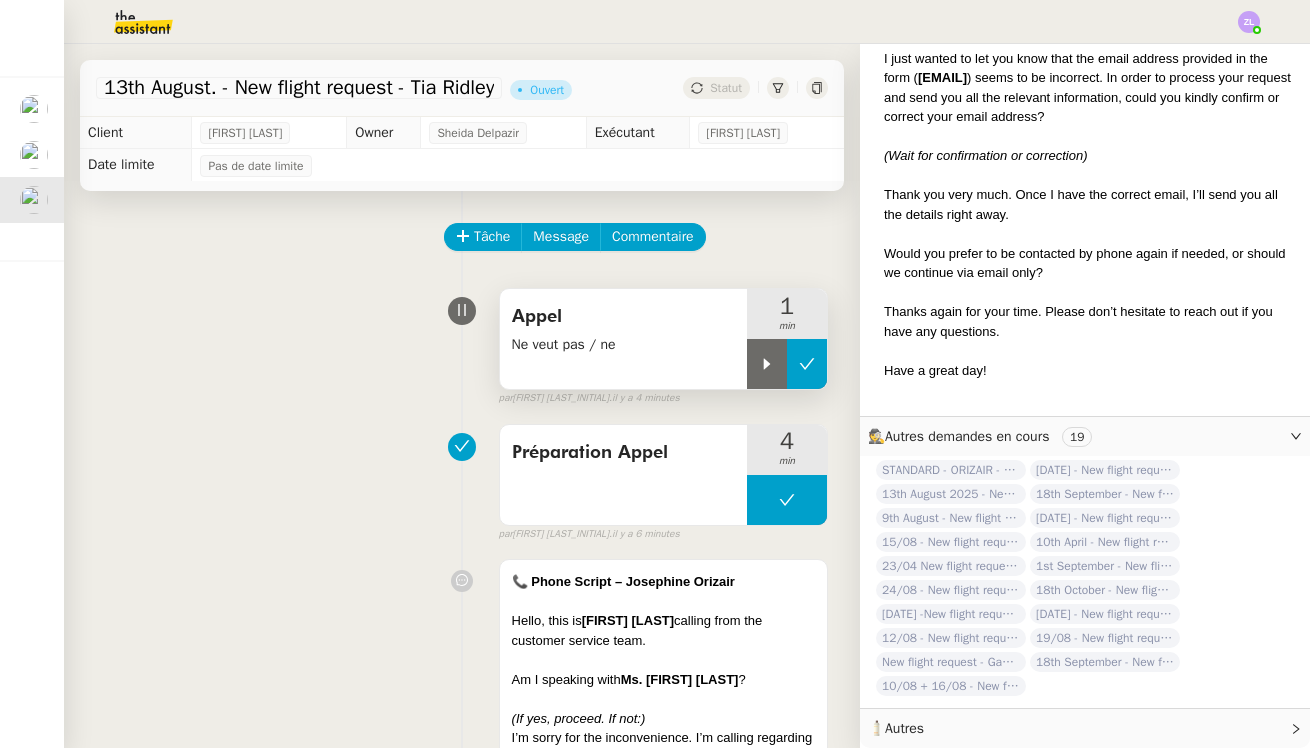 click 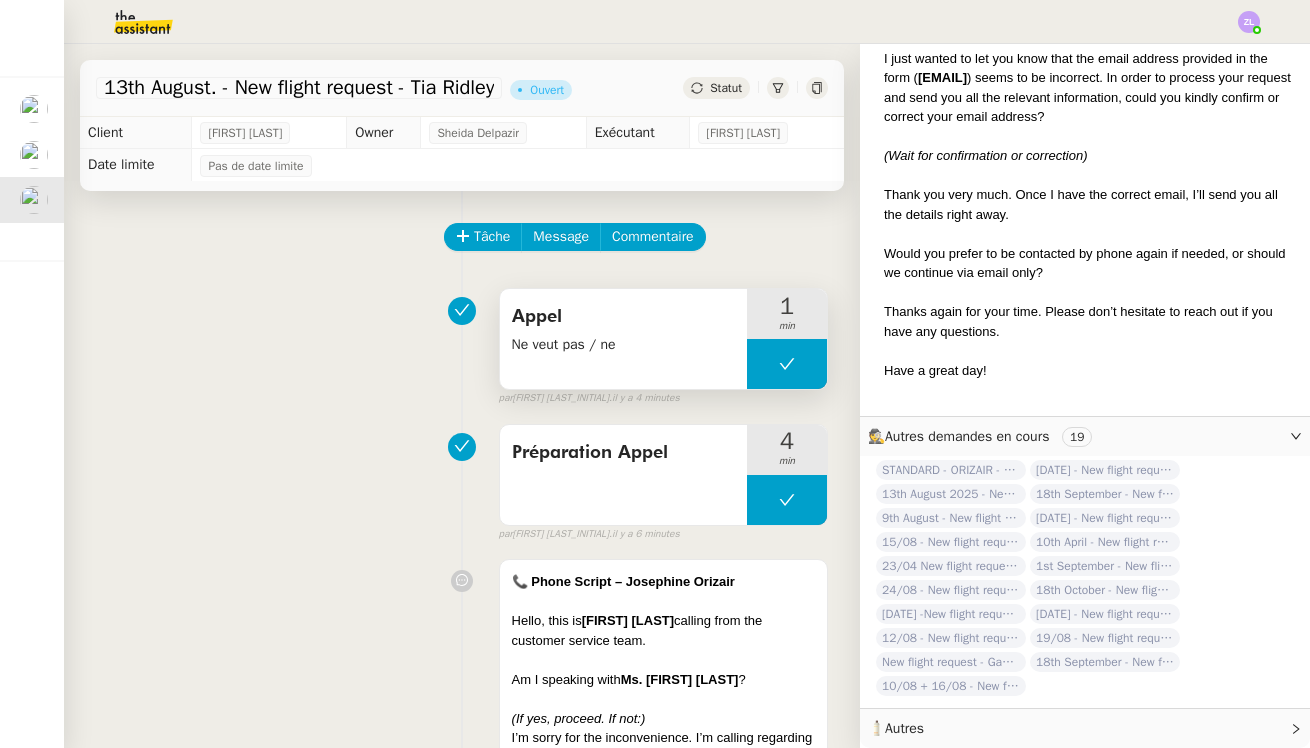 click on "Ne veut pas / ne" at bounding box center (623, 344) 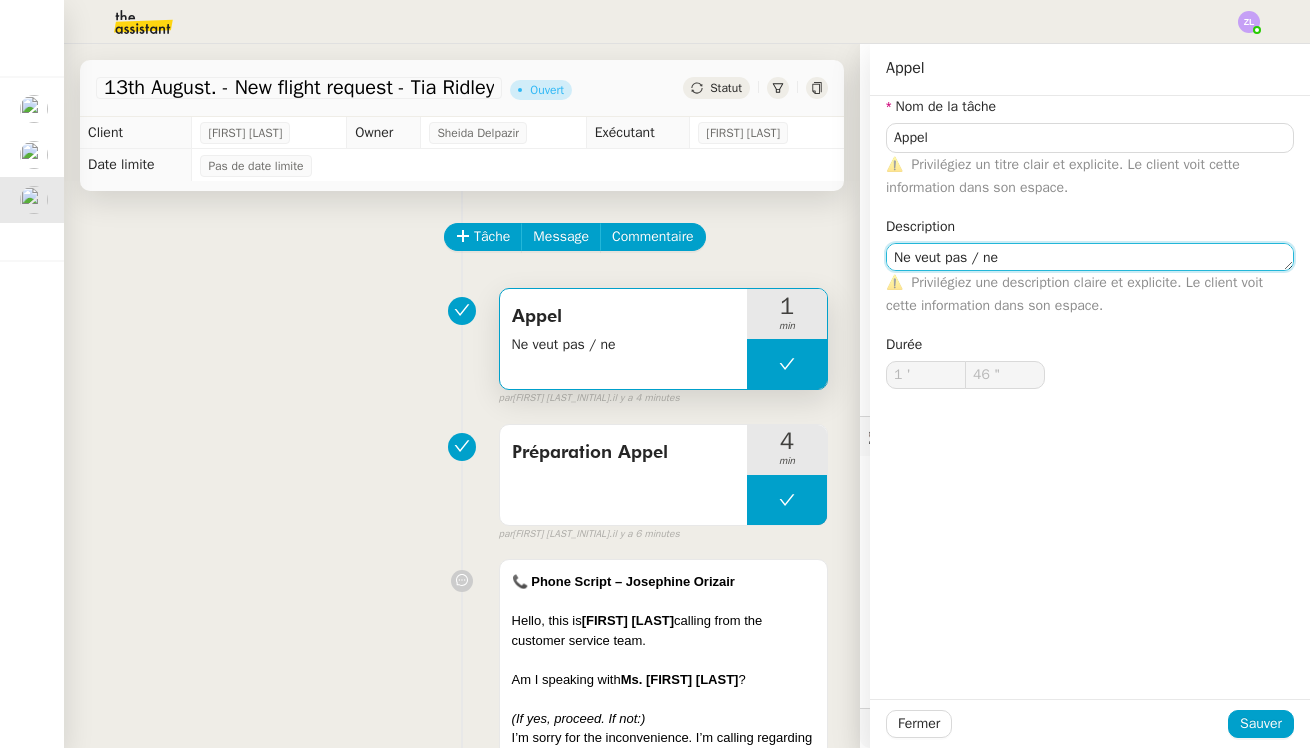 click on "Ne veut pas / ne" 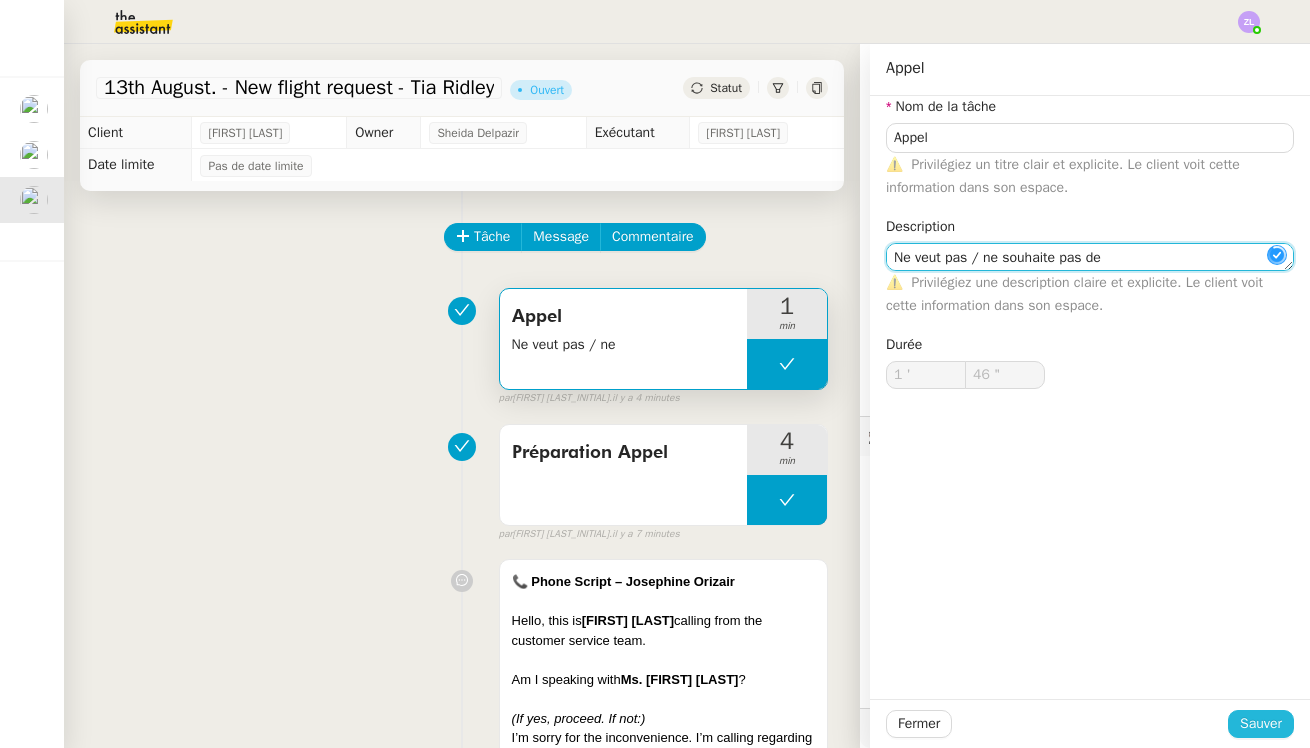 type on "Ne veut pas / ne souhaite pas de" 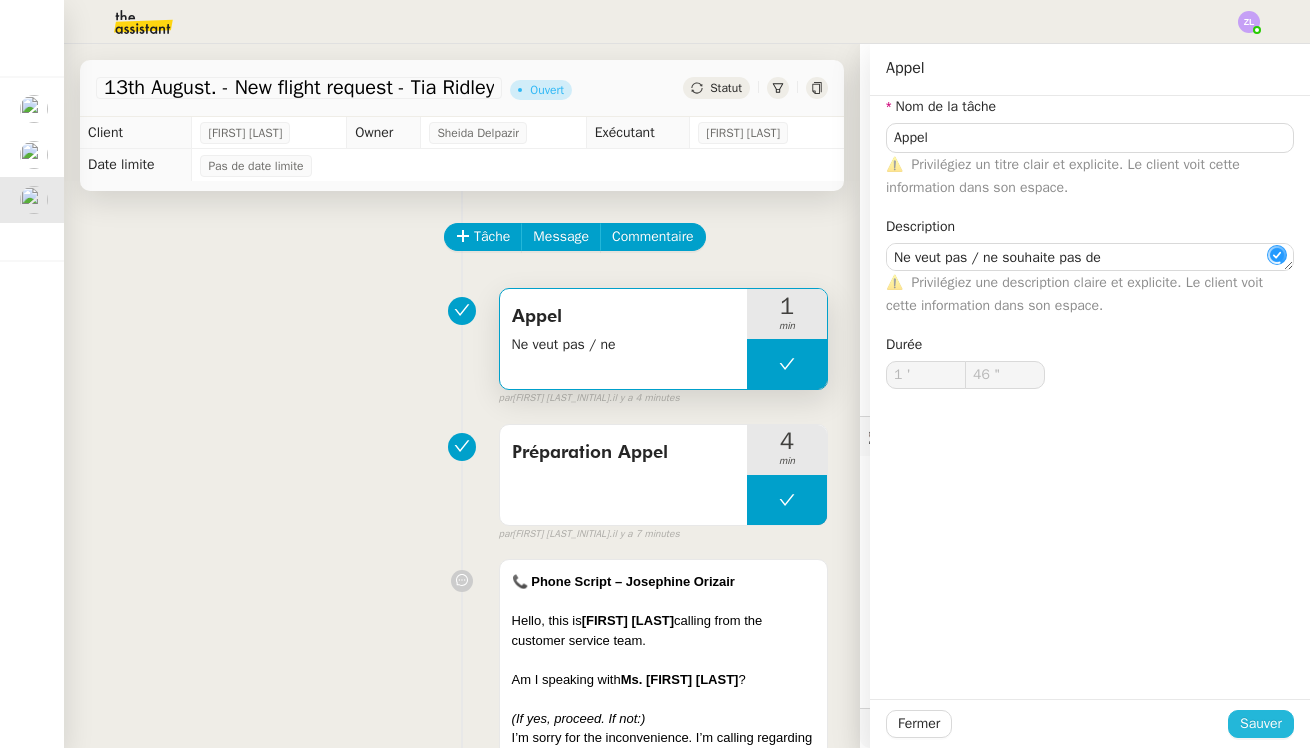 drag, startPoint x: 1246, startPoint y: 719, endPoint x: 1269, endPoint y: 725, distance: 23.769728 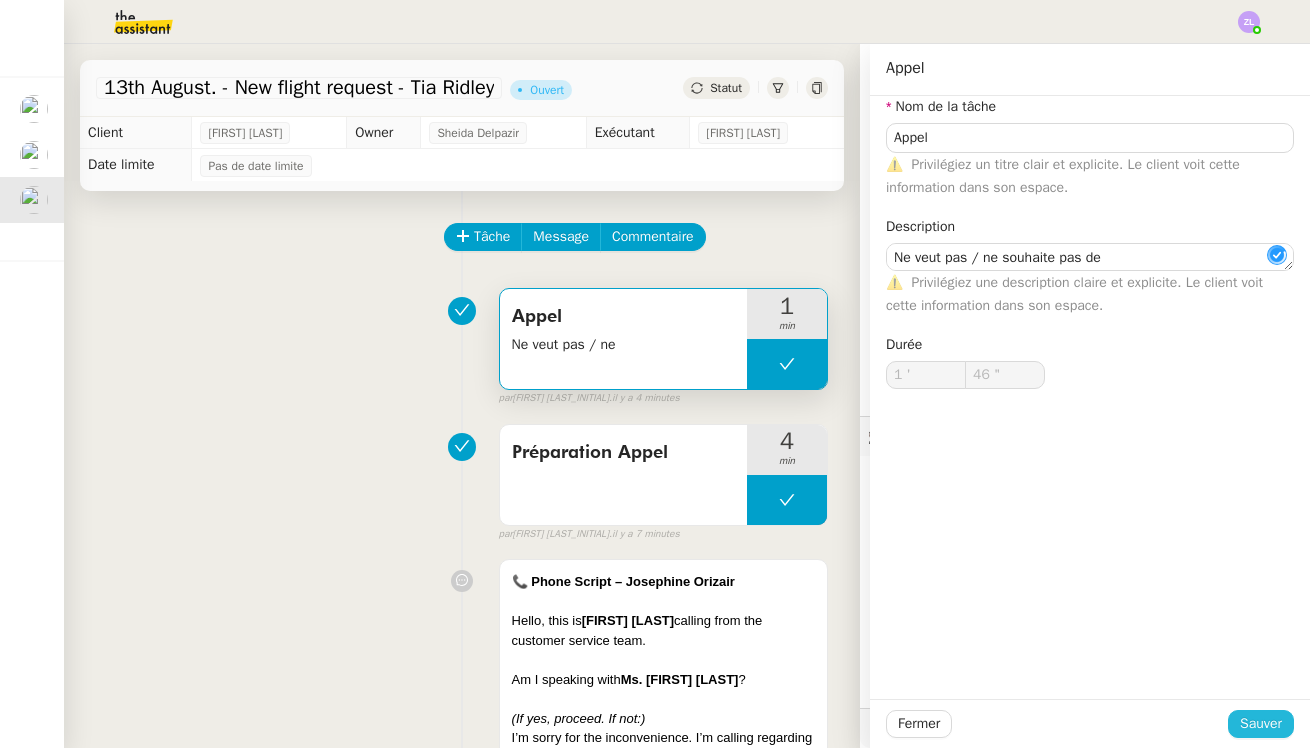 click on "Sauver" 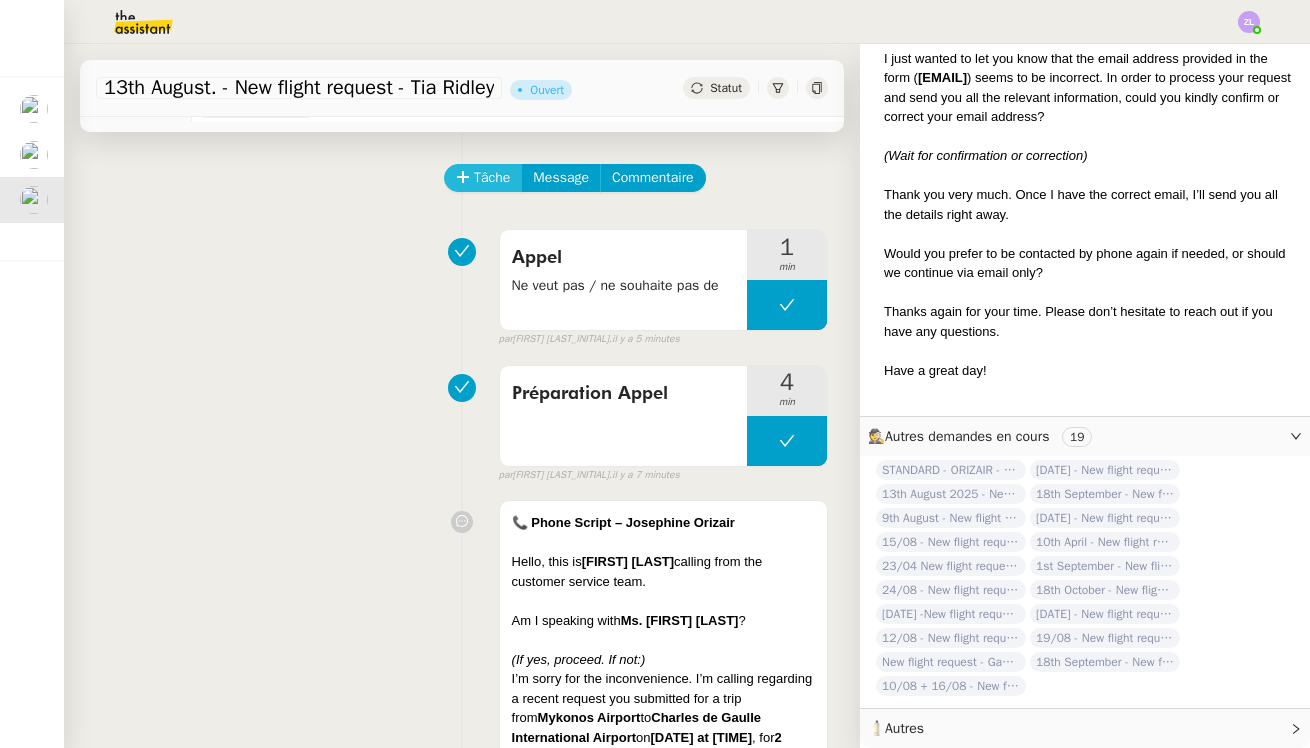 scroll, scrollTop: 0, scrollLeft: 0, axis: both 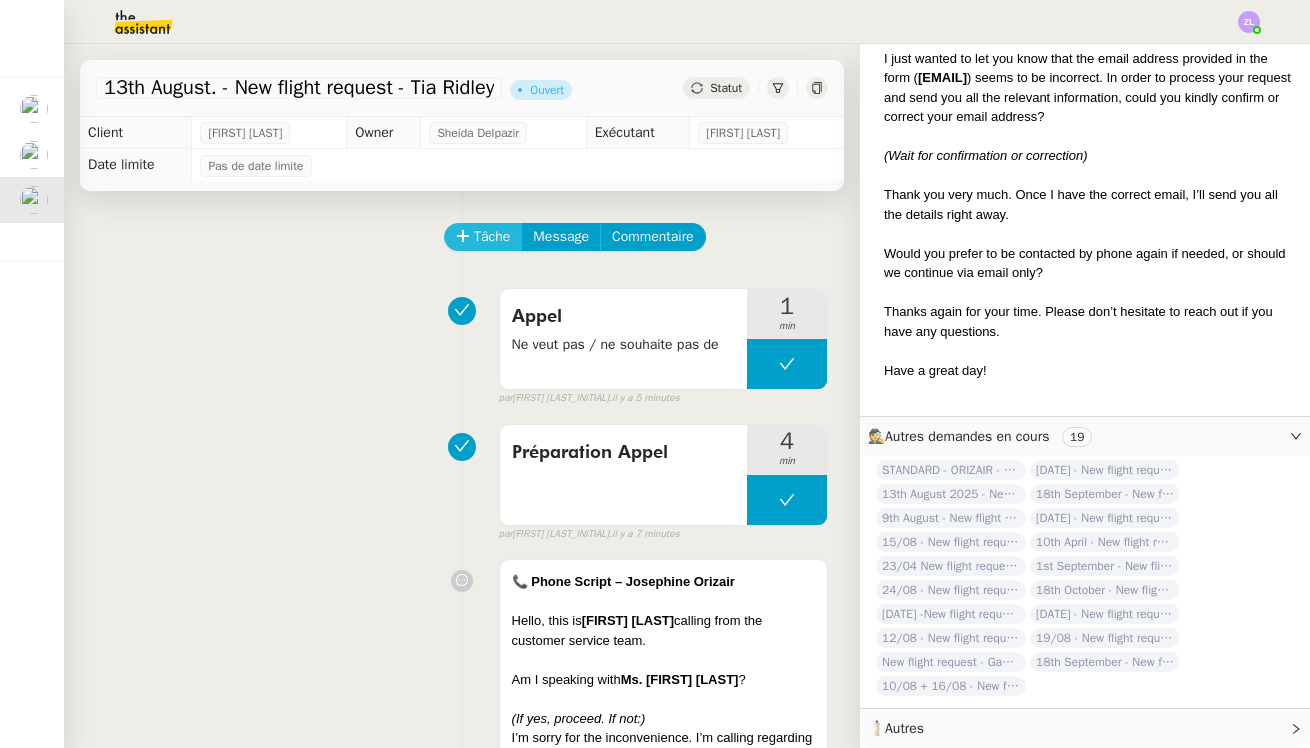 click on "Tâche" 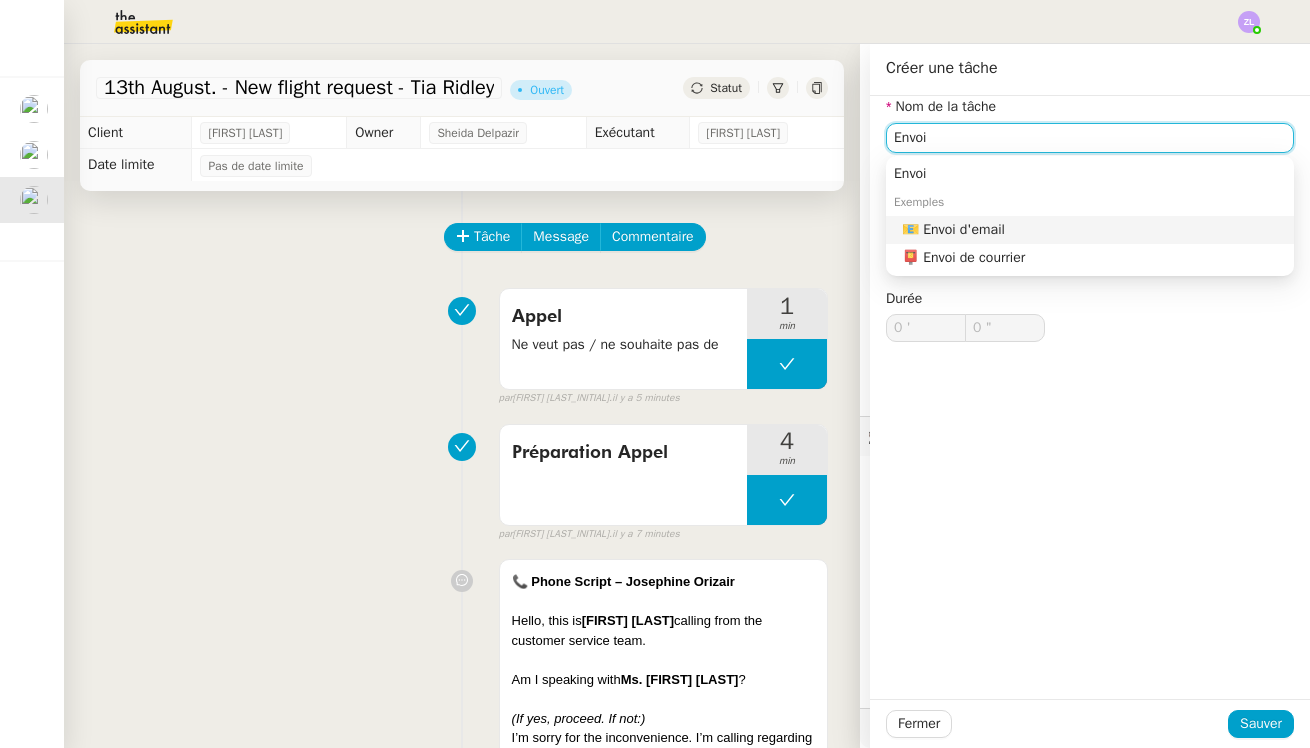 click on "📧 Envoi d'email" 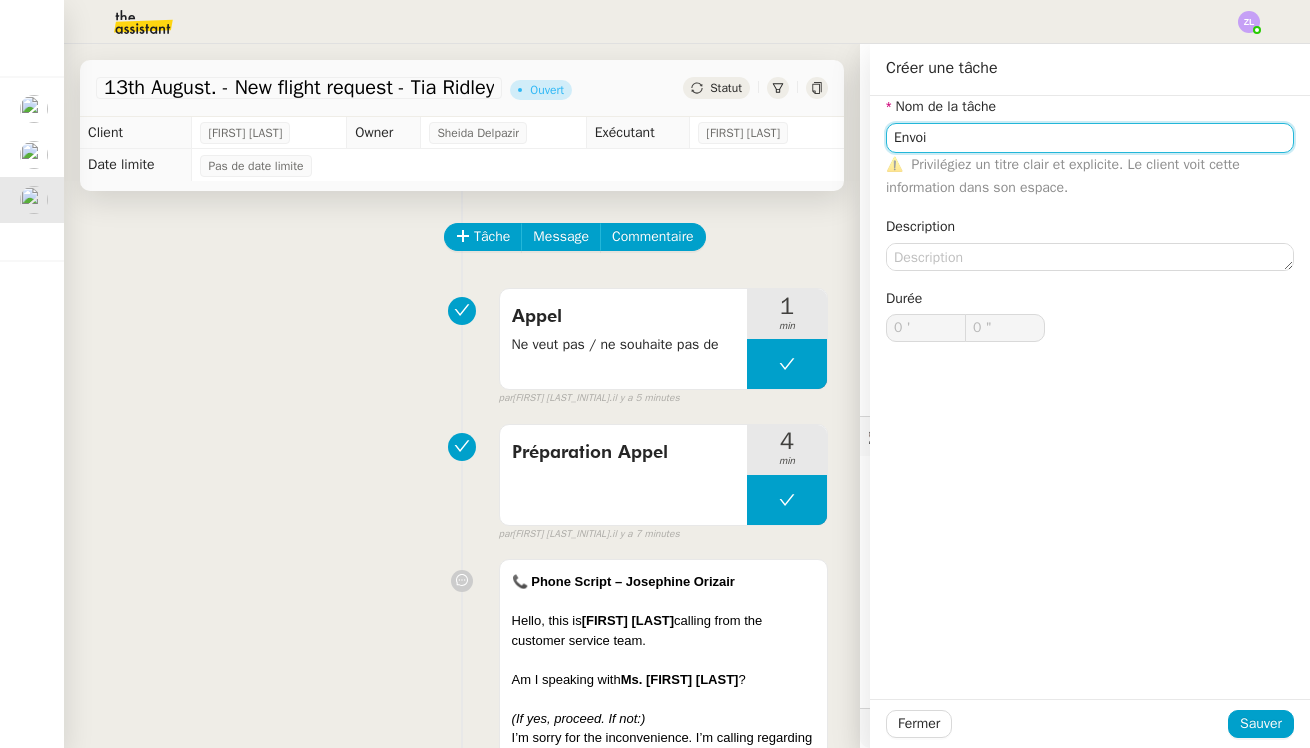 type on "Envoi d'email" 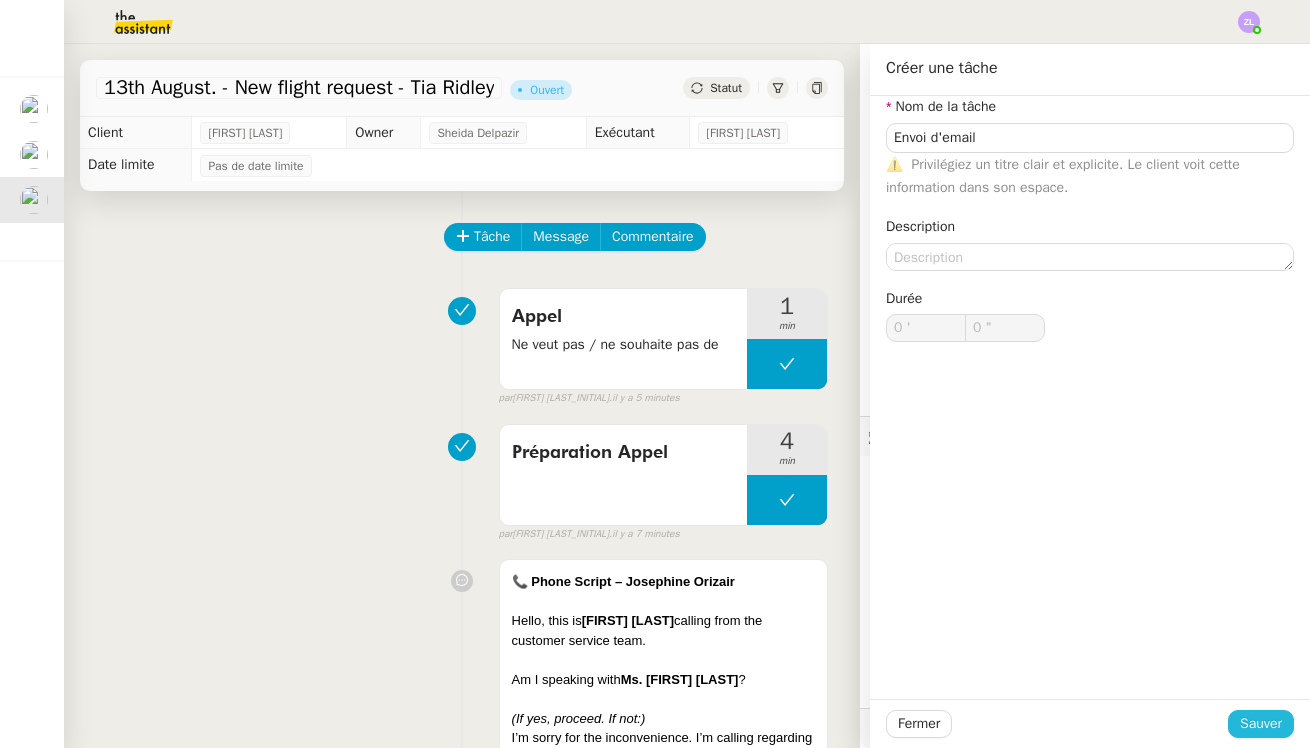 click on "Sauver" 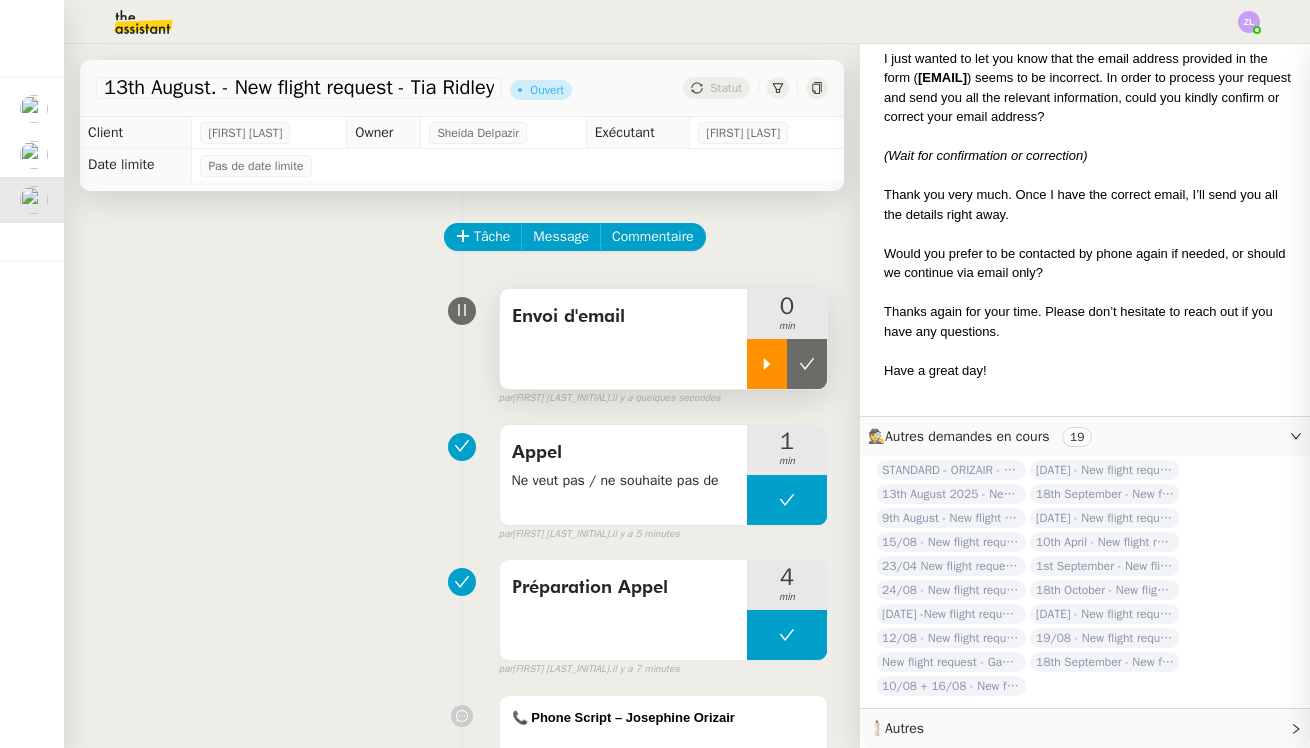 click at bounding box center [767, 364] 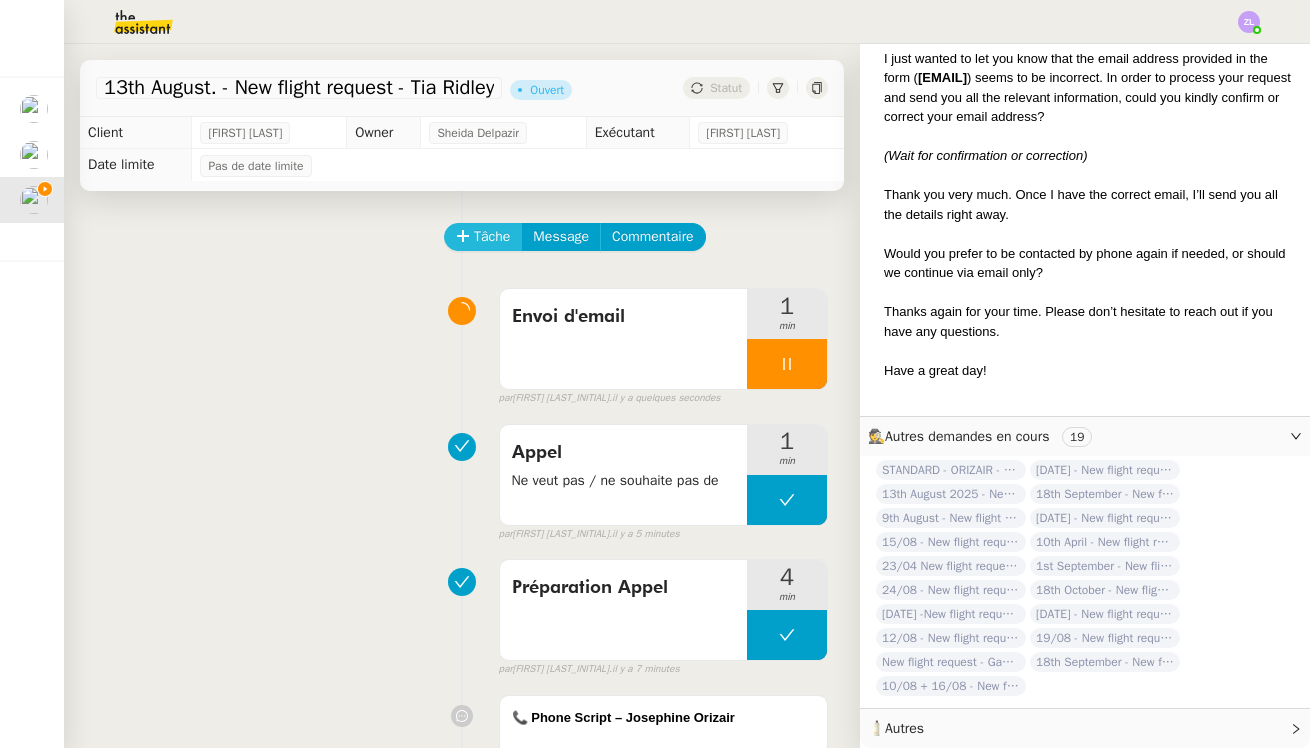 scroll, scrollTop: 0, scrollLeft: 0, axis: both 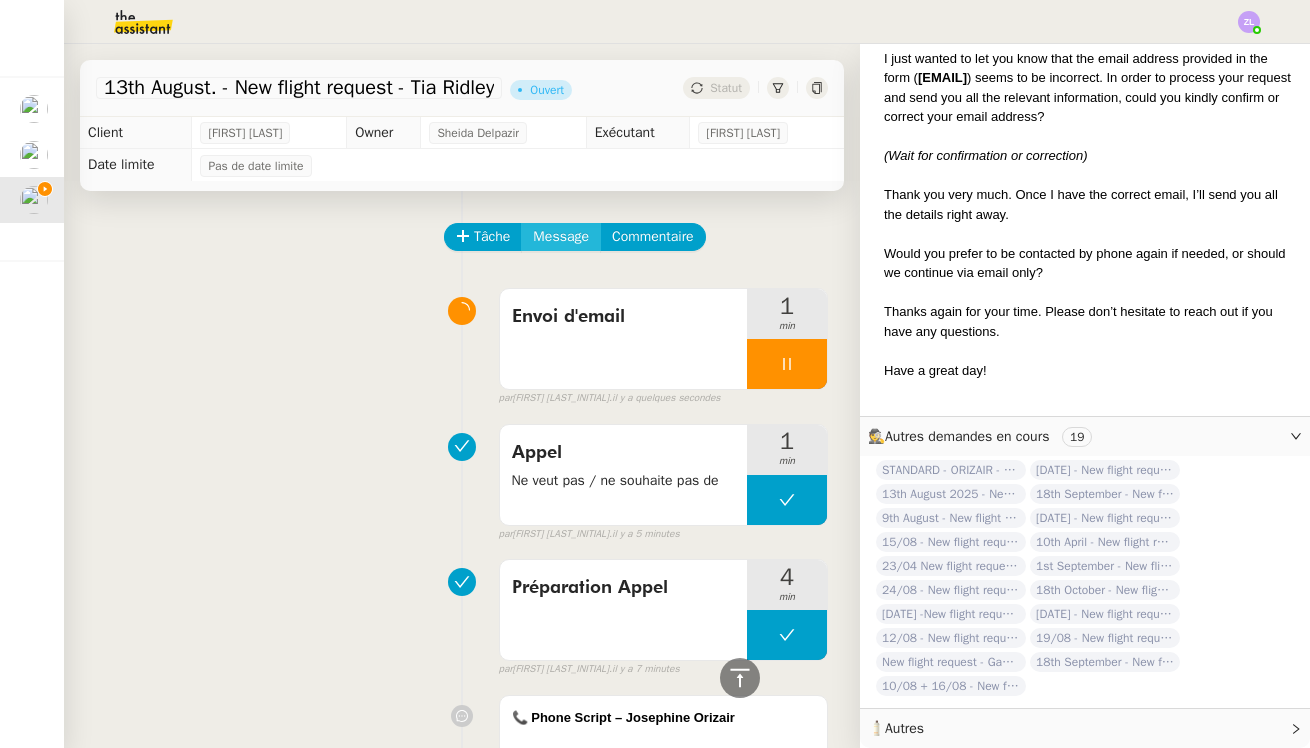 click on "Message" 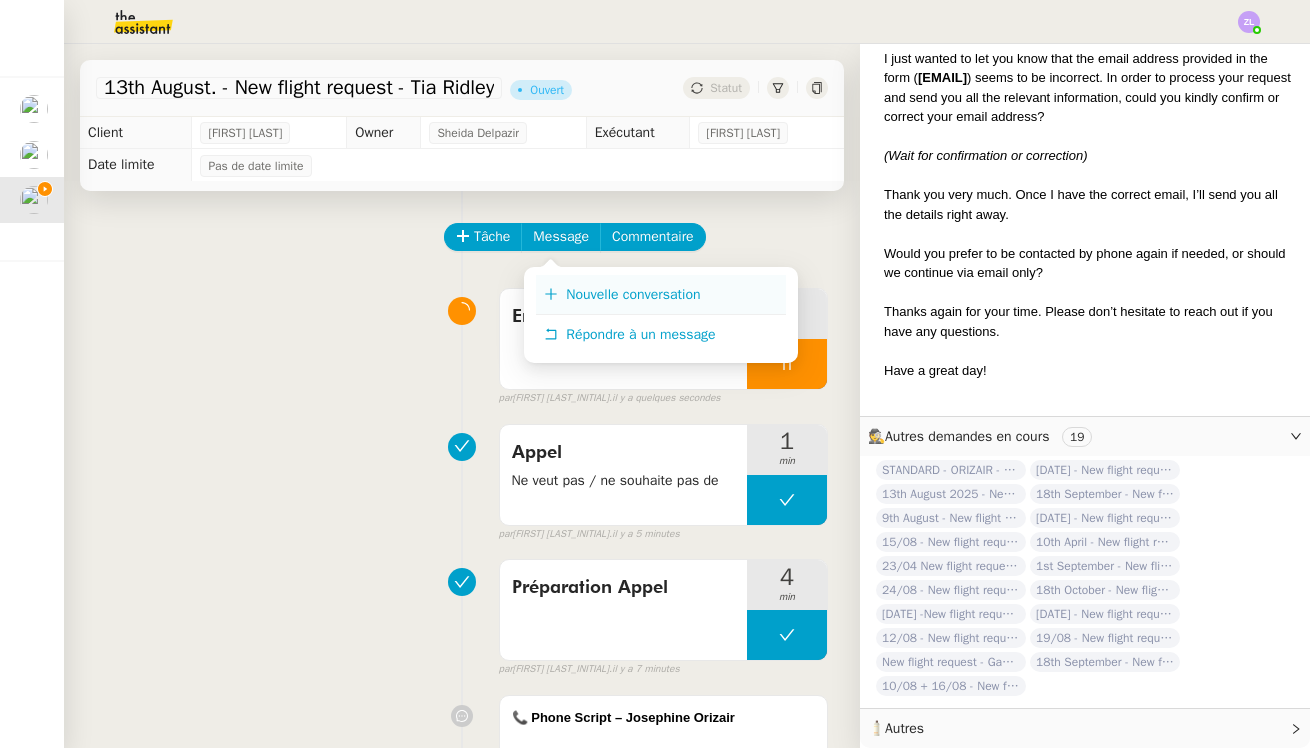 click on "Nouvelle conversation" at bounding box center [661, 295] 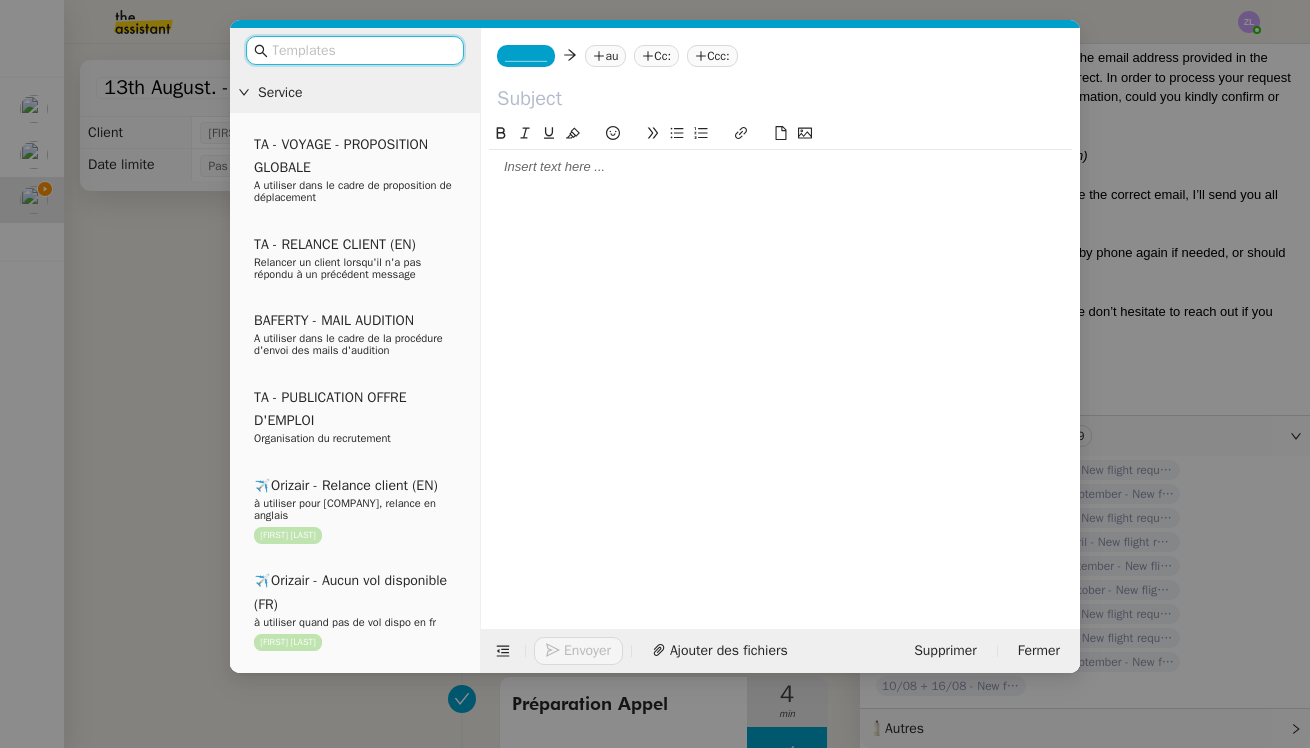 click on "_______         au
Cc:
Ccc:" 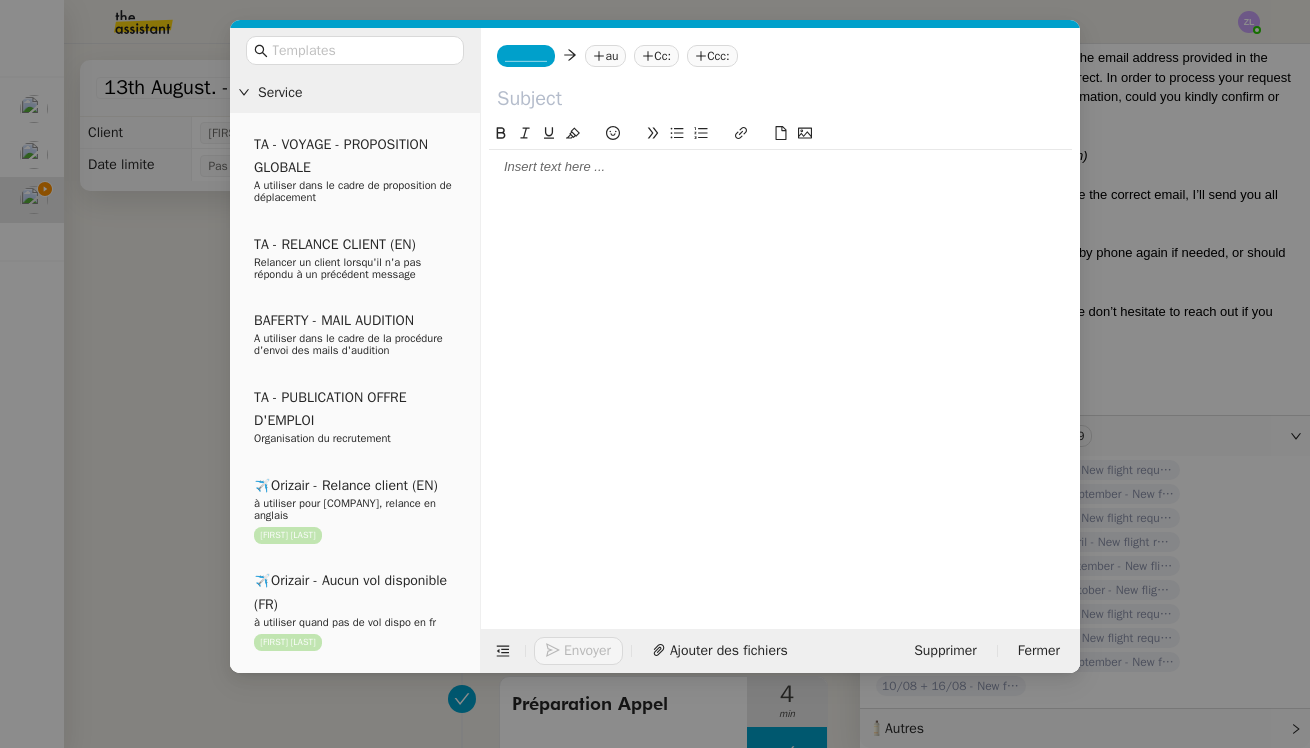 click 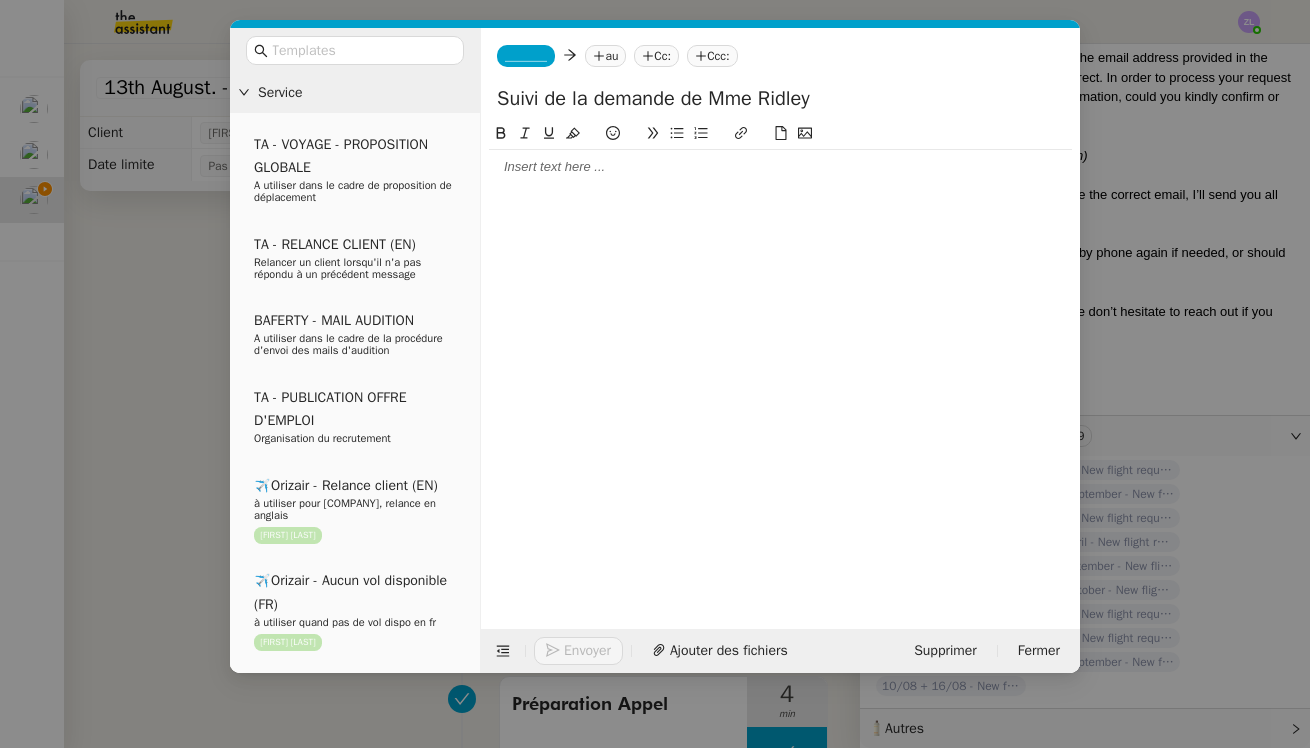 type on "Suivi de la demande de Mme Ridley" 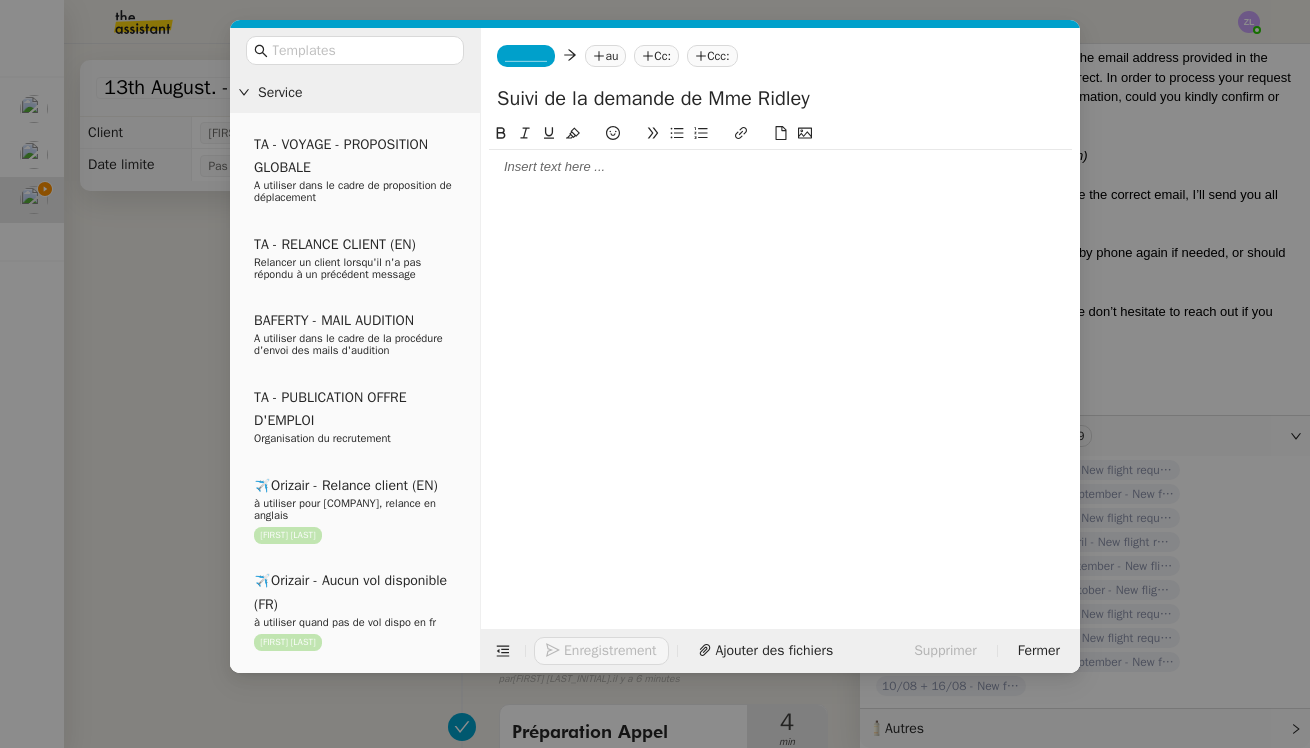 click on "_______         au
Cc:
Ccc:" 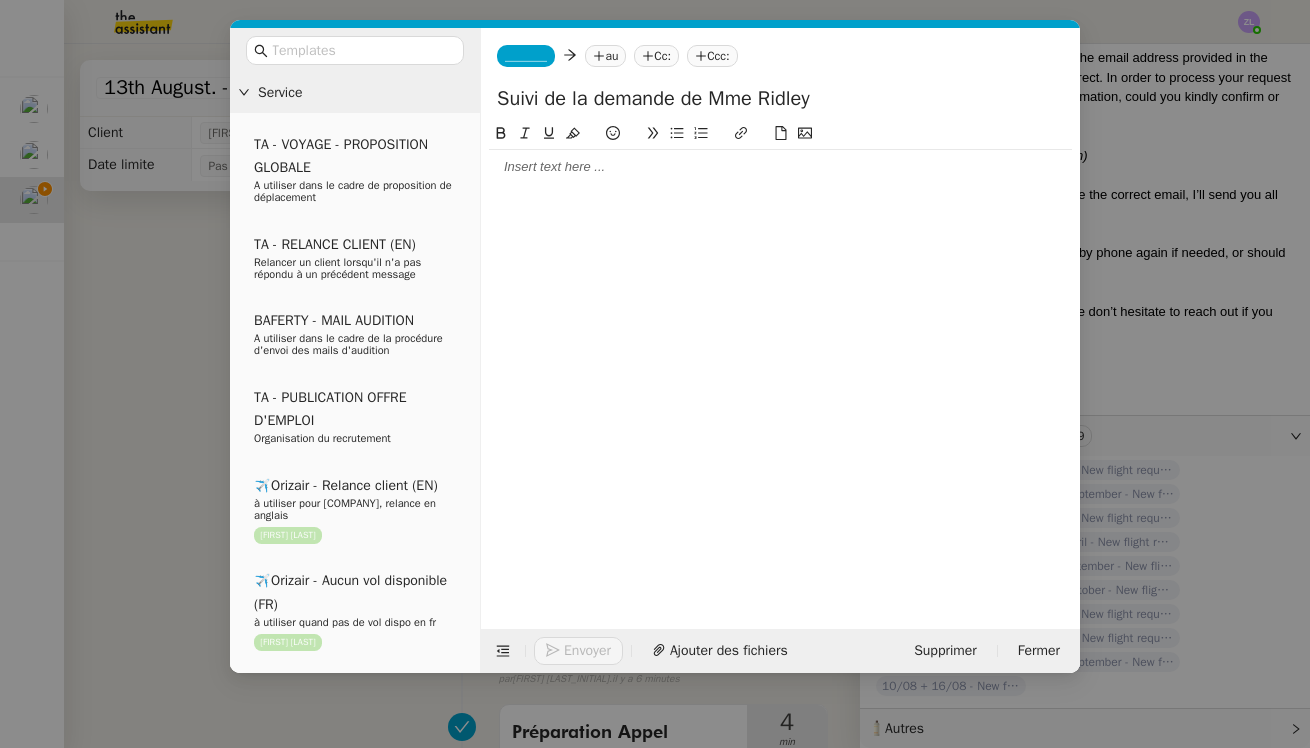 click on "_______" 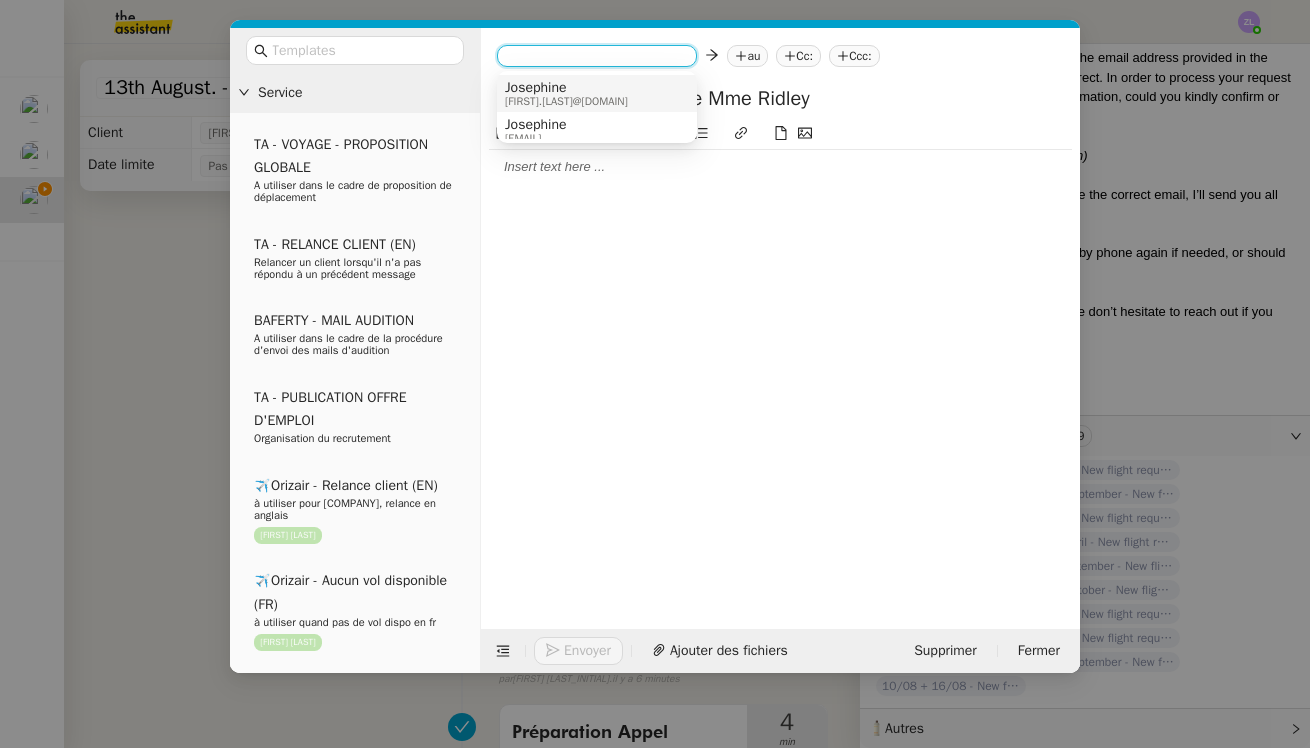click on "Josephine" at bounding box center [566, 88] 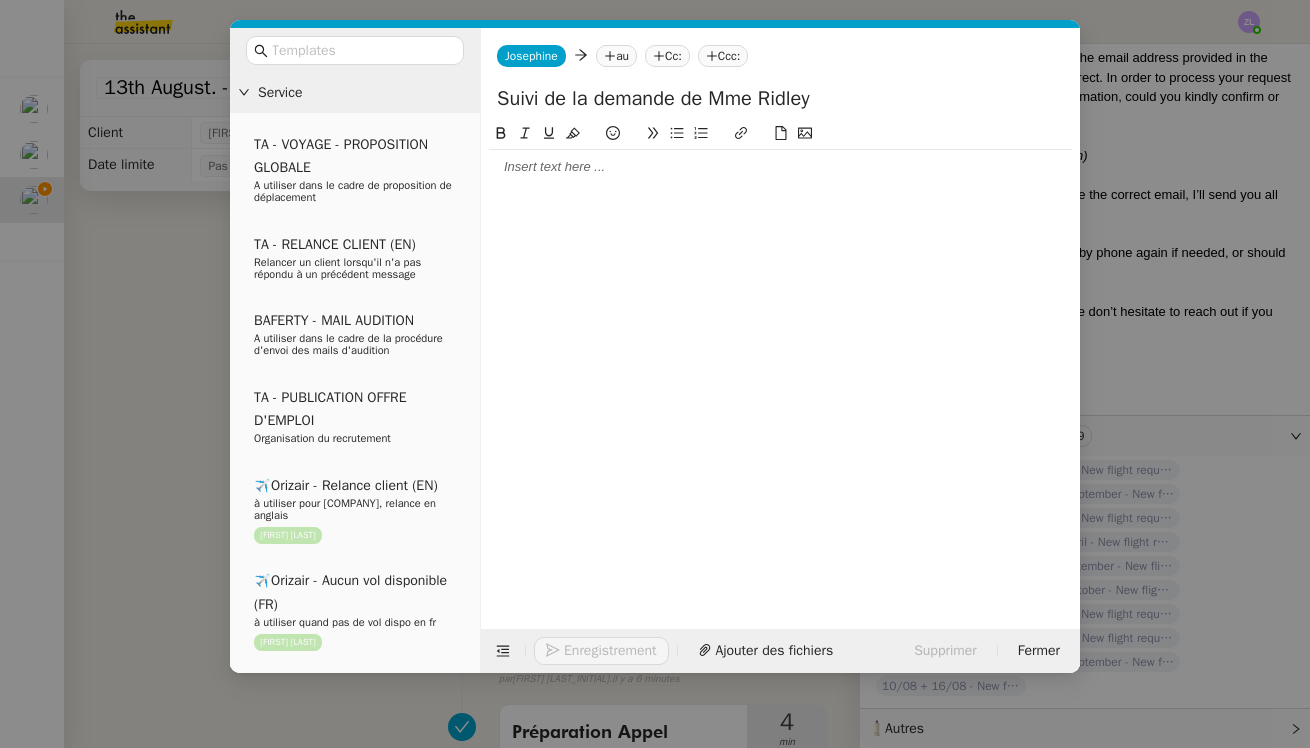 click on "au" 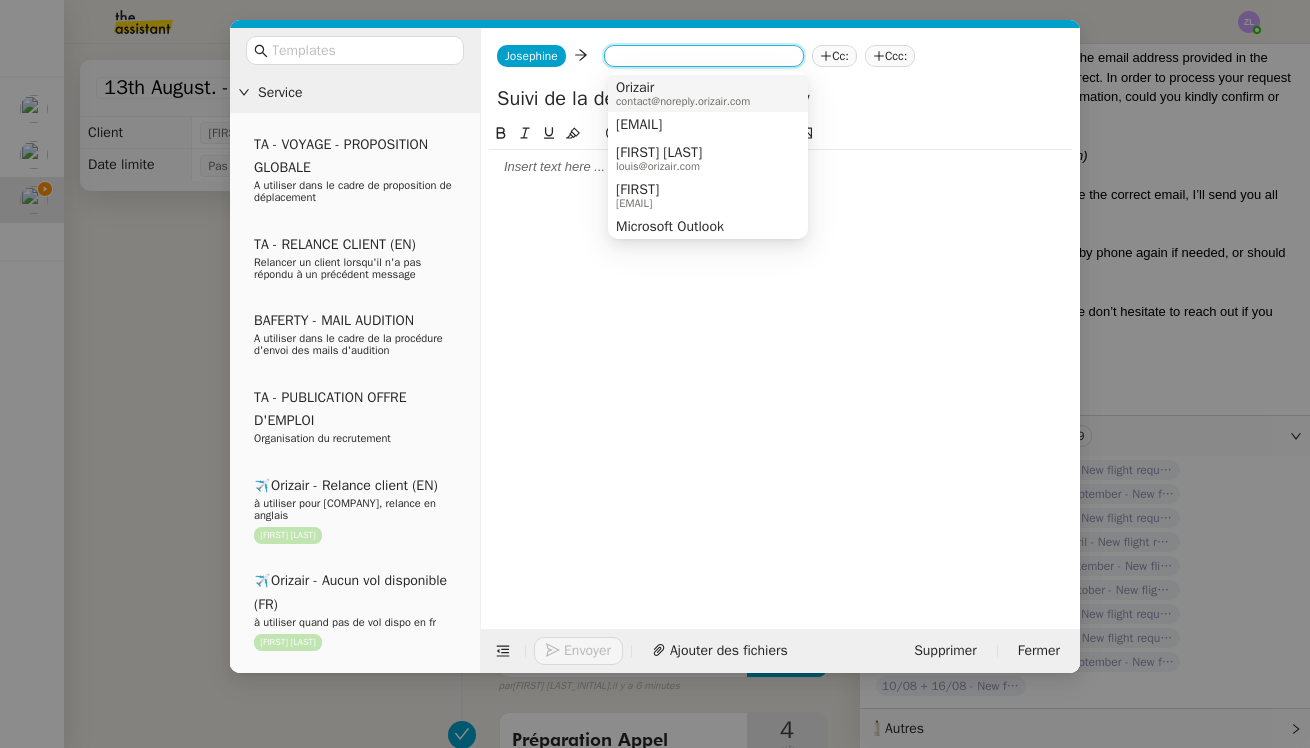 type on "o" 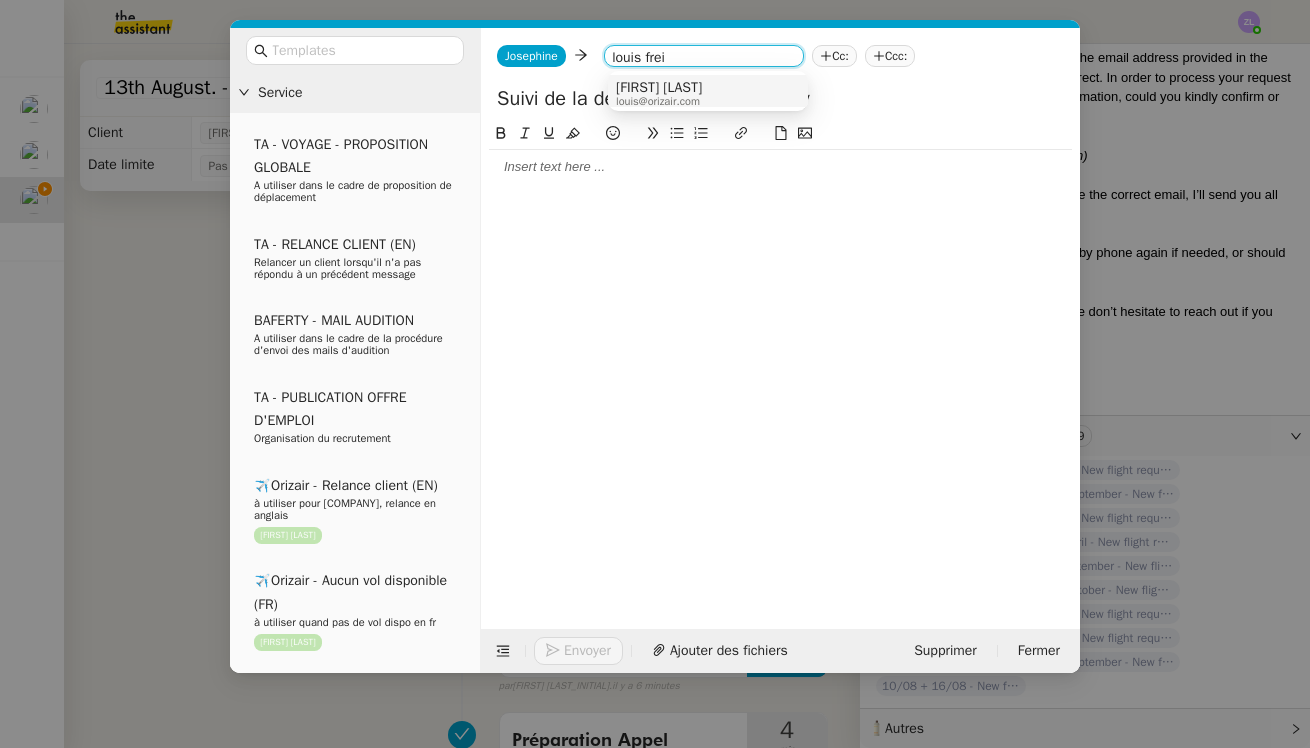 type on "louis frei" 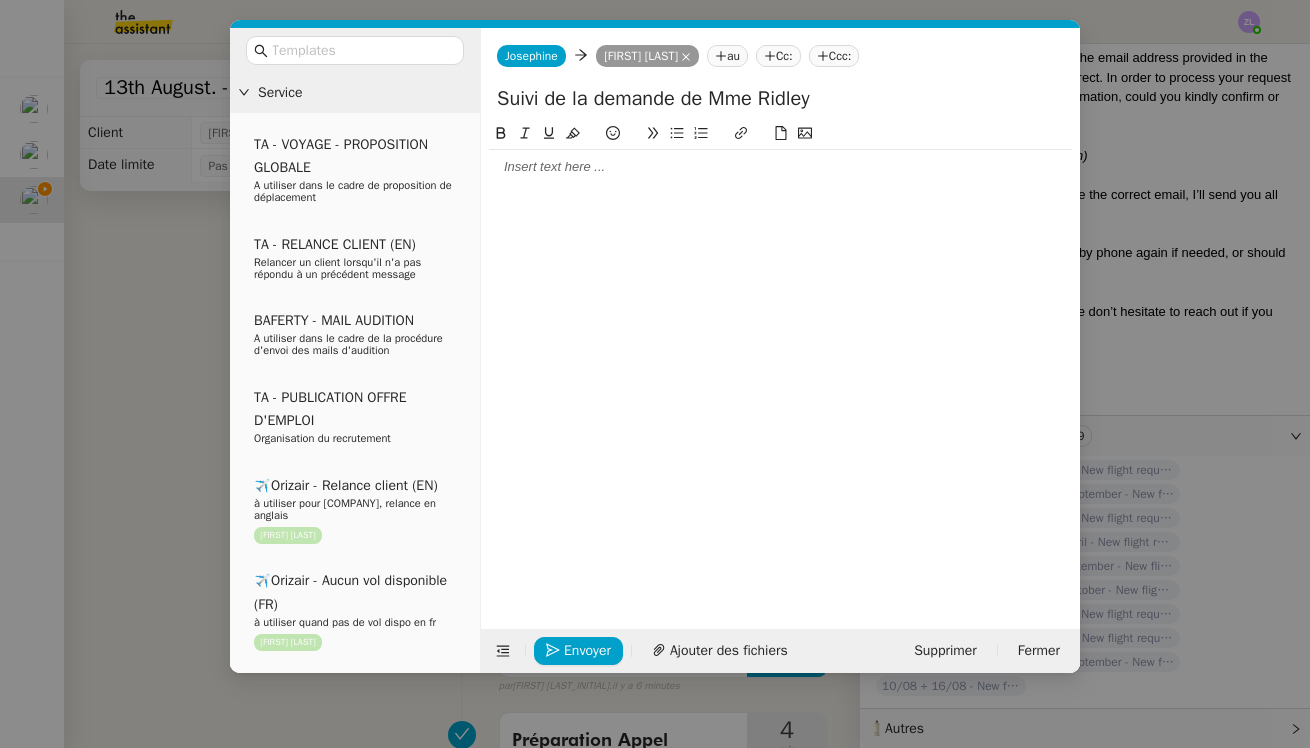 click 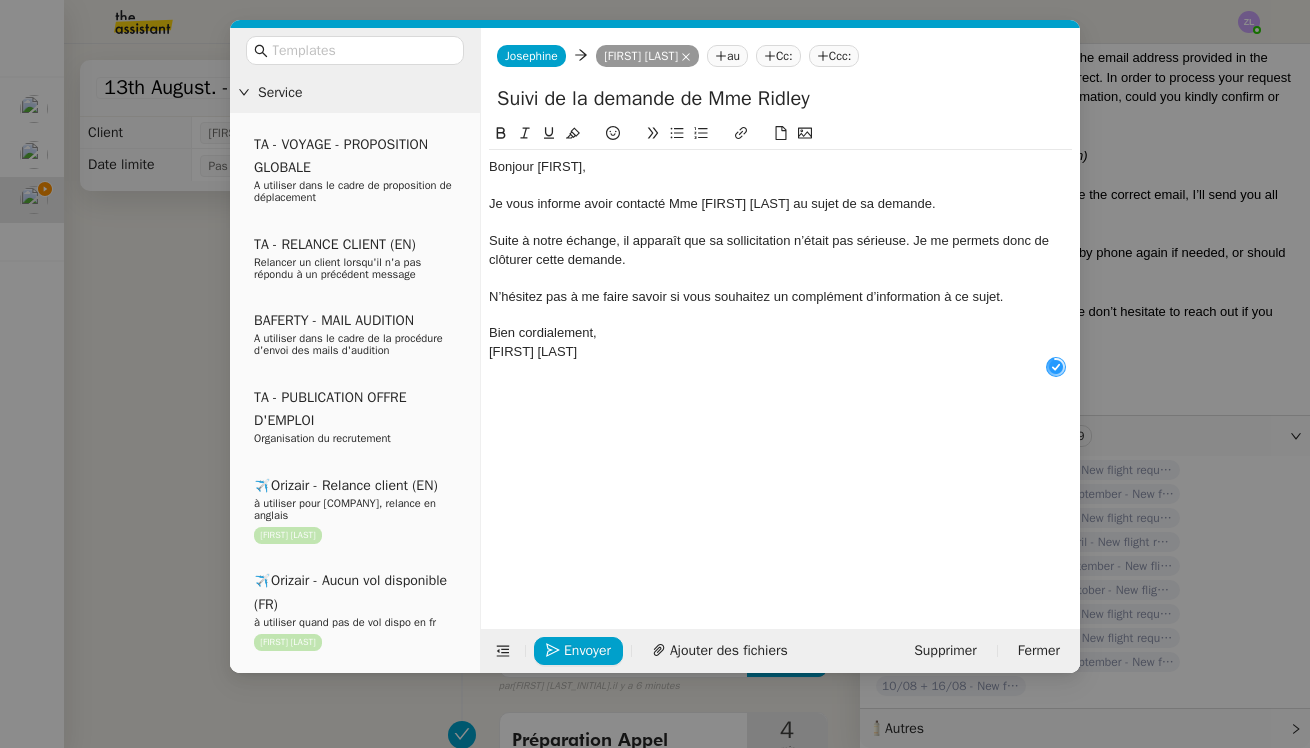 scroll, scrollTop: 21, scrollLeft: 0, axis: vertical 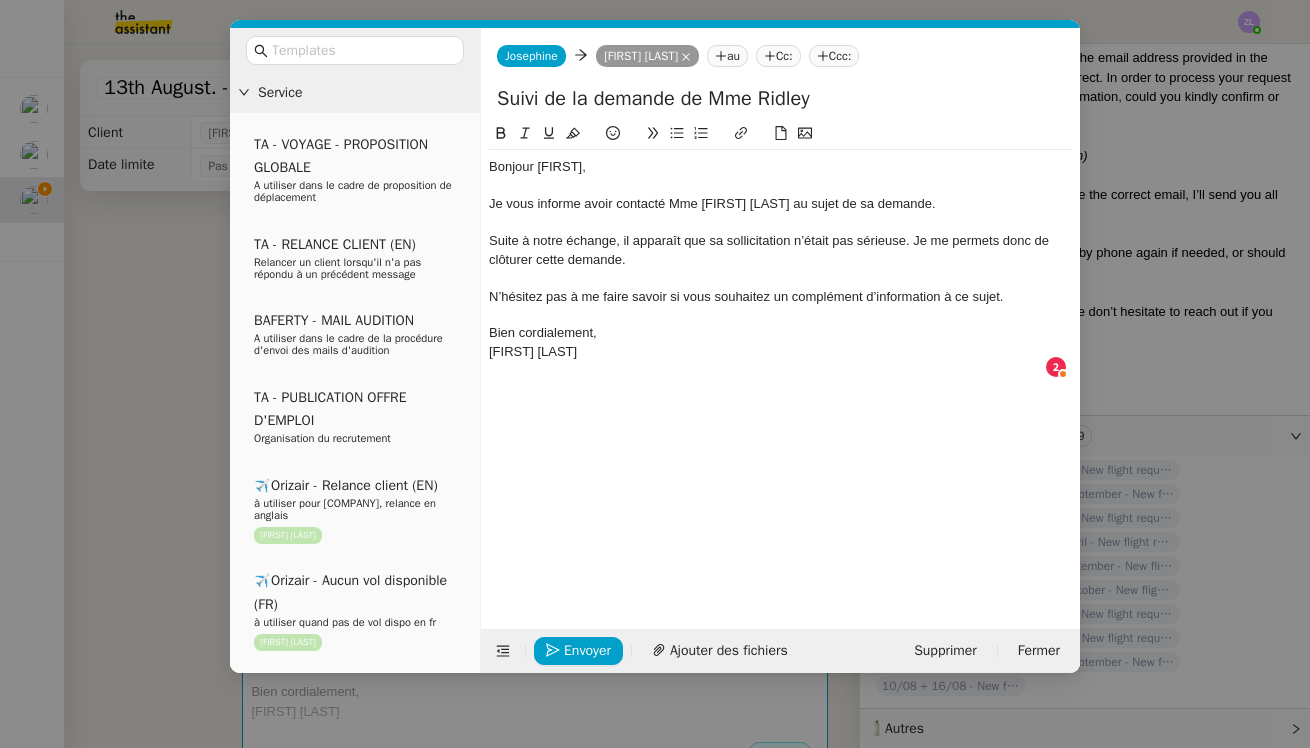click on "Bien cordialement," 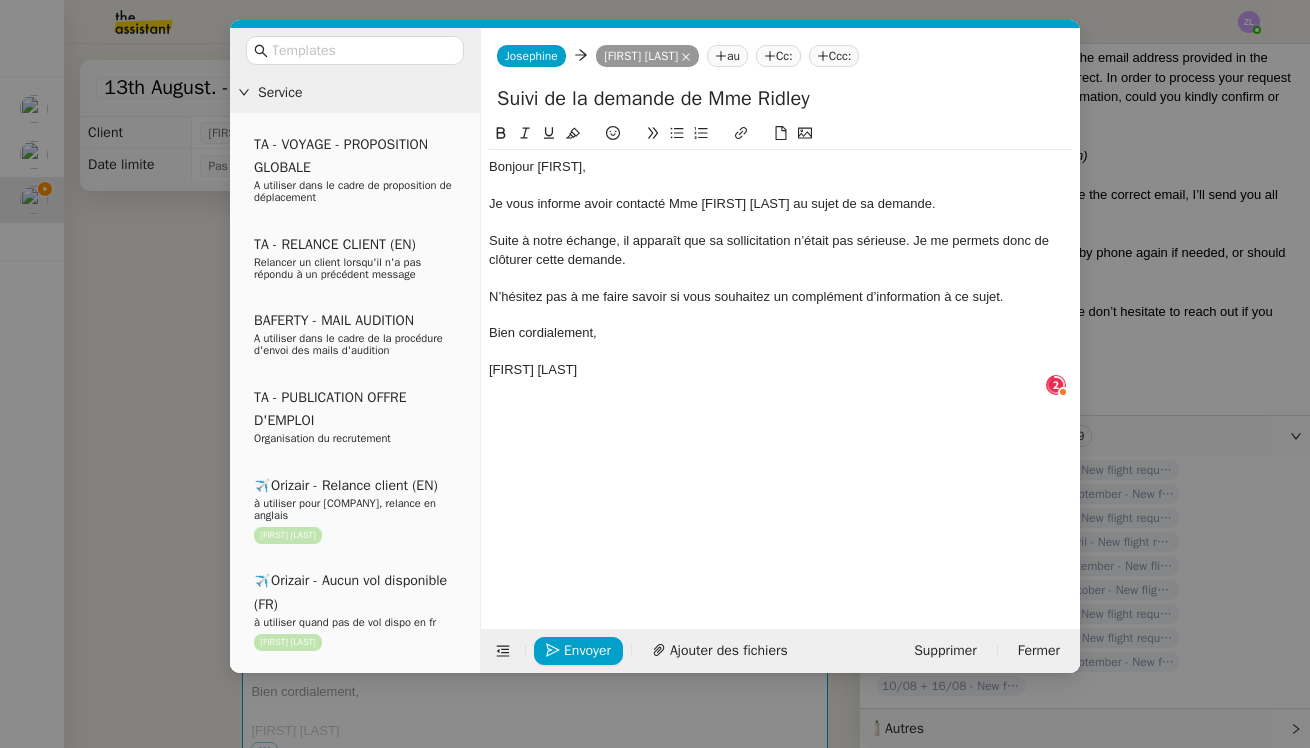 click on "[FIRST] [LAST]" 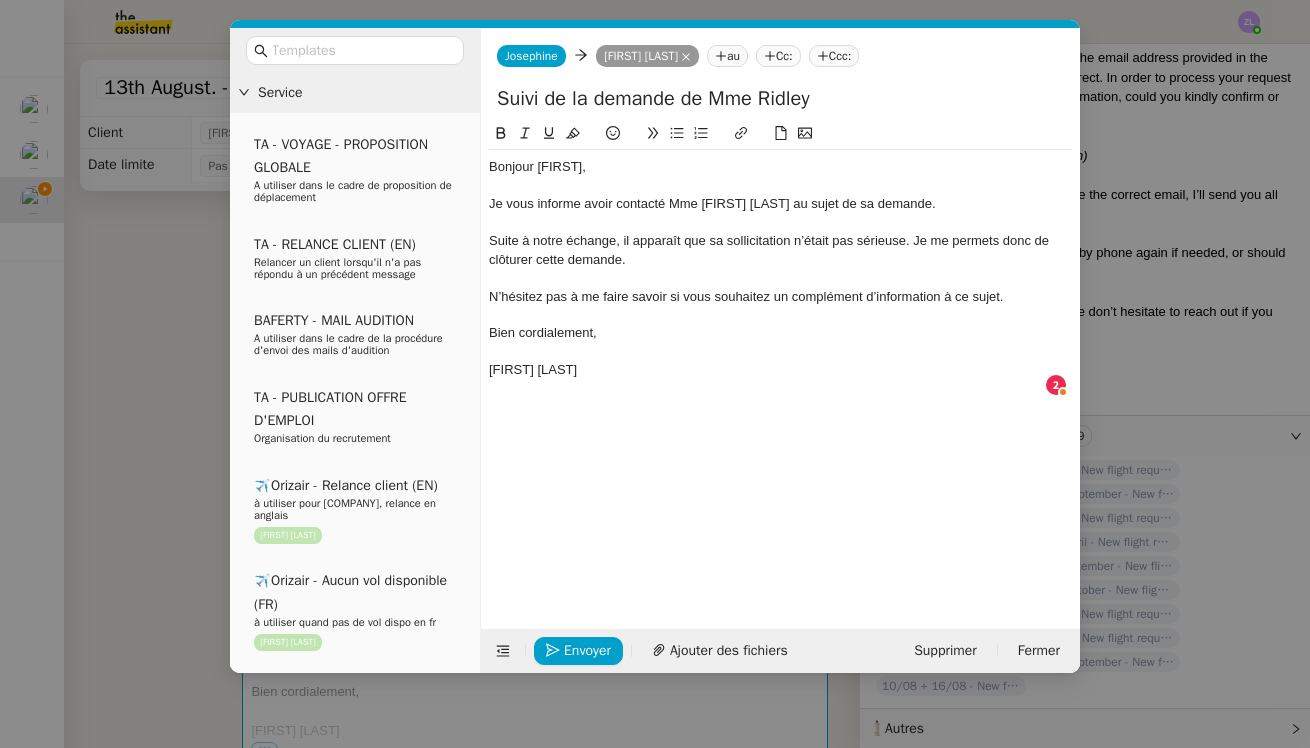 type 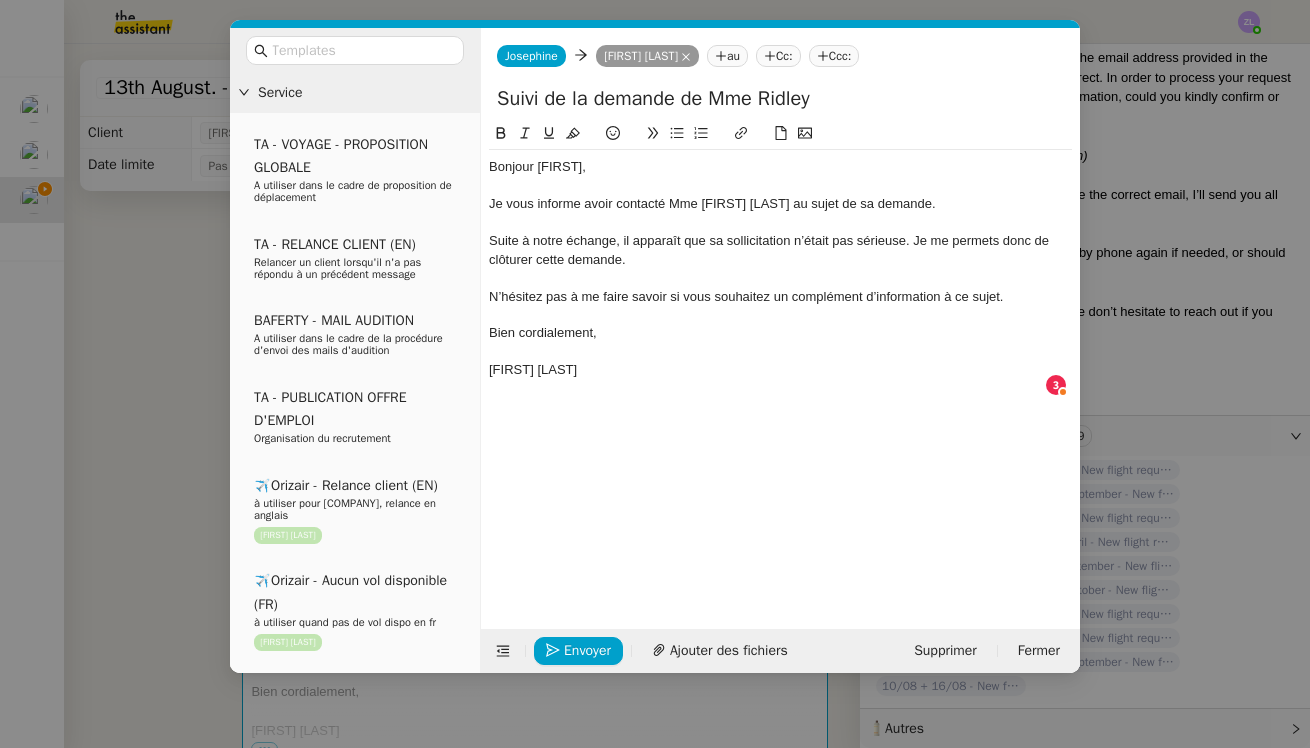 drag, startPoint x: 547, startPoint y: 365, endPoint x: 591, endPoint y: 369, distance: 44.181442 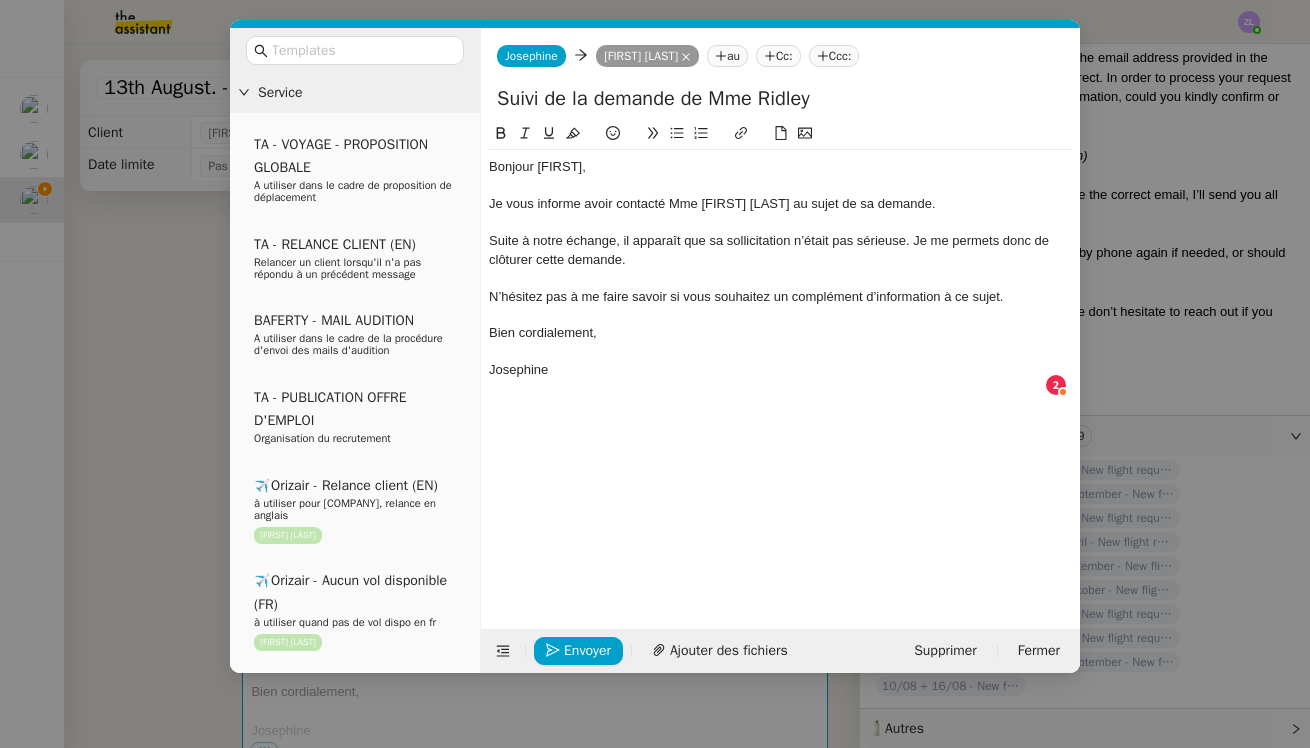 click on "Suite à notre échange, il apparaît que sa sollicitation n’était pas sérieuse. Je me permets donc de clôturer cette demande." 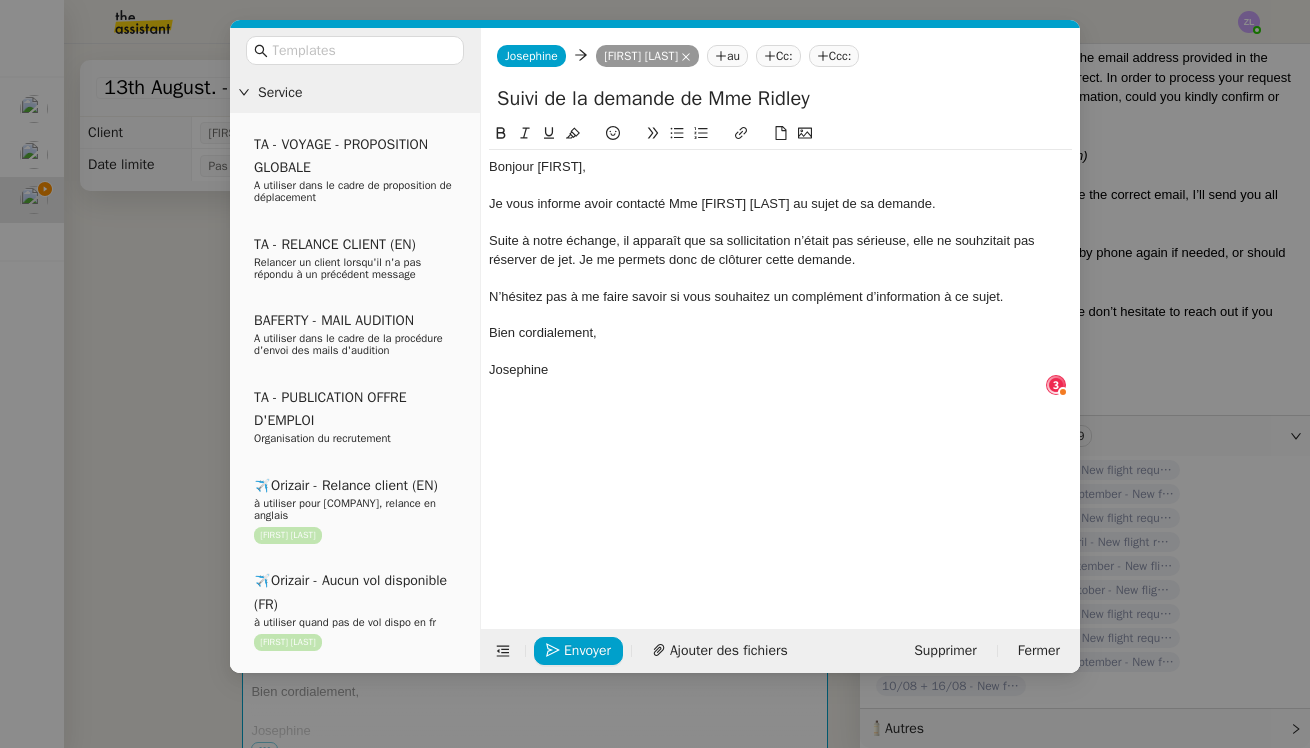 click on "Je vous informe avoir contacté Mme [FIRST] [LAST] au sujet de sa demande." 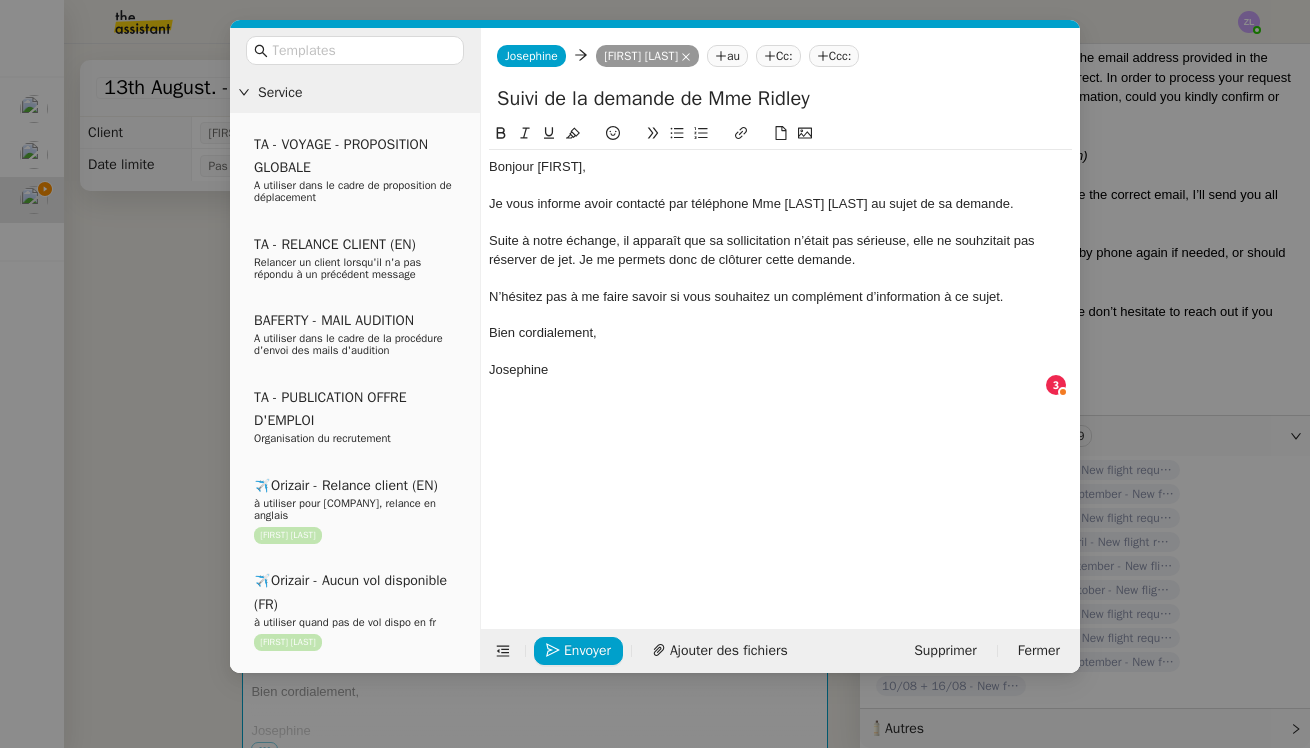 click on "Suite à notre échange, il apparaît que sa sollicitation n’était pas sérieuse, elle ne souhzitait pas réserver de jet. Je me permets donc de clôturer cette demande." 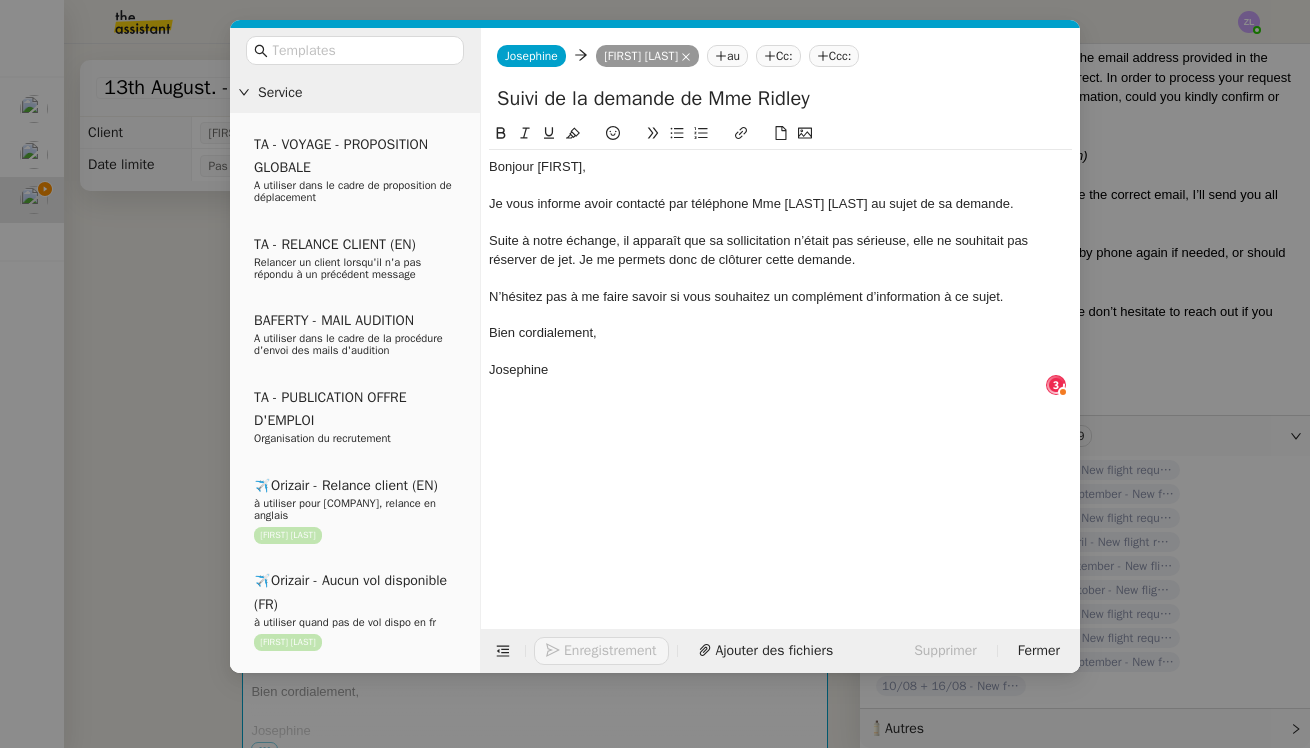 click on "Suite à notre échange, il apparaît que sa sollicitation n’était pas sérieuse, elle ne souhitait pas réserver de jet. Je me permets donc de clôturer cette demande." 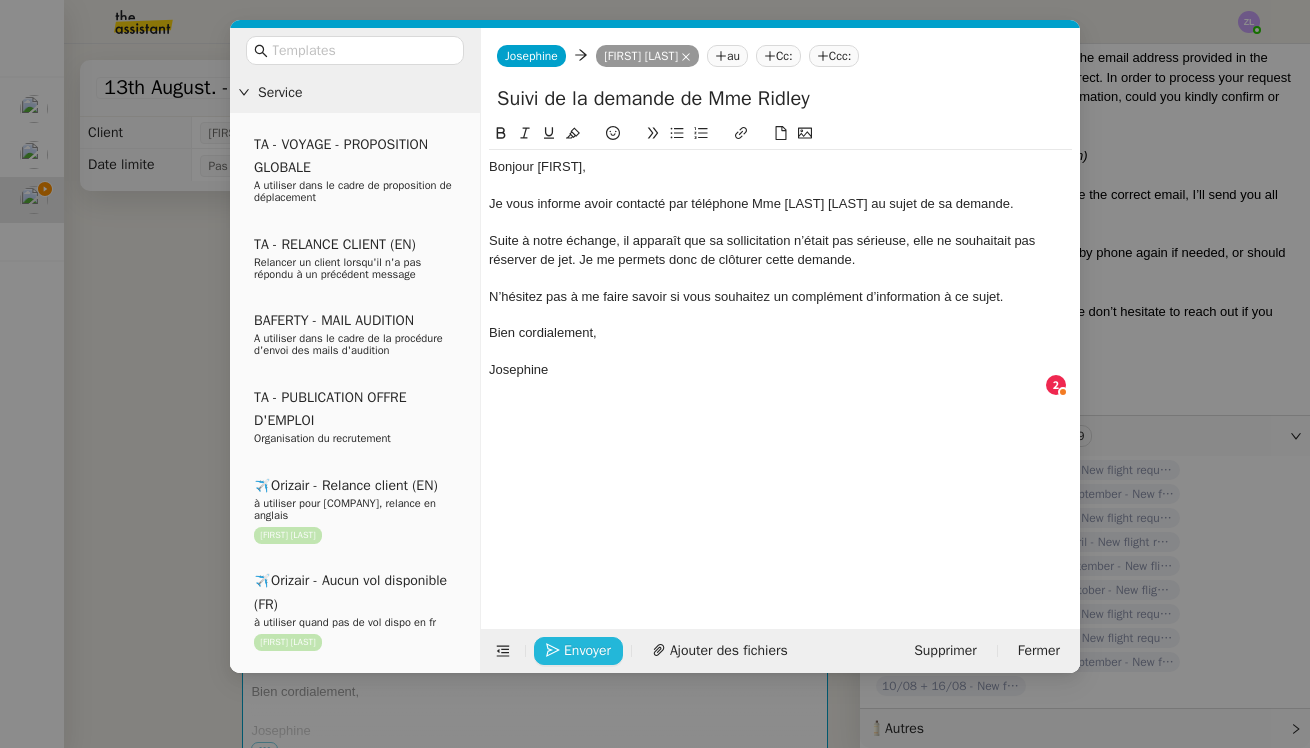 click on "Envoyer" 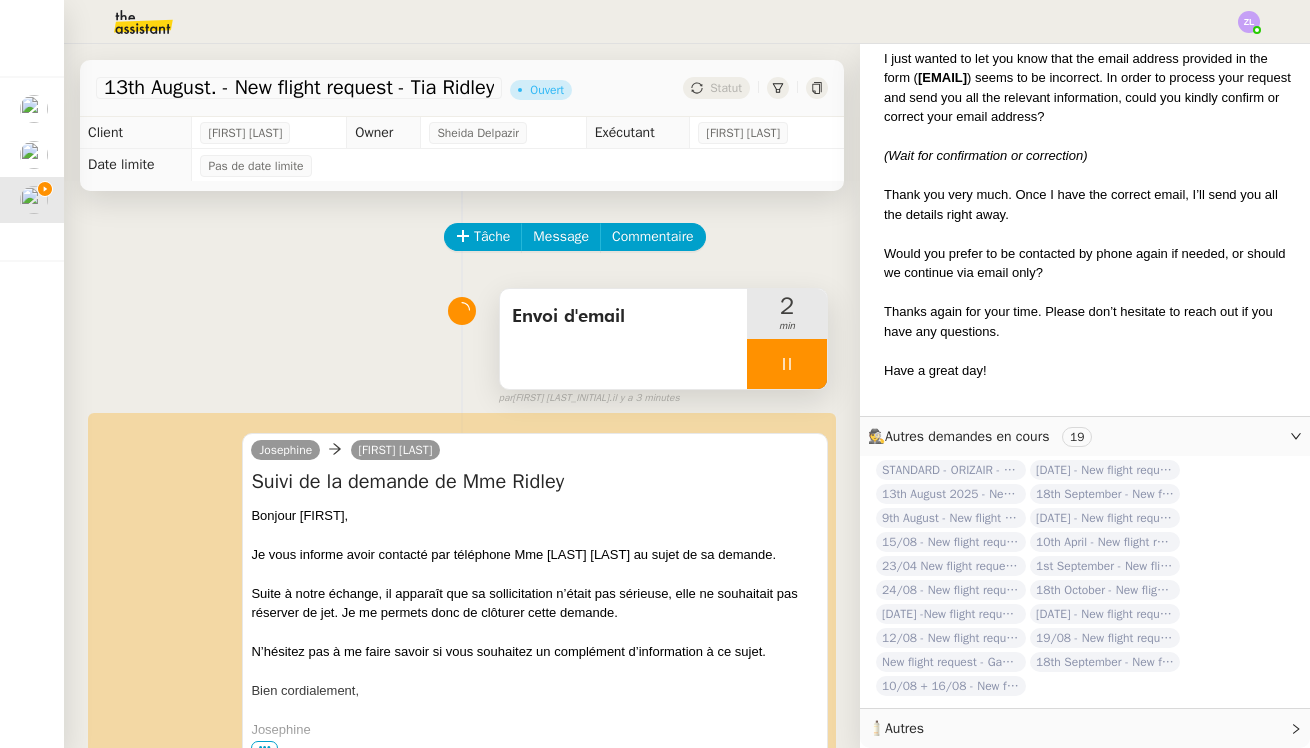 click at bounding box center (787, 364) 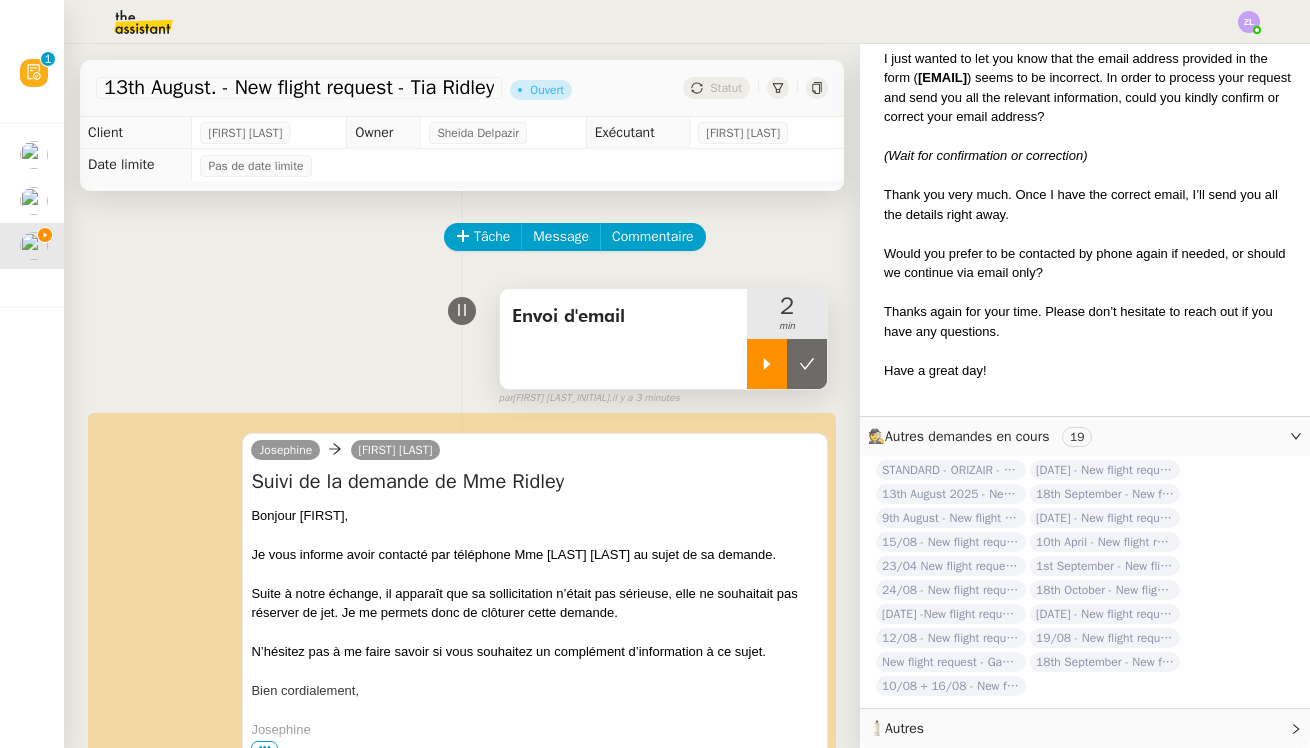 click 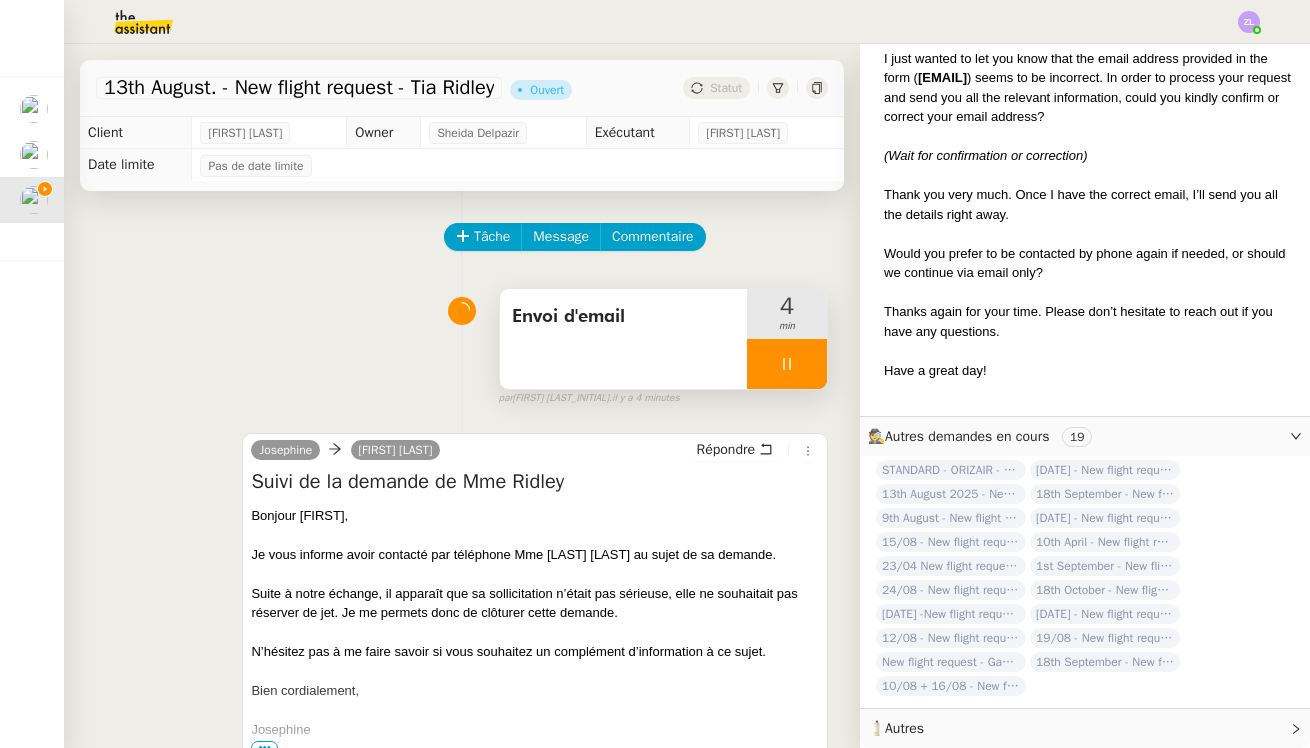 click at bounding box center (787, 364) 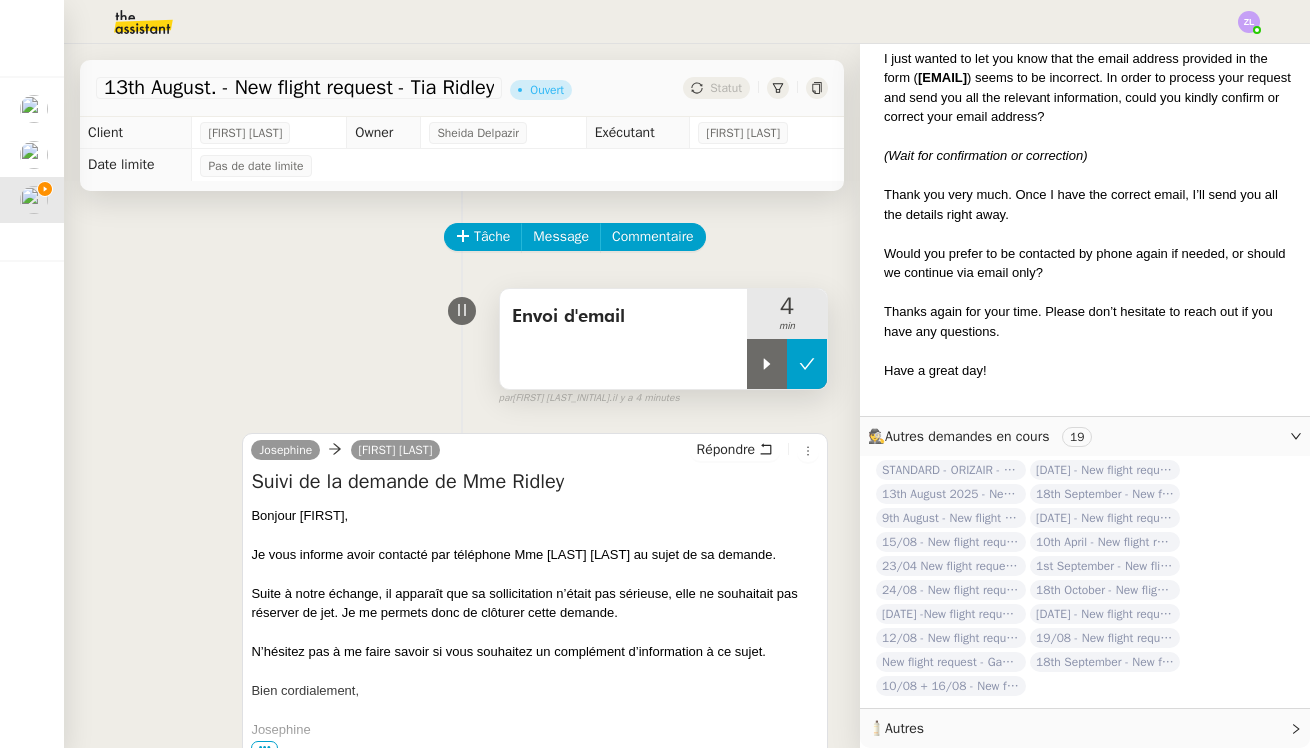 click at bounding box center [807, 364] 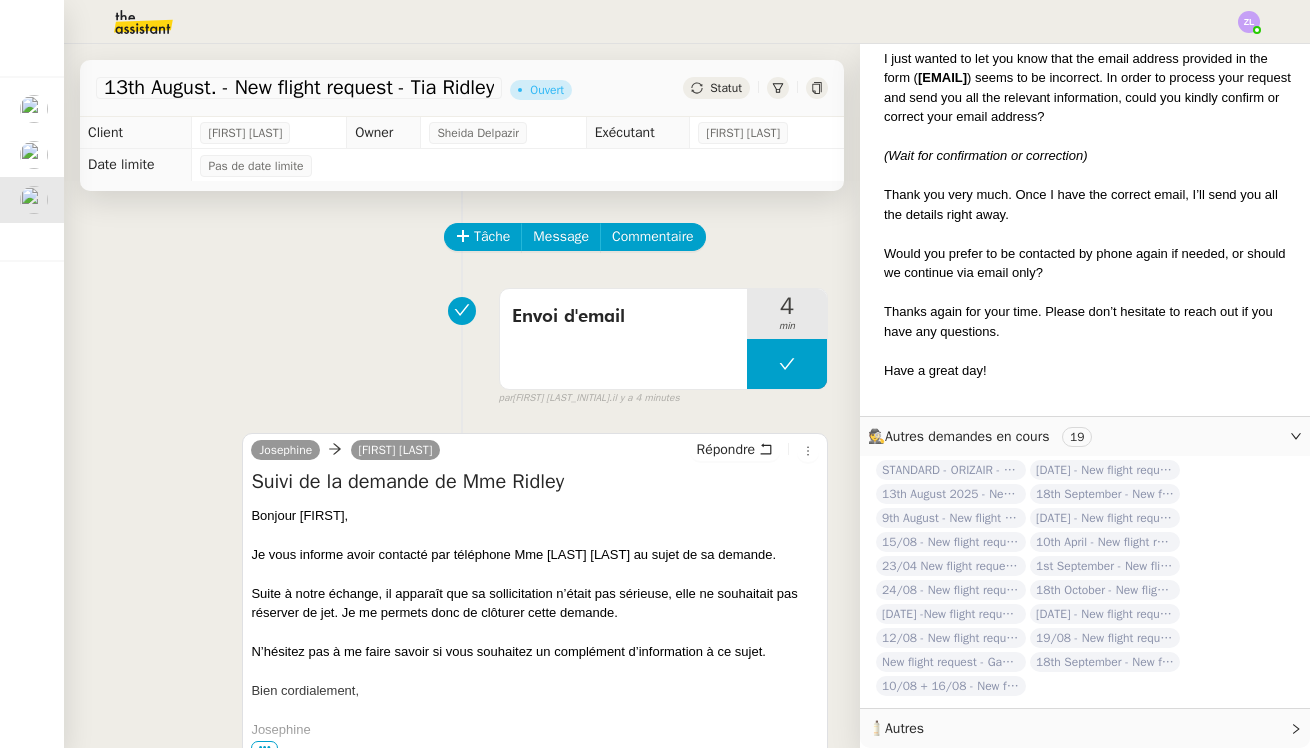 click on "Statut" 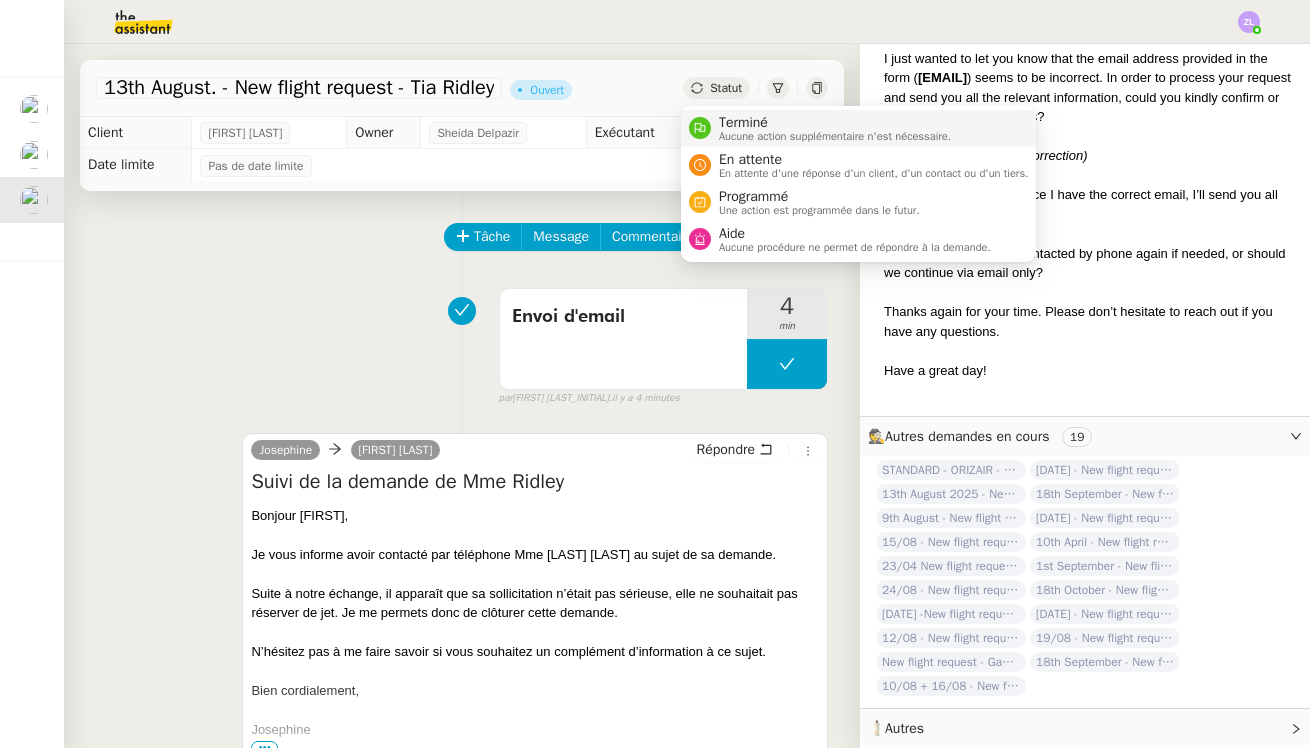 click on "Terminé" at bounding box center [835, 123] 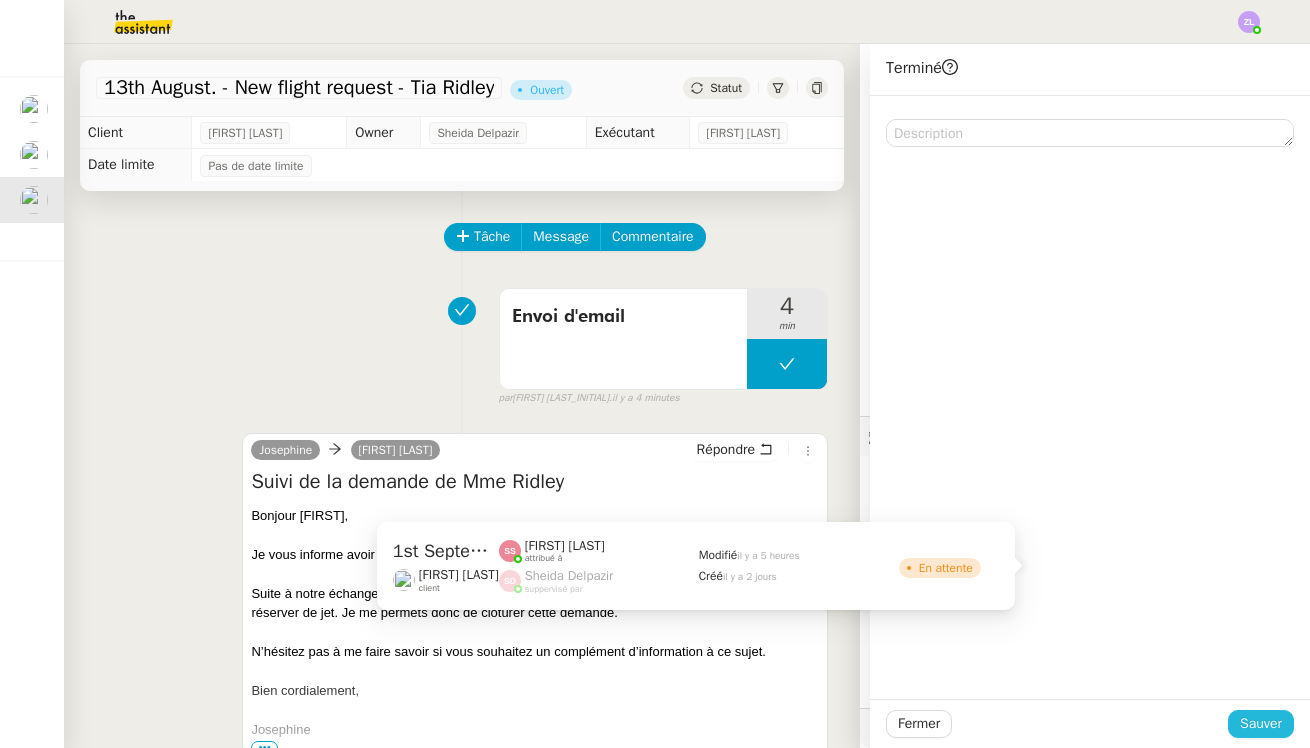 click on "Sauver" 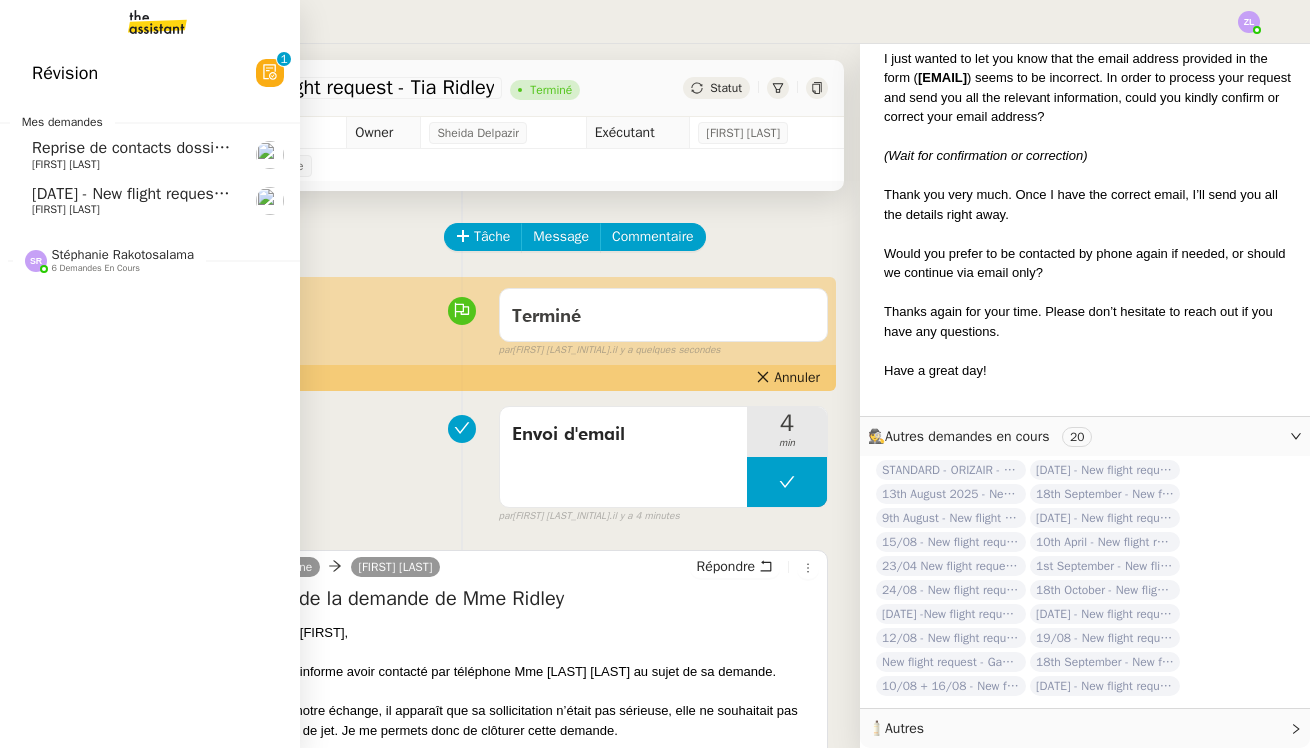 click on "[DATE] - New flight request - [FIRST] [LAST]" 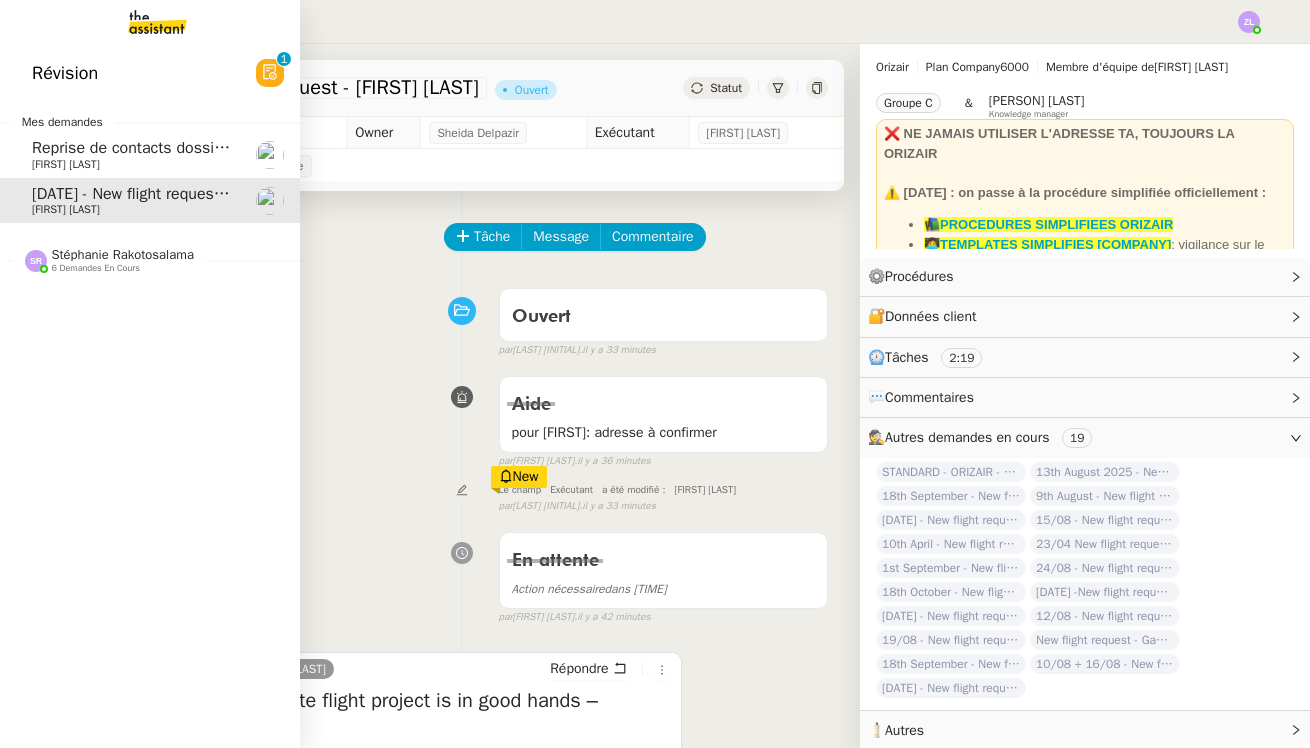scroll, scrollTop: 35, scrollLeft: 0, axis: vertical 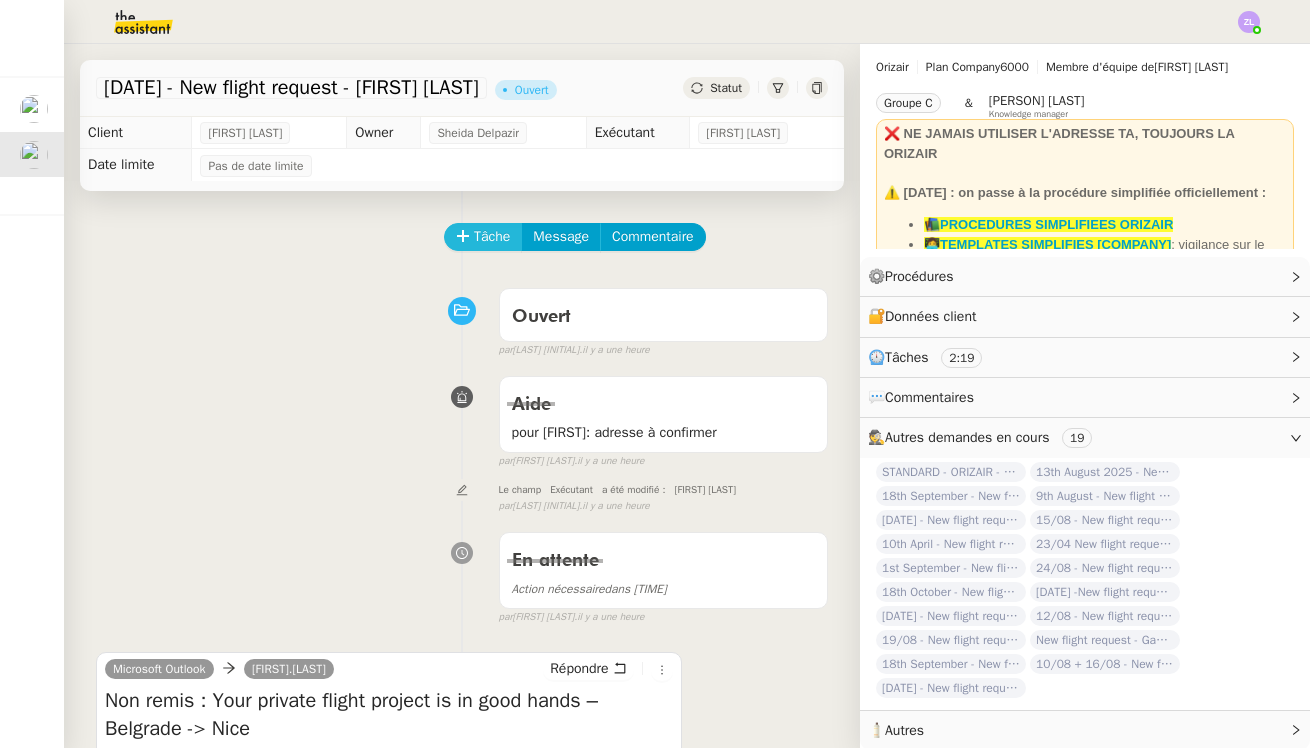 click 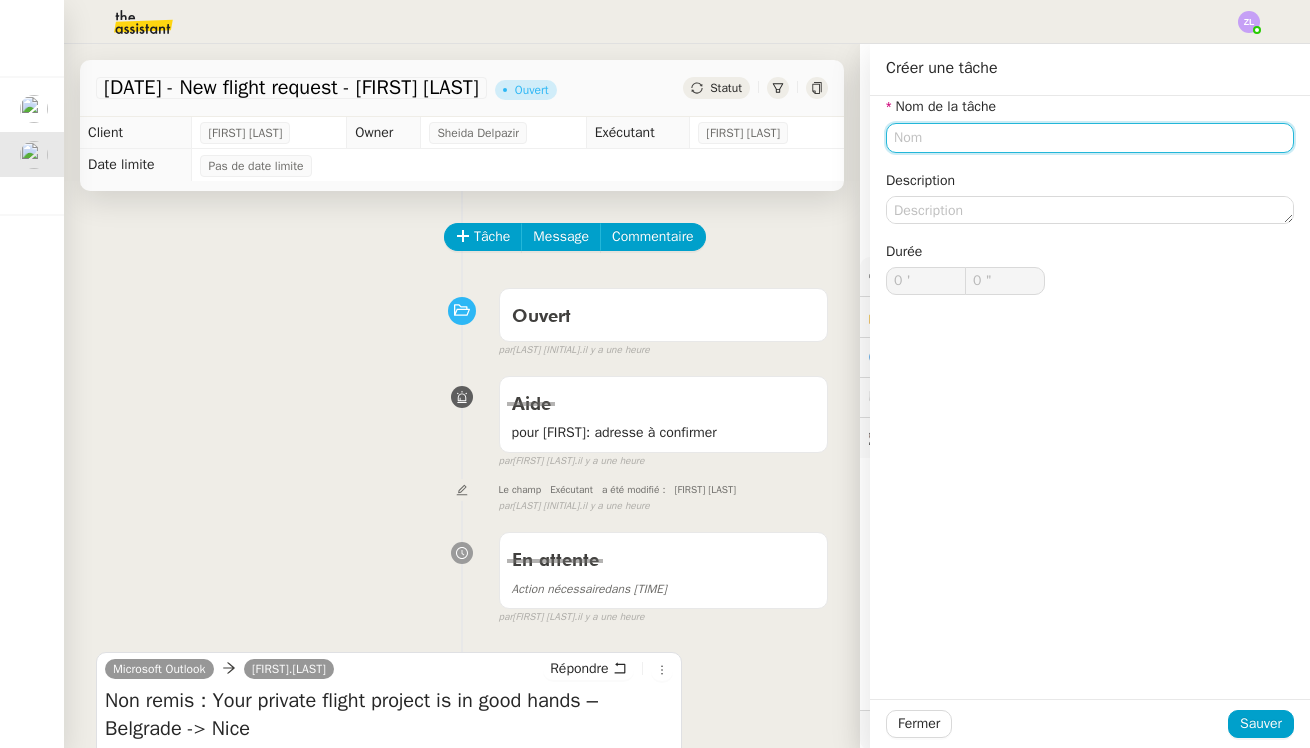 type on "P" 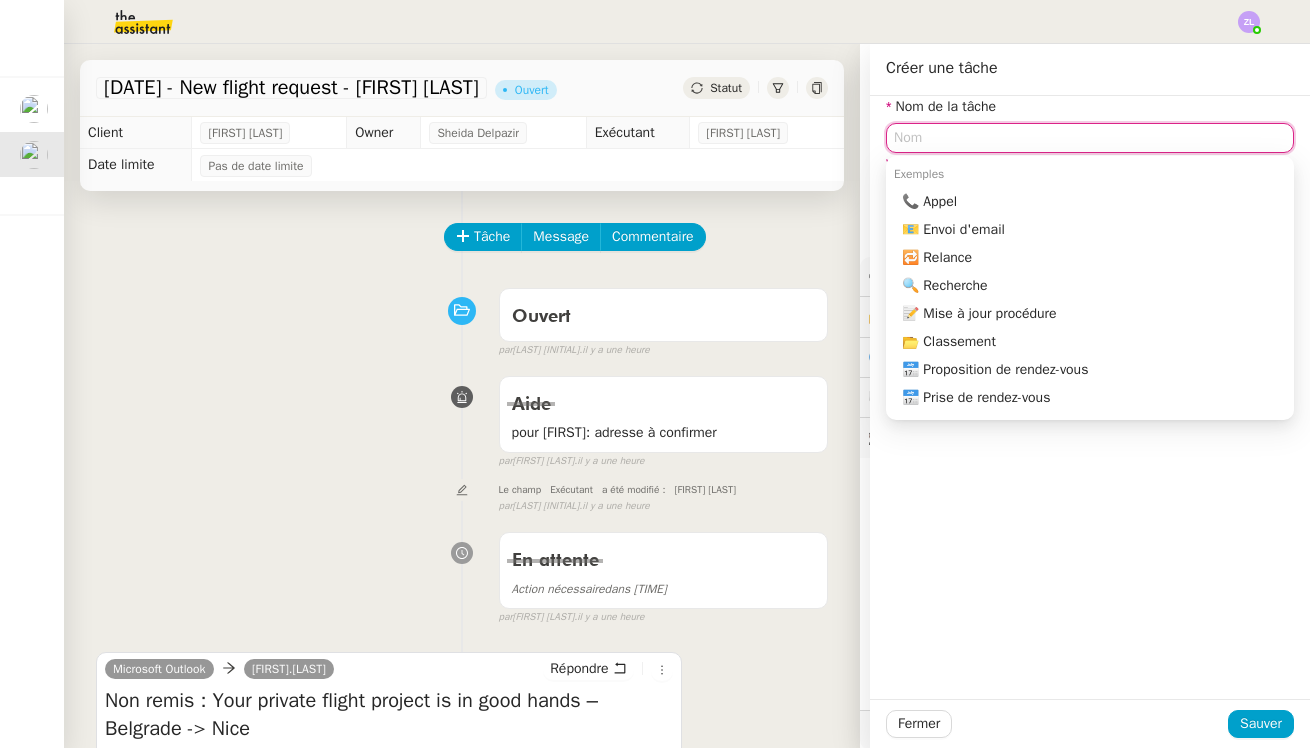 scroll, scrollTop: 0, scrollLeft: 0, axis: both 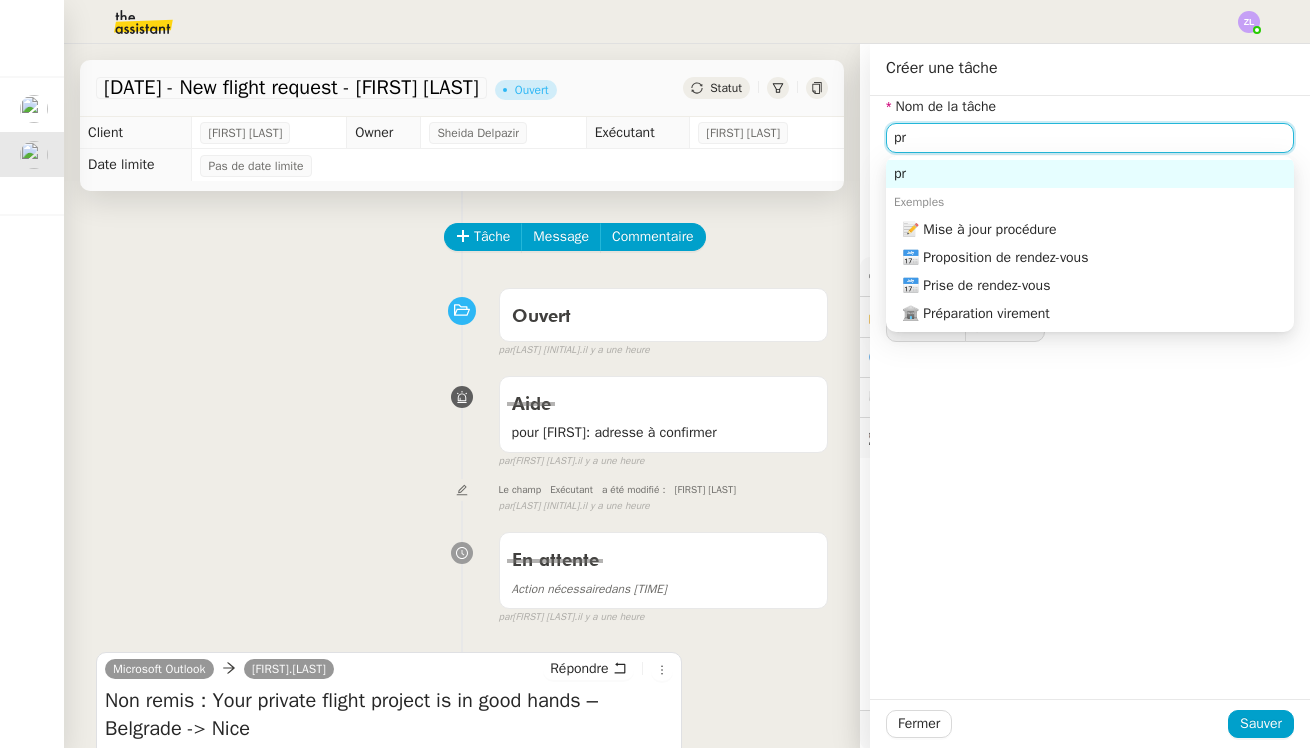 type on "p" 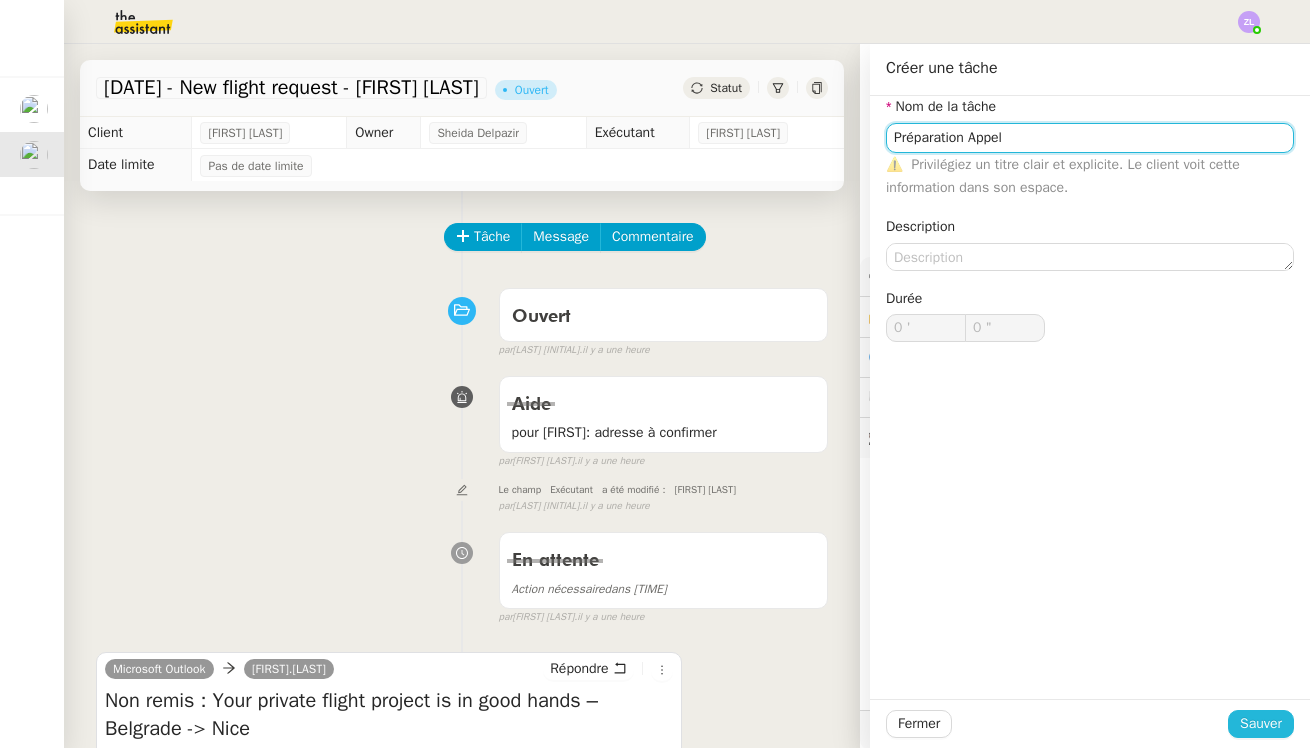 type on "Préparation Appel" 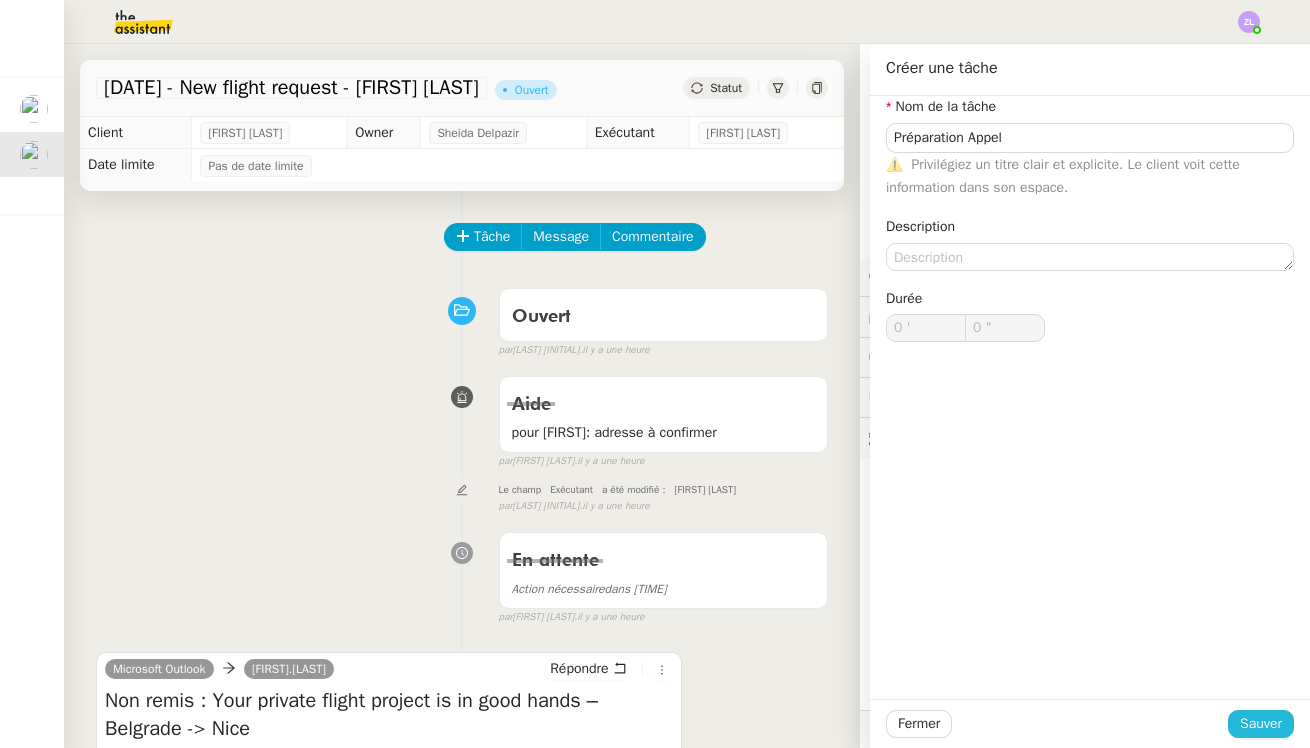click on "Sauver" 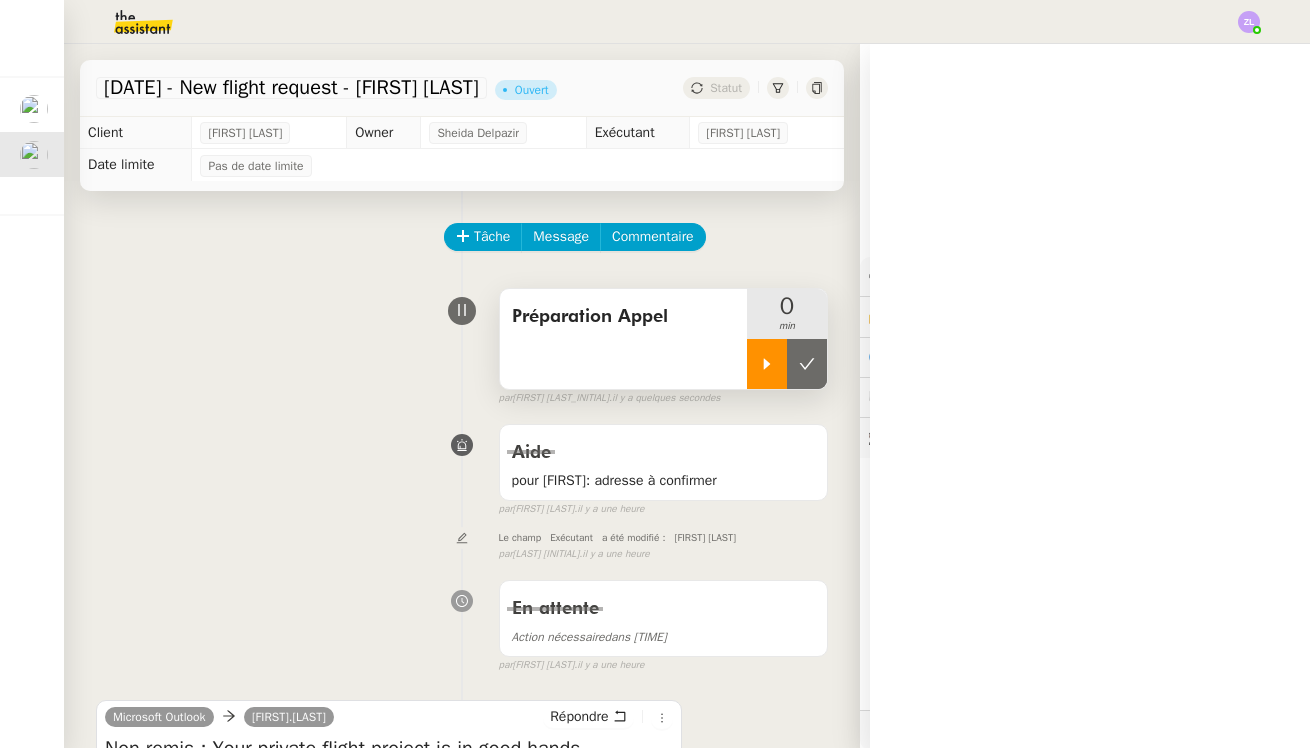 click at bounding box center (767, 364) 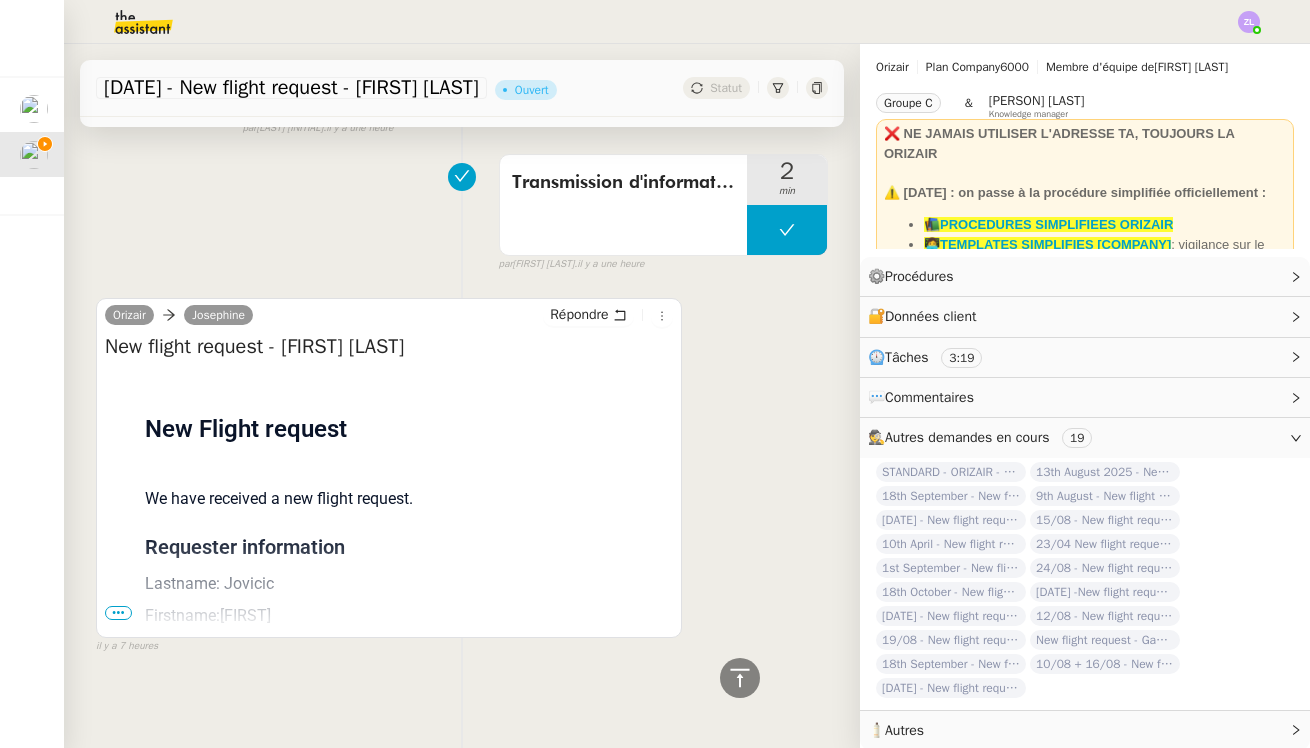 scroll, scrollTop: 1491, scrollLeft: 0, axis: vertical 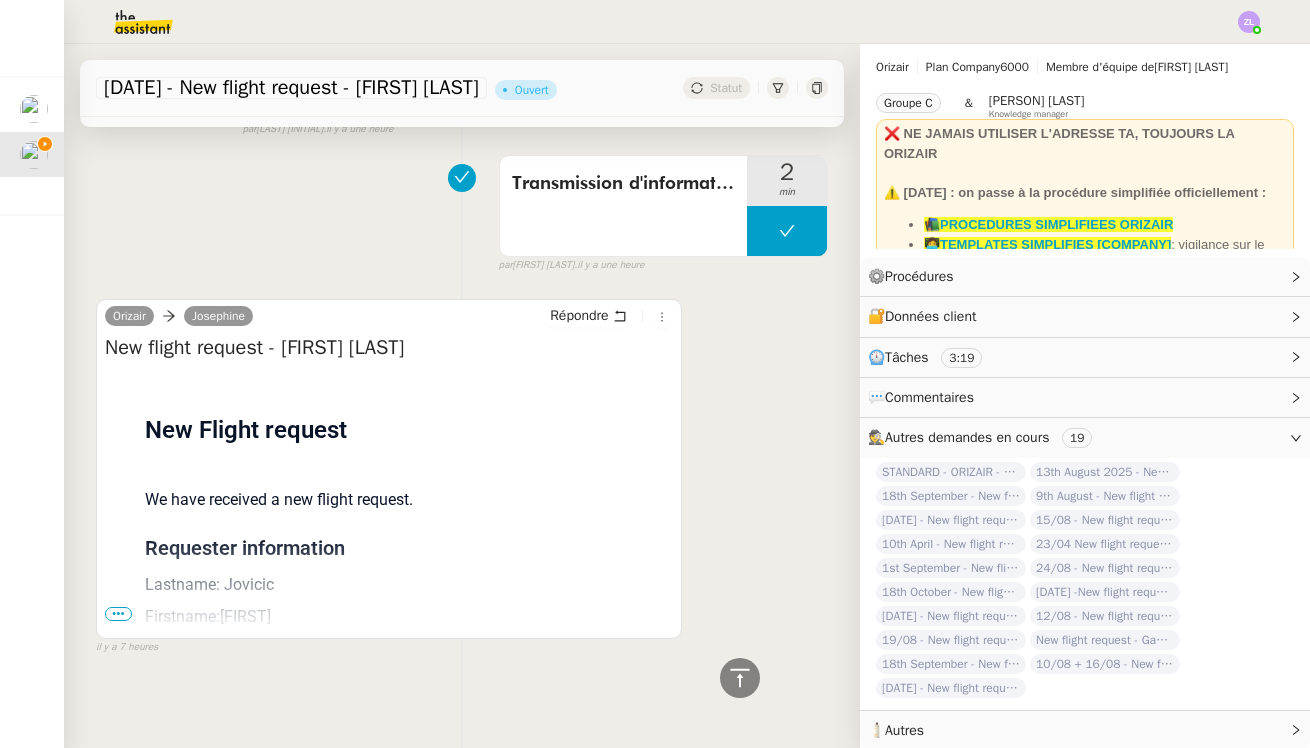 click on "Flight request created by [LAST] [FIRST] New Flight request We have received a new flight request. Requester information Lastname: [LAST] Firstname:[FIRST] Phone: [PHONE] Email: [EMAIL] Trip 1: Departure: Belgrade Nikola Tesla Airport Arrival: Nice-Côte d'Azur Airport Date & Time: 13th August 2025 10:12 Passengers: 2 Adults - 0 Children - 0 Infants Pets: 0 Small - 0 Large Luggage: 2 Carry-on - 2 Hold - 0 Skis - 0 Golf - 0 Others Sent by Orizair Flying responsibly, leading sustainably" at bounding box center (389, 713) 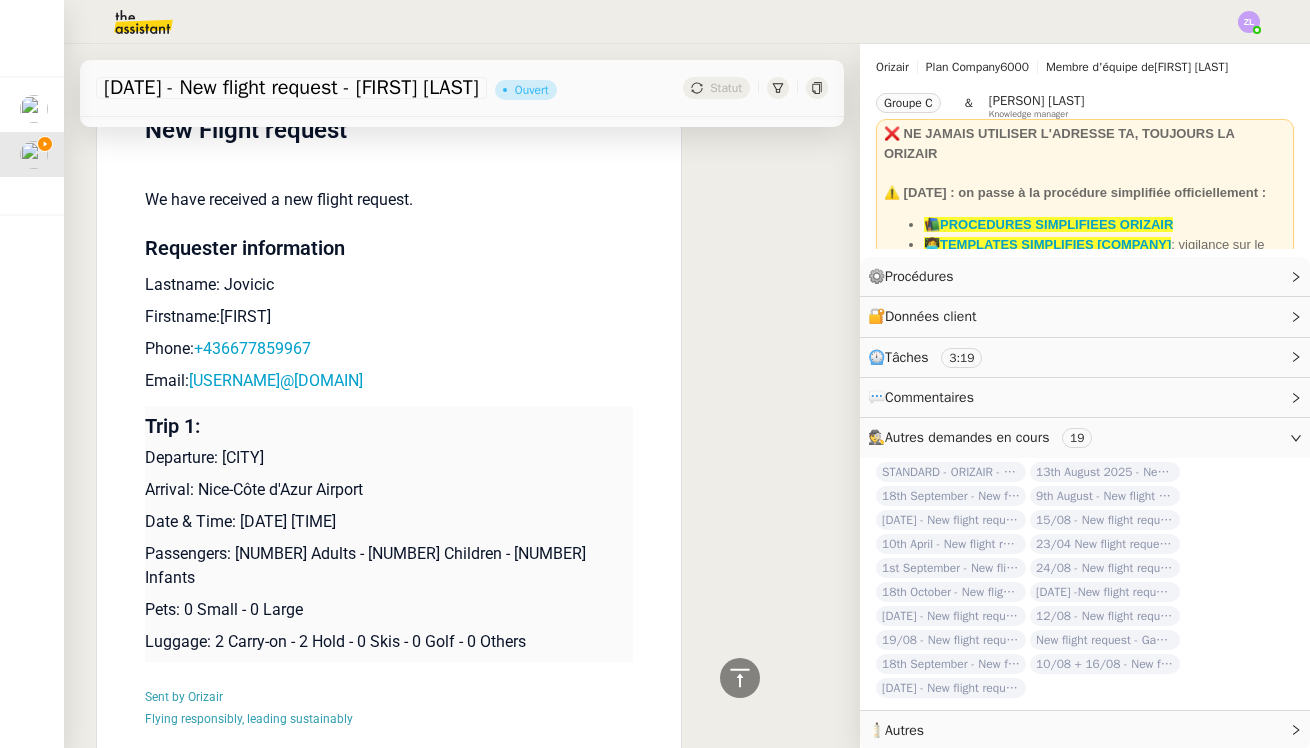 scroll, scrollTop: 1887, scrollLeft: 0, axis: vertical 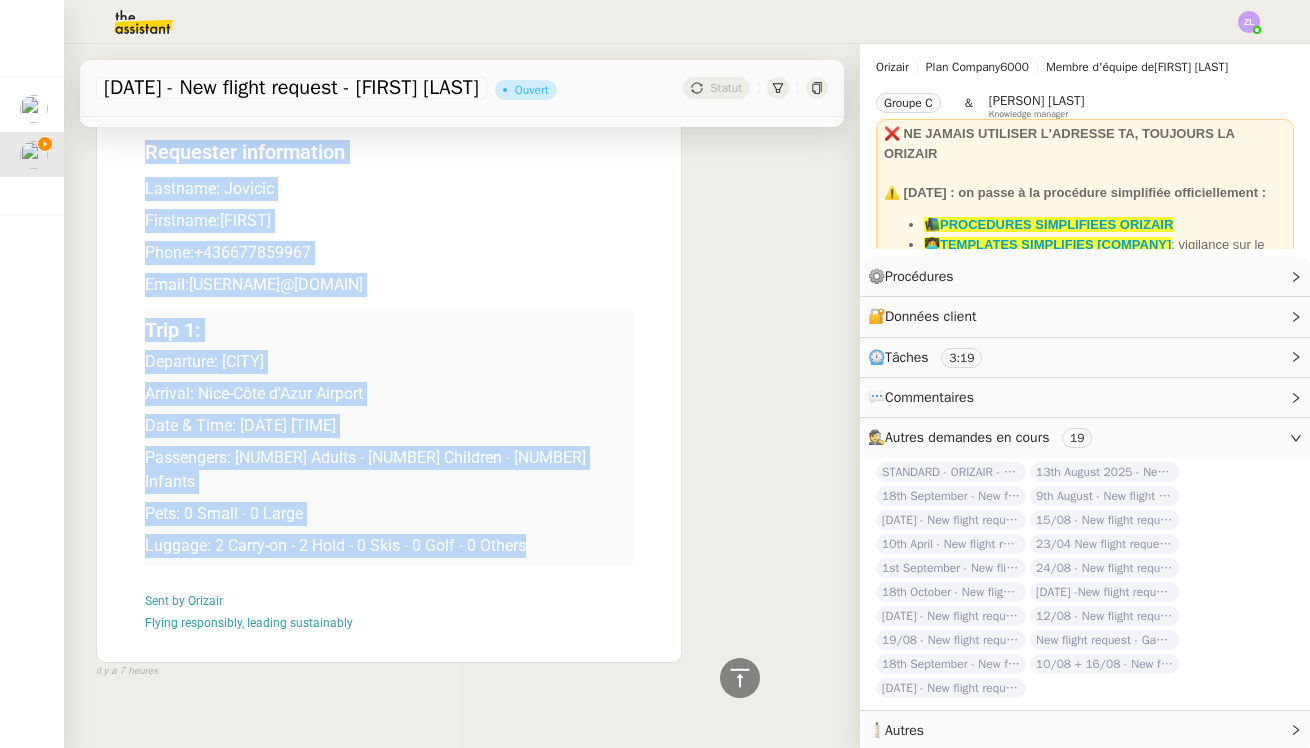 drag, startPoint x: 577, startPoint y: 520, endPoint x: 148, endPoint y: 157, distance: 561.9697 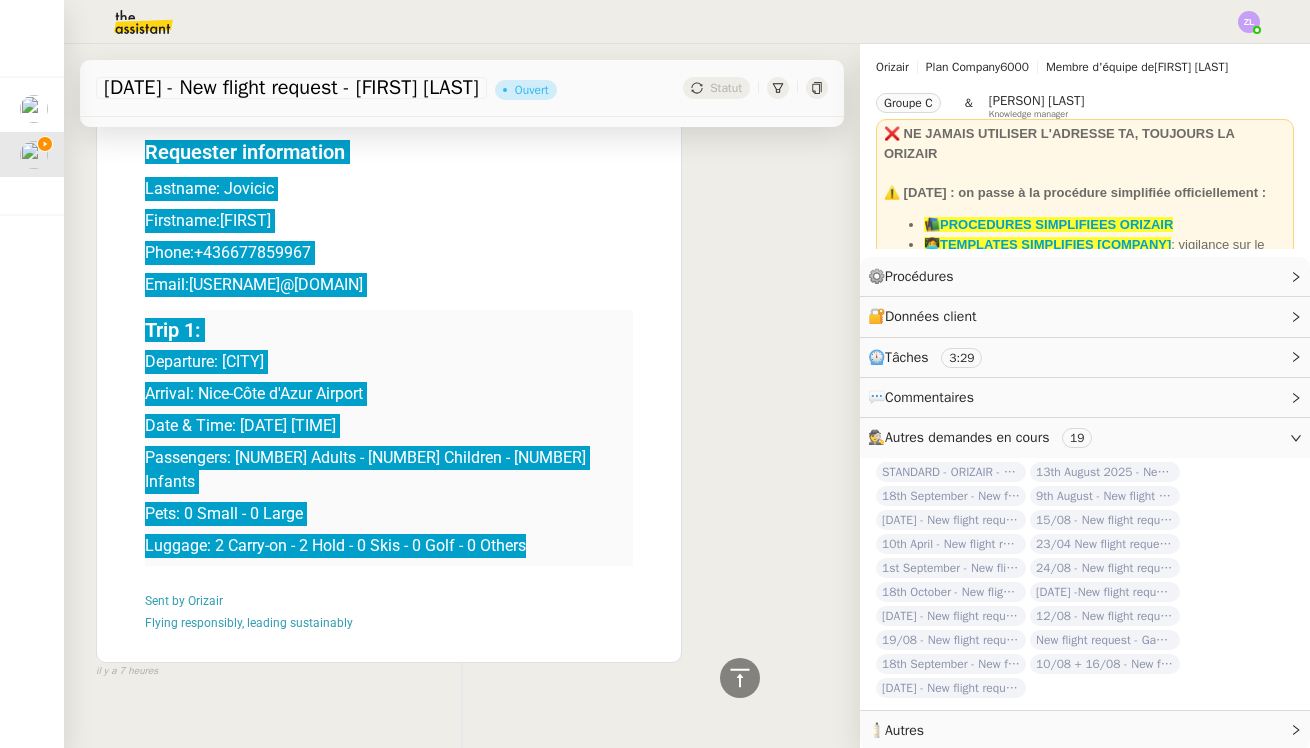 click on "Passengers: [NUMBER] Adults - [NUMBER] Children - [NUMBER] Infants" at bounding box center (389, 470) 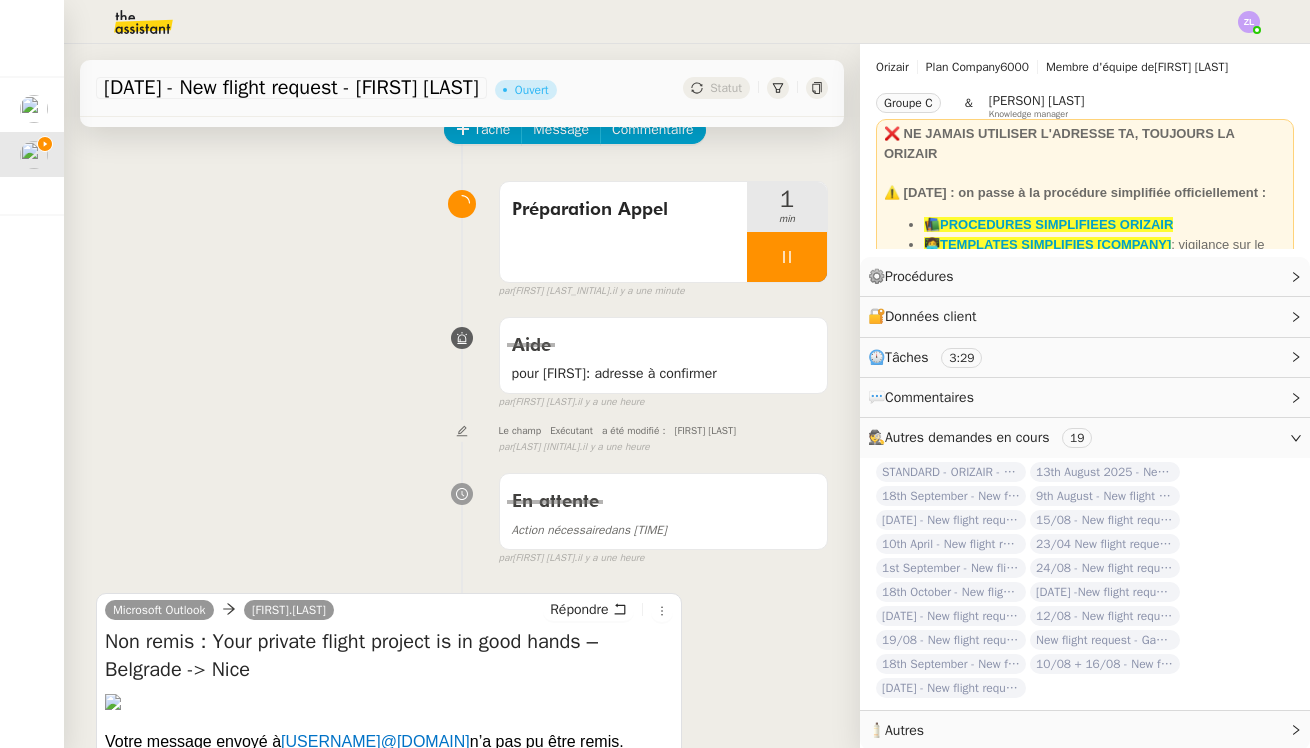 scroll, scrollTop: 0, scrollLeft: 0, axis: both 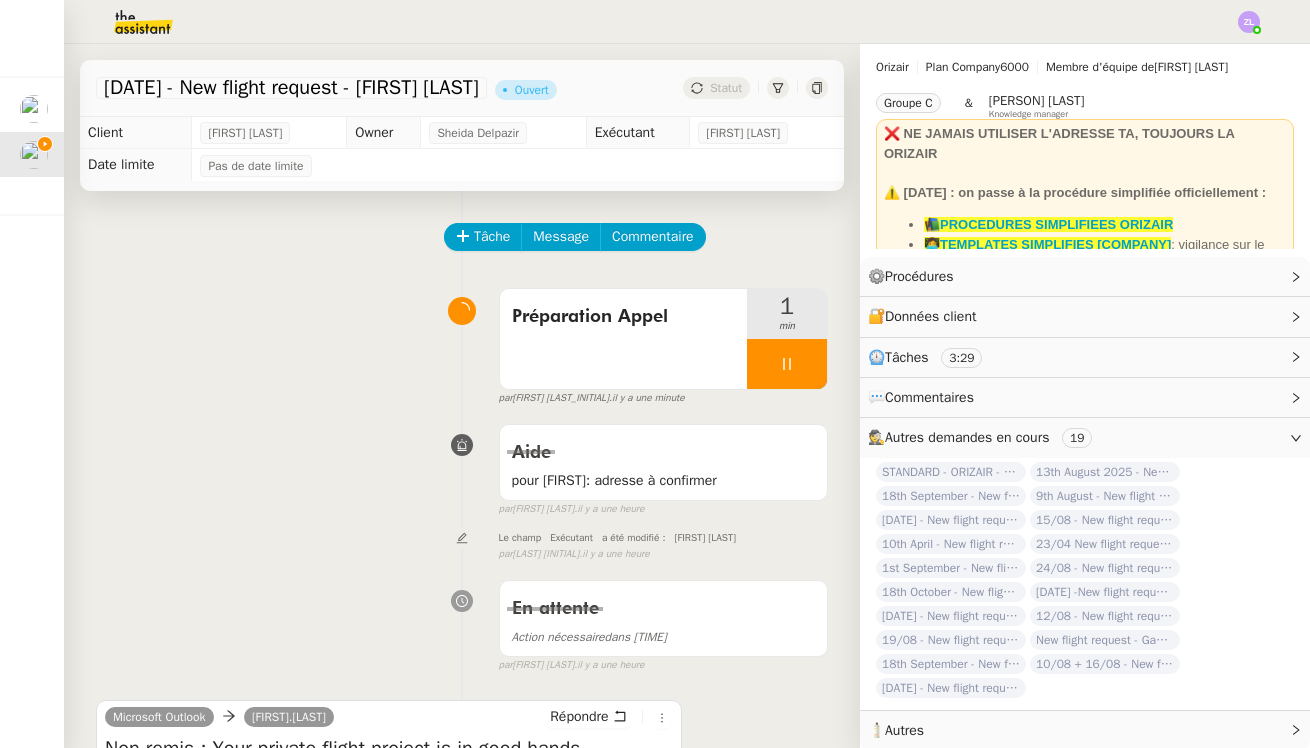click on "par Zoé L. il y a une minute" at bounding box center (592, 398) 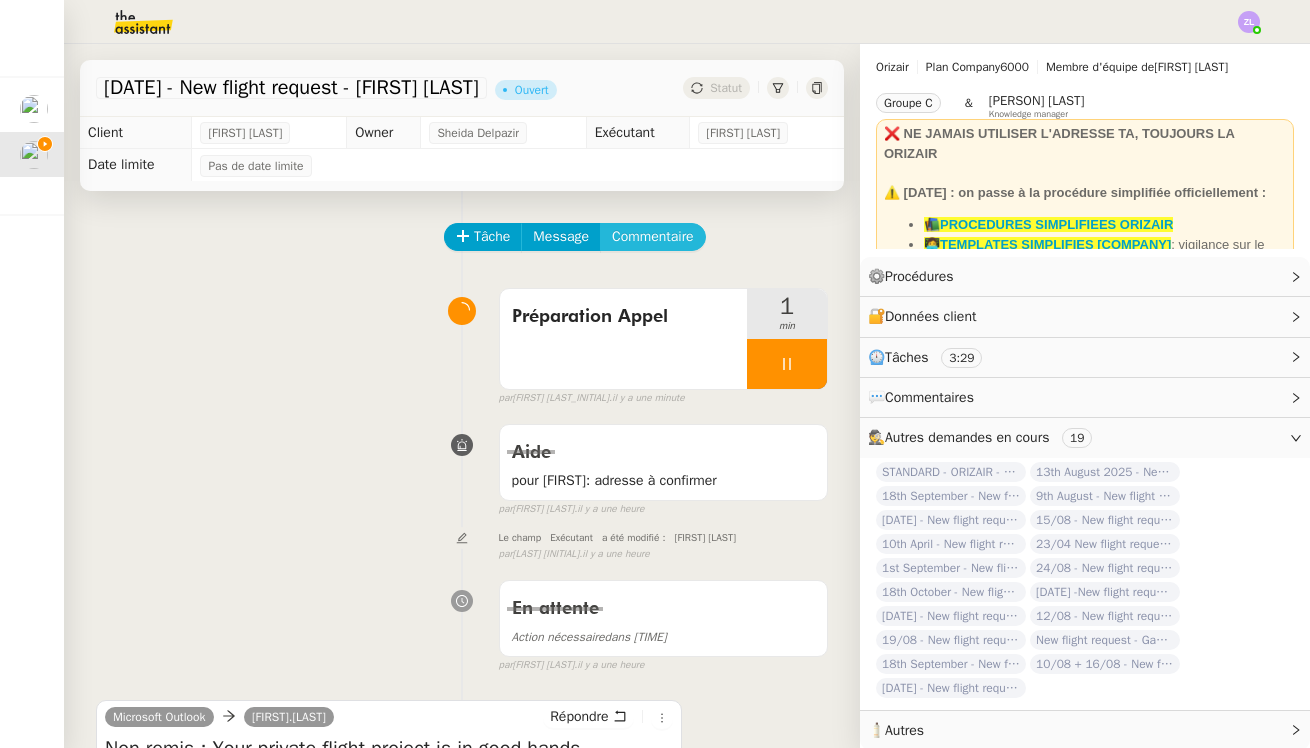 click on "Commentaire" 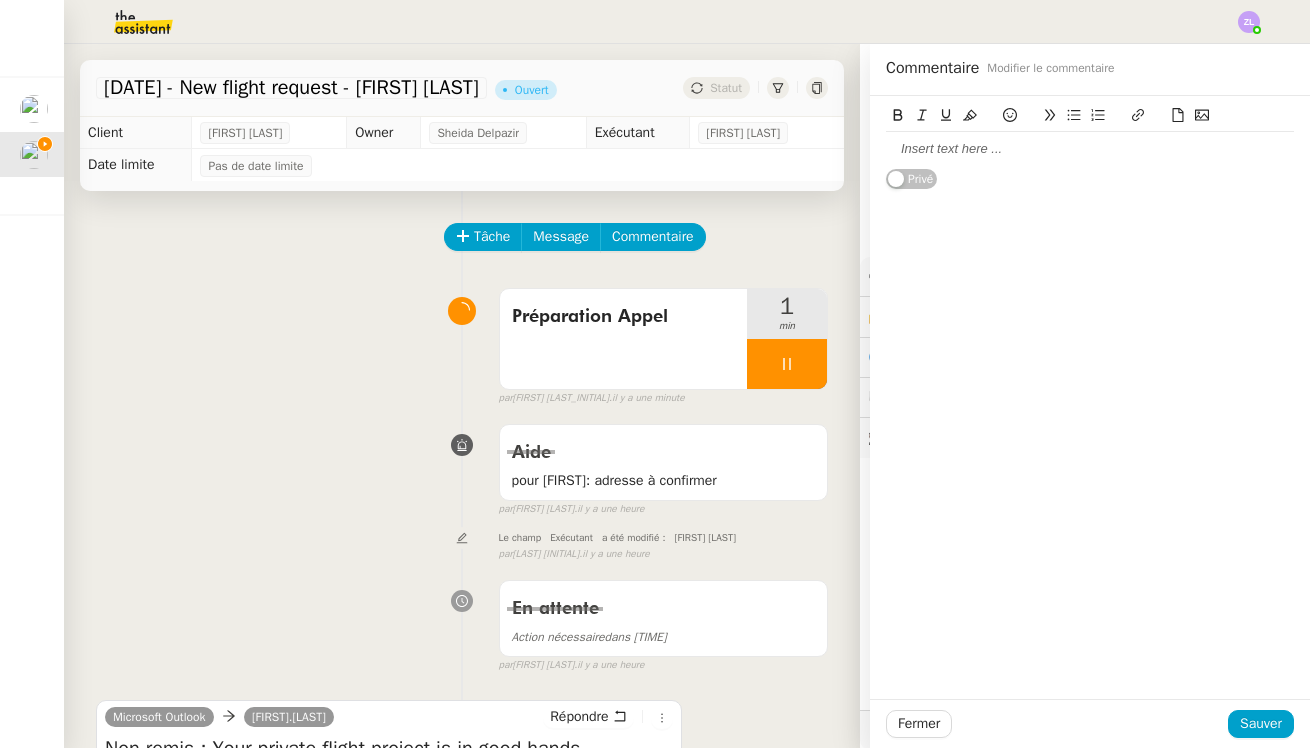 click on "Office 365 [EMAIL] Action requise Destinataire Adresse de destinataire inconnue Résolution L’adresse e-mail est peut-être mal orthographiée ou n’existe peut-être pas. Essayez une ou plusieurs des solutions suivantes : Retapez l’adresse du destinataire, puis renvoyez le message - Si vous utilisez Outlook, ouvrez cette notification d’échec de remise, puis cliquez sur Renvoyer dans le menu ou le ruban. Dans Outlook sur le web, sélectionnez ce message, puis cliquez sur le lien Pour renvoyer ce message, cliquez ici. Envoyer Supprimez le destinataire de la liste de saisie semi-automatique des destinataires, puis renvoyez le courrier - cet article Envoyer ." at bounding box center (462, 910) 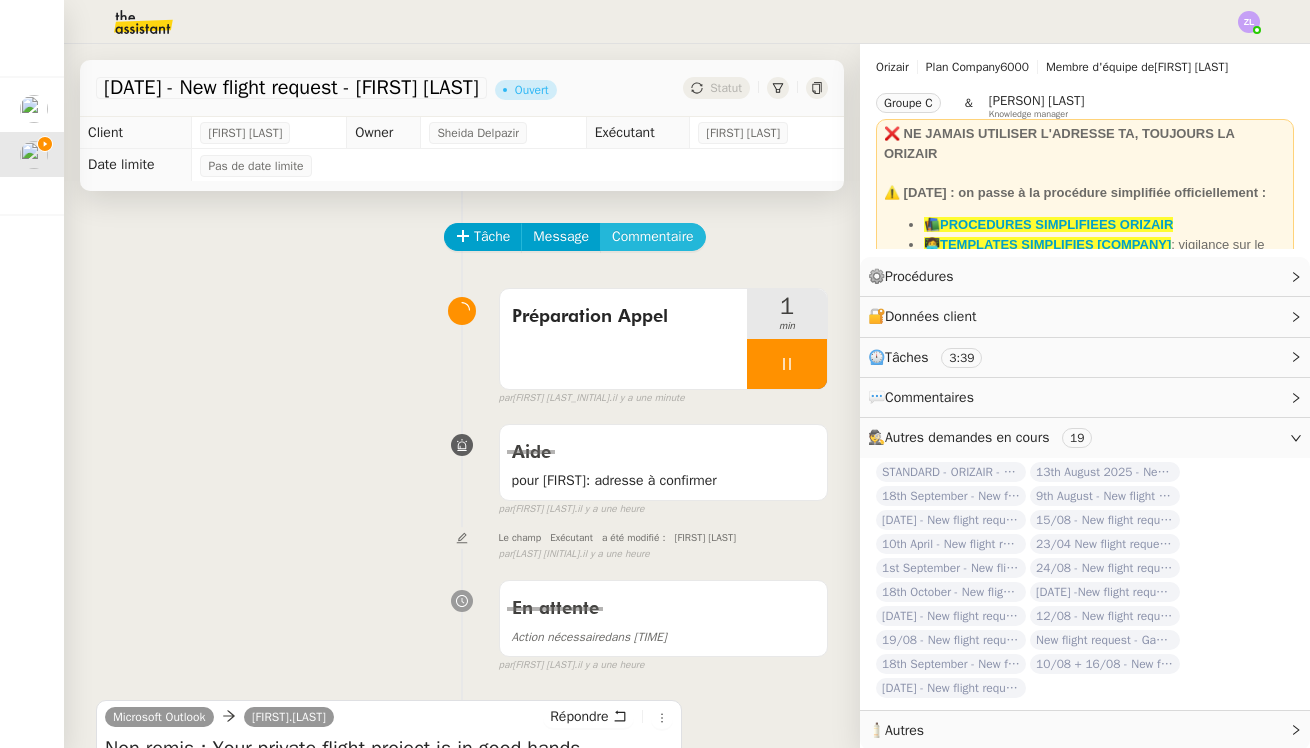 click on "Commentaire" 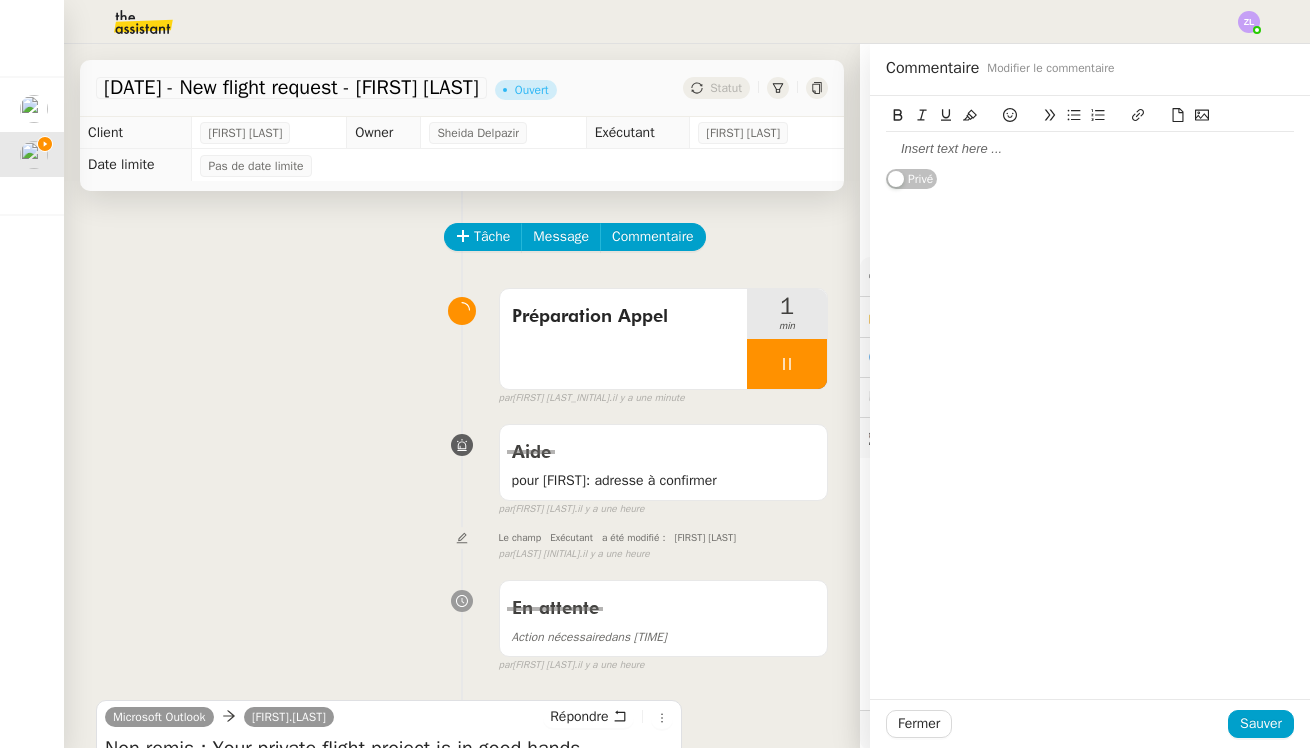click 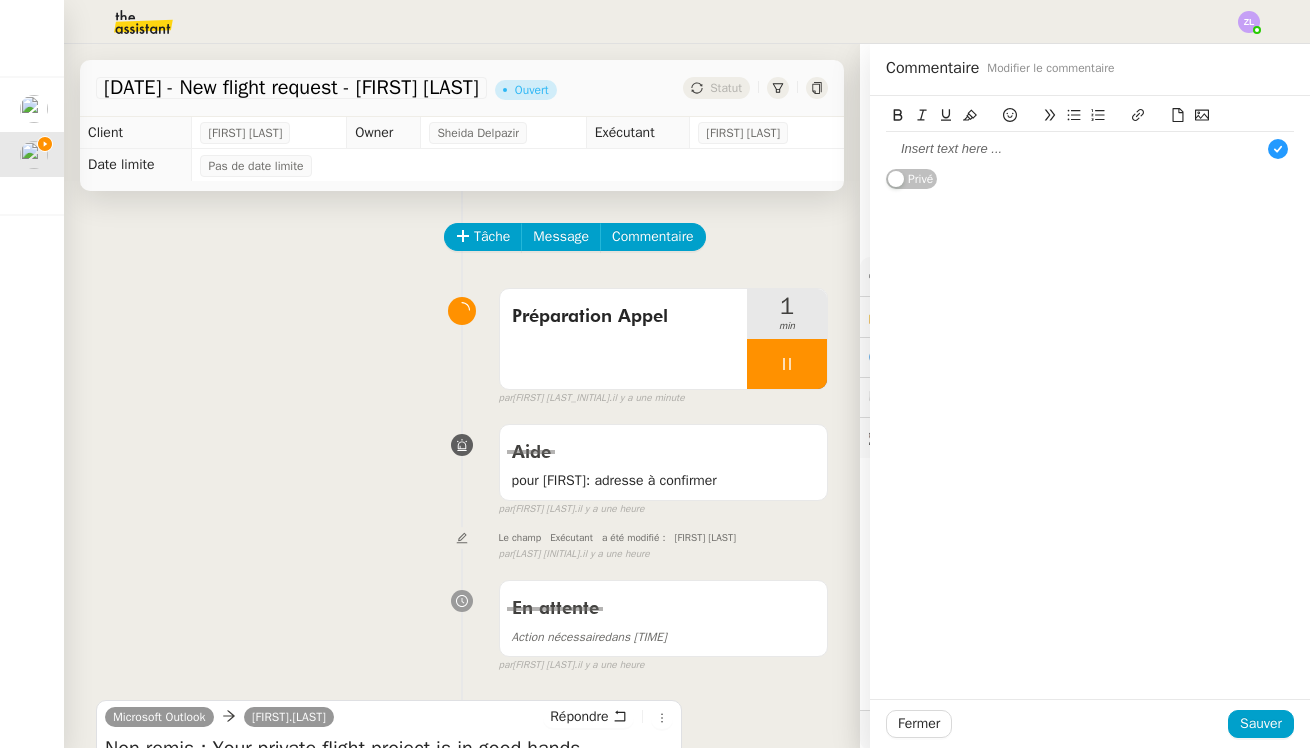 scroll, scrollTop: 11, scrollLeft: 0, axis: vertical 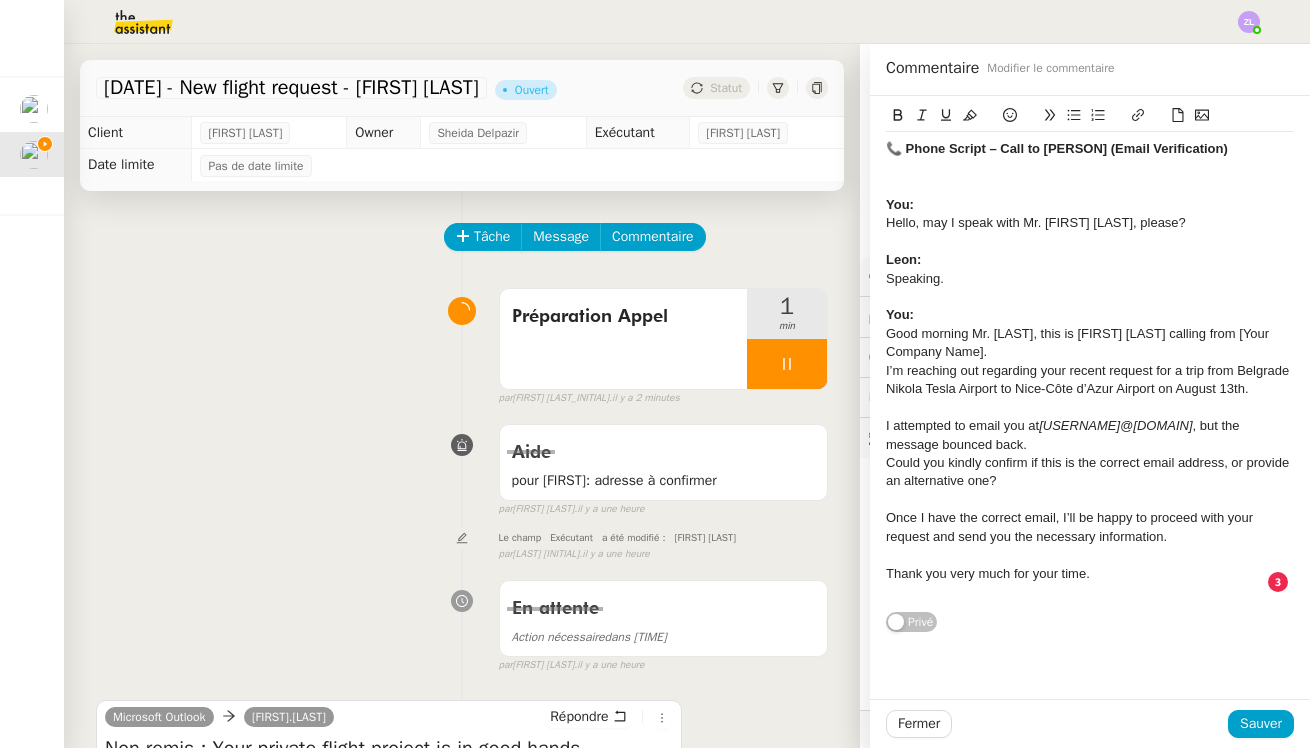 drag, startPoint x: 1000, startPoint y: 350, endPoint x: 885, endPoint y: 347, distance: 115.03912 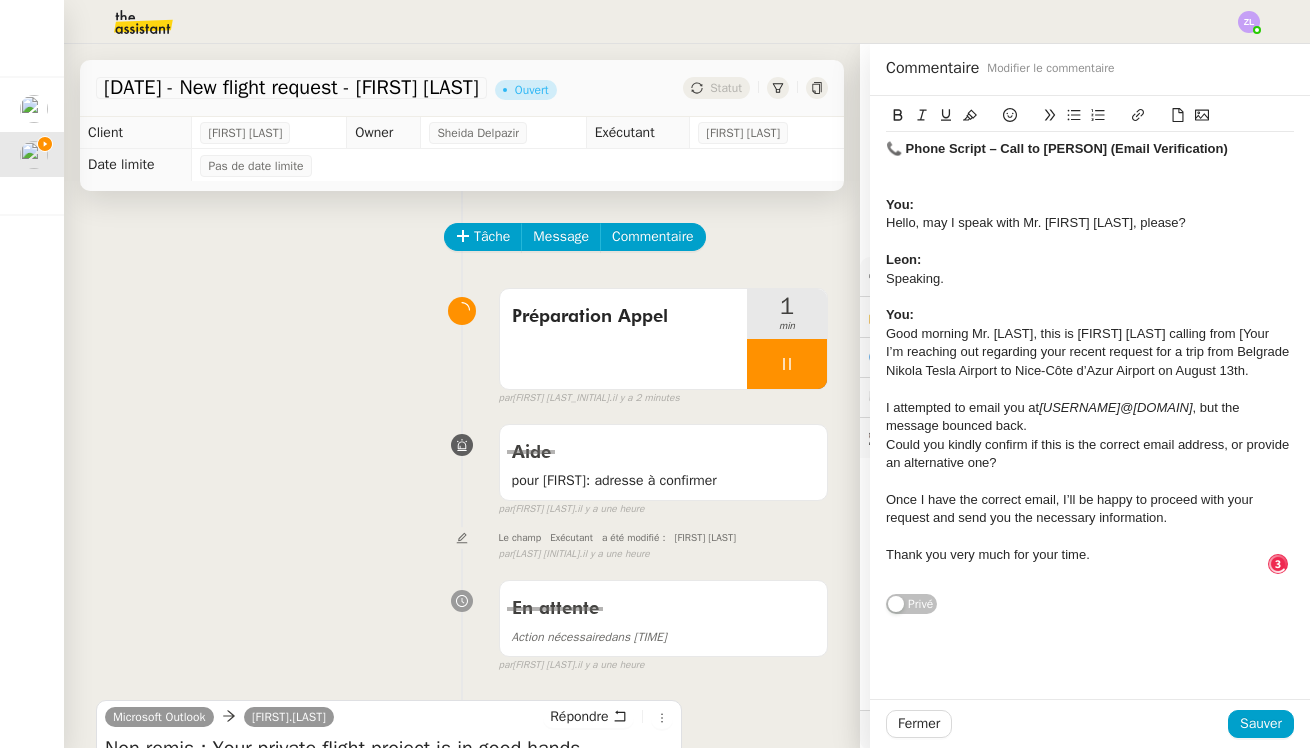 type 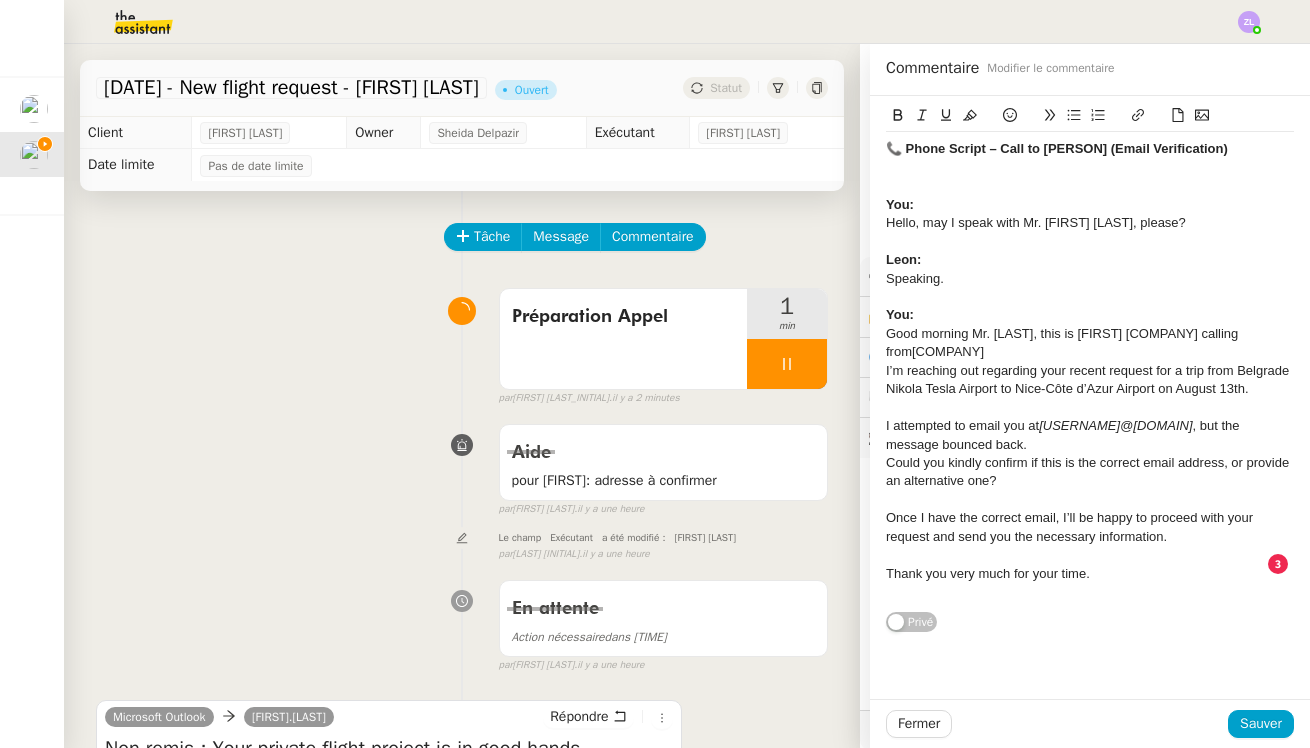 click on "Good morning Mr. [LAST], this is [FIRST] [COMPANY] calling from[COMPANY]" 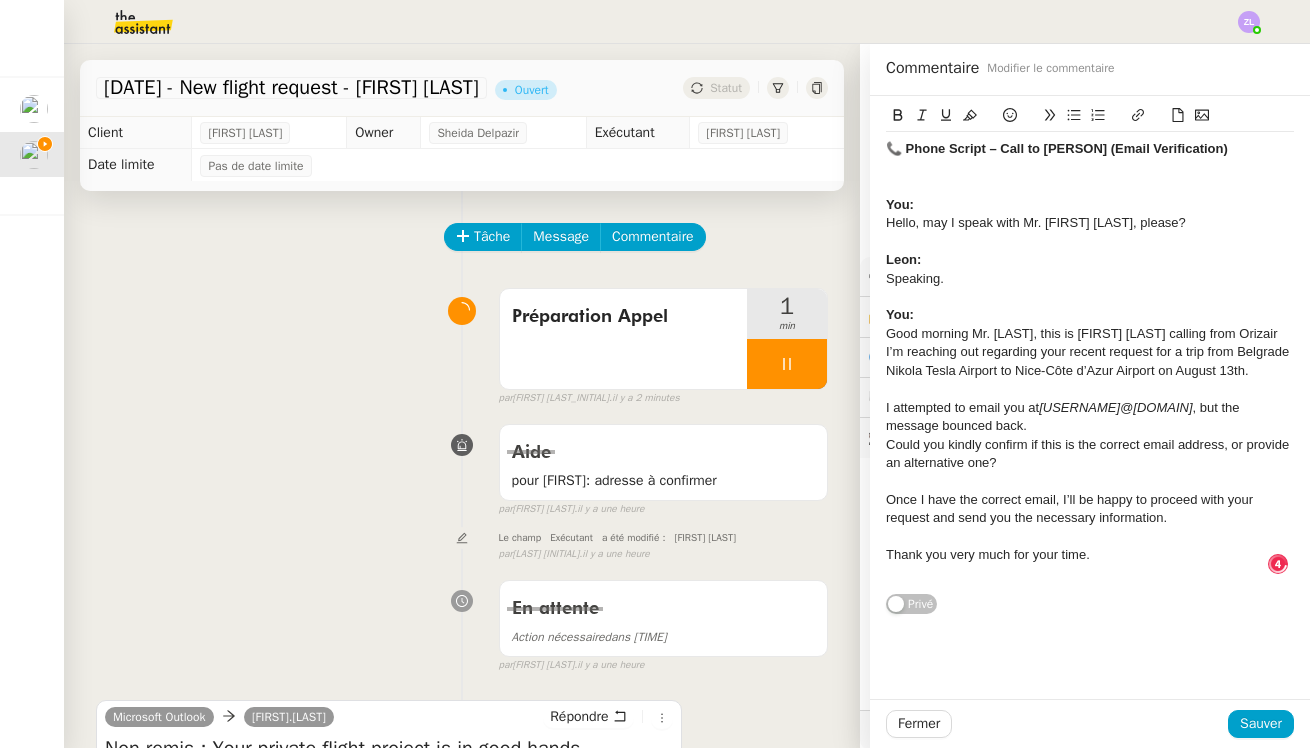 click on "Once I have the correct email, I’ll be happy to proceed with your request and send you the necessary information." 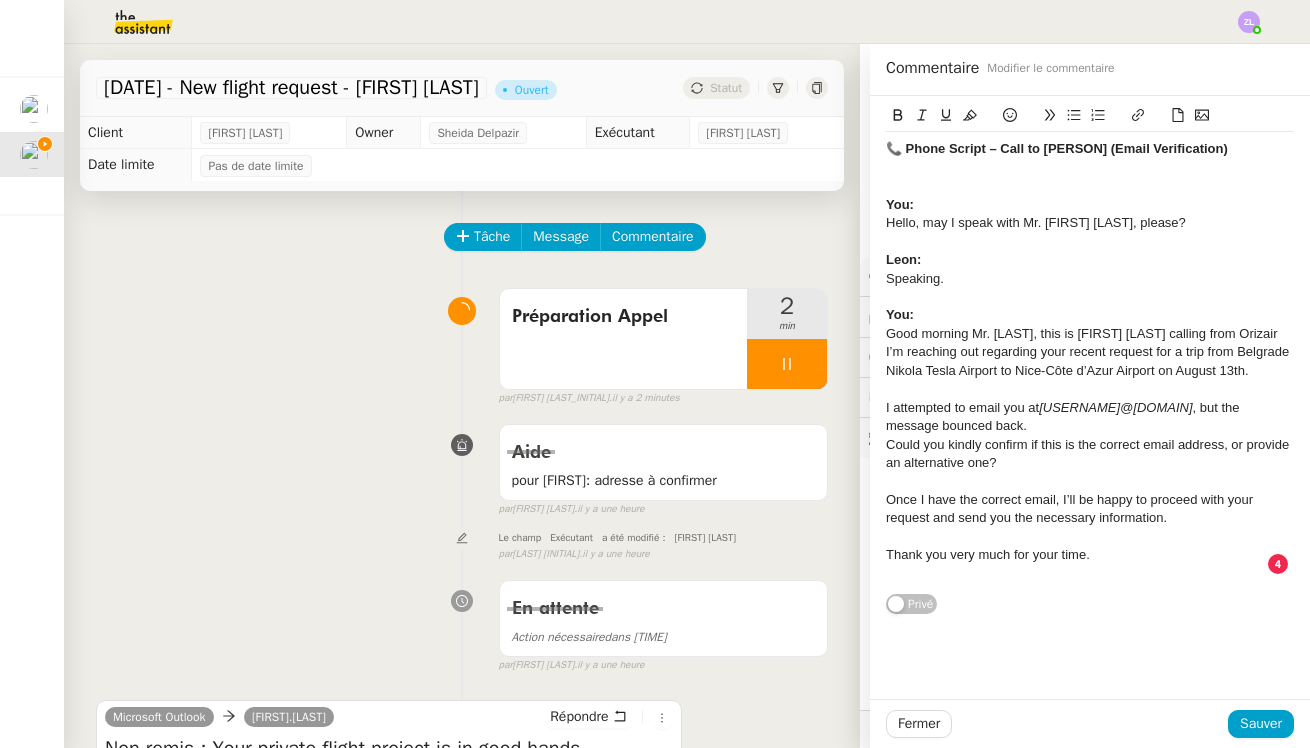 click on "Sauver" 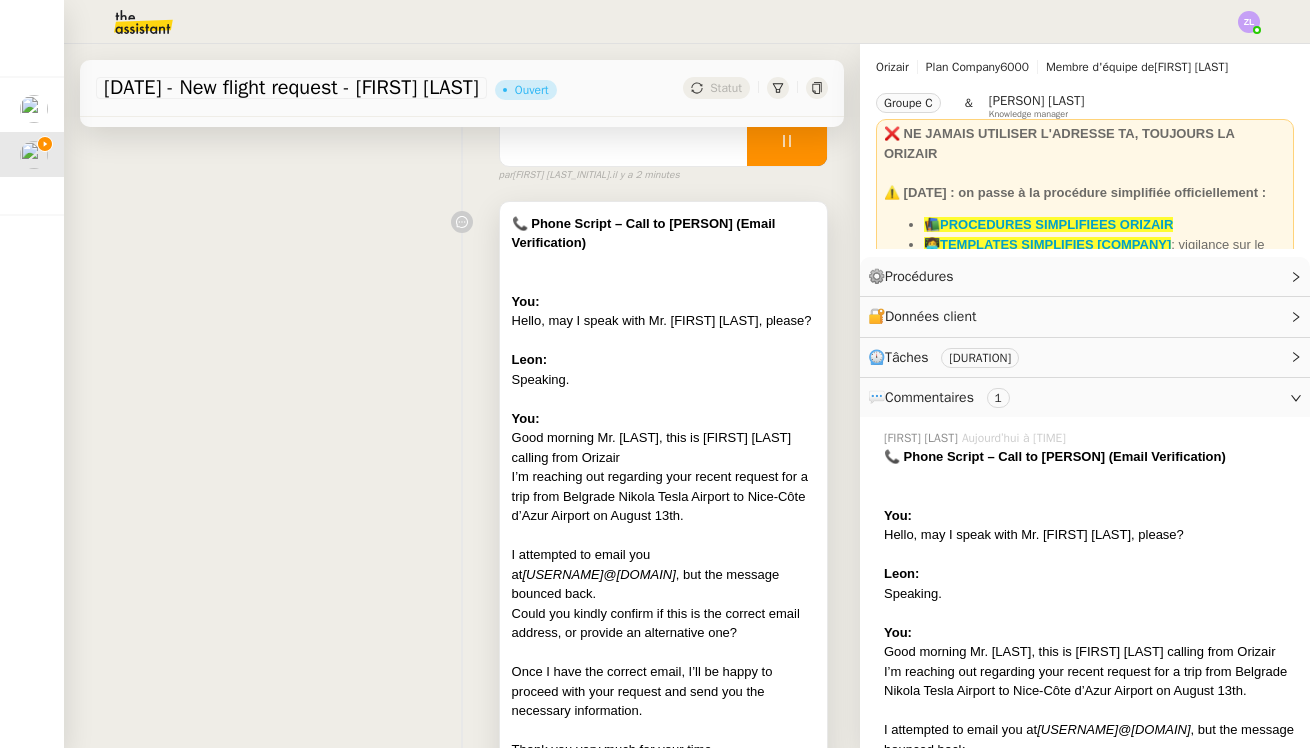 scroll, scrollTop: 404, scrollLeft: 0, axis: vertical 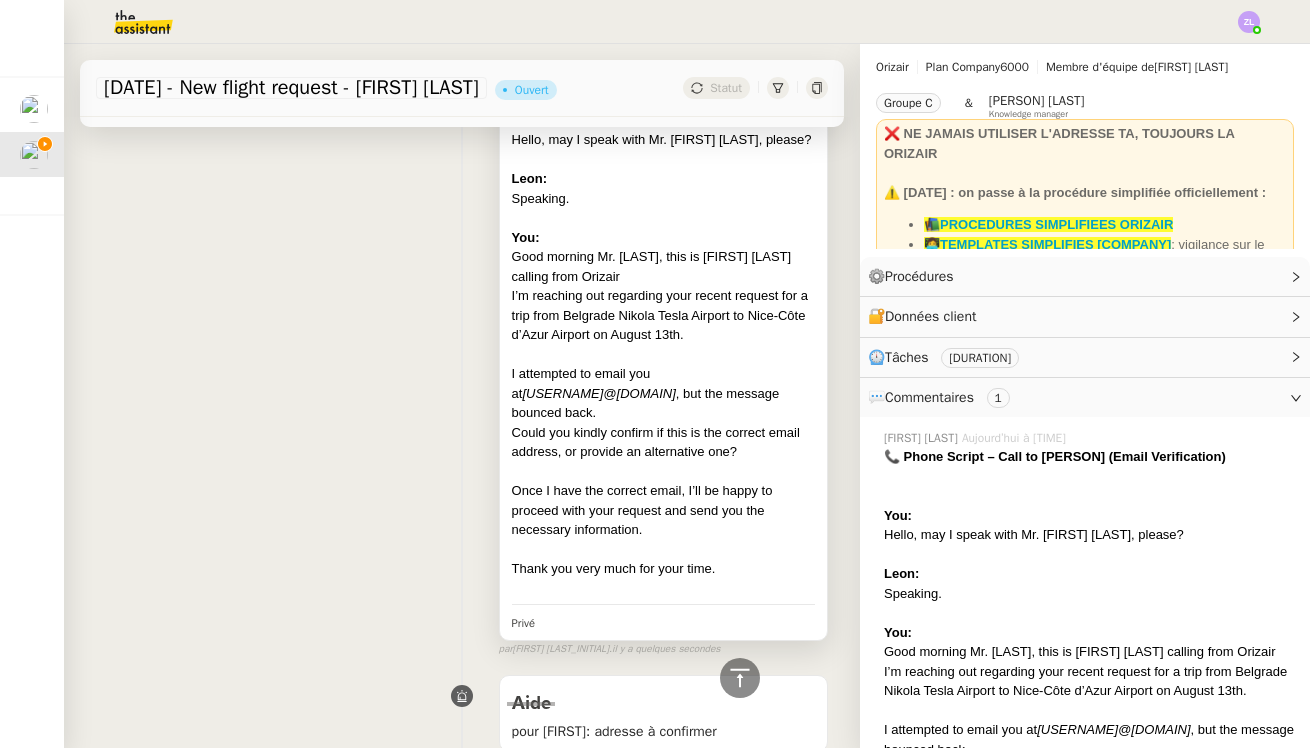 click on "Once I have the correct email, I’ll be happy to proceed with your request and send you the necessary information." at bounding box center [663, 510] 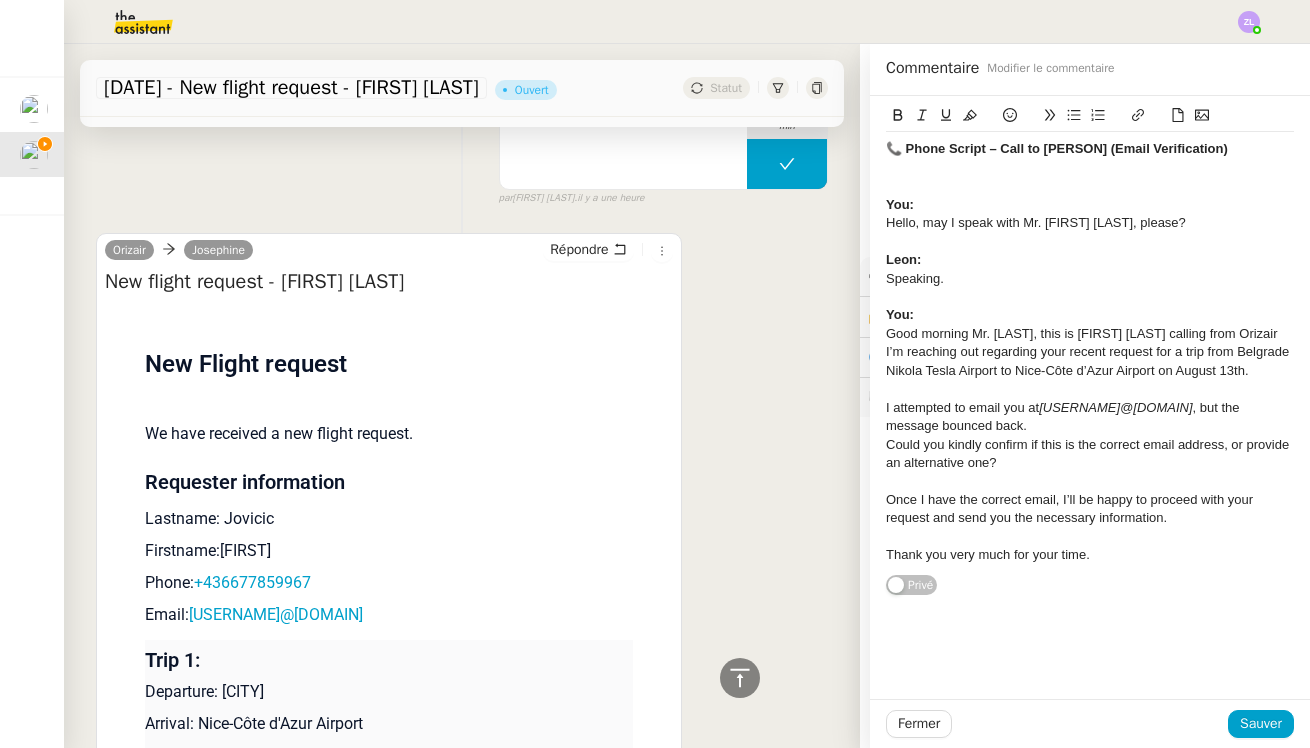 scroll, scrollTop: 2282, scrollLeft: 0, axis: vertical 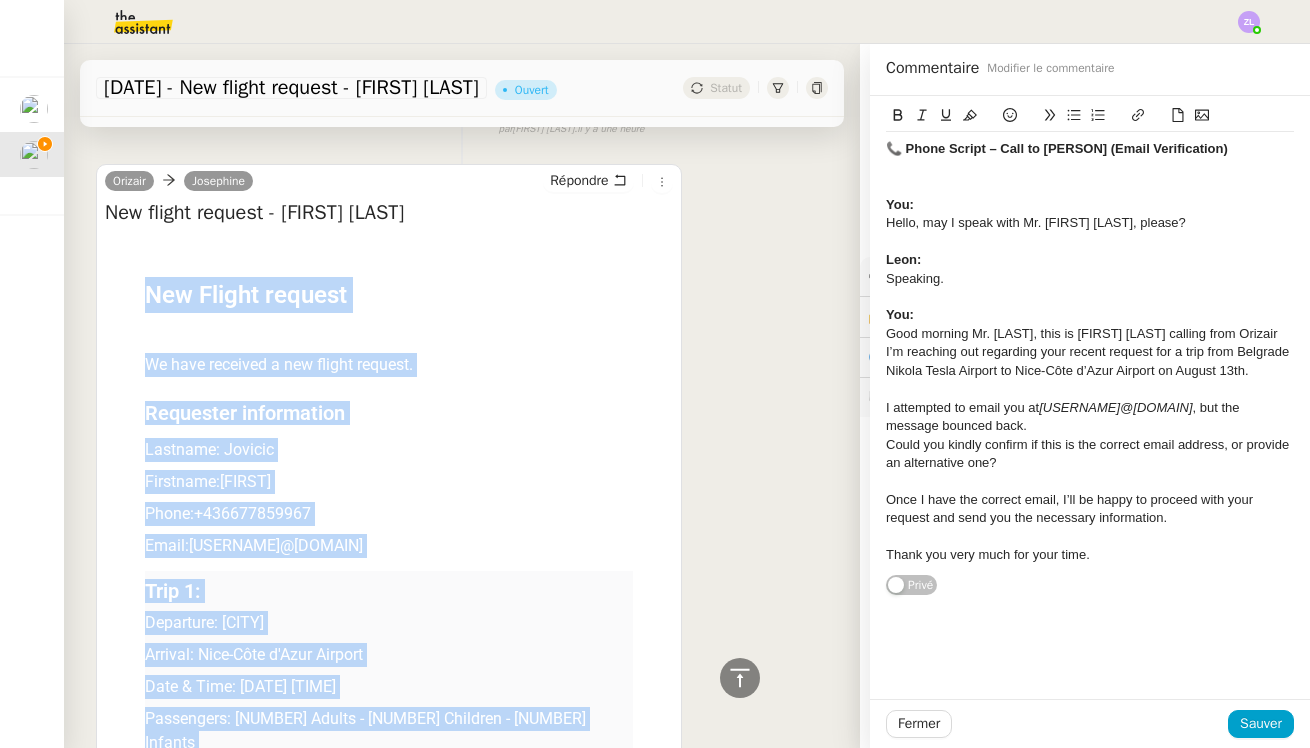 drag, startPoint x: 141, startPoint y: 550, endPoint x: 319, endPoint y: 717, distance: 244.0758 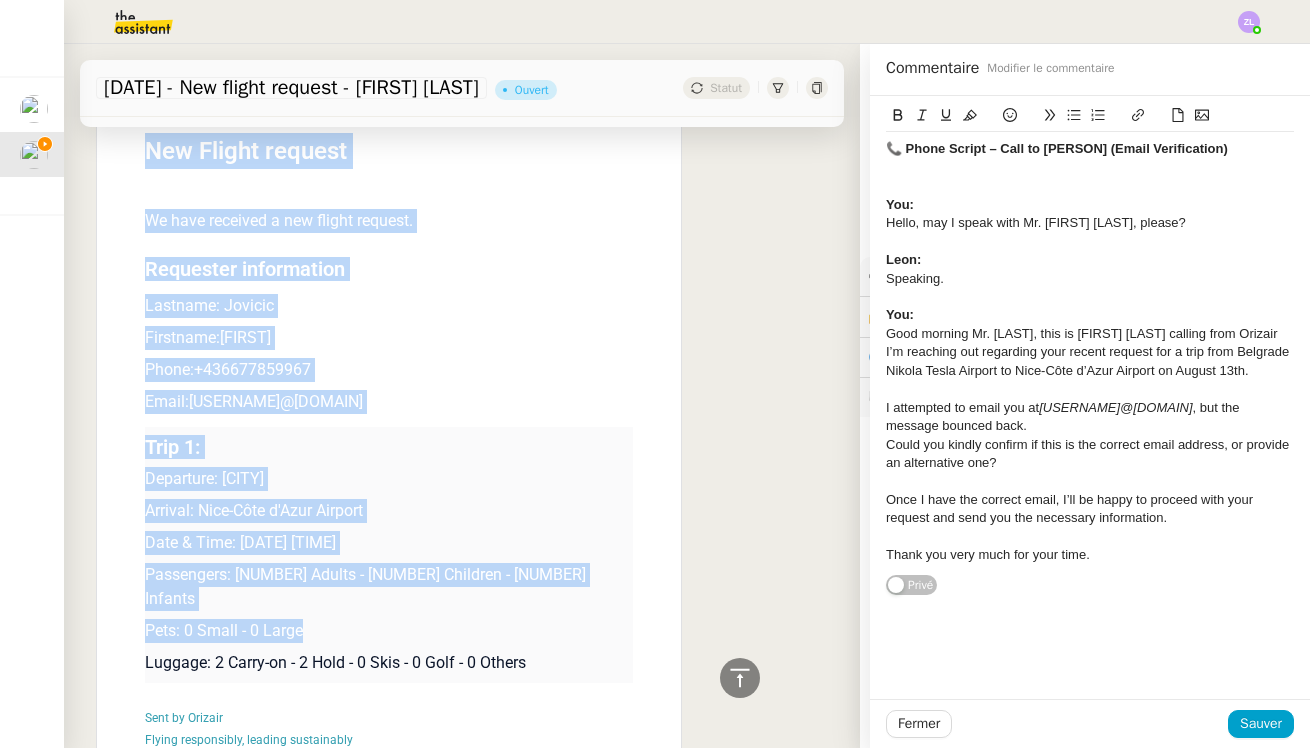 scroll, scrollTop: 2430, scrollLeft: 0, axis: vertical 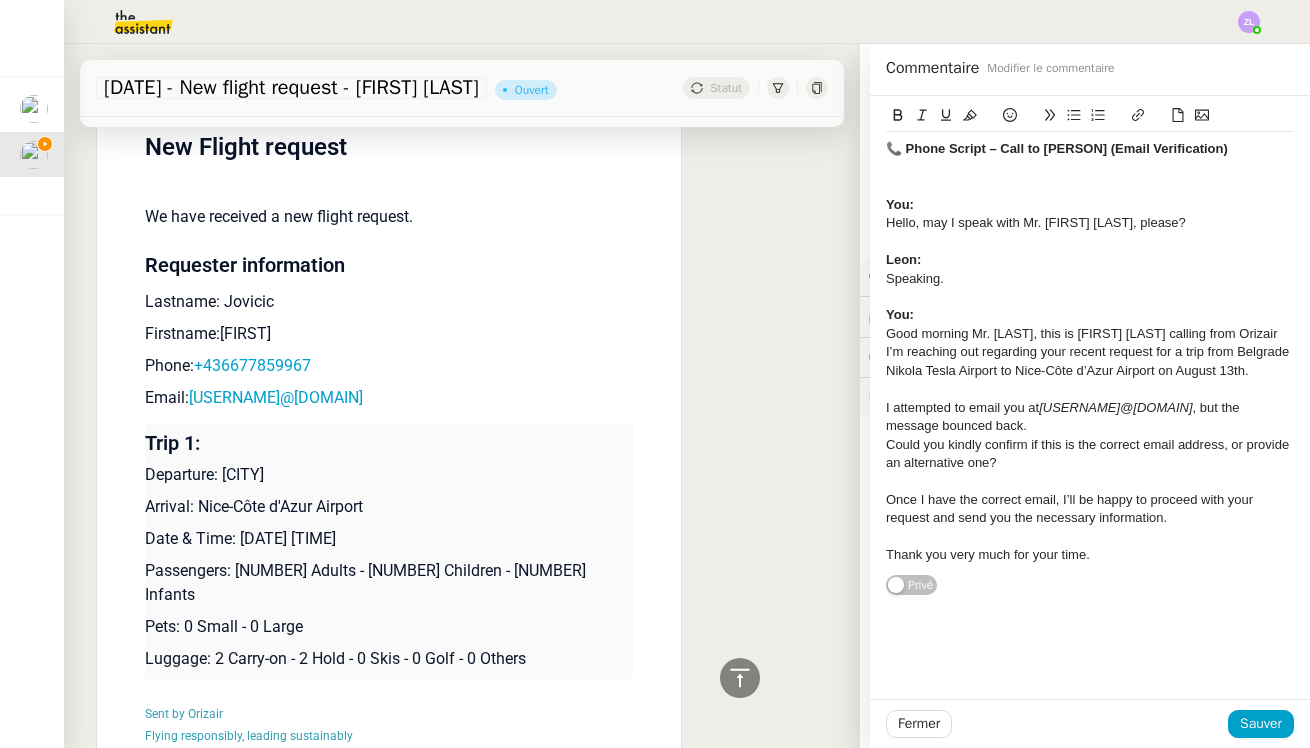 click on "New Flight request  We have received a new flight request.  Requester information Lastname: [LAST]  Firstname:[PERSON]  Phone:  [PHONE]   Email:  [EMAIL]   Trip 1: Departure: [CITY] Arrival: [CITY] Date & Time: [DATE] [TIME] Passengers: 2 Adults - 0 Children - 0 Infants  Pets: 0 Small - 0 Large  Luggage: 2 Carry-on - 2 Hold - 0 Skis - 0 Golf - 0 Others  Sent by Orizair  Flying responsibly, leading sustainably" at bounding box center (389, 430) 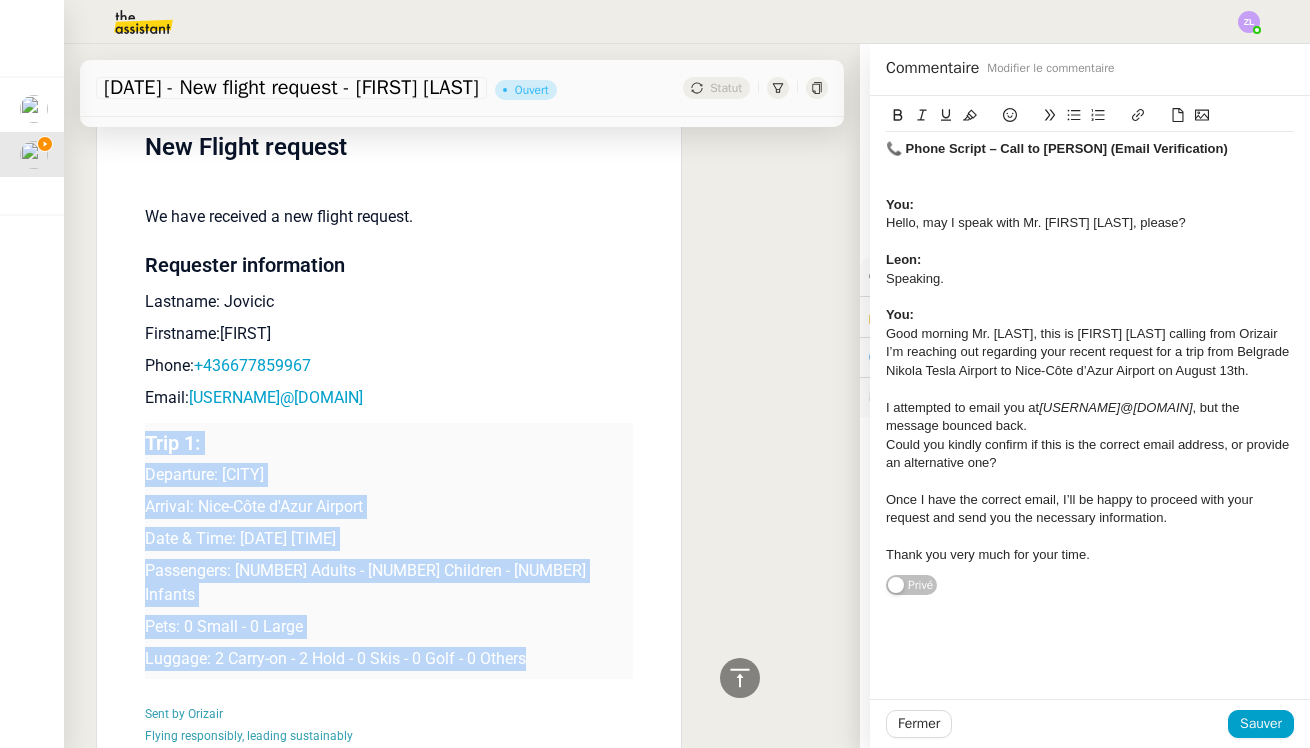 drag, startPoint x: 587, startPoint y: 598, endPoint x: 145, endPoint y: 400, distance: 484.3222 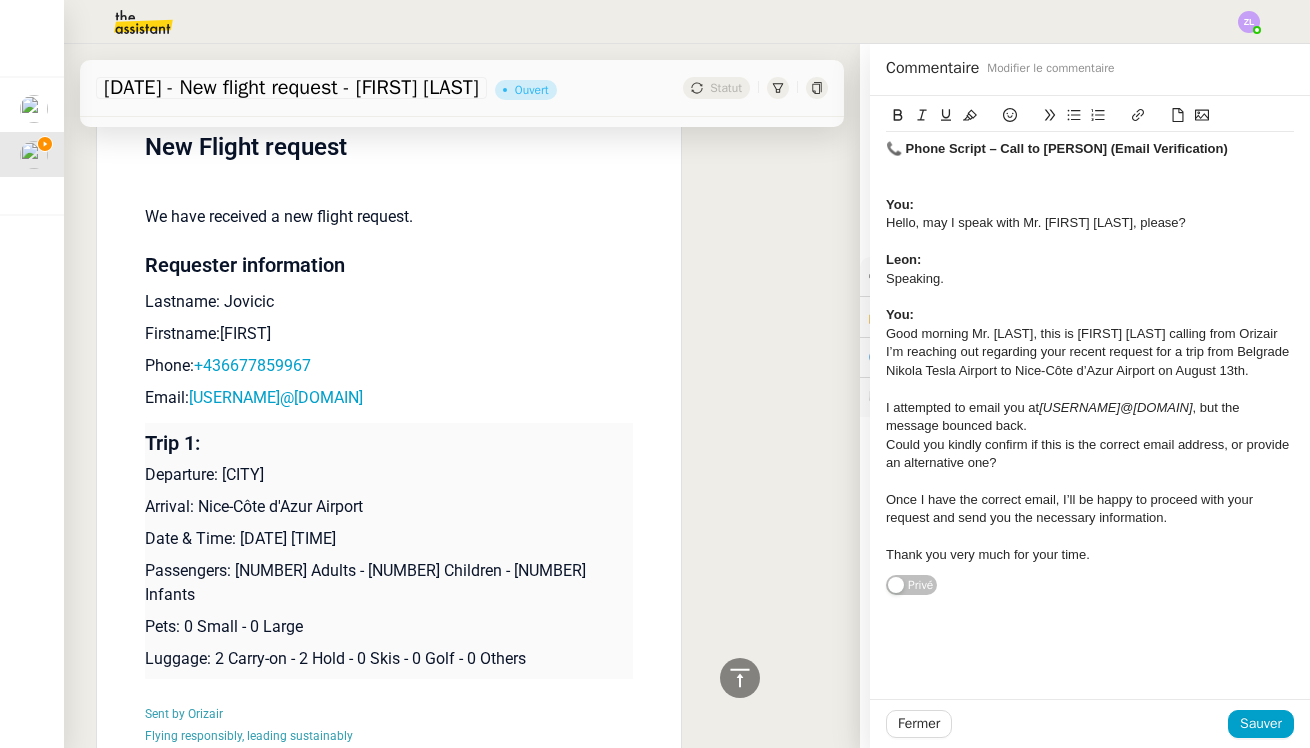 click on "📞 Phone Script – Call to [FIRST] [LAST] (Email Verification) You: Hello, may I speak with Mr. [LAST] [LAST], please? [LAST]: Speaking. You: Good morning Mr. [LAST] [LAST], this is [FIRST] [LAST] calling from Orizair I’m reaching out regarding your recent request for a trip from Belgrade Nikola Tesla Airport to Nice-Côte d’Azur Airport on August 13th. I attempted to email you at [EMAIL], but the message bounced back. Could you kindly confirm if this is the correct email address, or provide an alternative one? Once I have the correct email, I’ll be happy to proceed with your request and send you the necessary information. Thank you very much for your time. Privé" 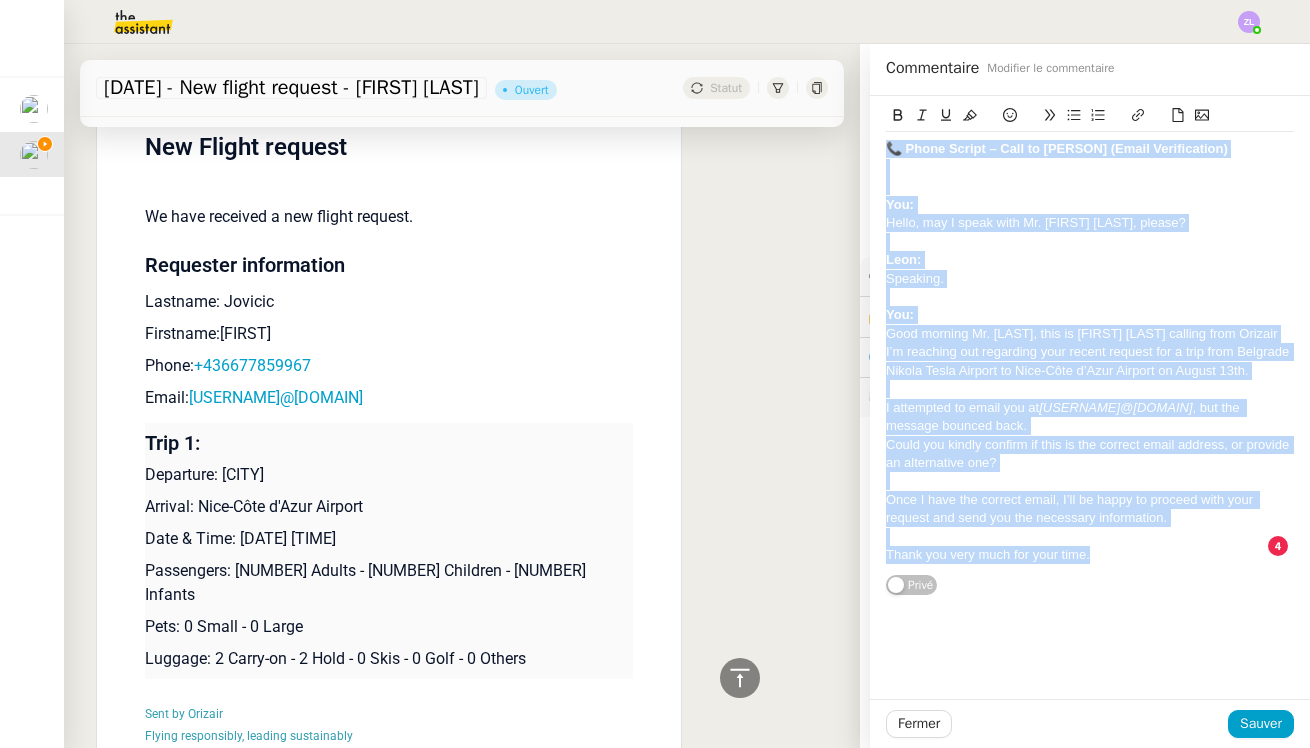 click 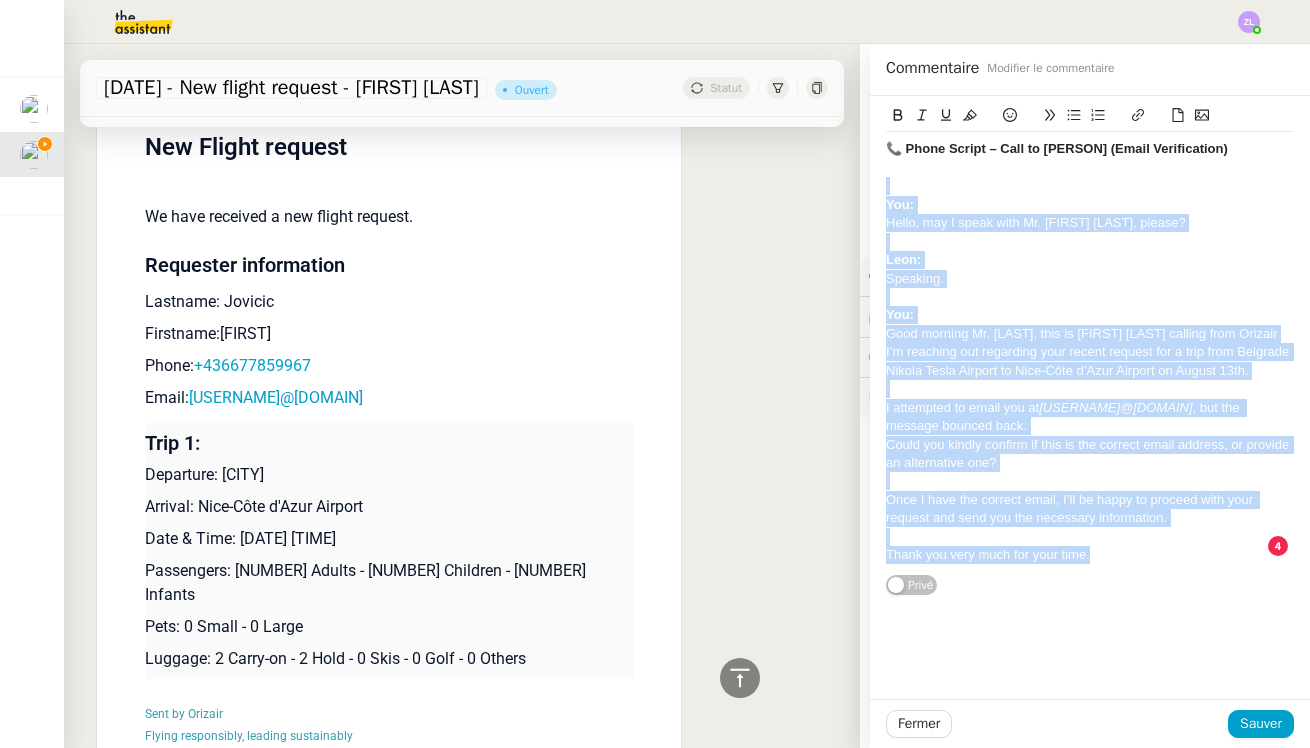 drag, startPoint x: 886, startPoint y: 192, endPoint x: 1125, endPoint y: 582, distance: 457.40683 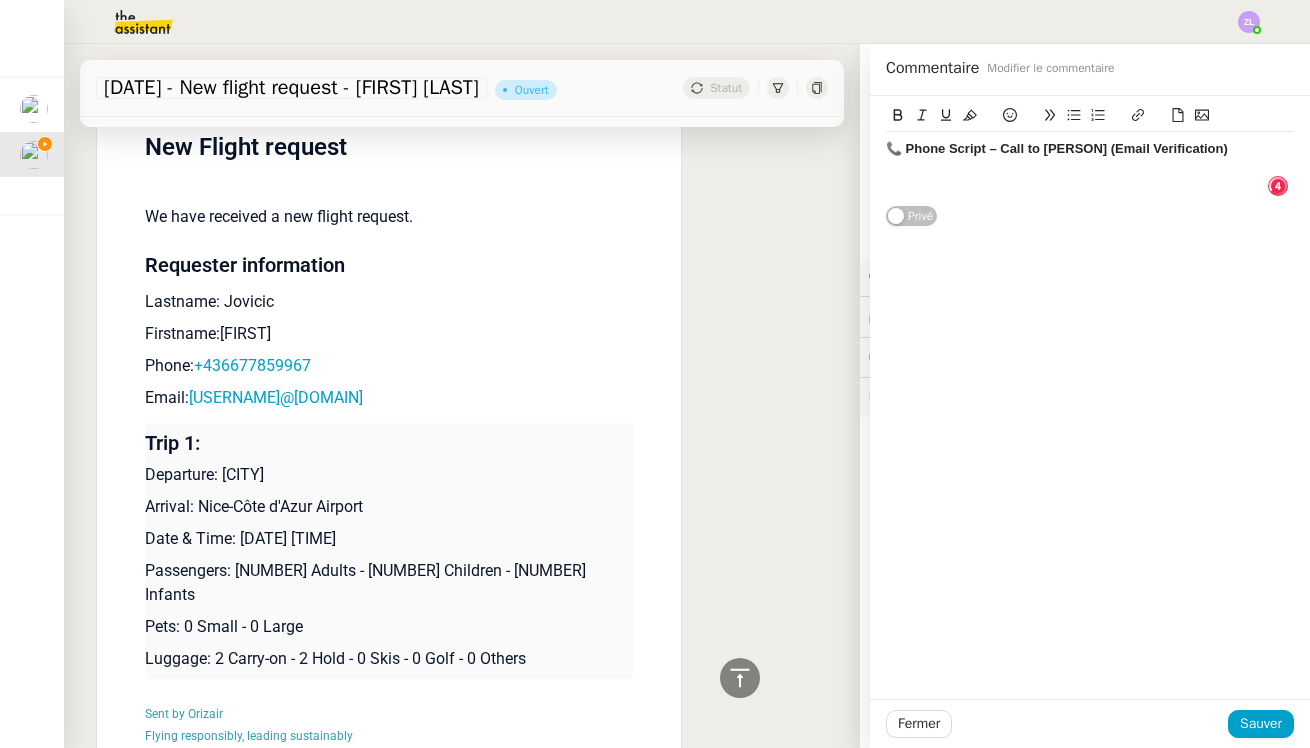 scroll, scrollTop: 21, scrollLeft: 0, axis: vertical 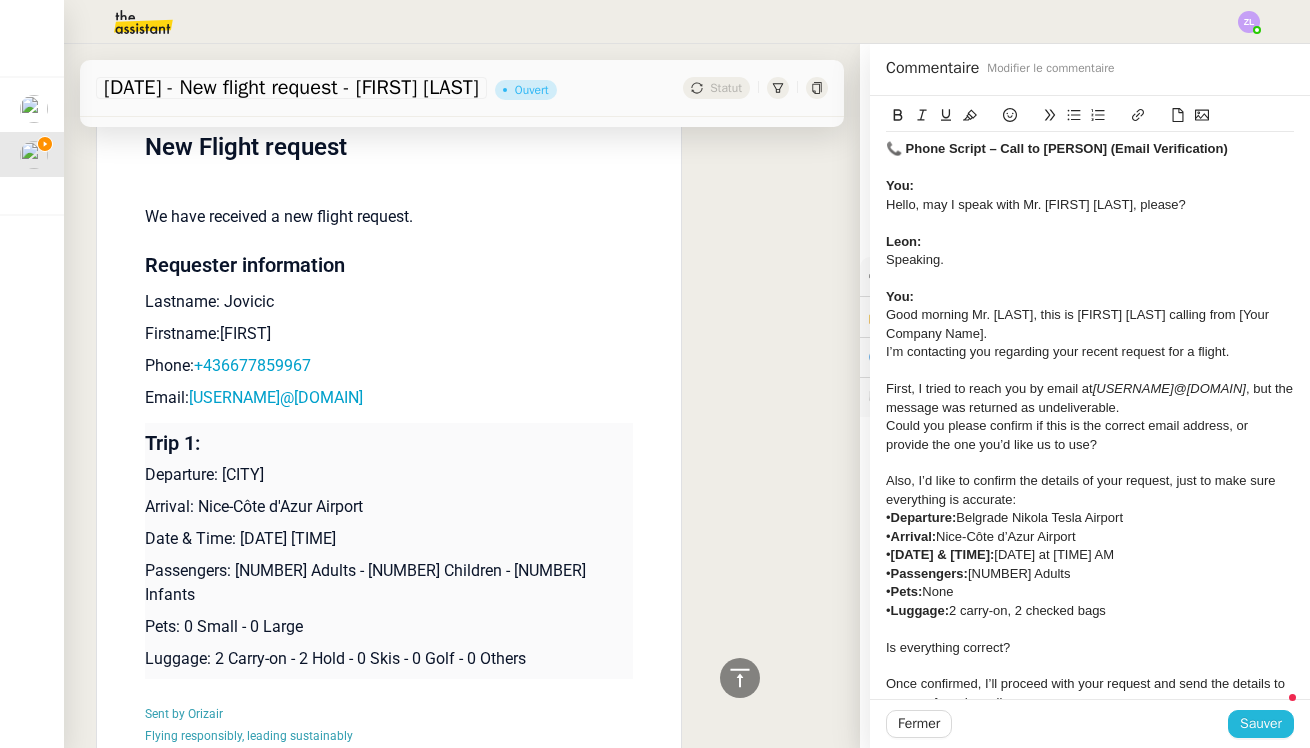 click on "Sauver" 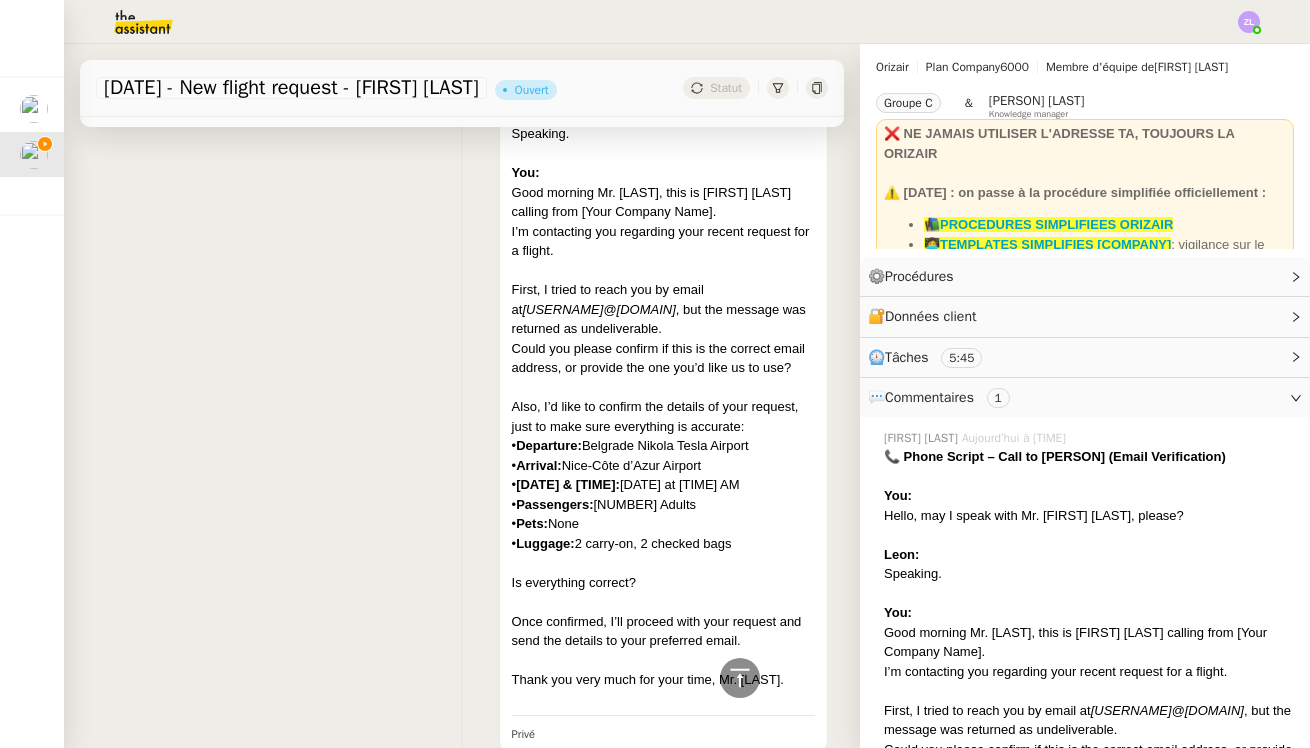 scroll, scrollTop: 0, scrollLeft: 0, axis: both 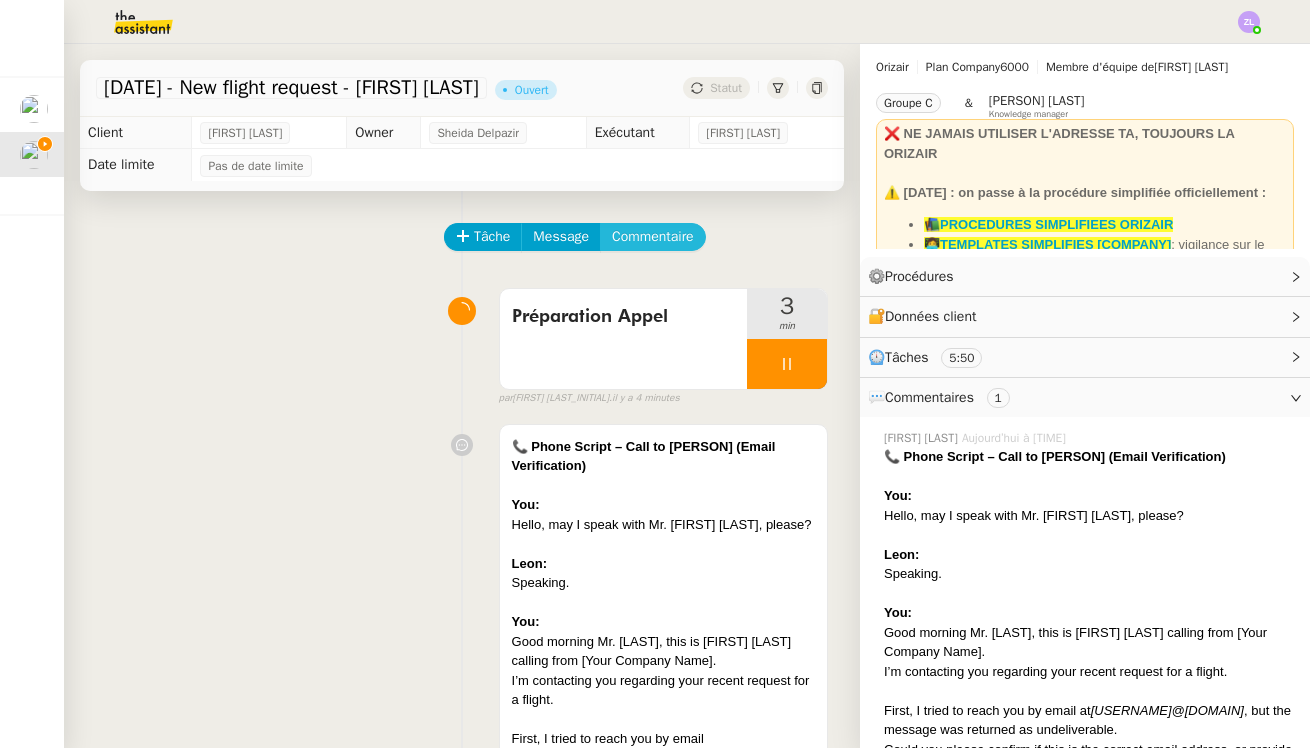 click on "Tâche" 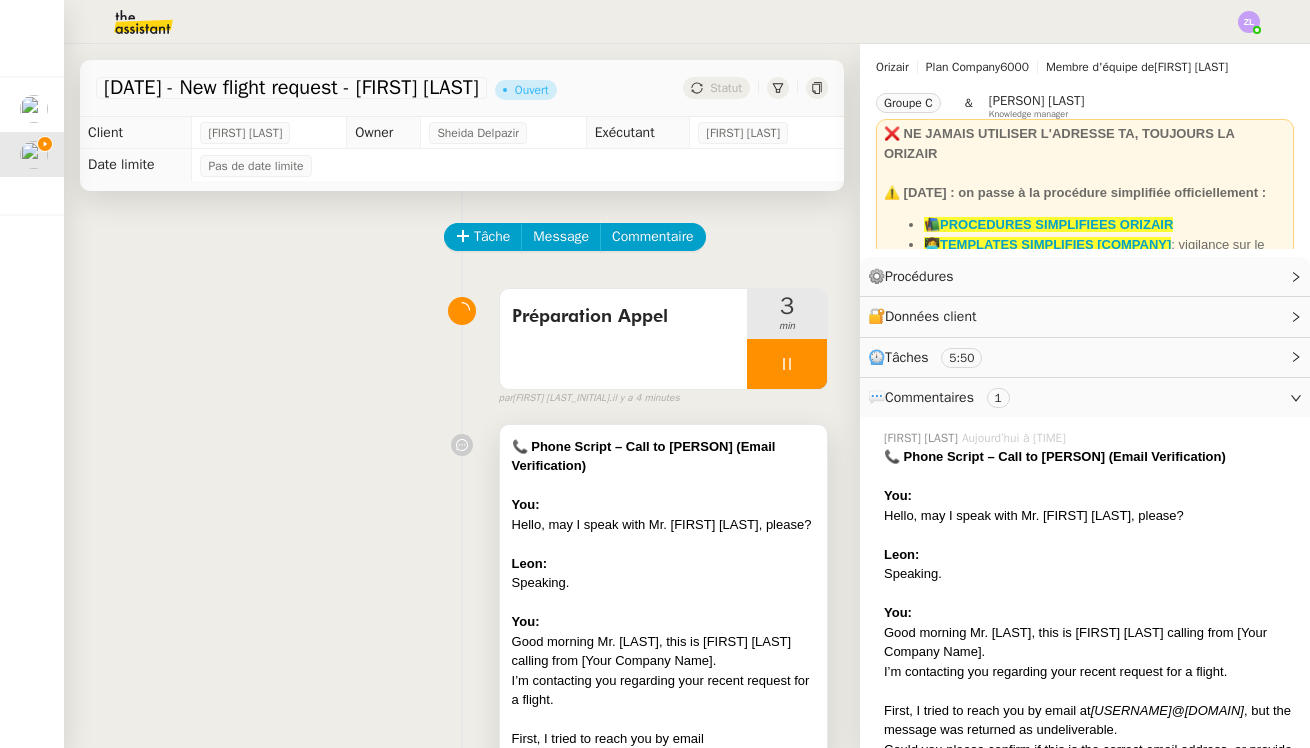 click on "Tâche" 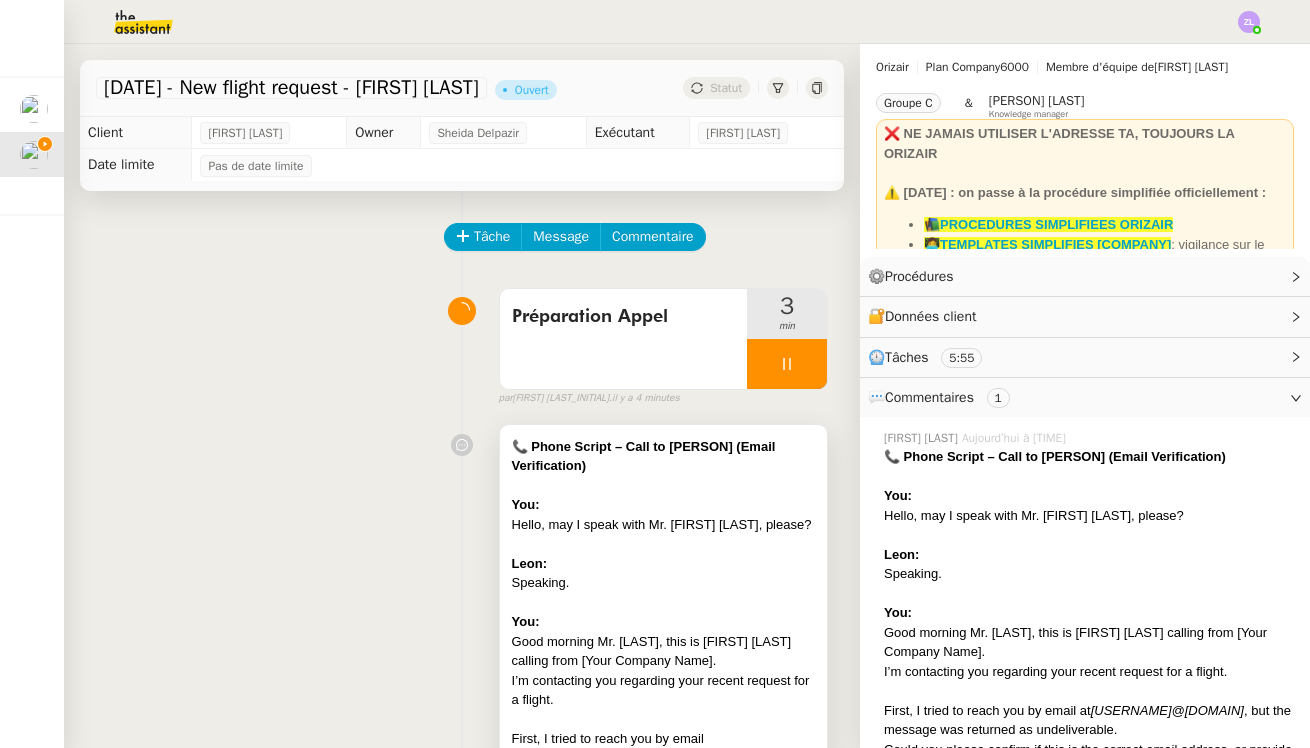 click at bounding box center (663, 544) 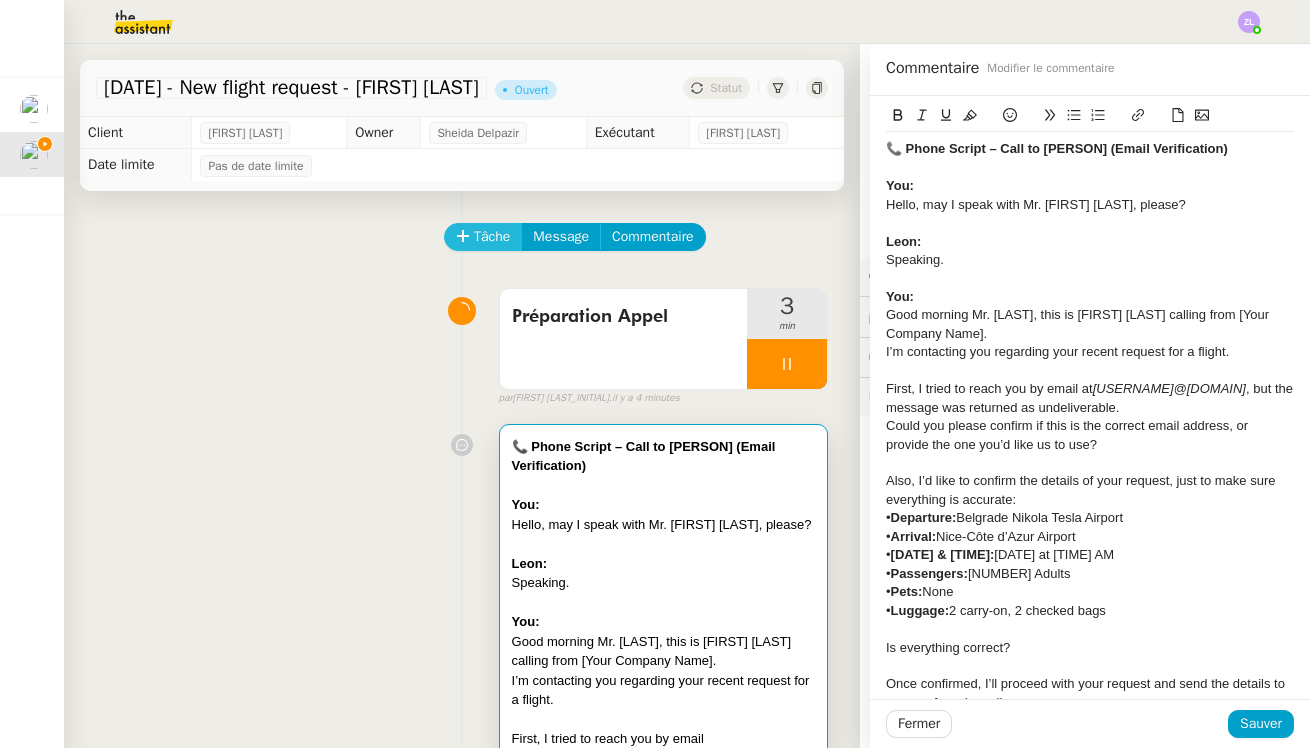 click on "Tâche" 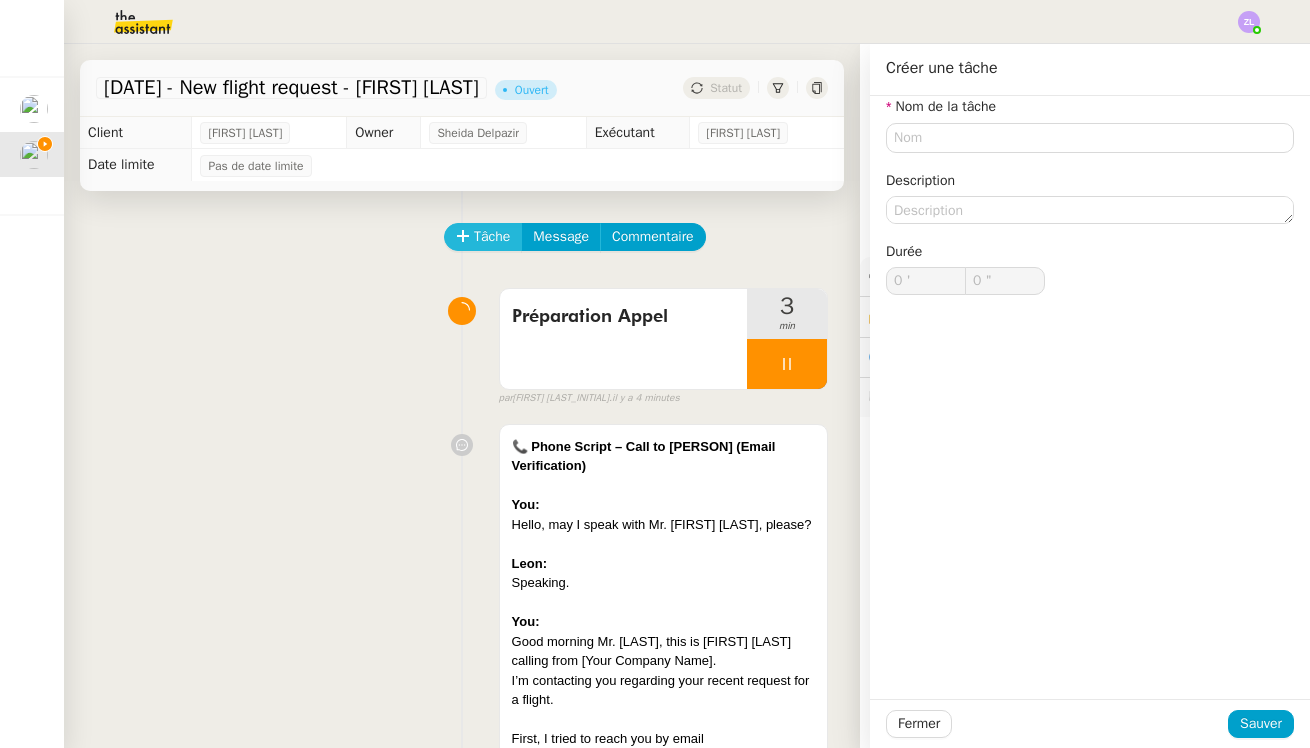 click on "Tâche" 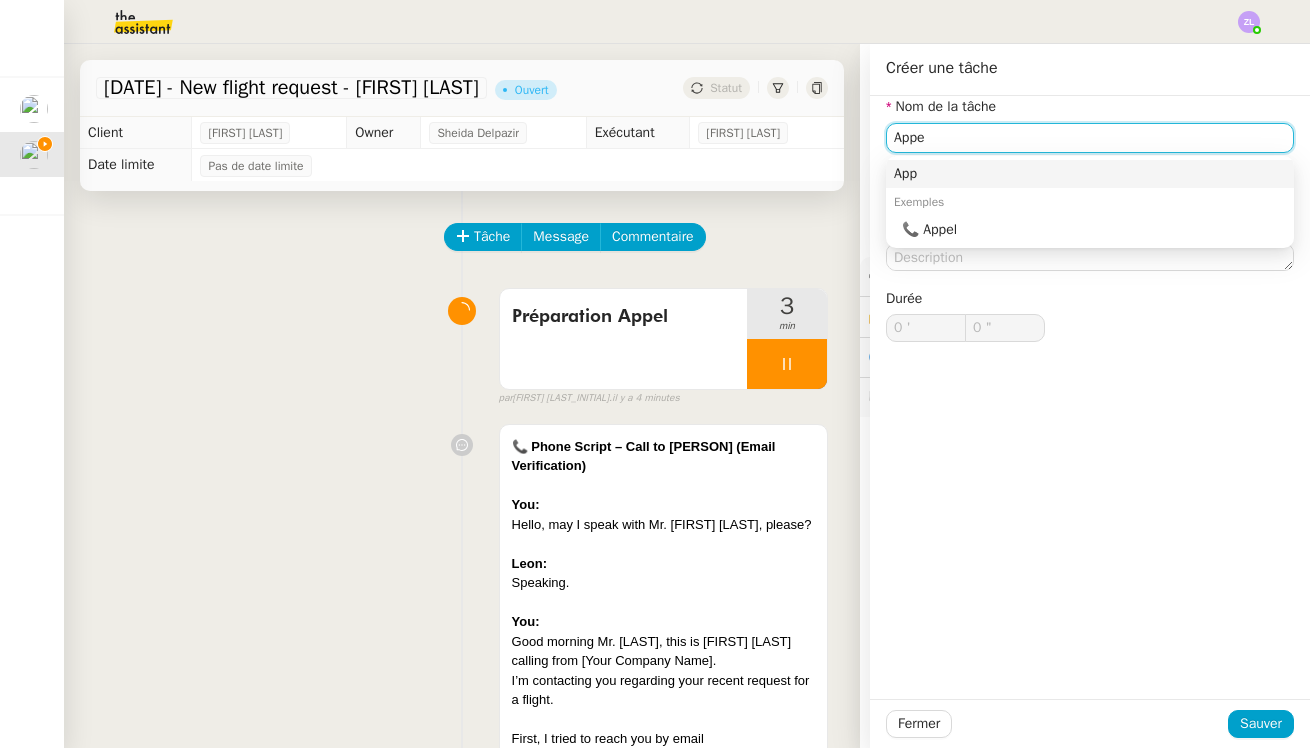 scroll, scrollTop: 0, scrollLeft: 0, axis: both 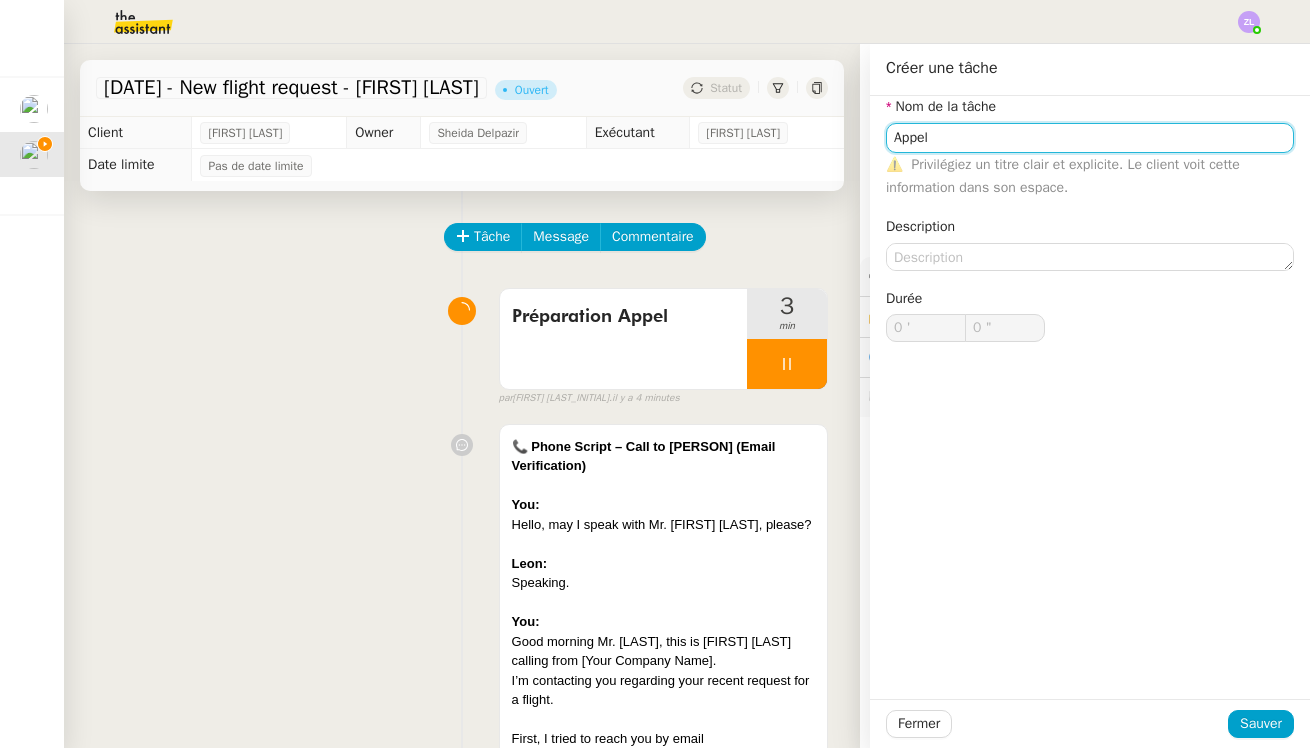 type on "Appel" 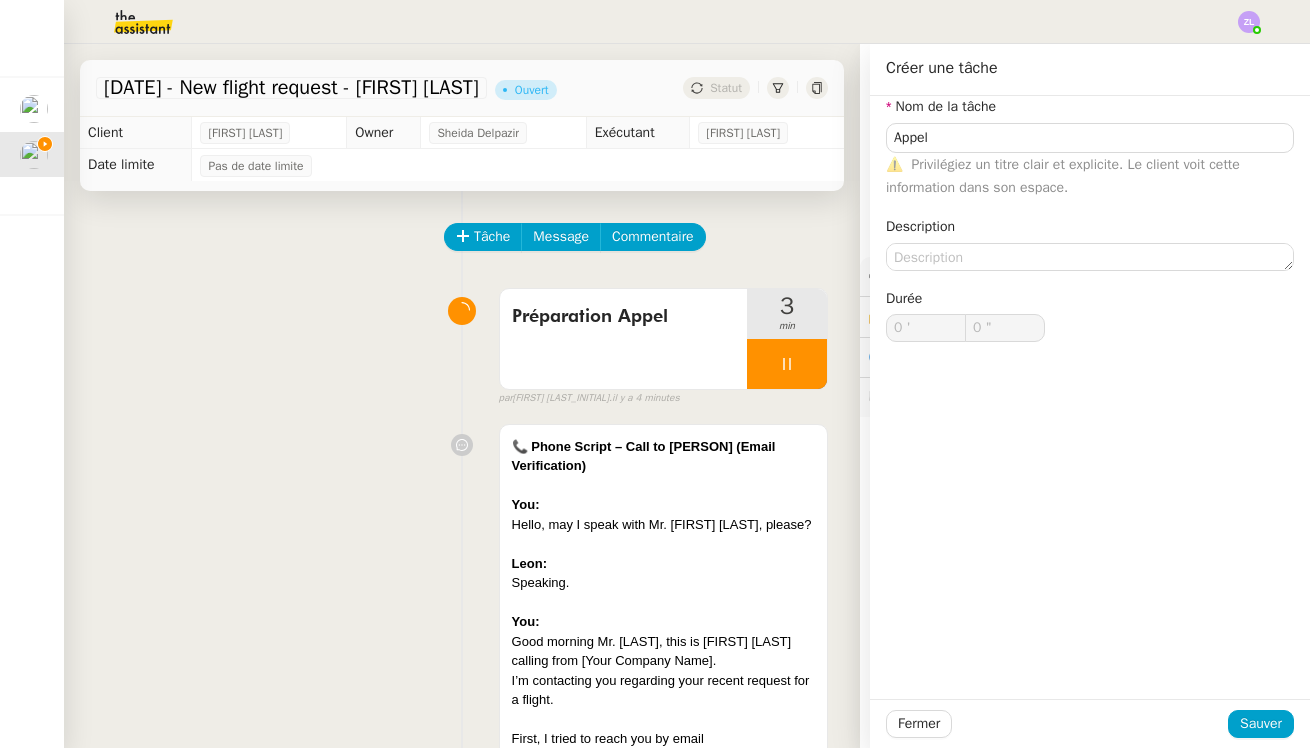 click on "Fermer Sauver" 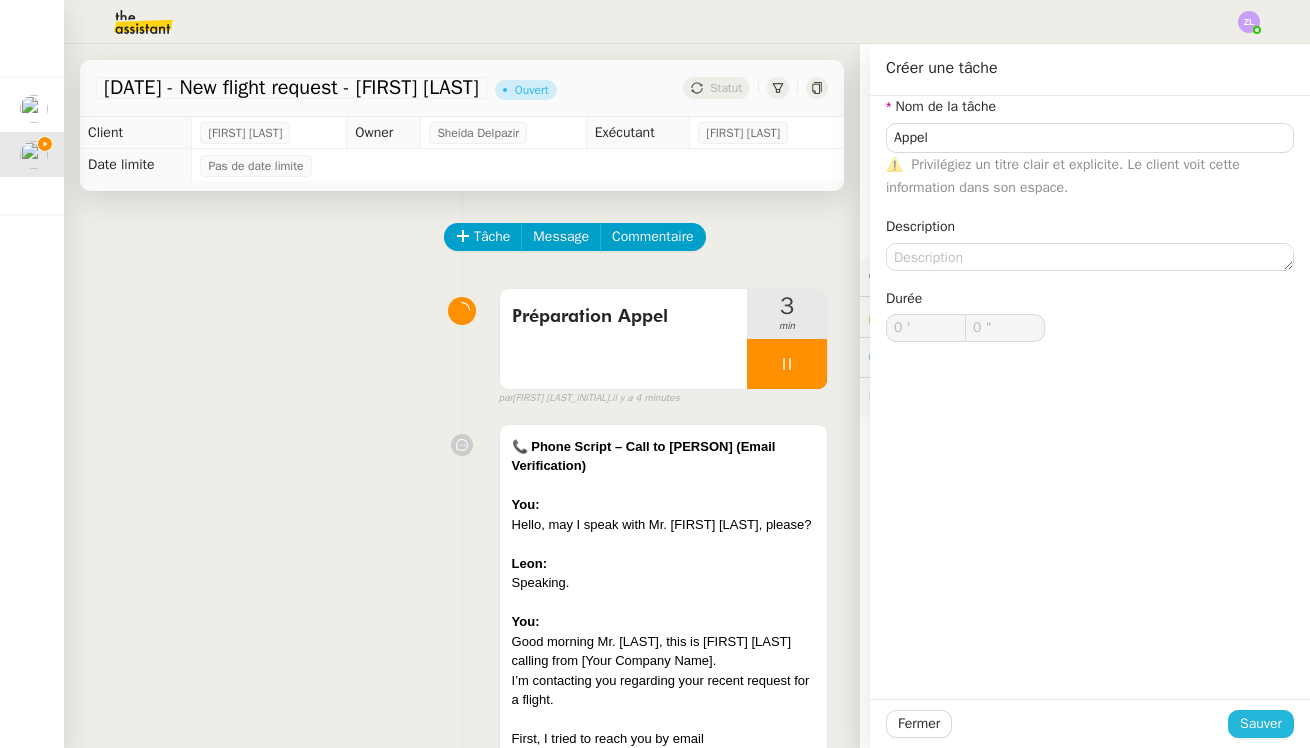 click on "Sauver" 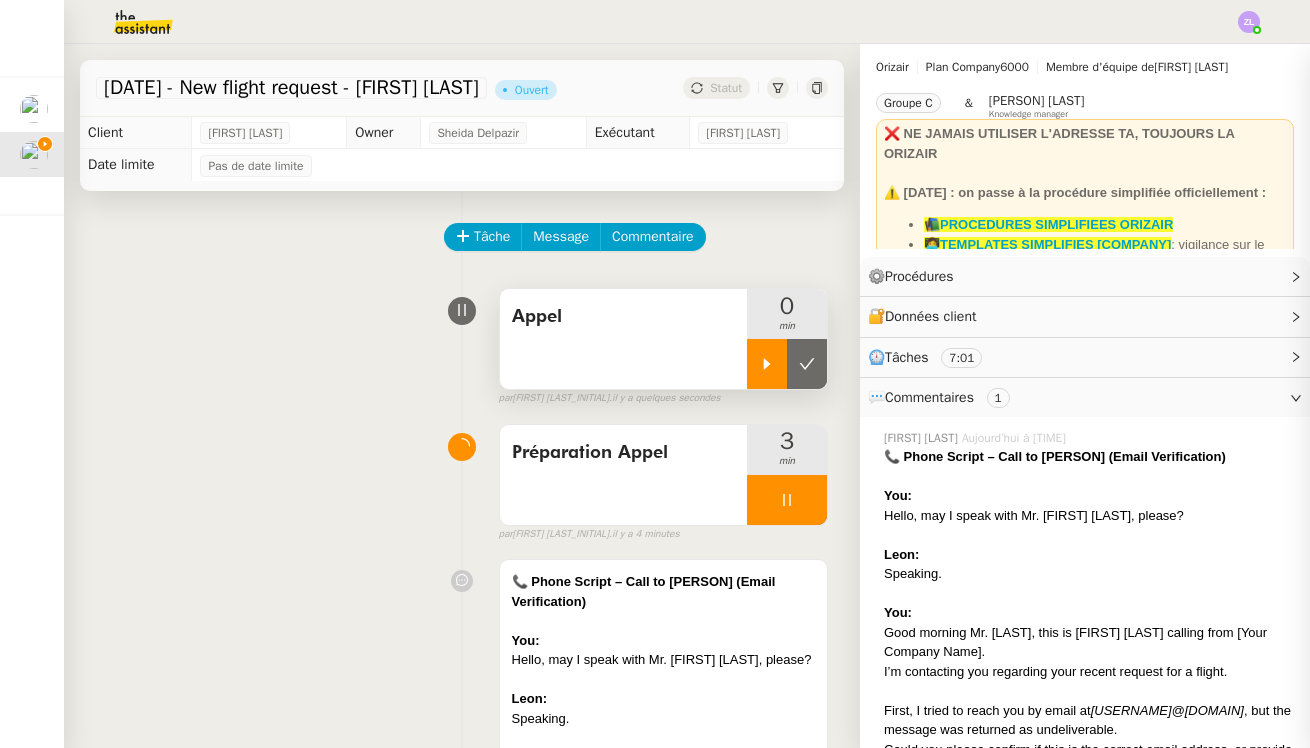 click 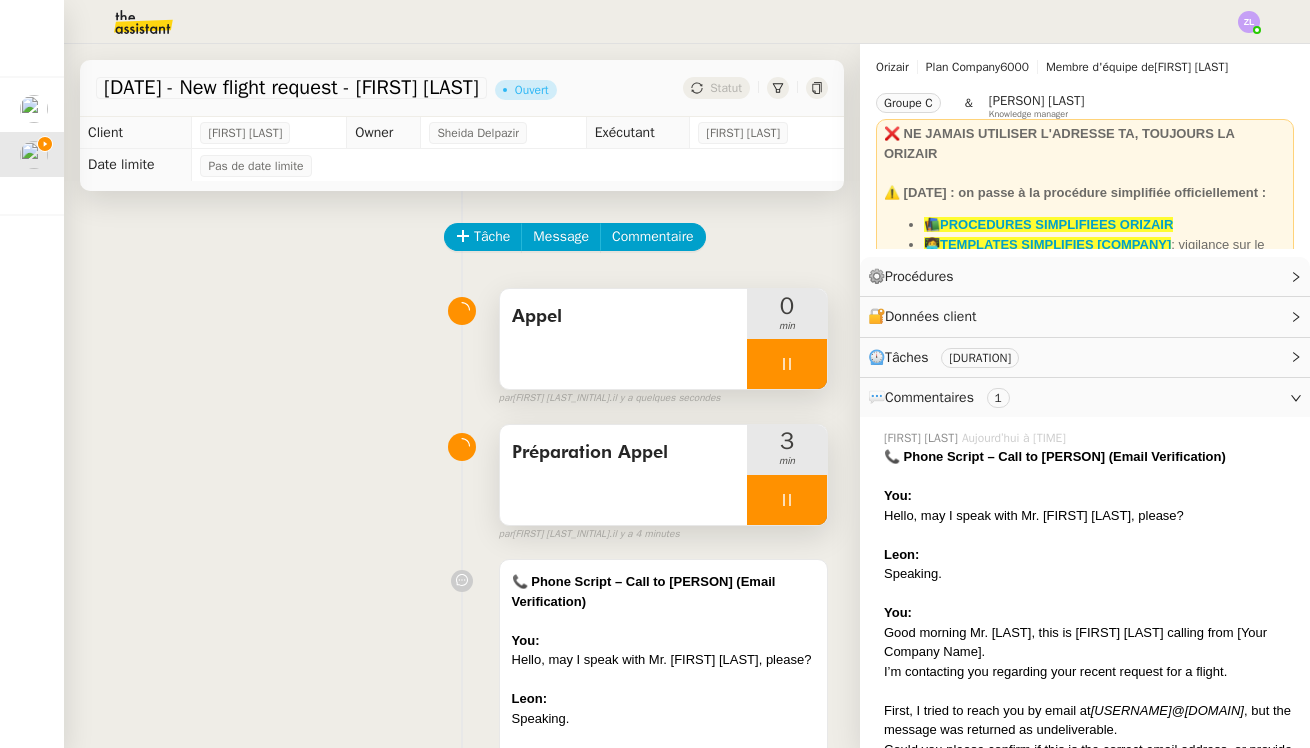 click at bounding box center (787, 500) 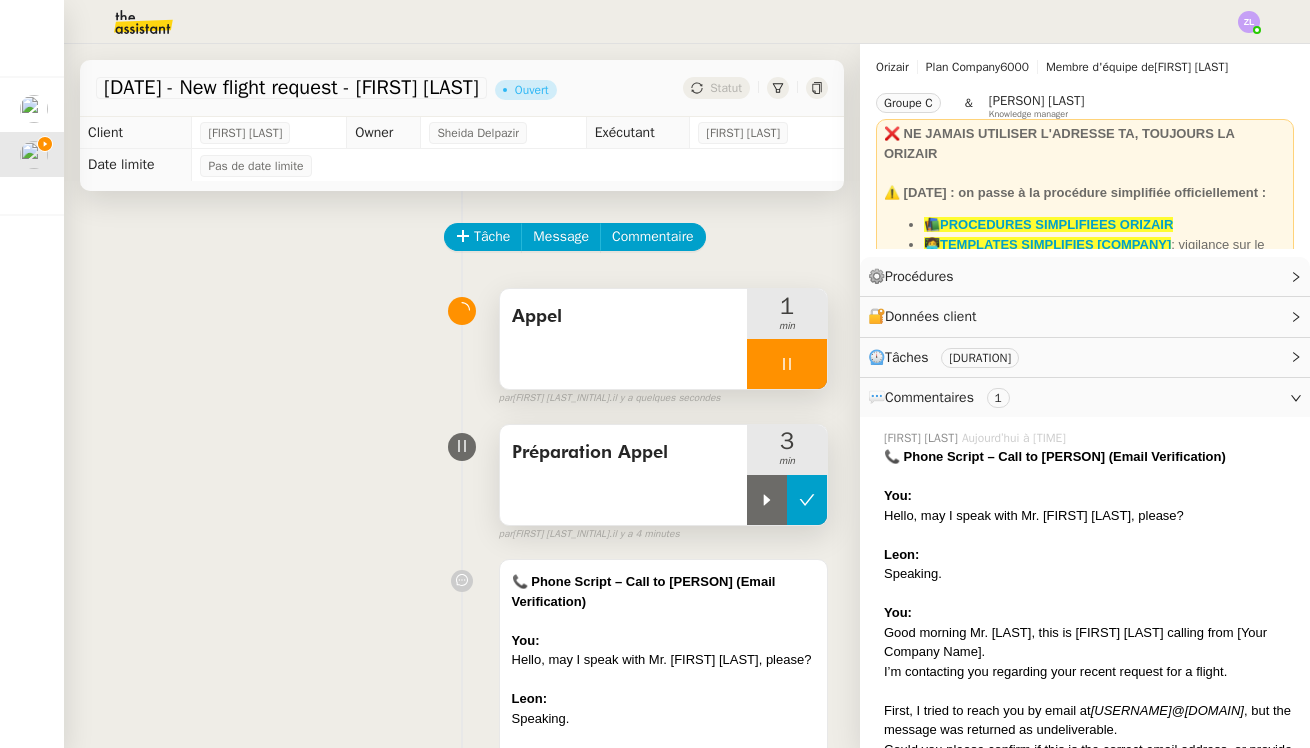 click at bounding box center (807, 500) 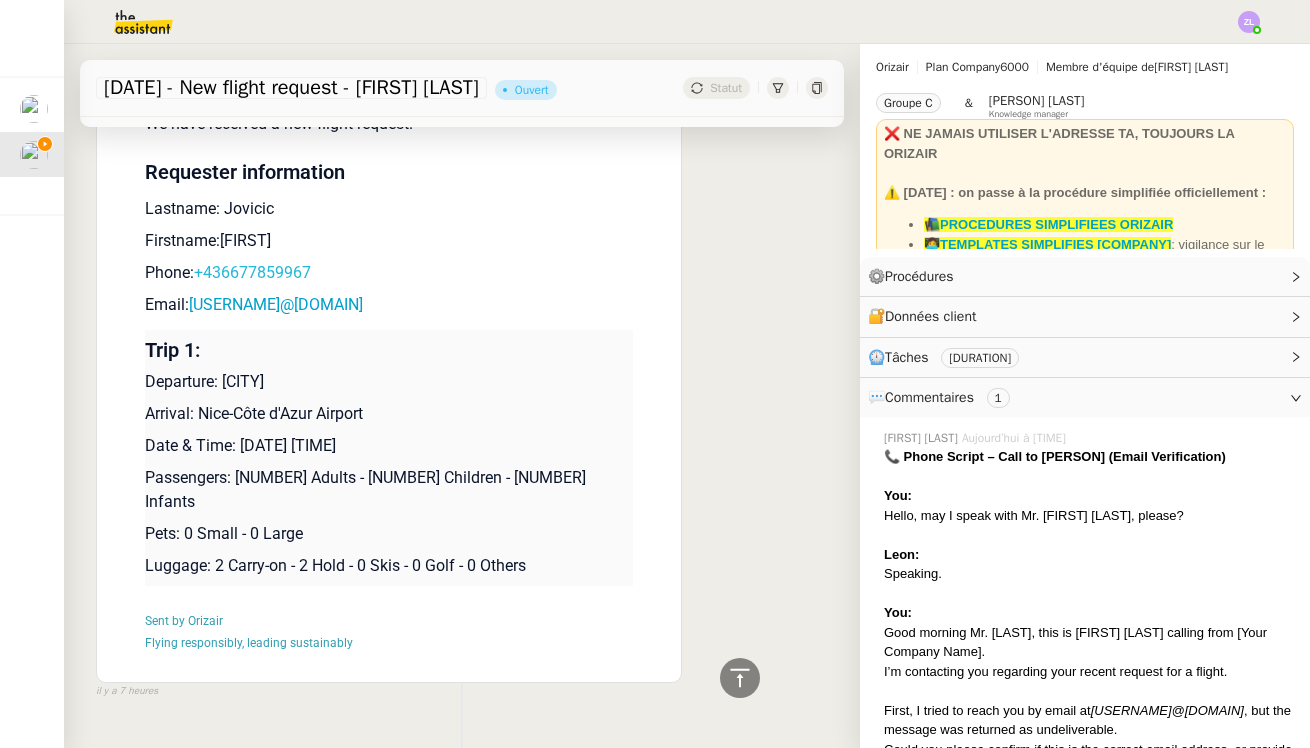 scroll, scrollTop: 2814, scrollLeft: 0, axis: vertical 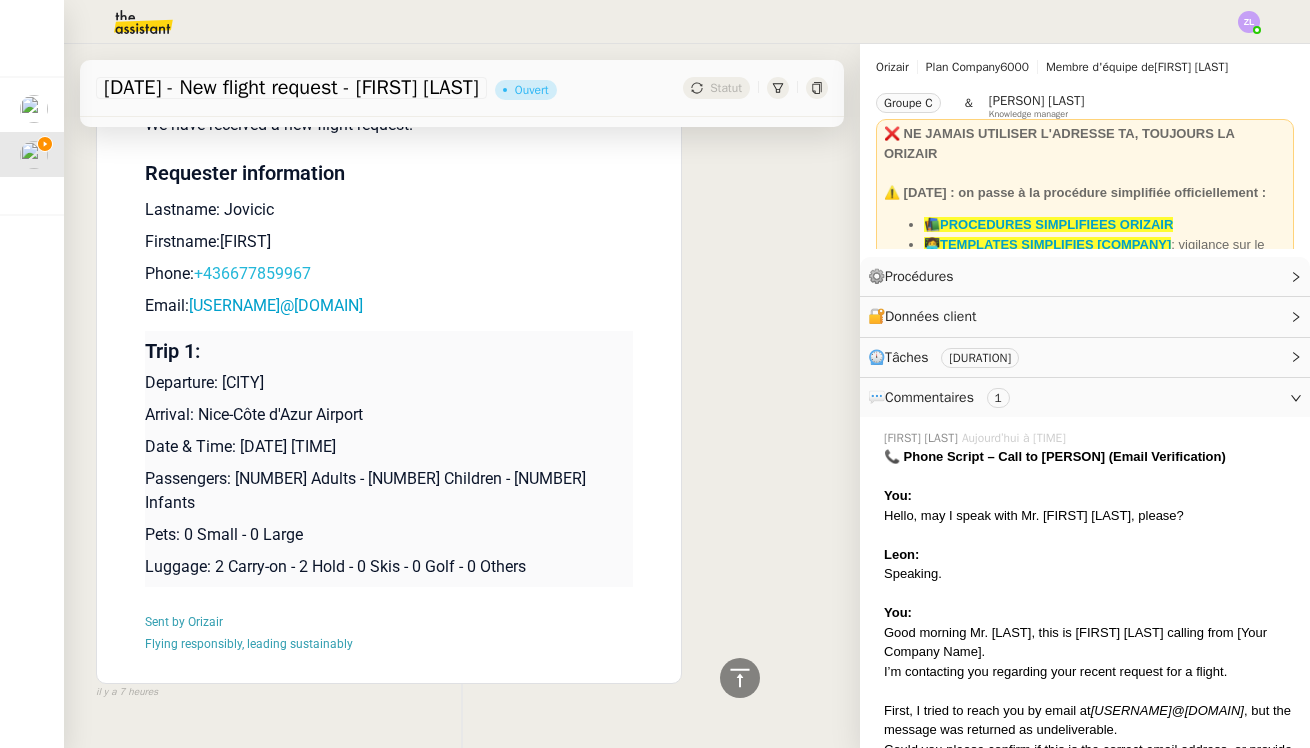 drag, startPoint x: 367, startPoint y: 249, endPoint x: 200, endPoint y: 251, distance: 167.01198 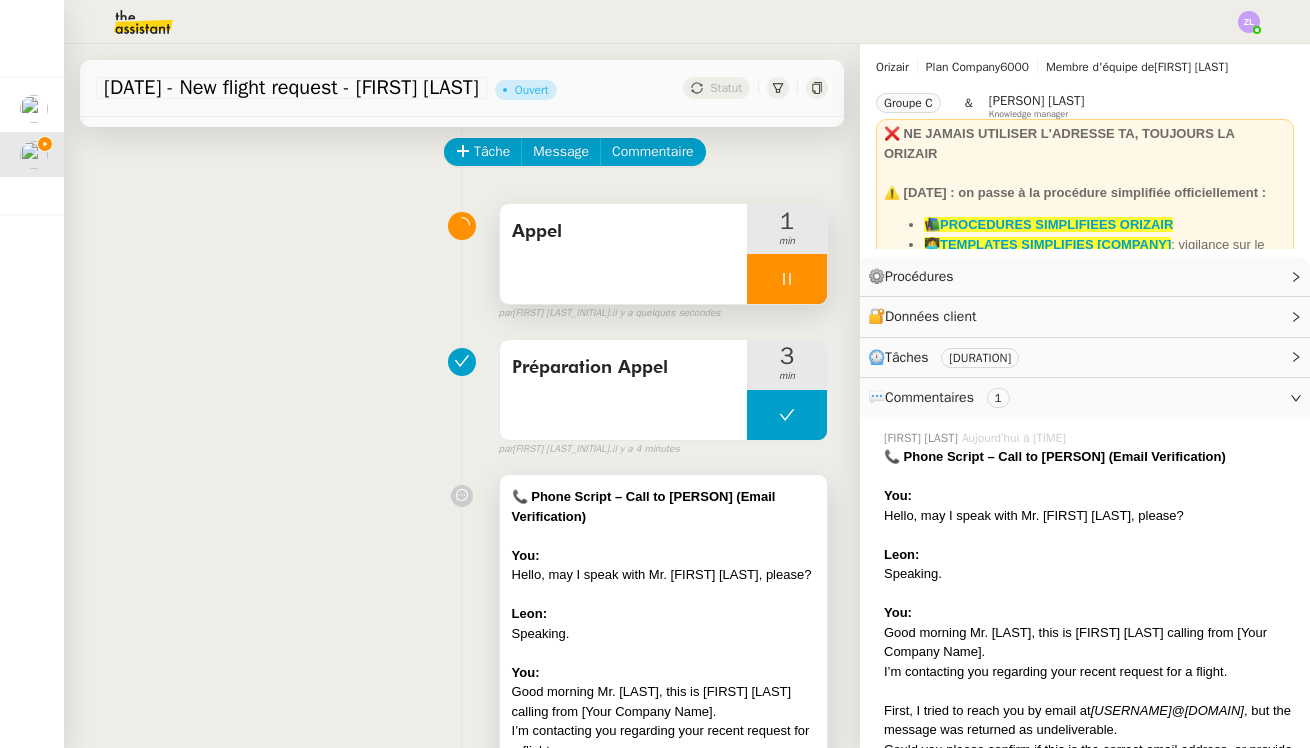 scroll, scrollTop: 75, scrollLeft: 0, axis: vertical 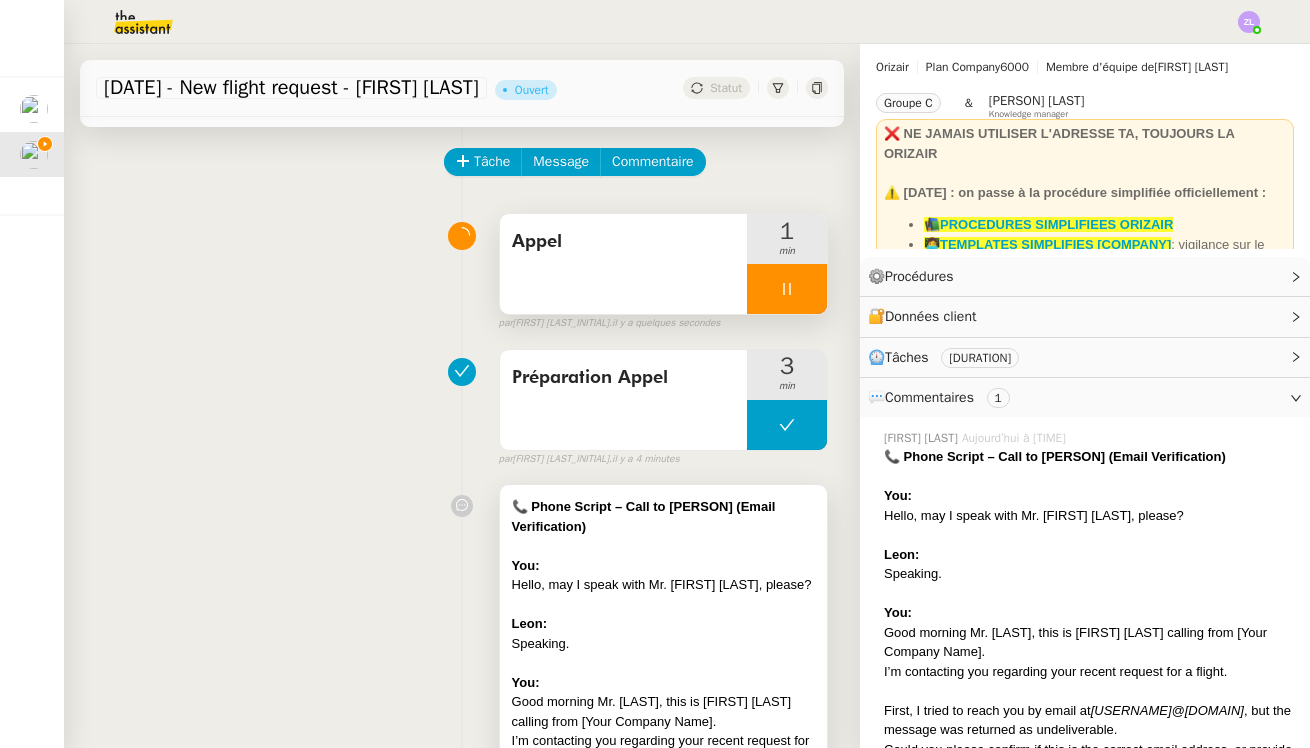click on "Hello, may I speak with Mr. [FIRST] [LAST], please?" at bounding box center (663, 585) 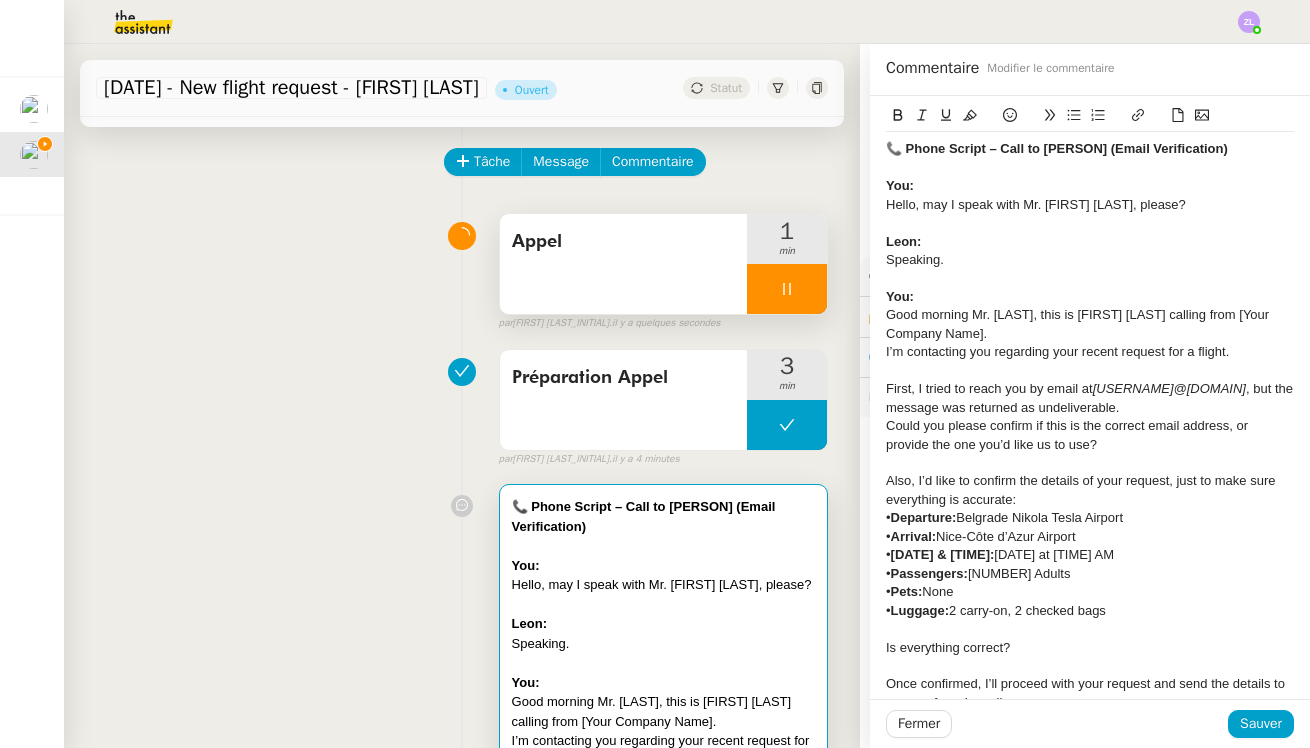 click on "Hello, may I speak with Mr. [FIRST] [LAST], please?" 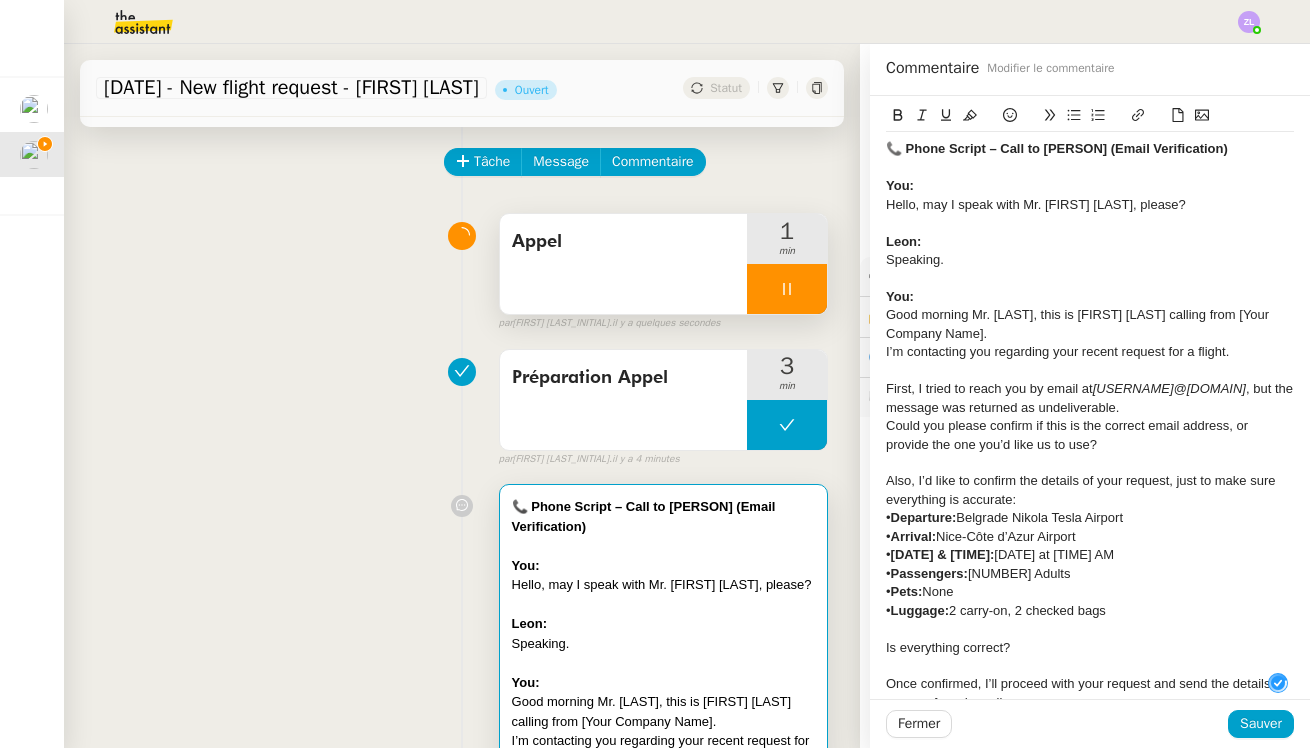 type 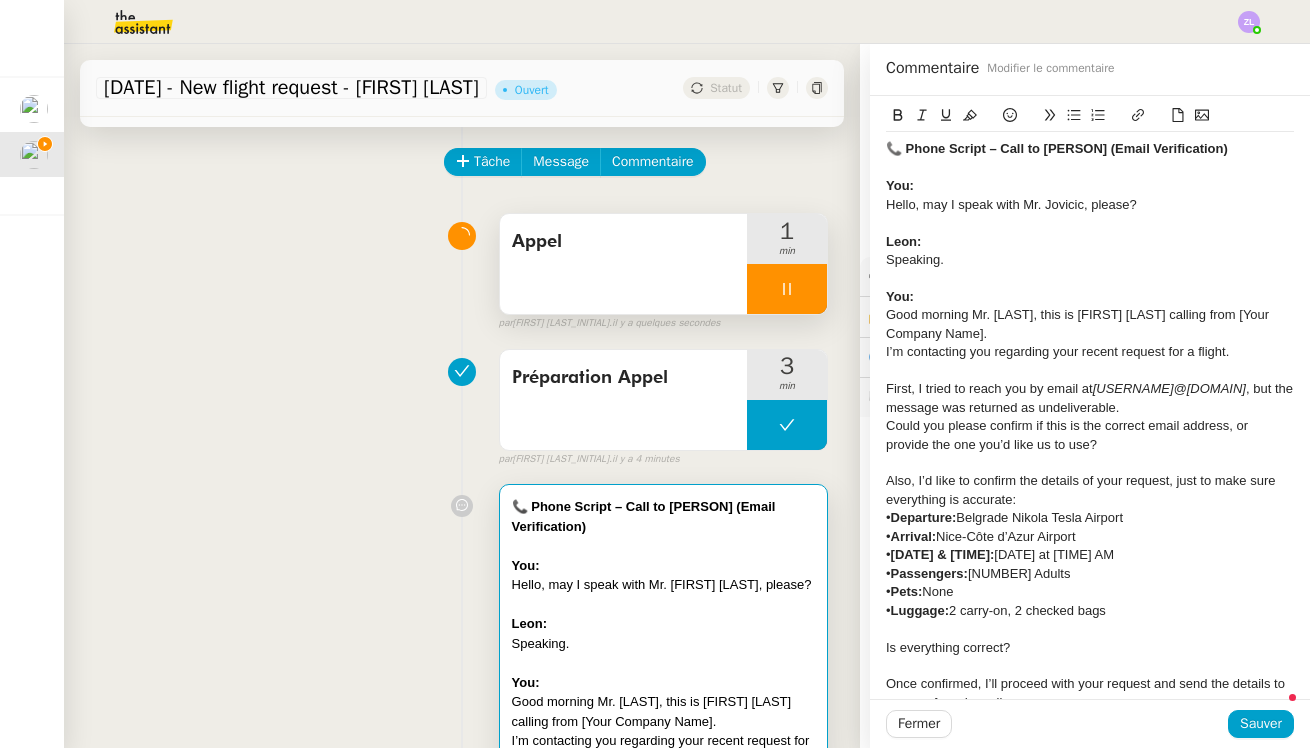 drag, startPoint x: 968, startPoint y: 312, endPoint x: 924, endPoint y: 314, distance: 44.04543 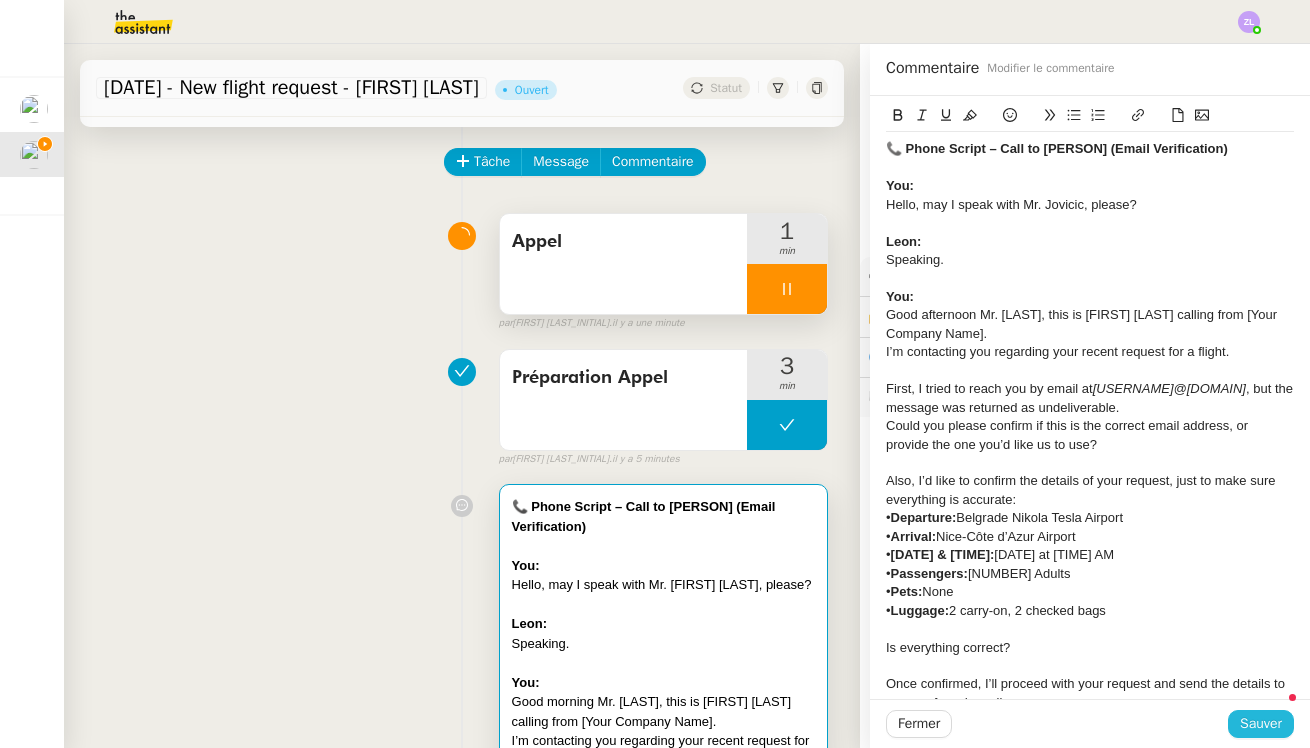 click on "Sauver" 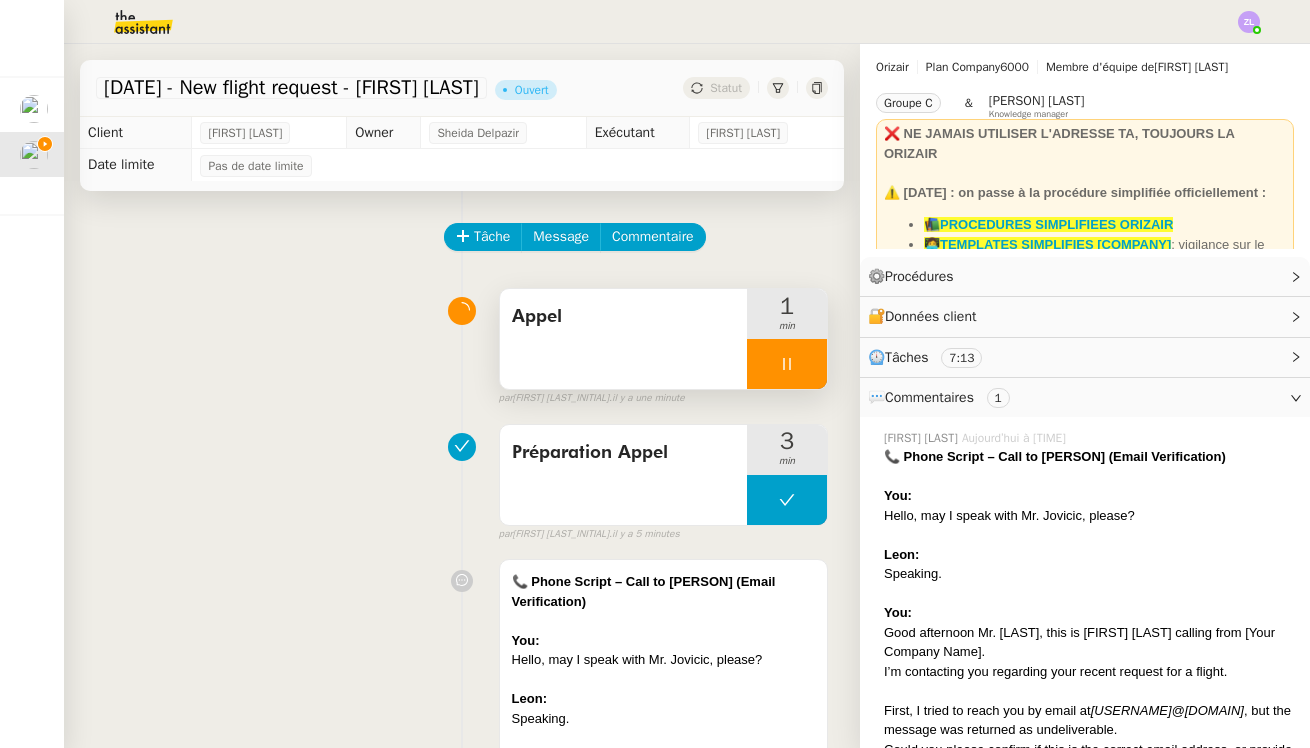 scroll, scrollTop: 0, scrollLeft: 0, axis: both 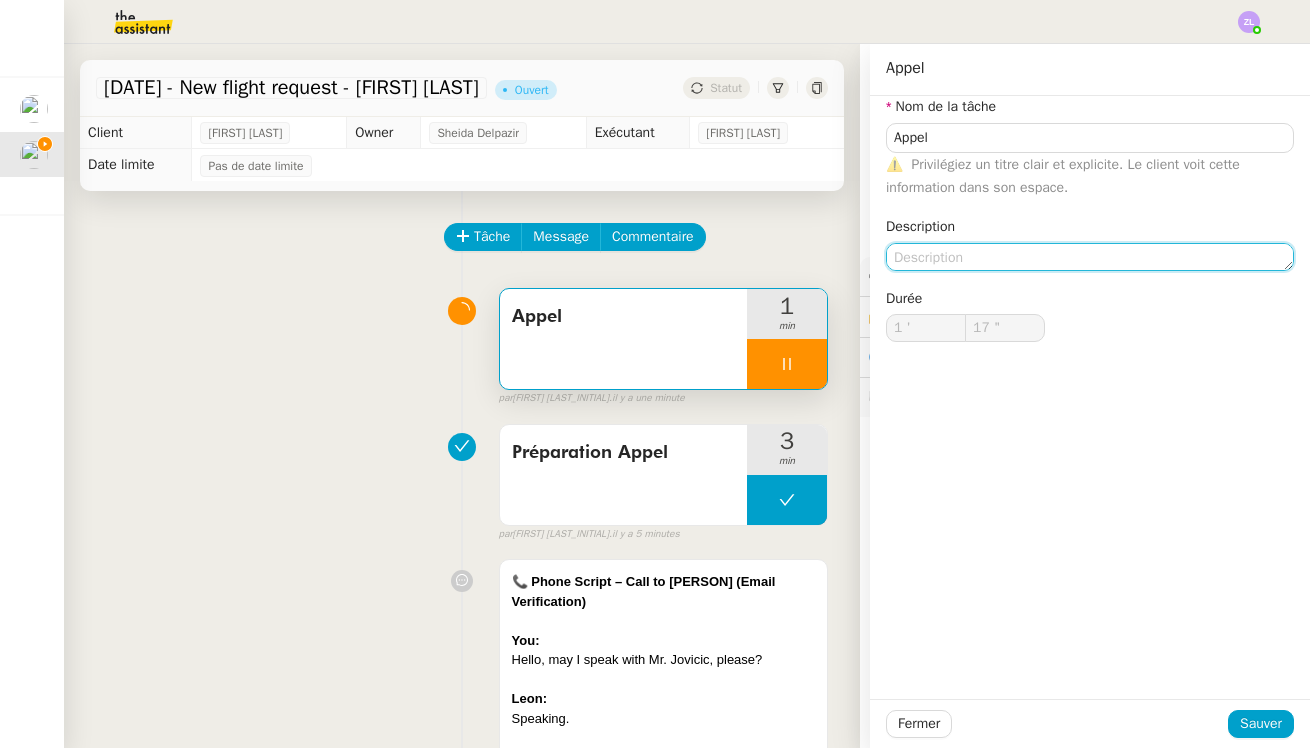 click 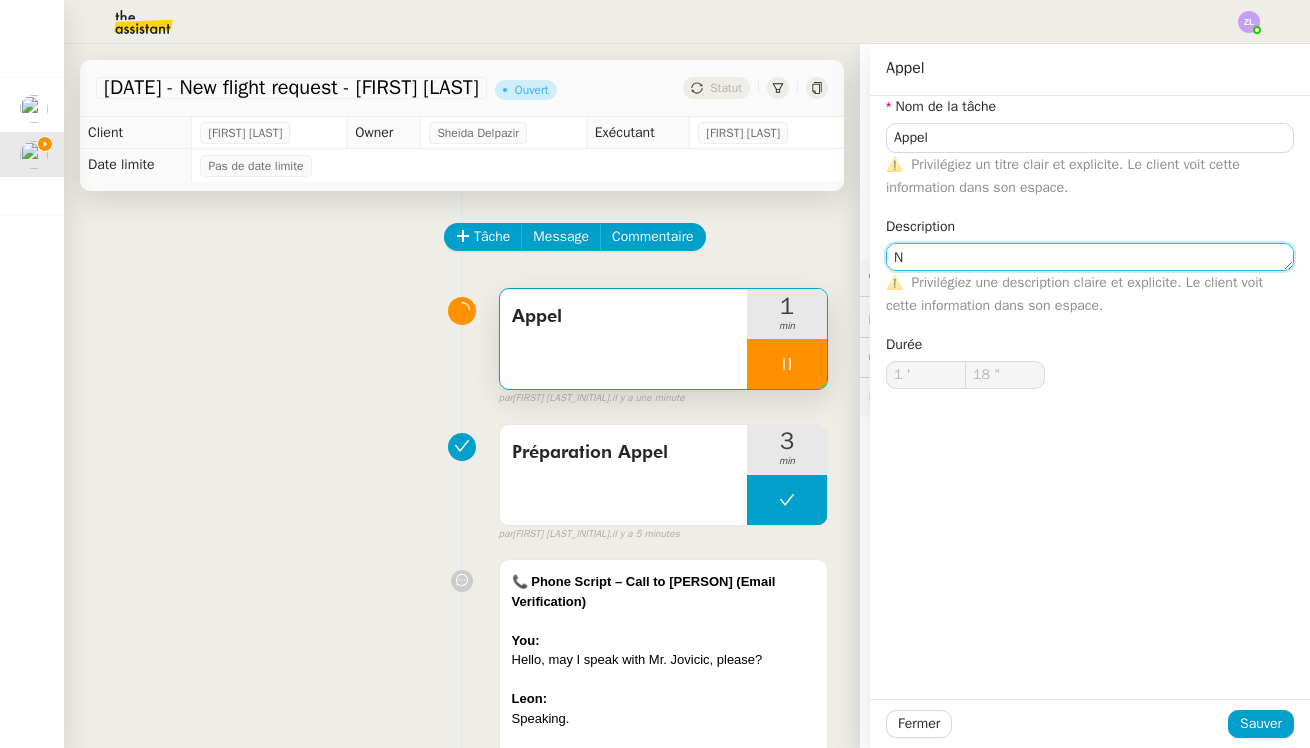 type on "Nu" 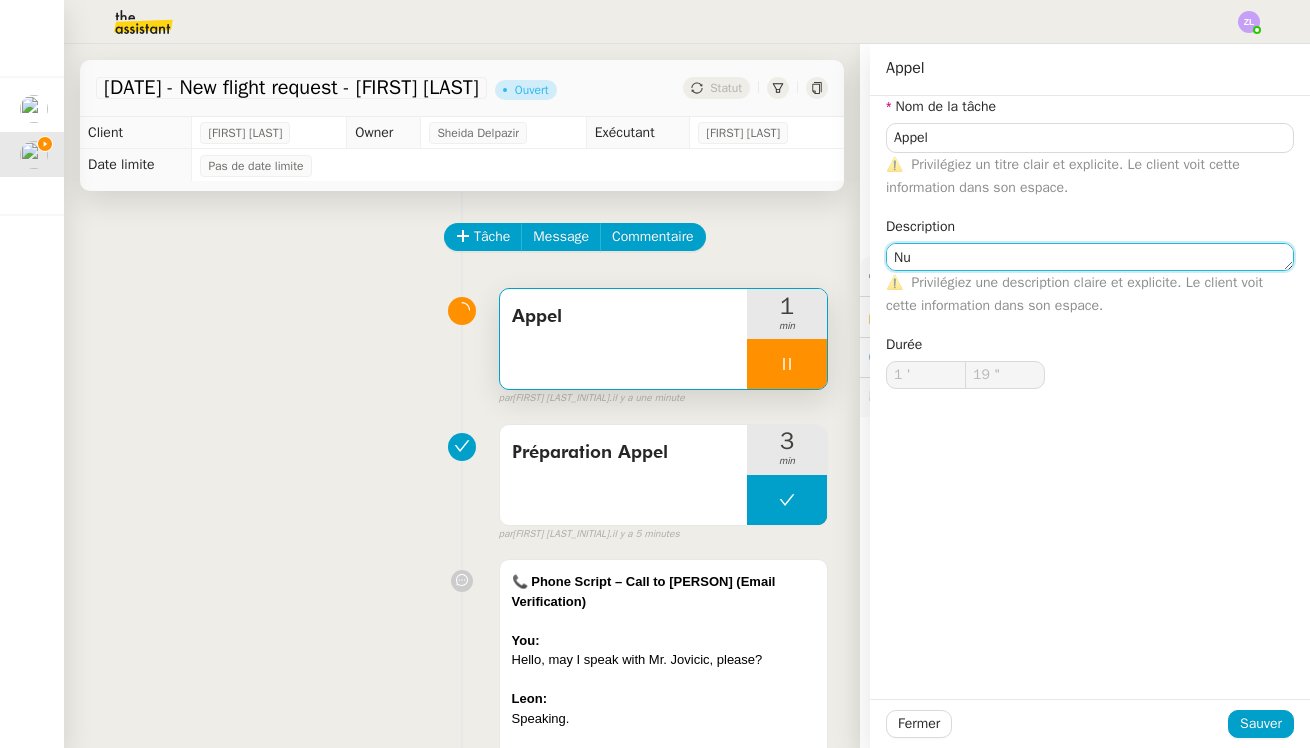 type on "20 "" 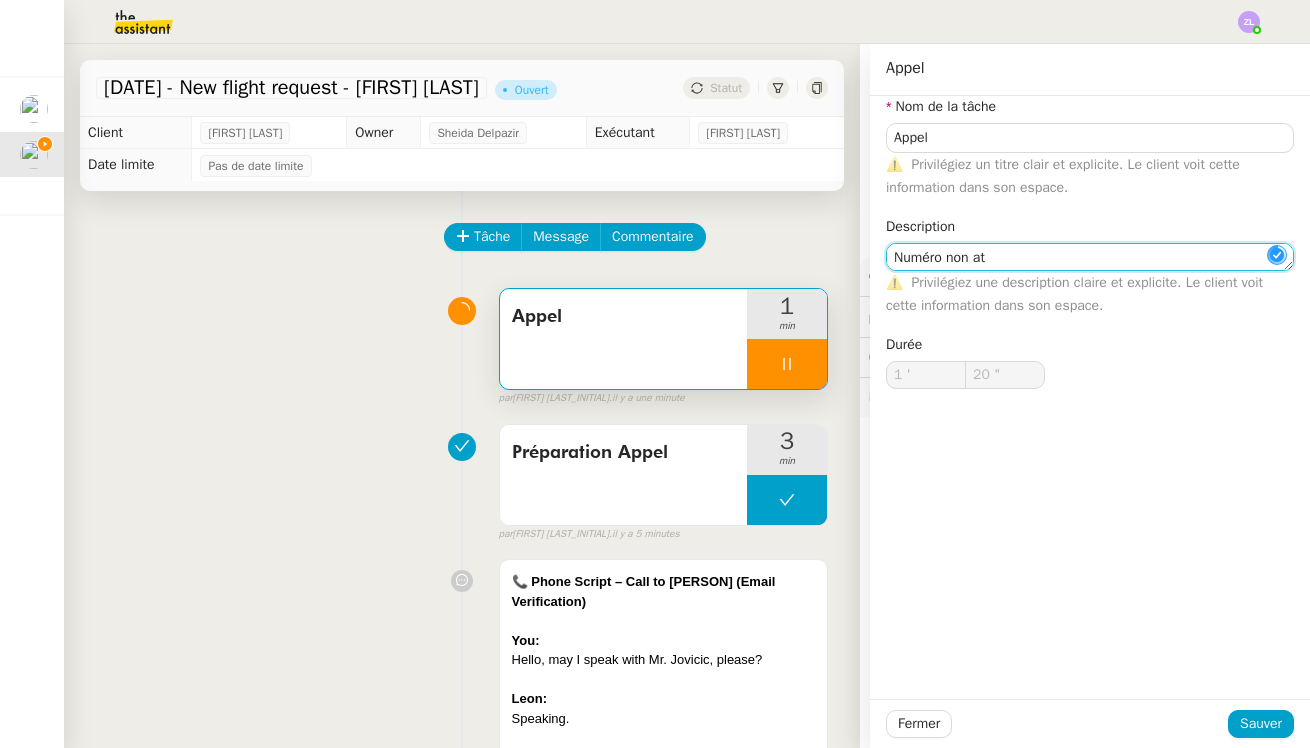 type on "Numéro non att" 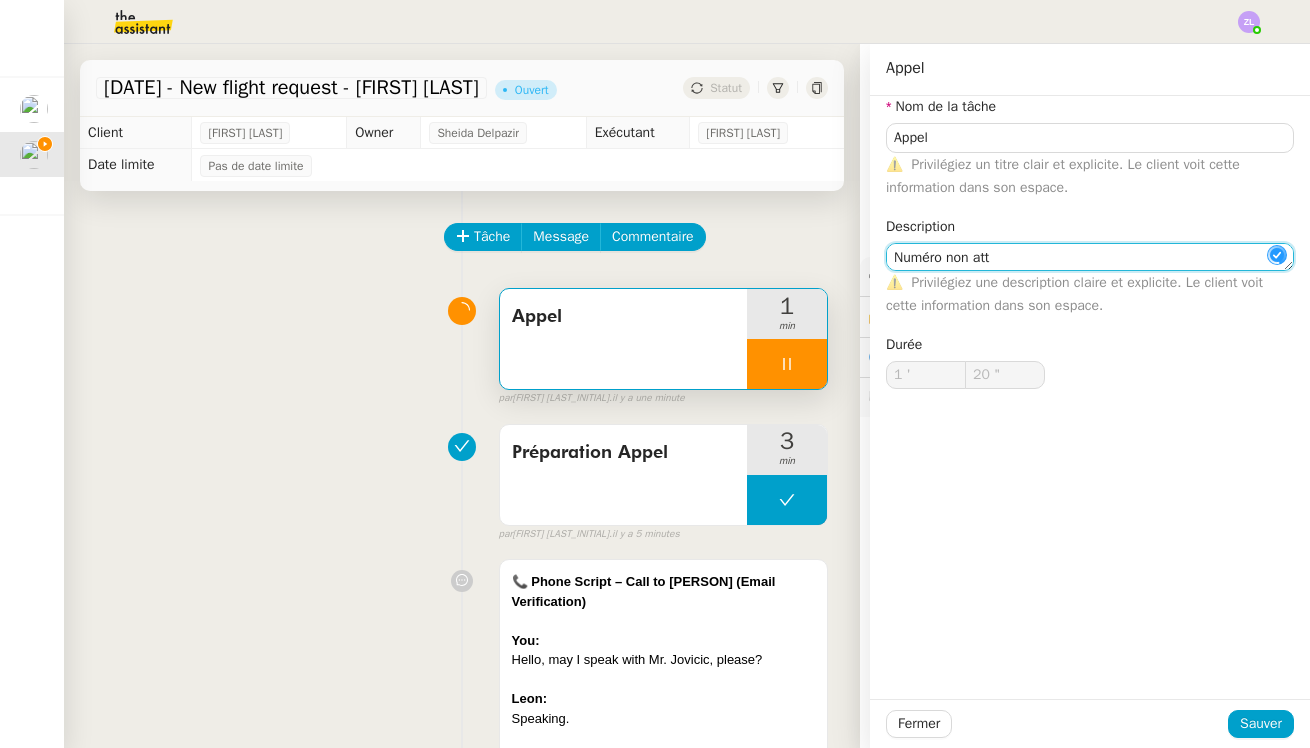 type on "21 "" 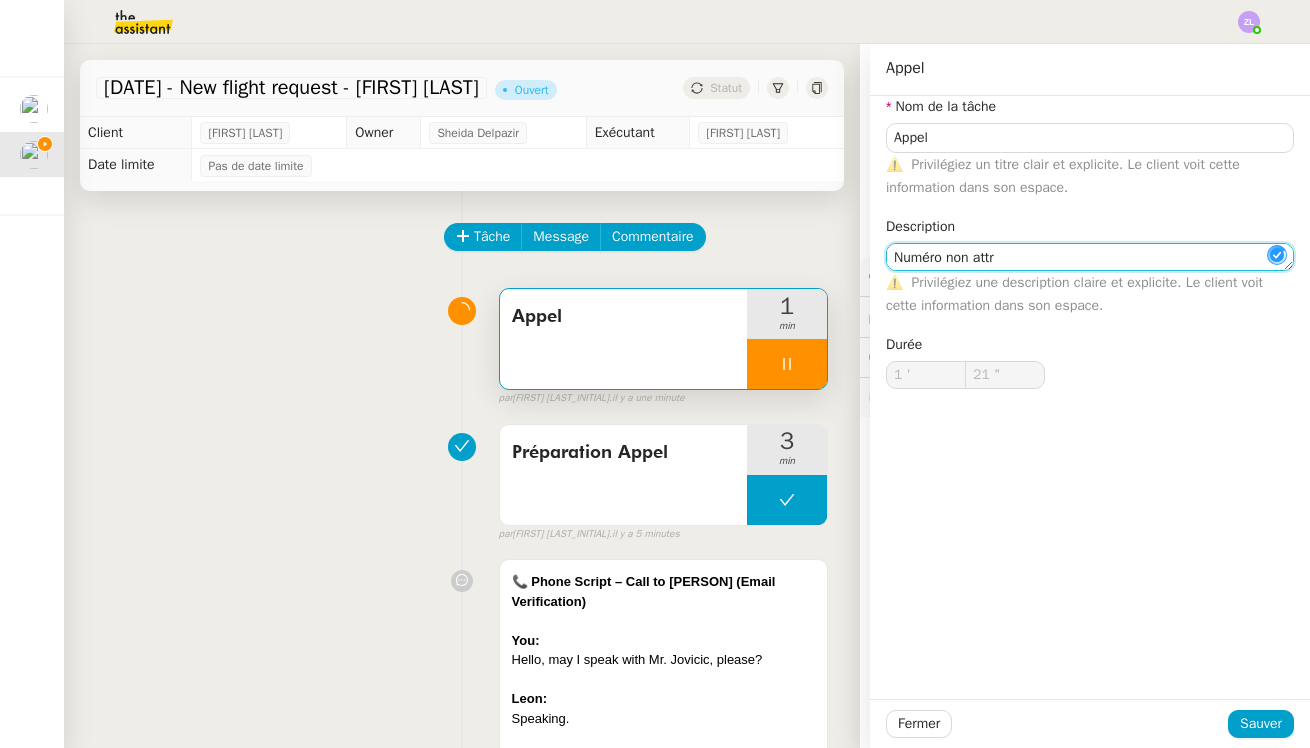 type on "Numéro non attri" 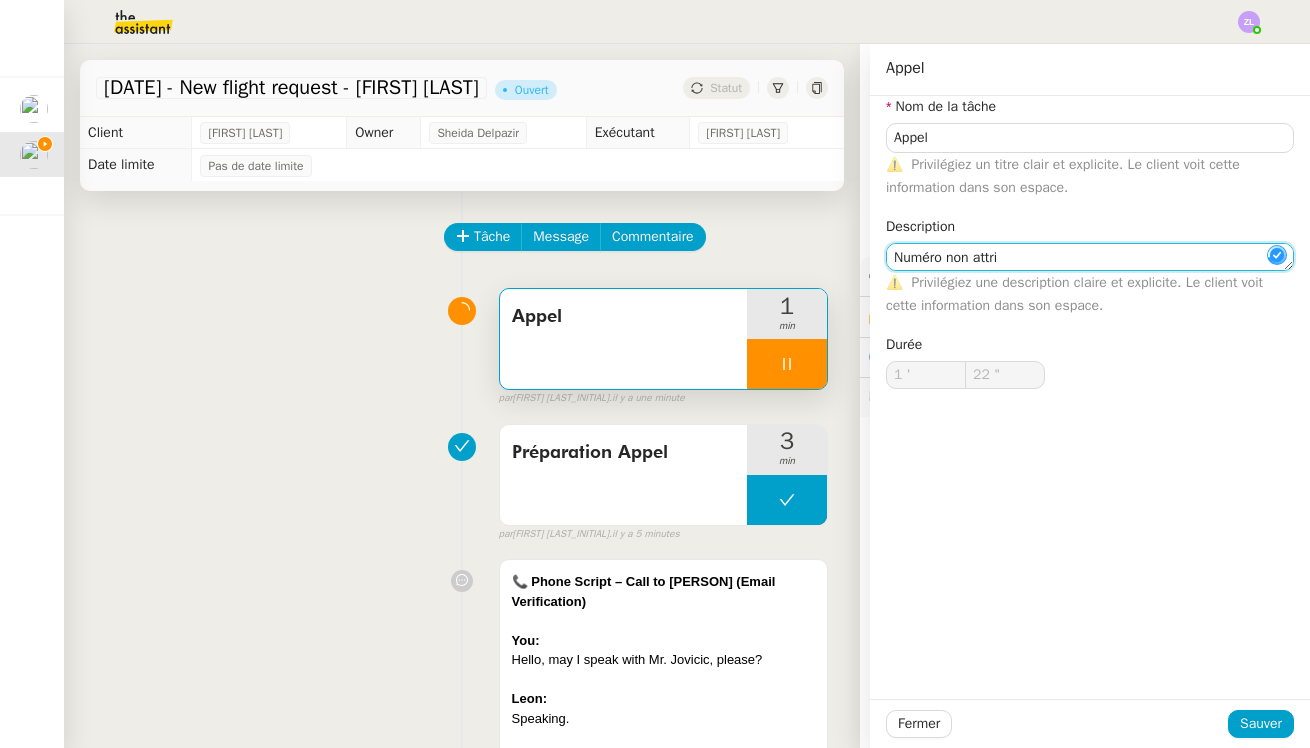 type on "[DURATION]" 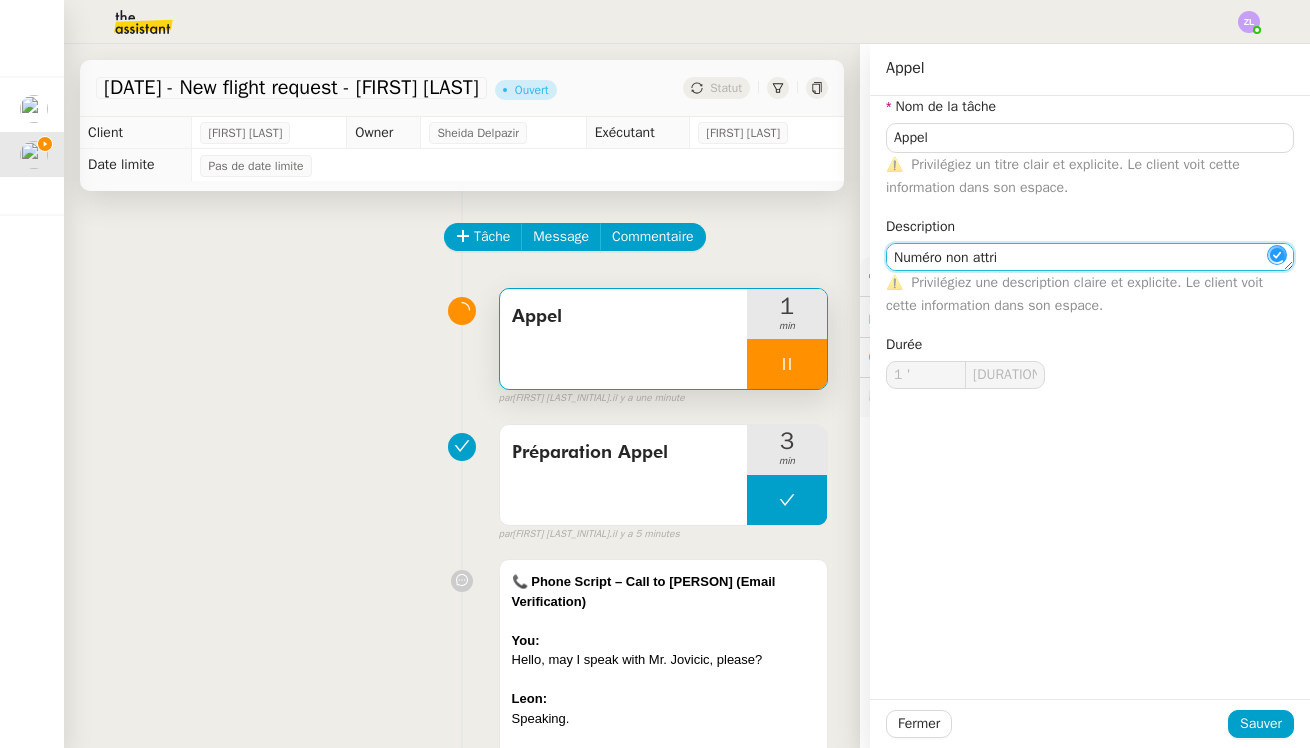 type on "Numéro non attrib" 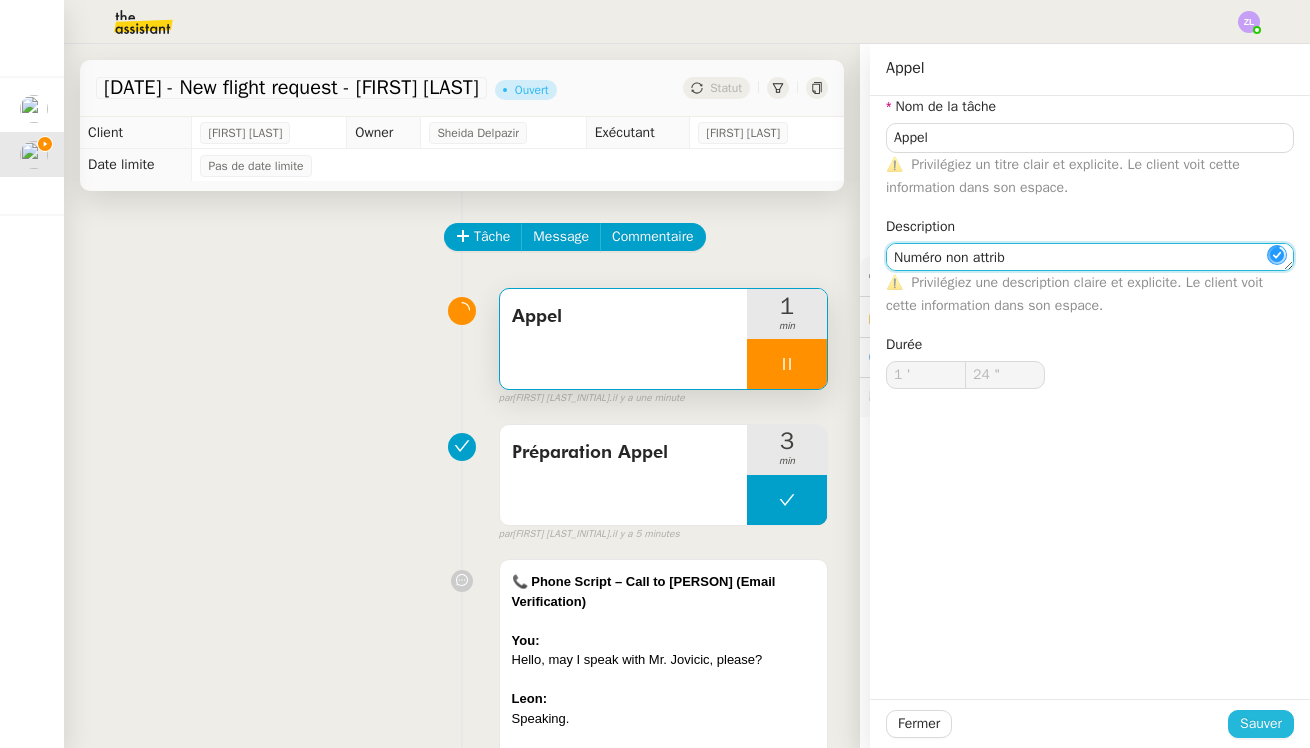 type on "25 "" 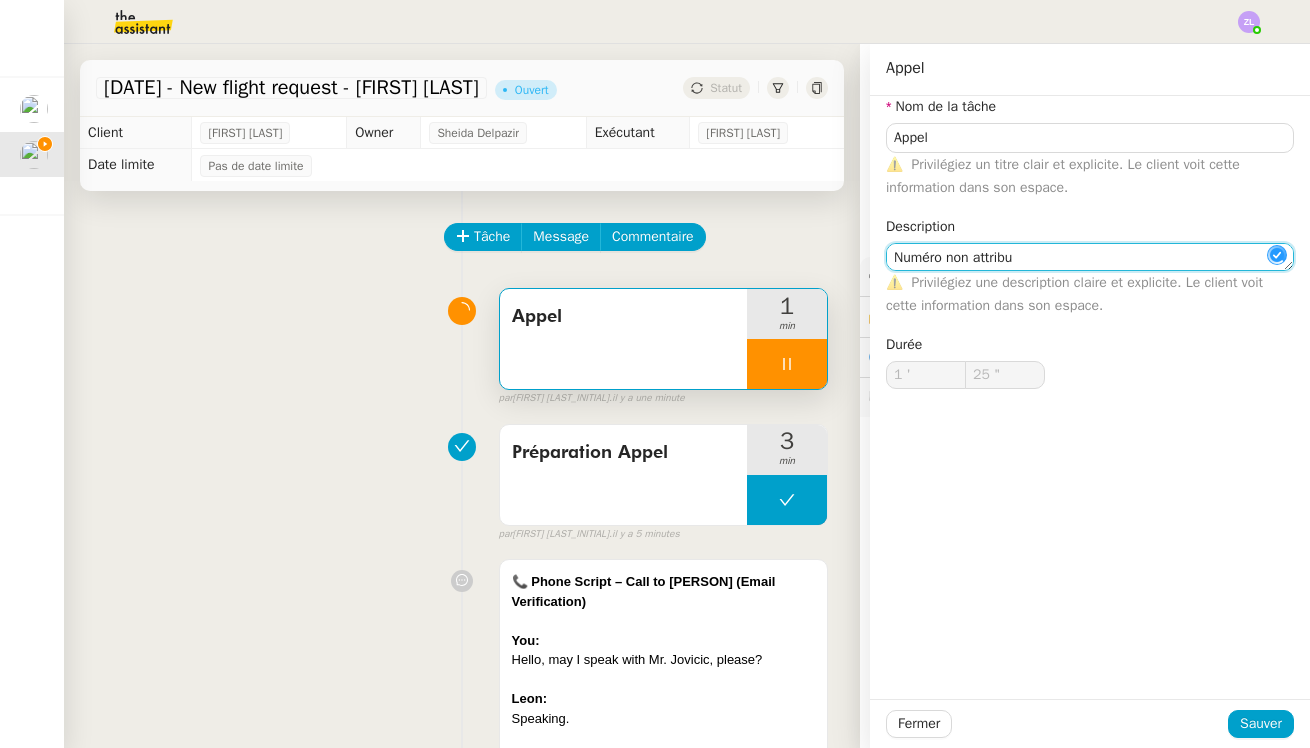 type on "Numéro non attribué" 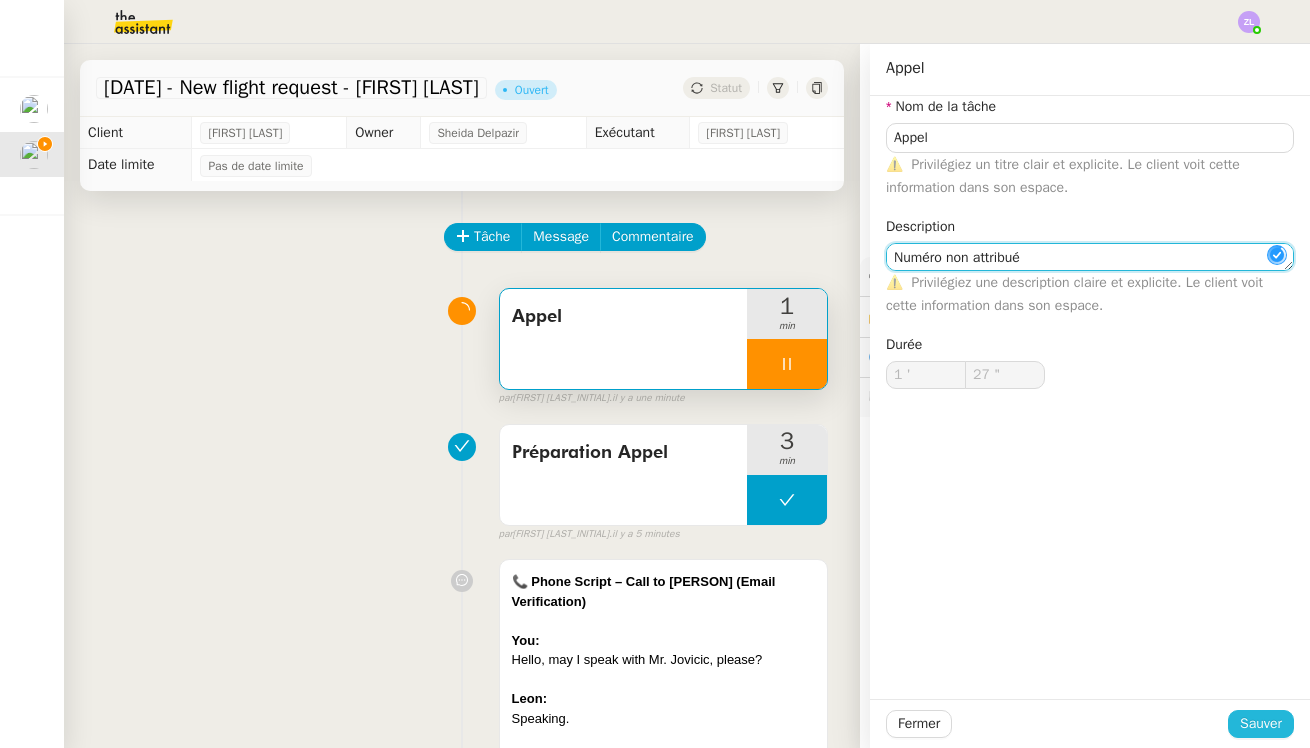 type on "28 "" 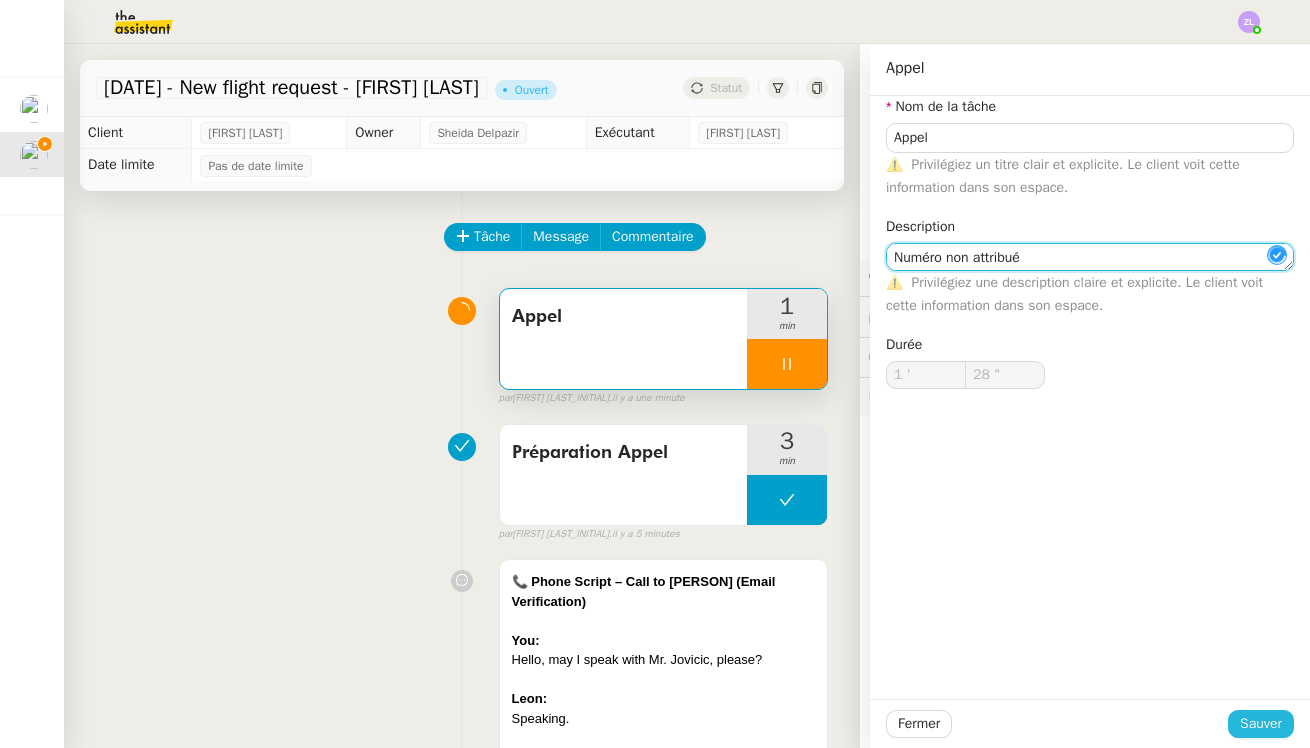 type on "Numéro non attribué" 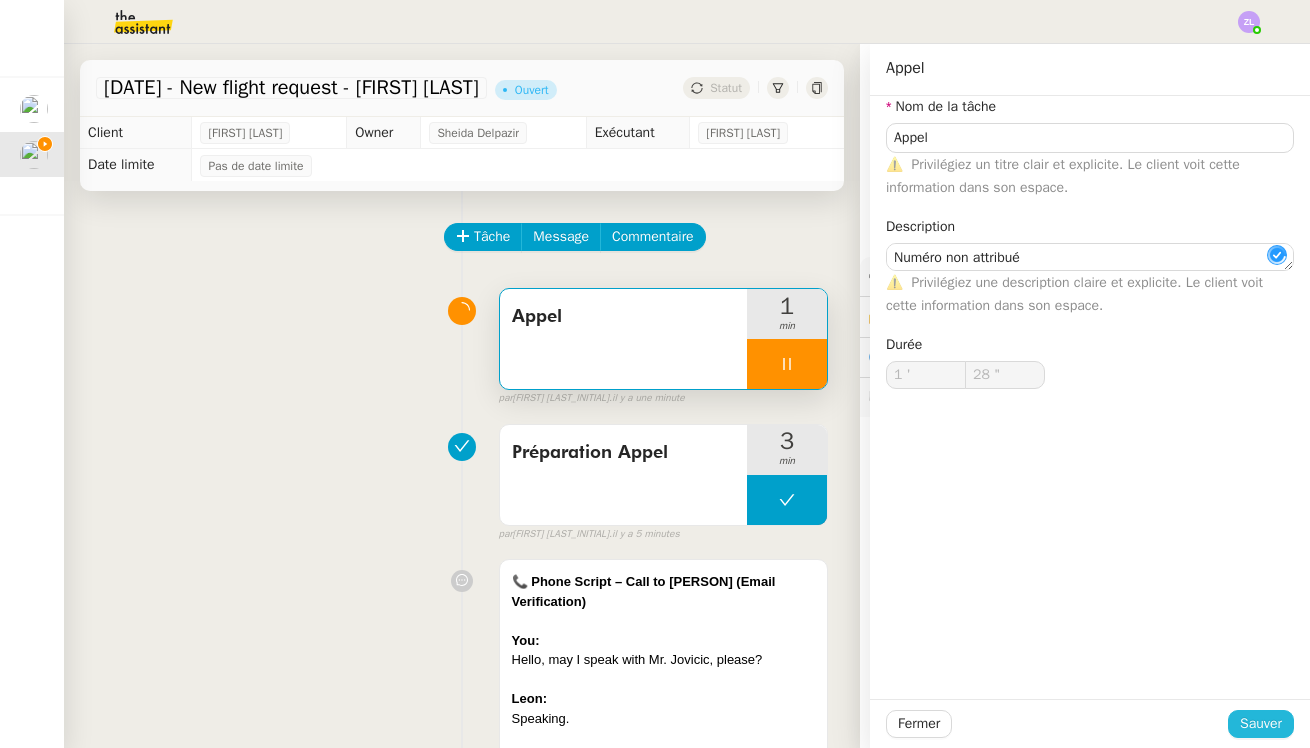 click on "Sauver" 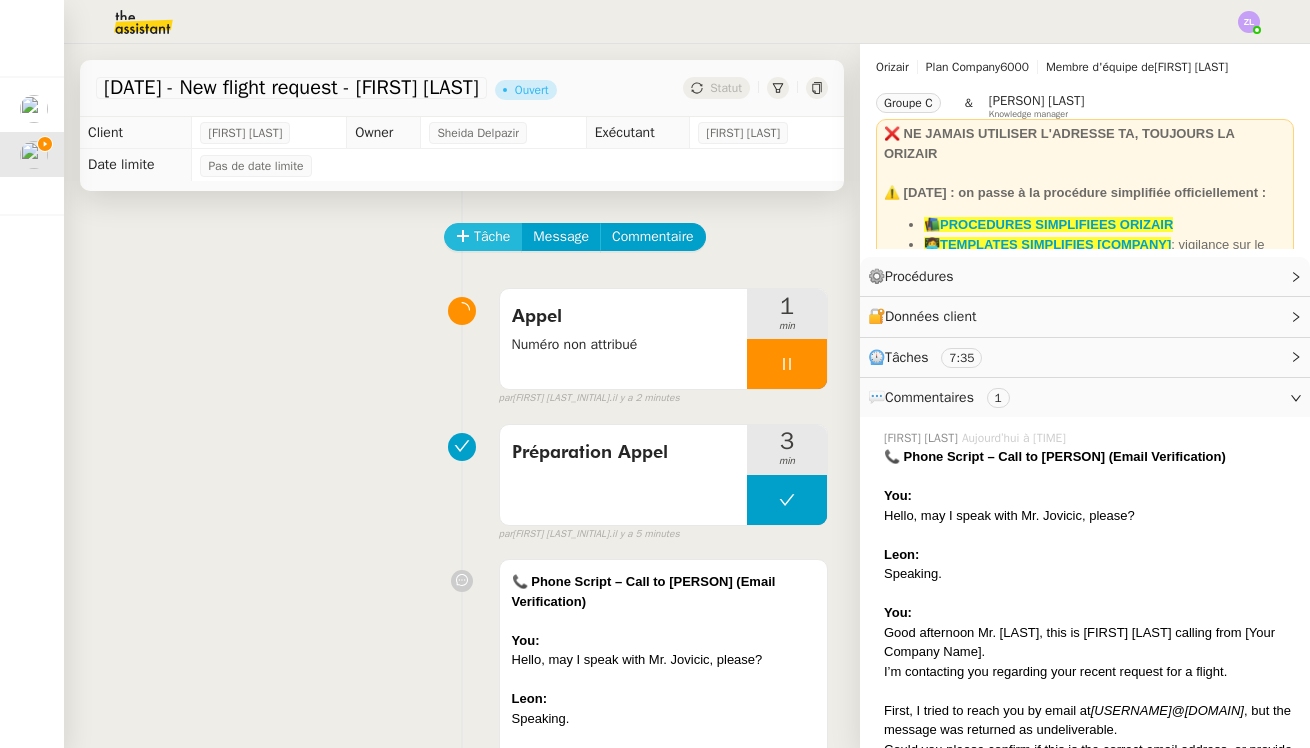 click on "Tâche" 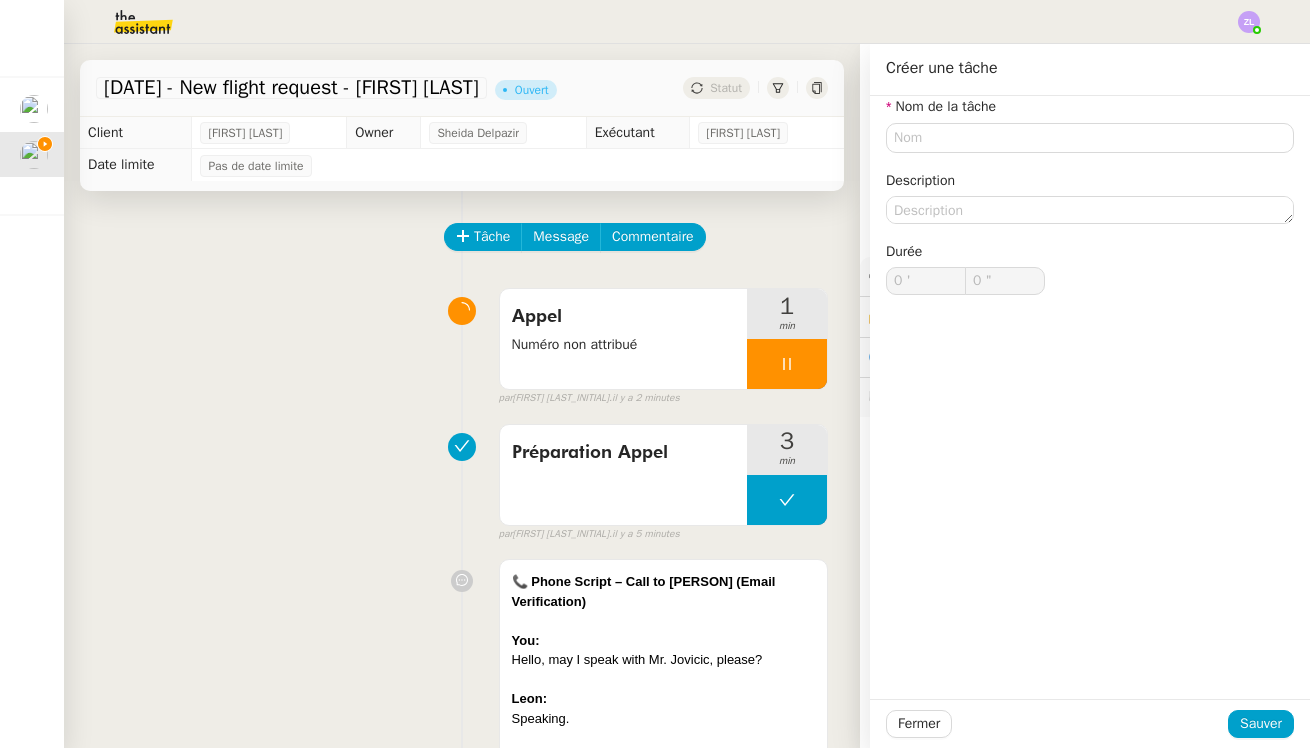 click on "📚PROCEDURES SIMPLIFIEES ORIZAIR 👩‍💻TEMPLATES SIMPLIFIES ORIZAIR : vigilance sur le dashboard utiliser uniquement les templates avec ✈️Orizair pour éviter les confusions" 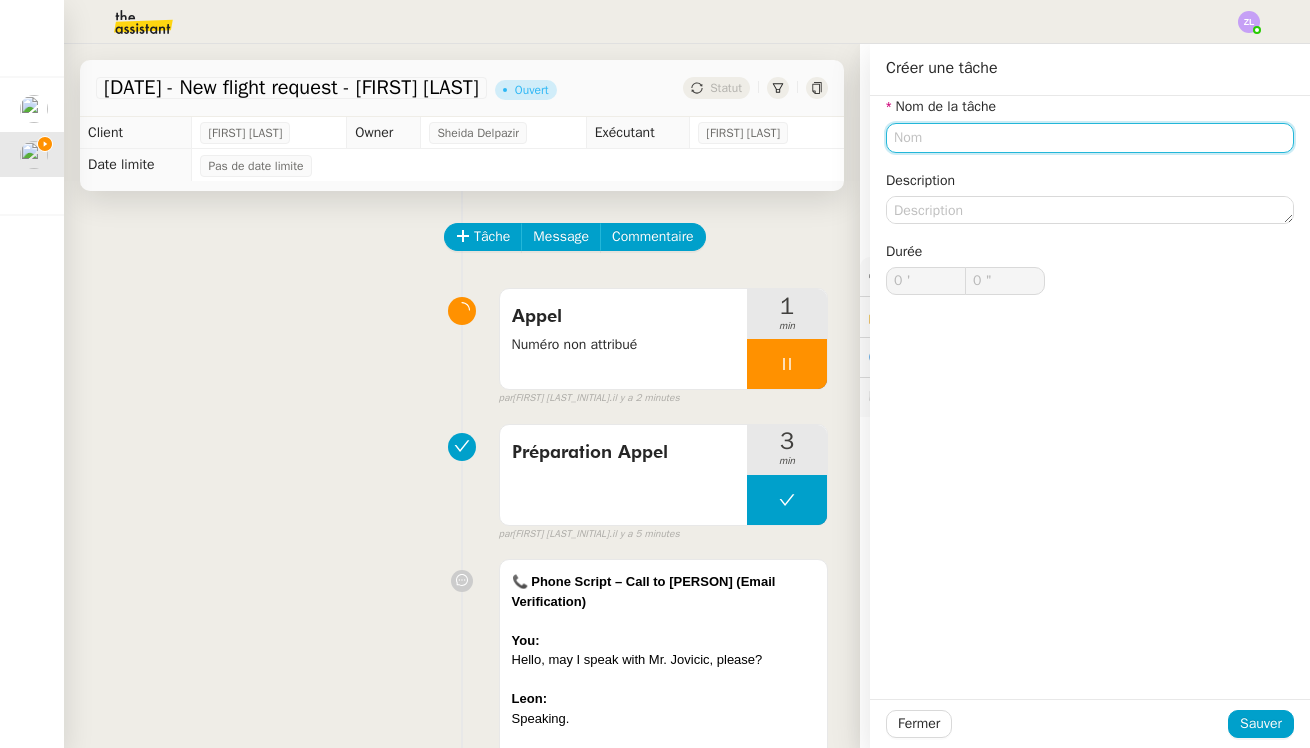click 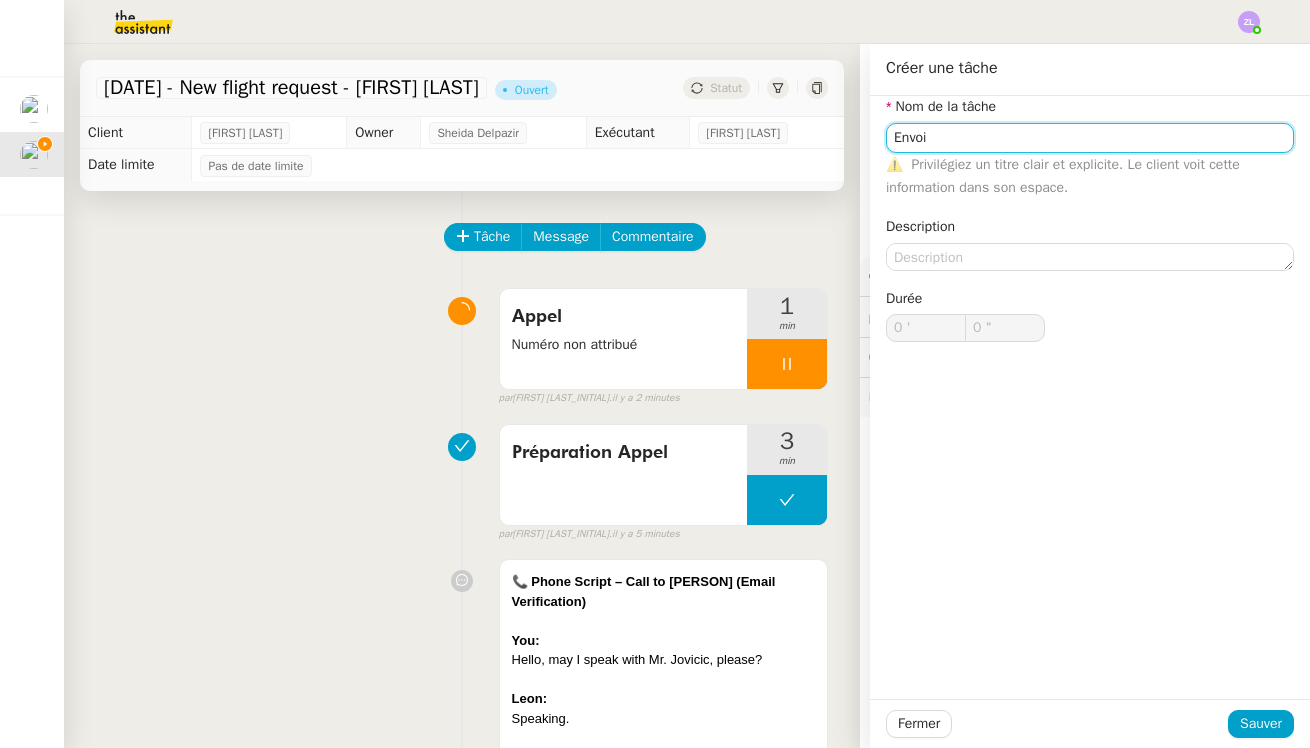 type on "Envoi d'email" 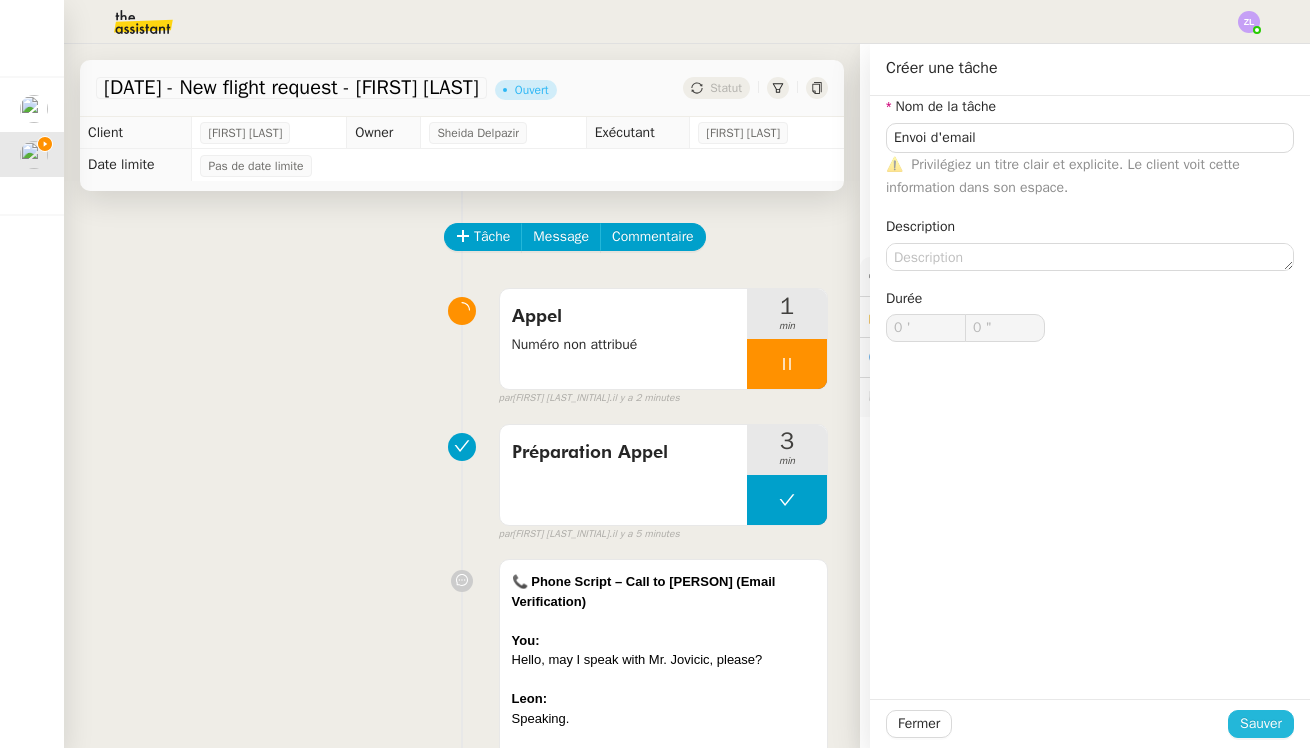 click on "Sauver" 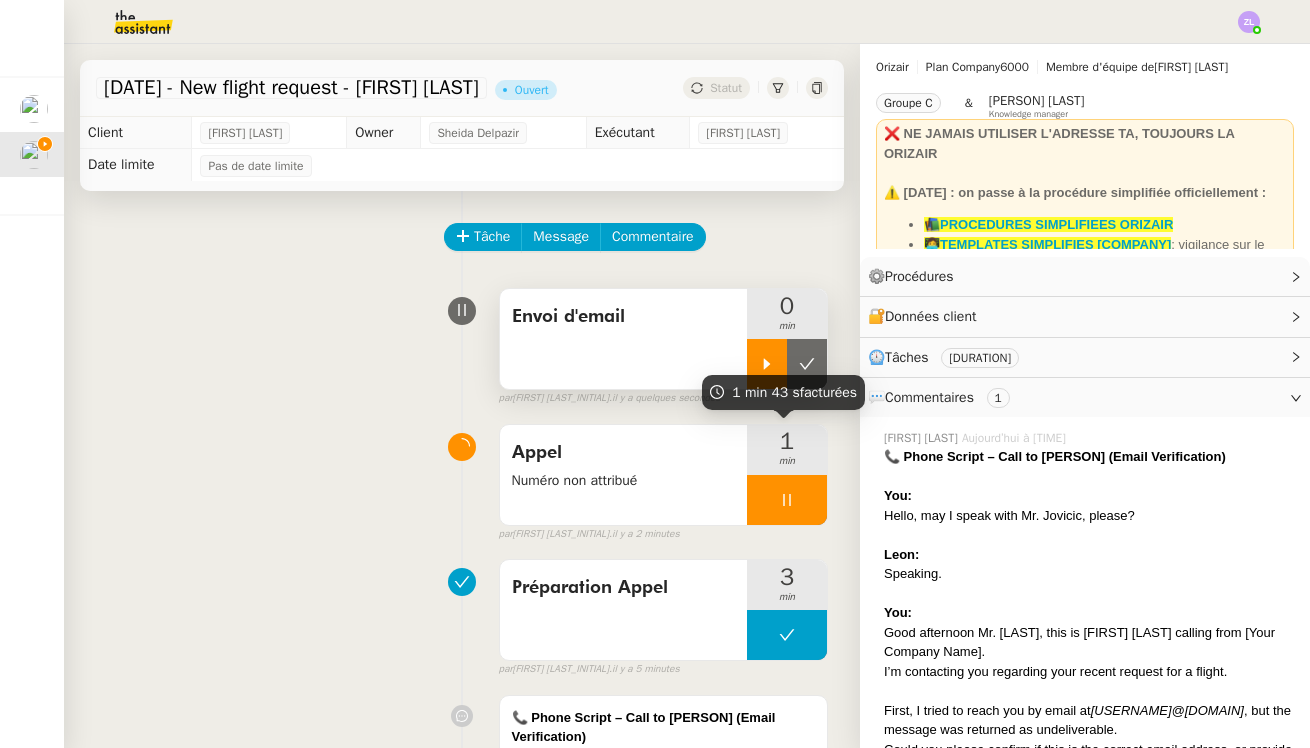 click 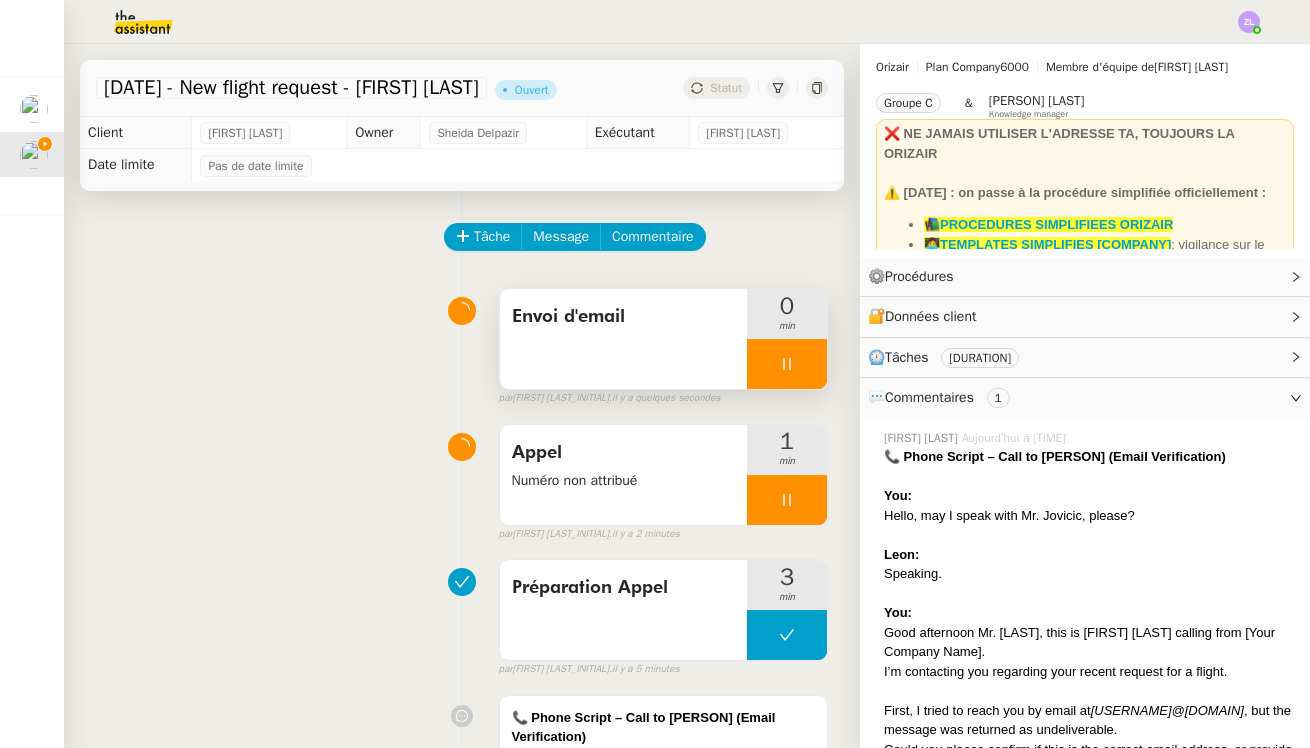 click at bounding box center (787, 500) 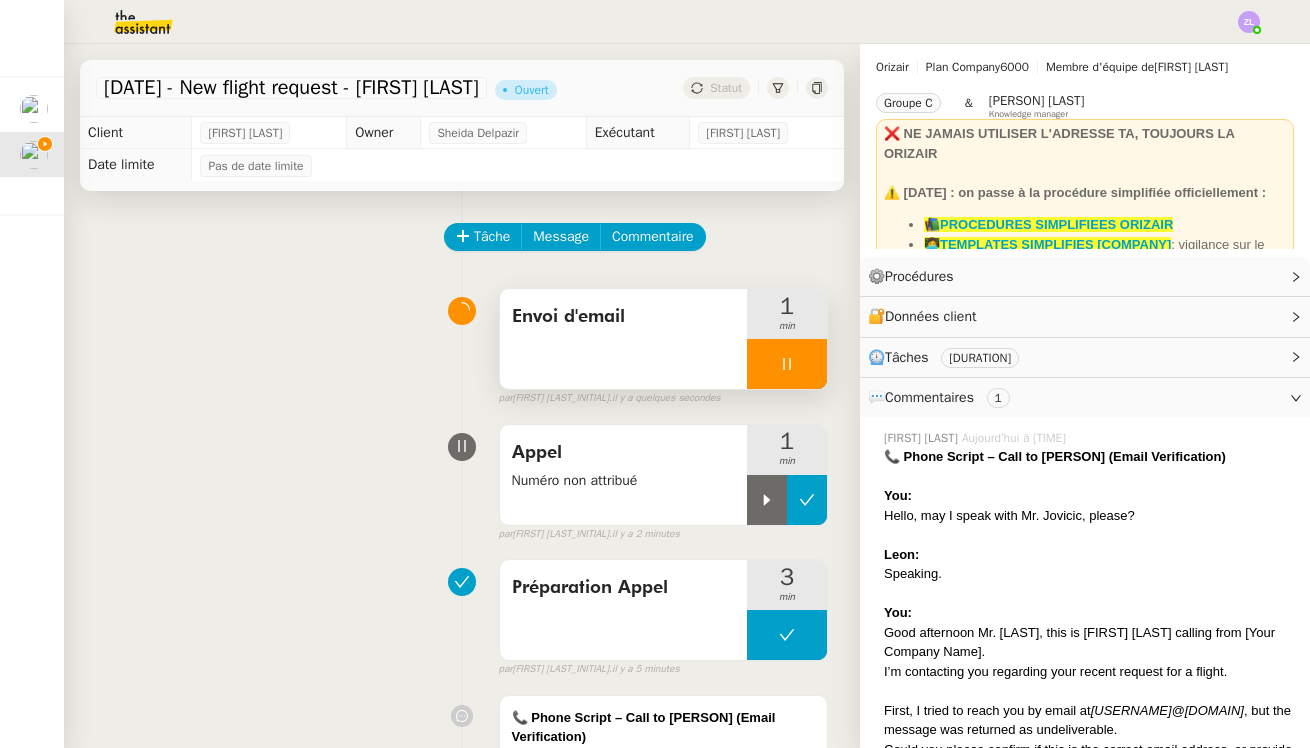 click 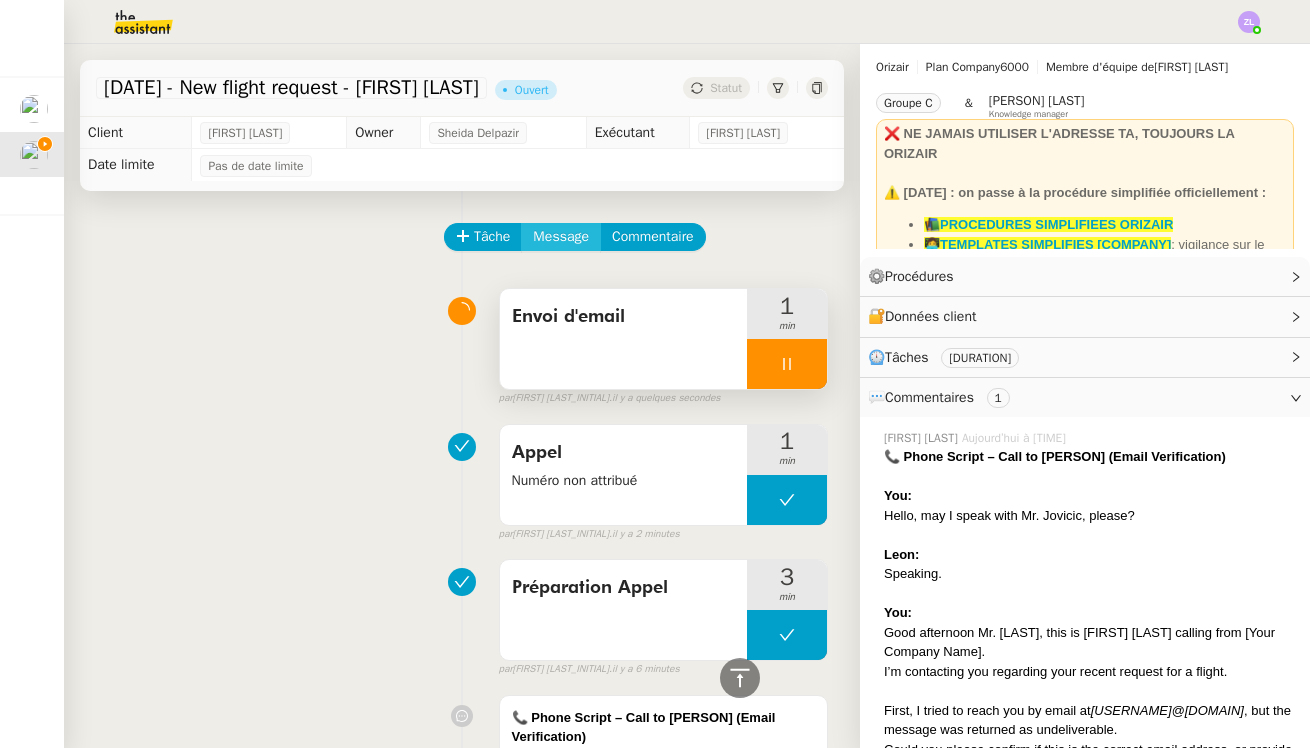 scroll, scrollTop: -2, scrollLeft: 0, axis: vertical 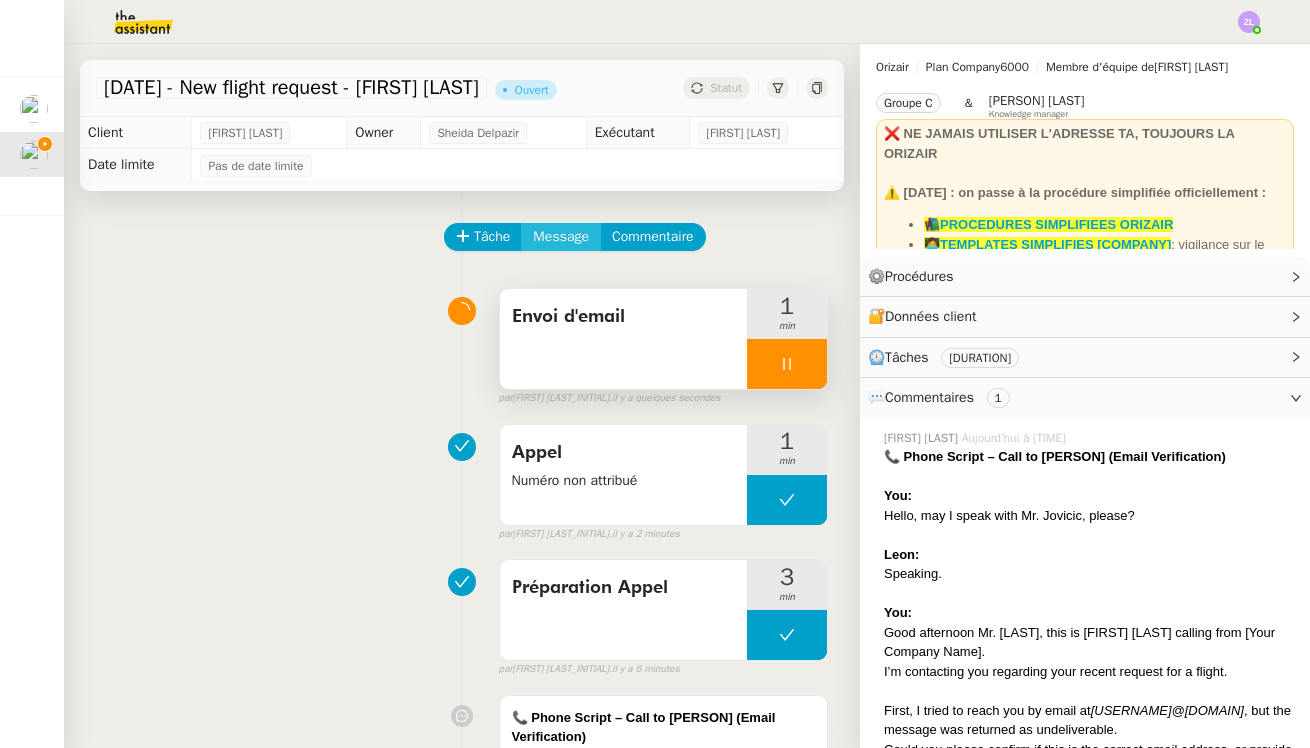 click on "Message" 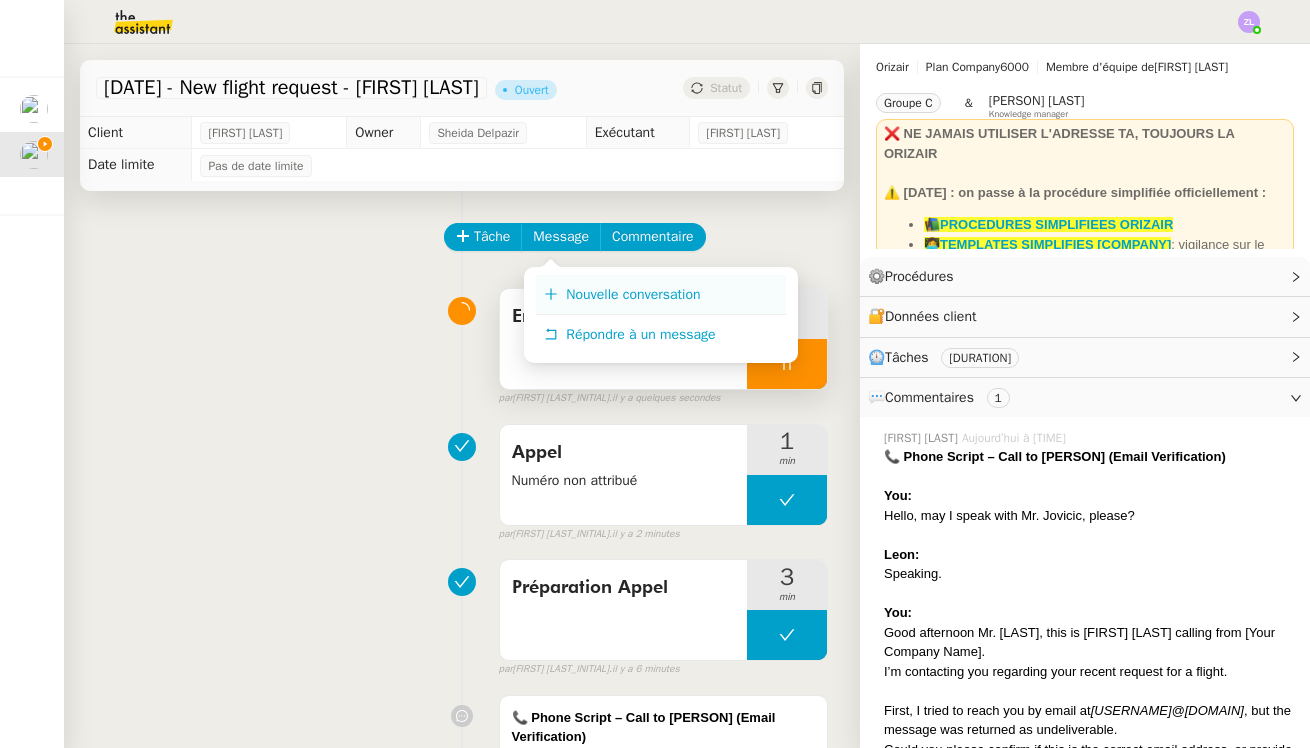 click on "Nouvelle conversation" at bounding box center [661, 295] 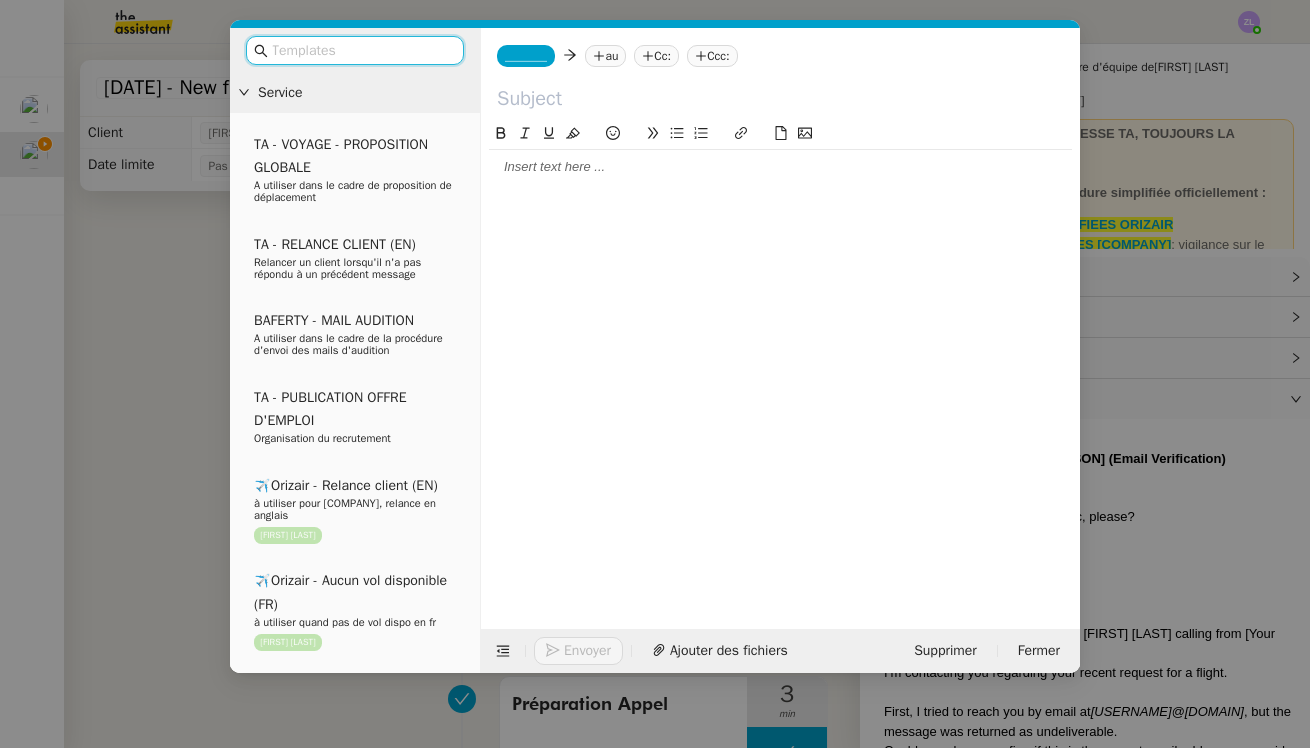 click on "_______" 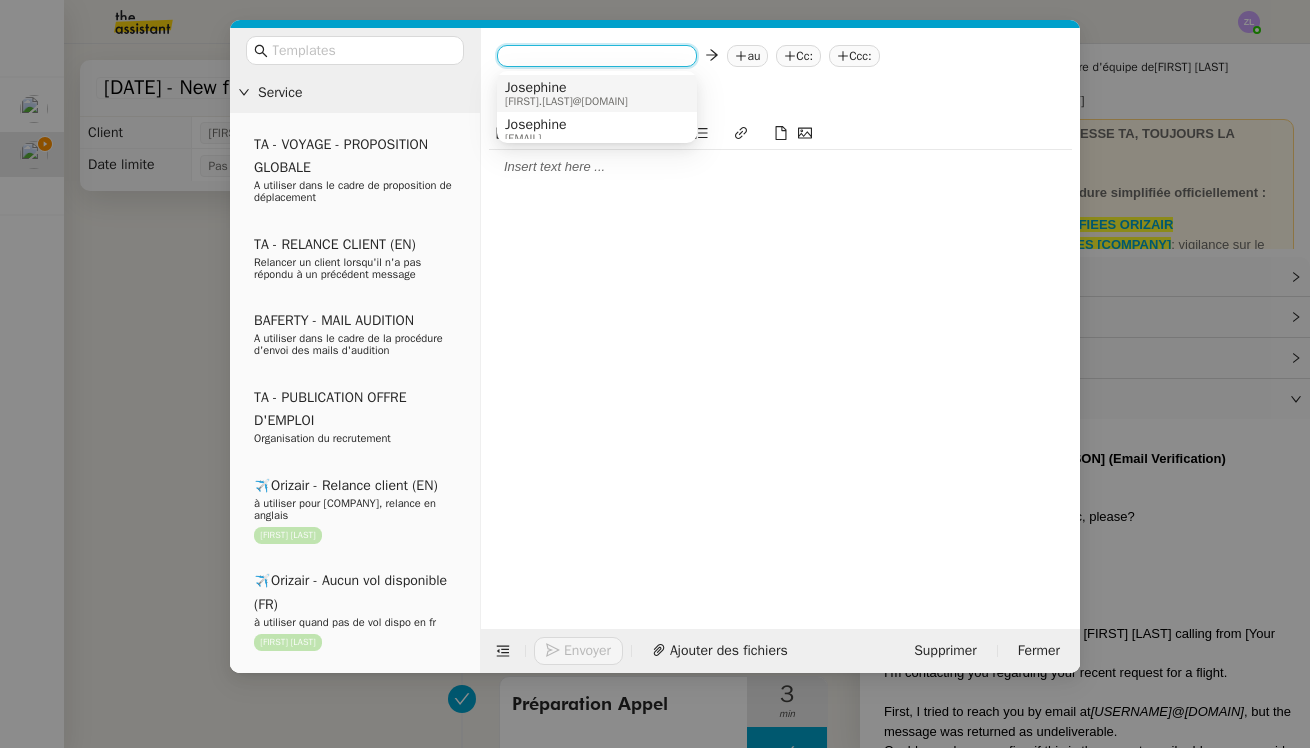 click on "Josephine" at bounding box center (566, 88) 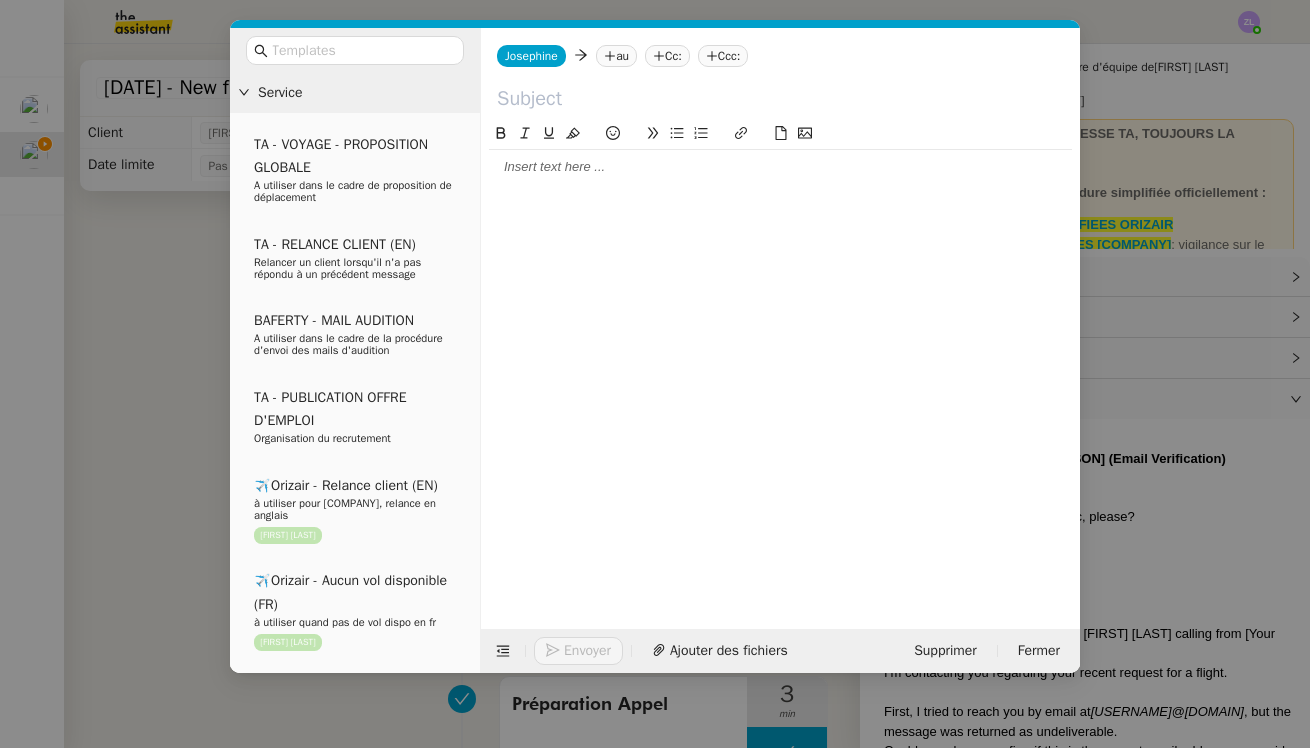 click on "au" 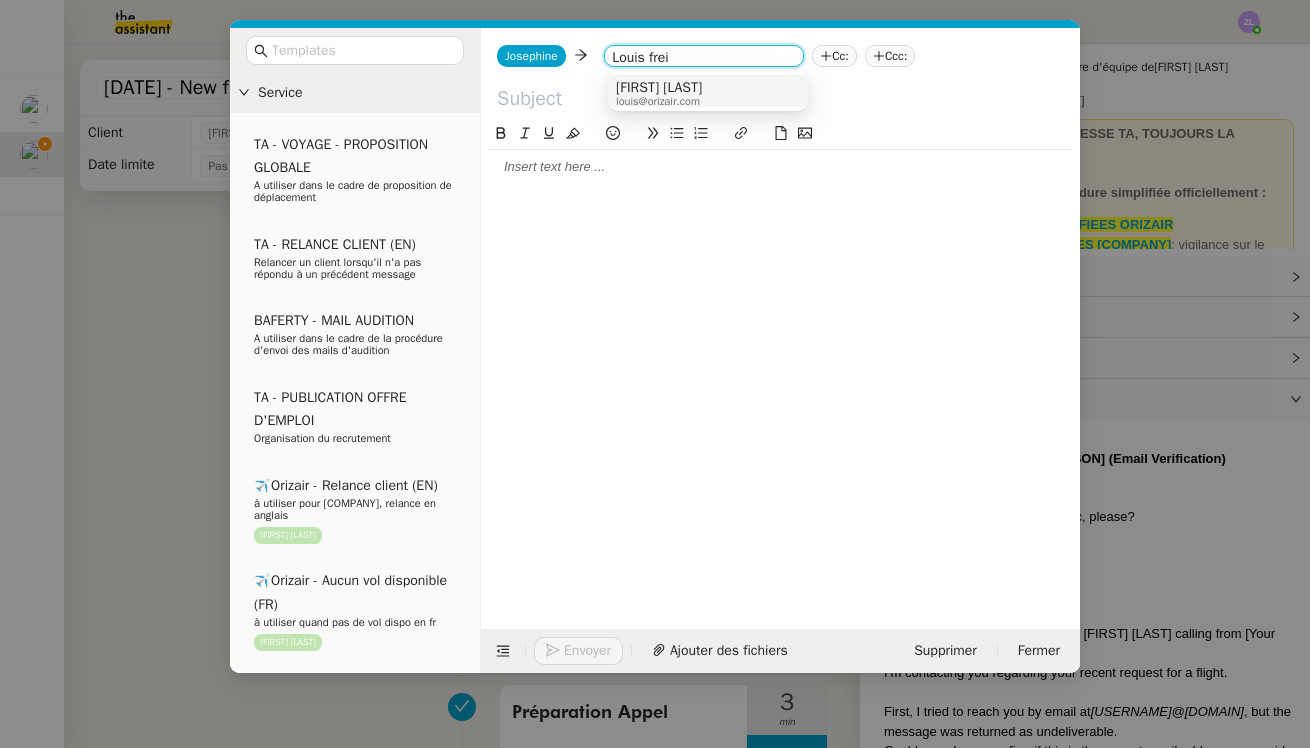 type on "Louis frei" 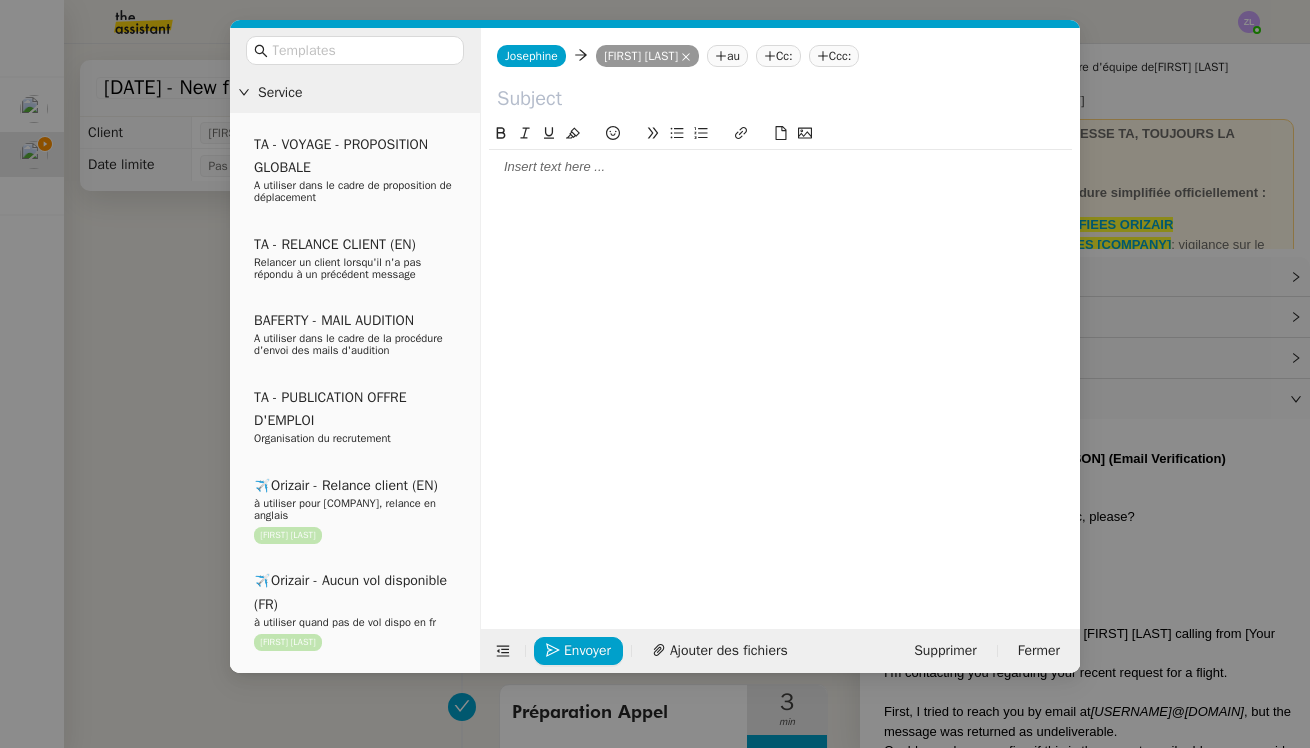 click 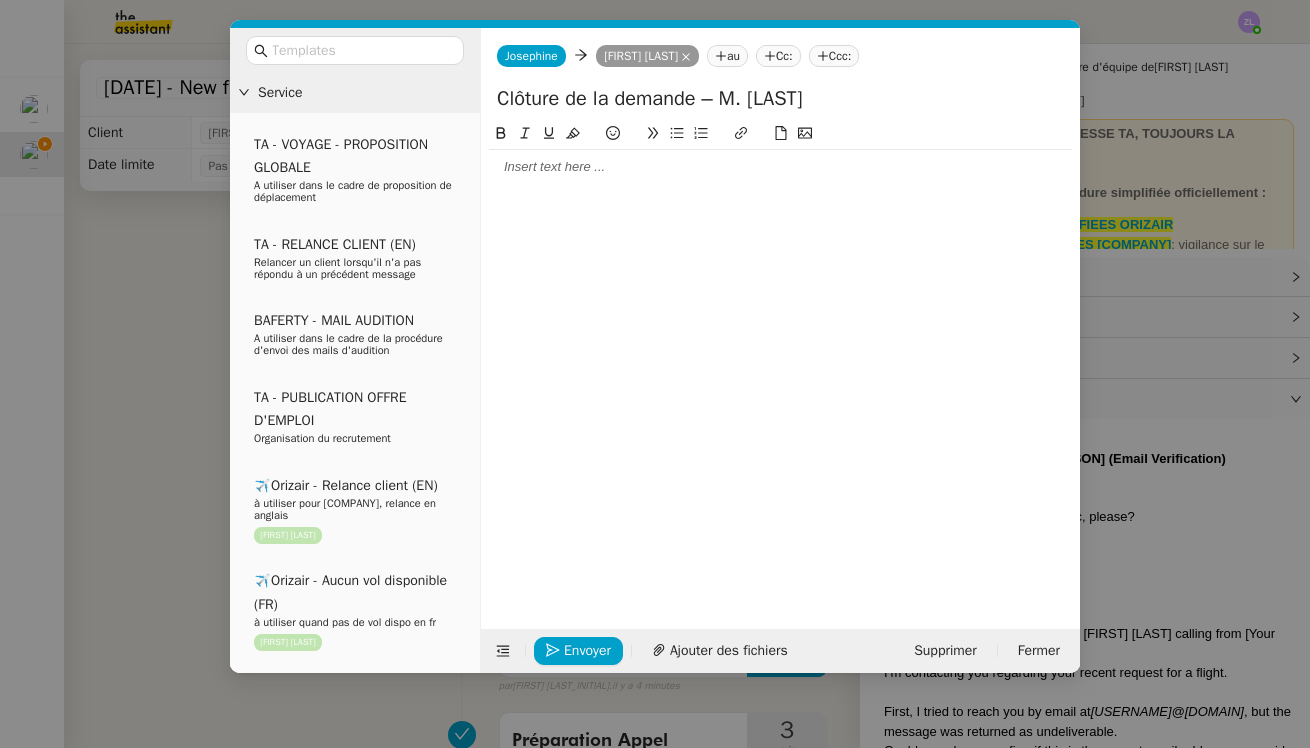 type on "Clôture de la demande – M. [LAST]" 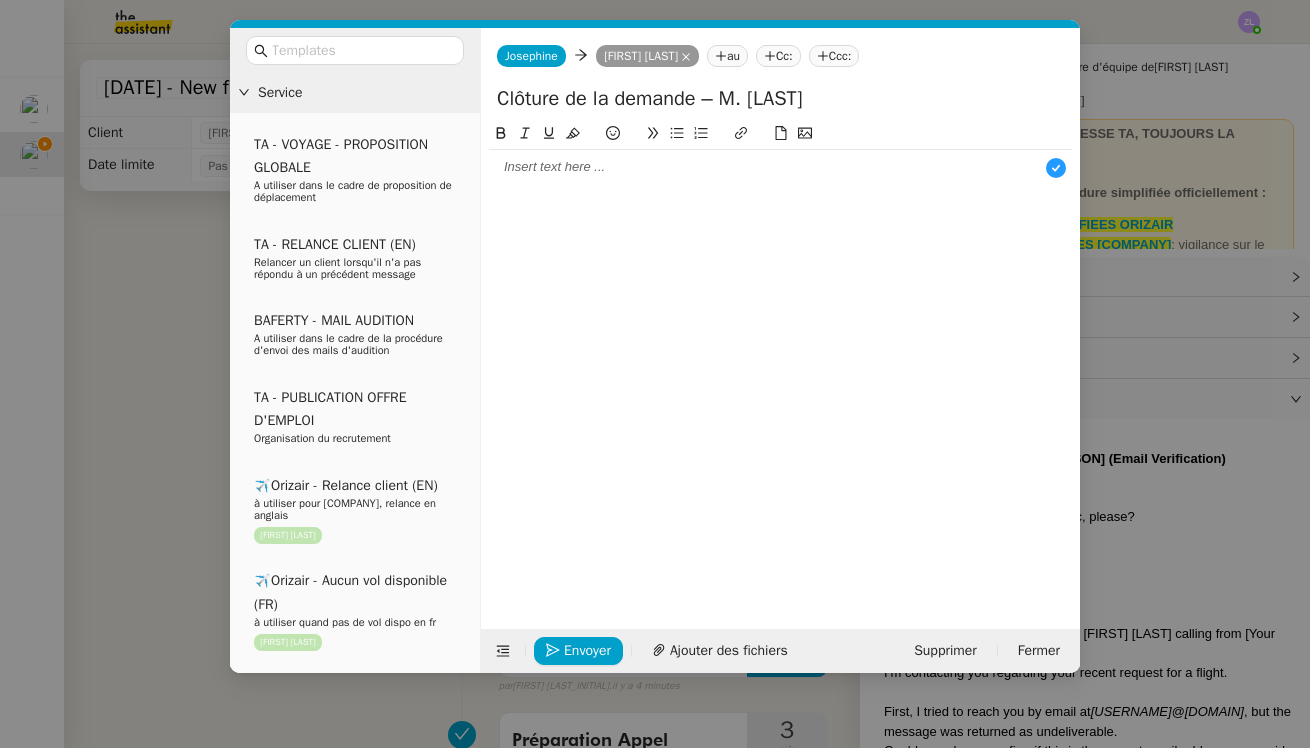 scroll, scrollTop: 21, scrollLeft: 0, axis: vertical 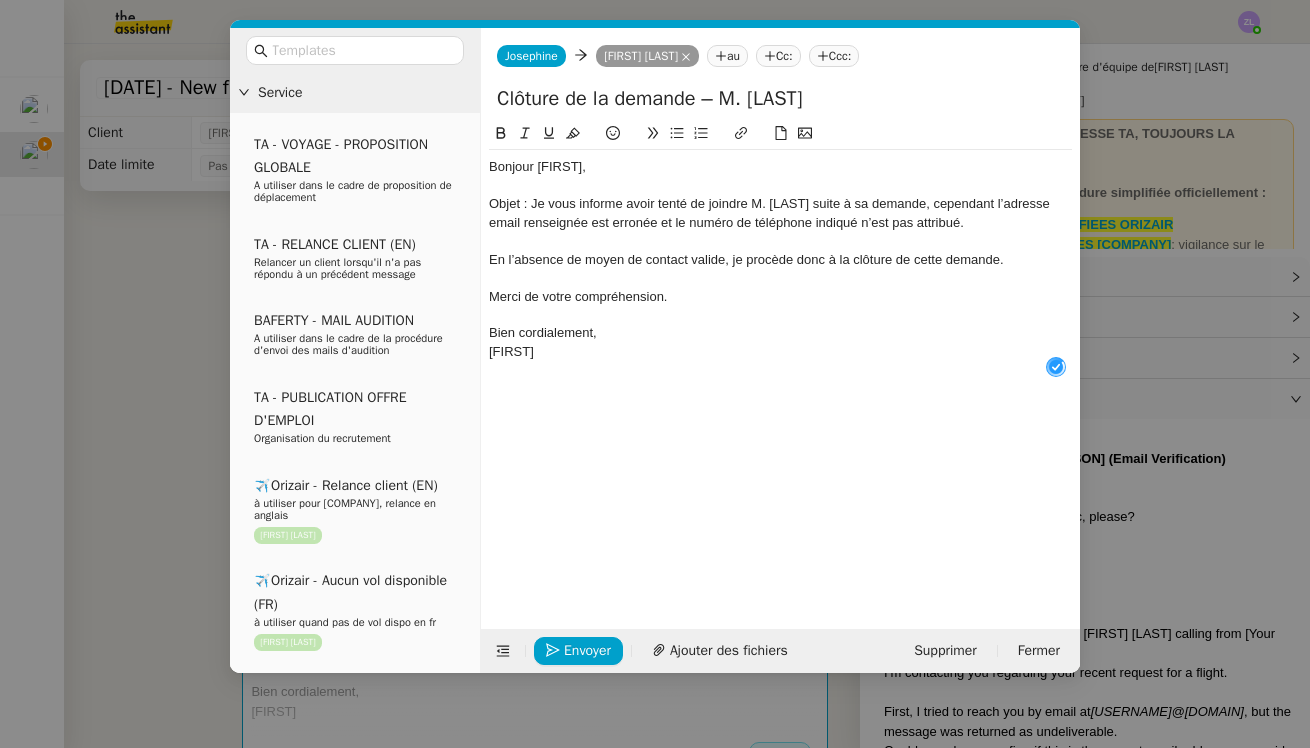 click on "[FIRST]" 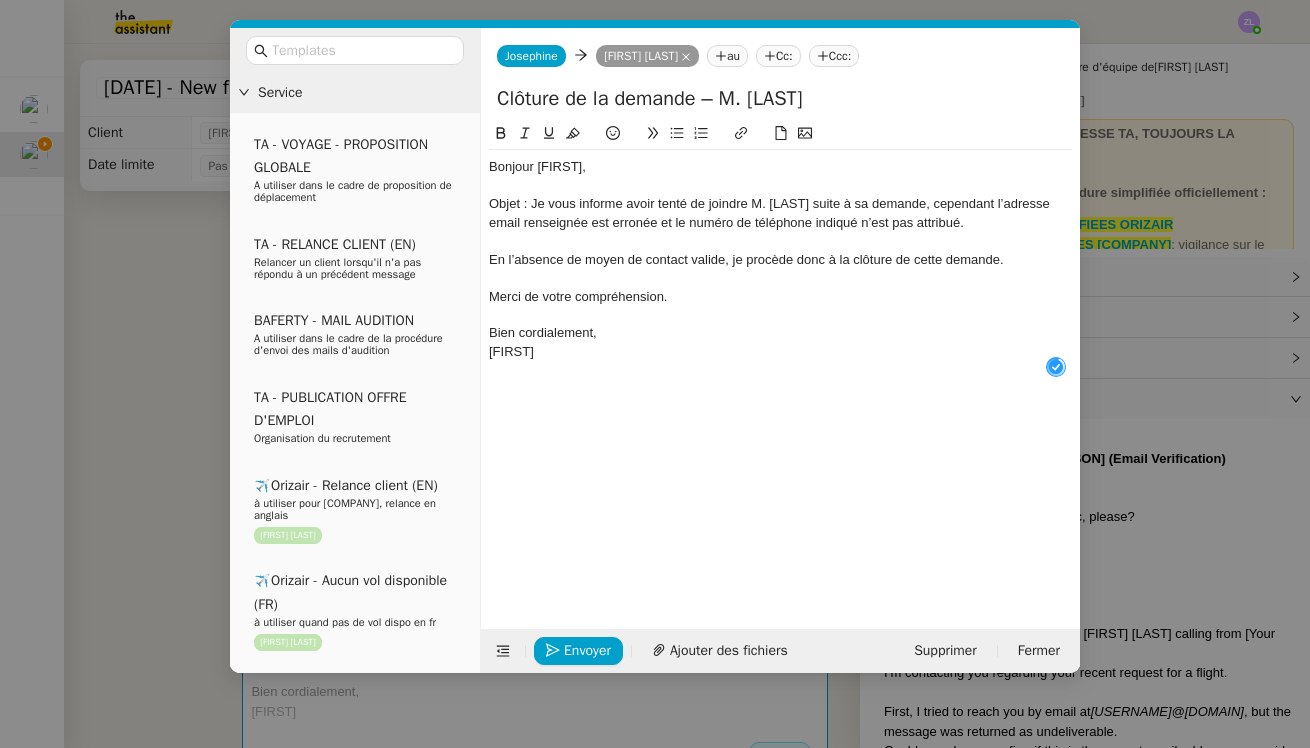 type 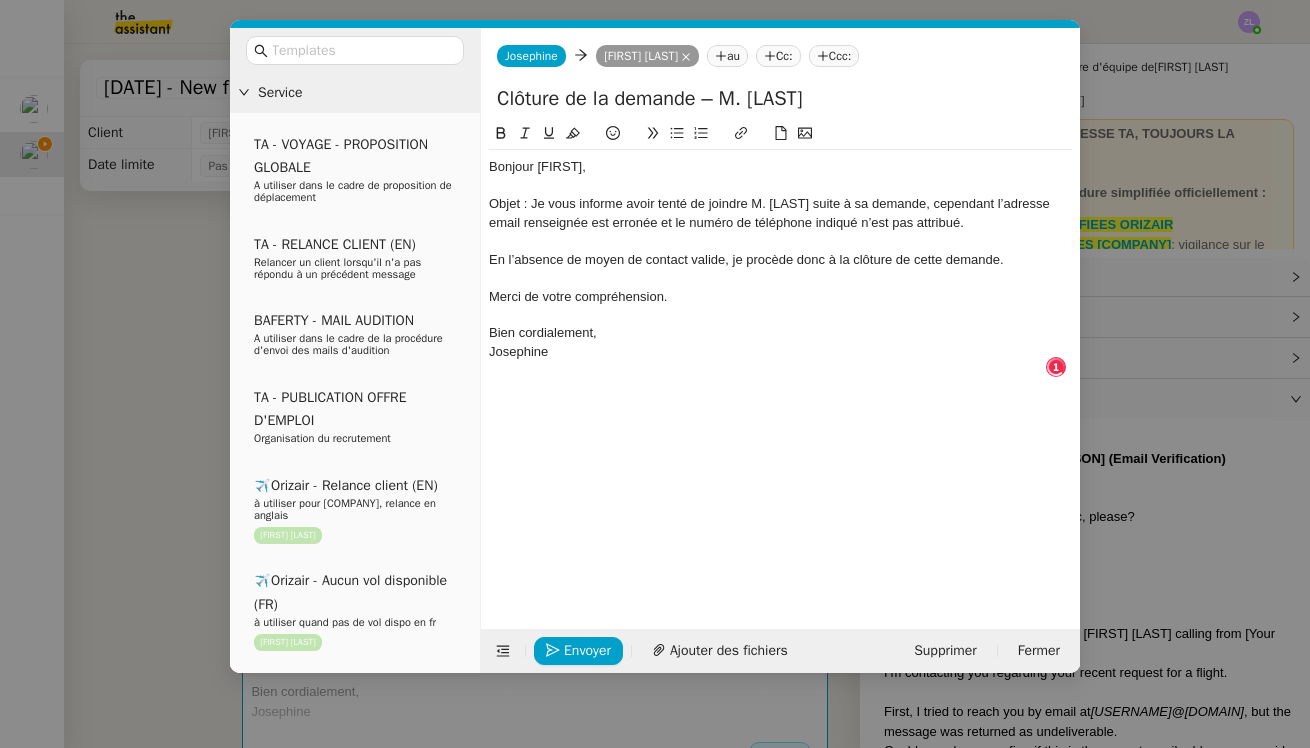 click on "Bien cordialement," 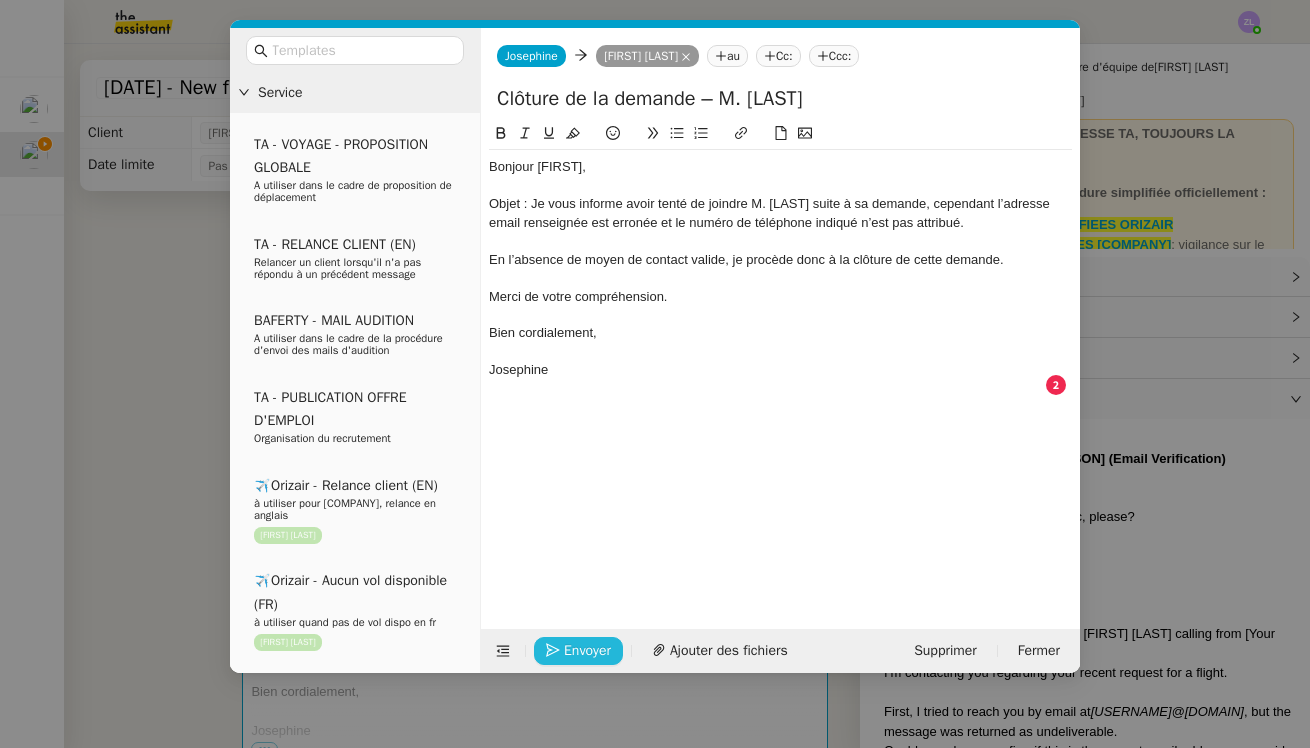 click on "Envoyer" 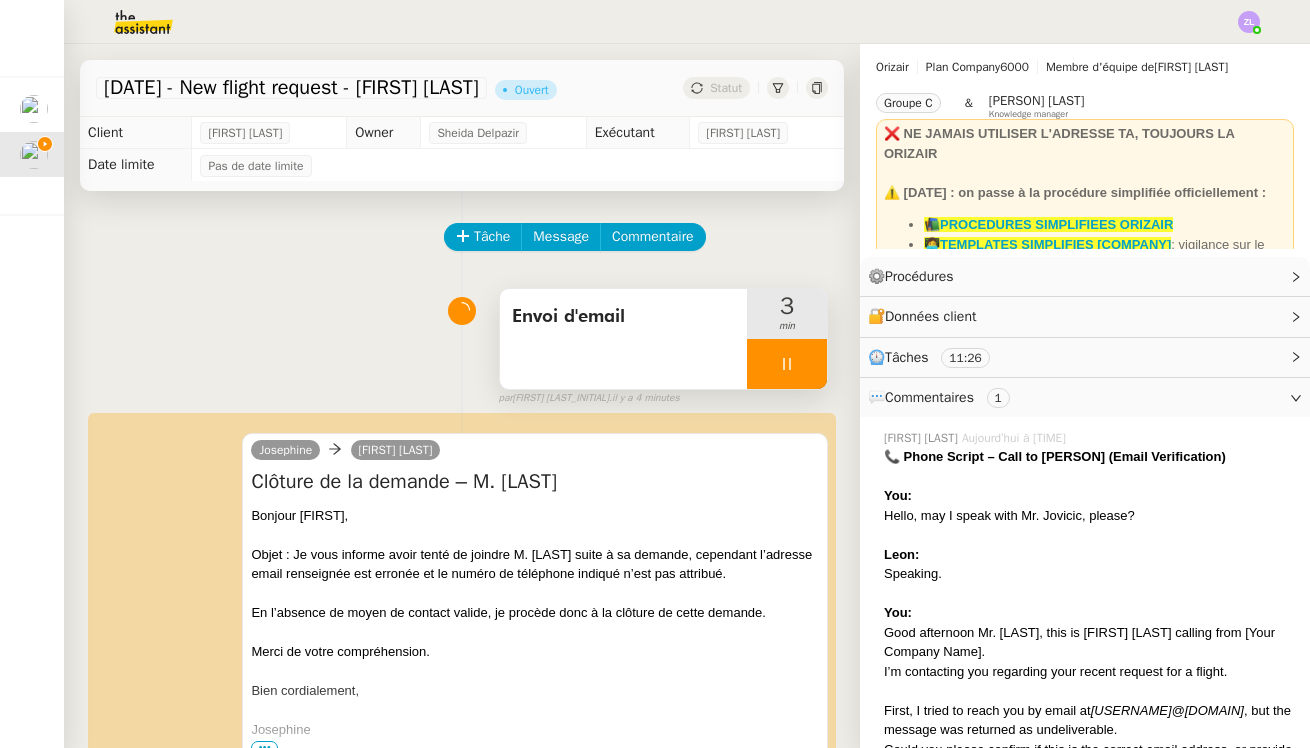 click at bounding box center [787, 364] 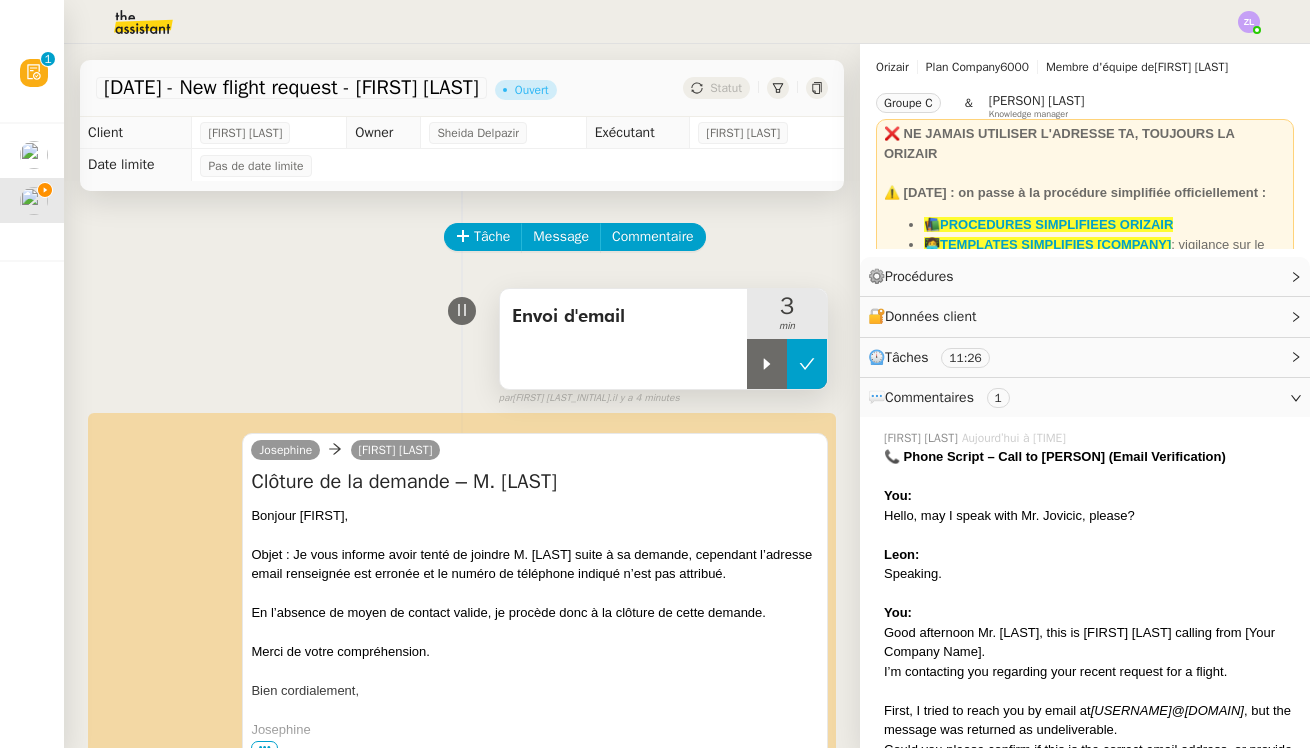 click 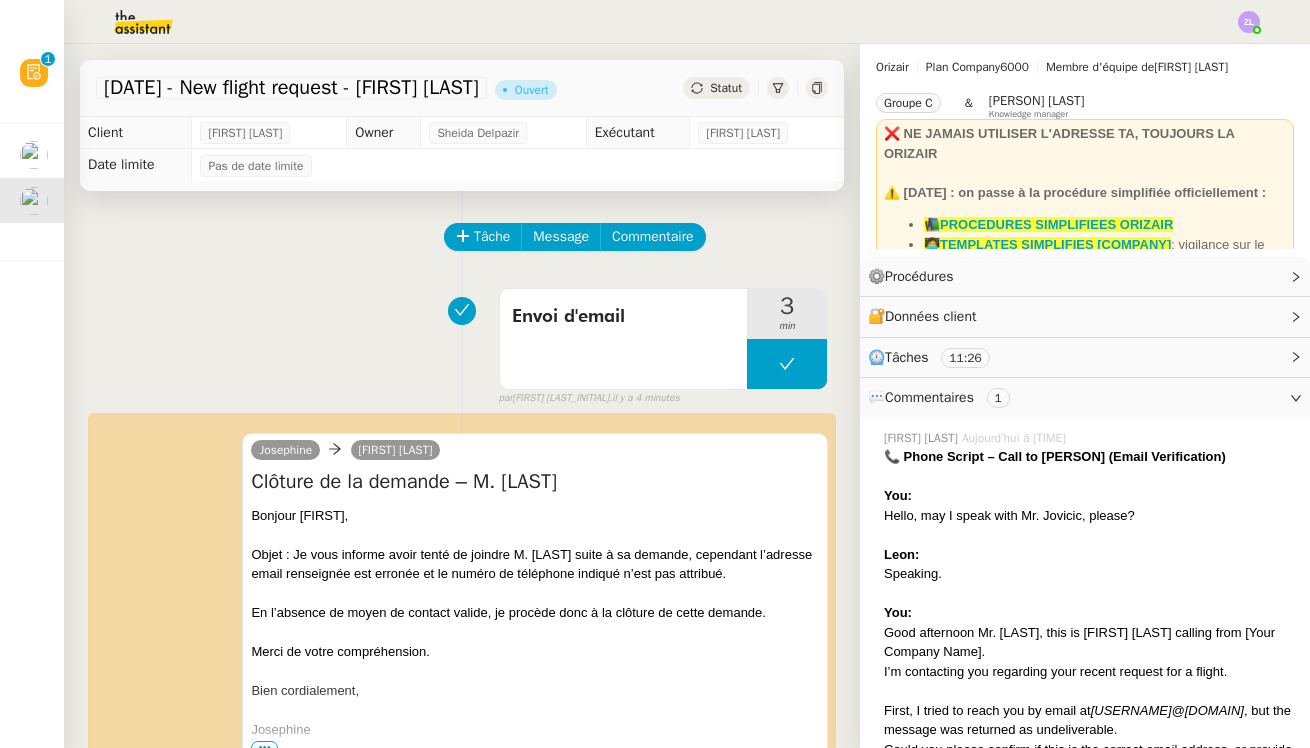 click on "Statut" 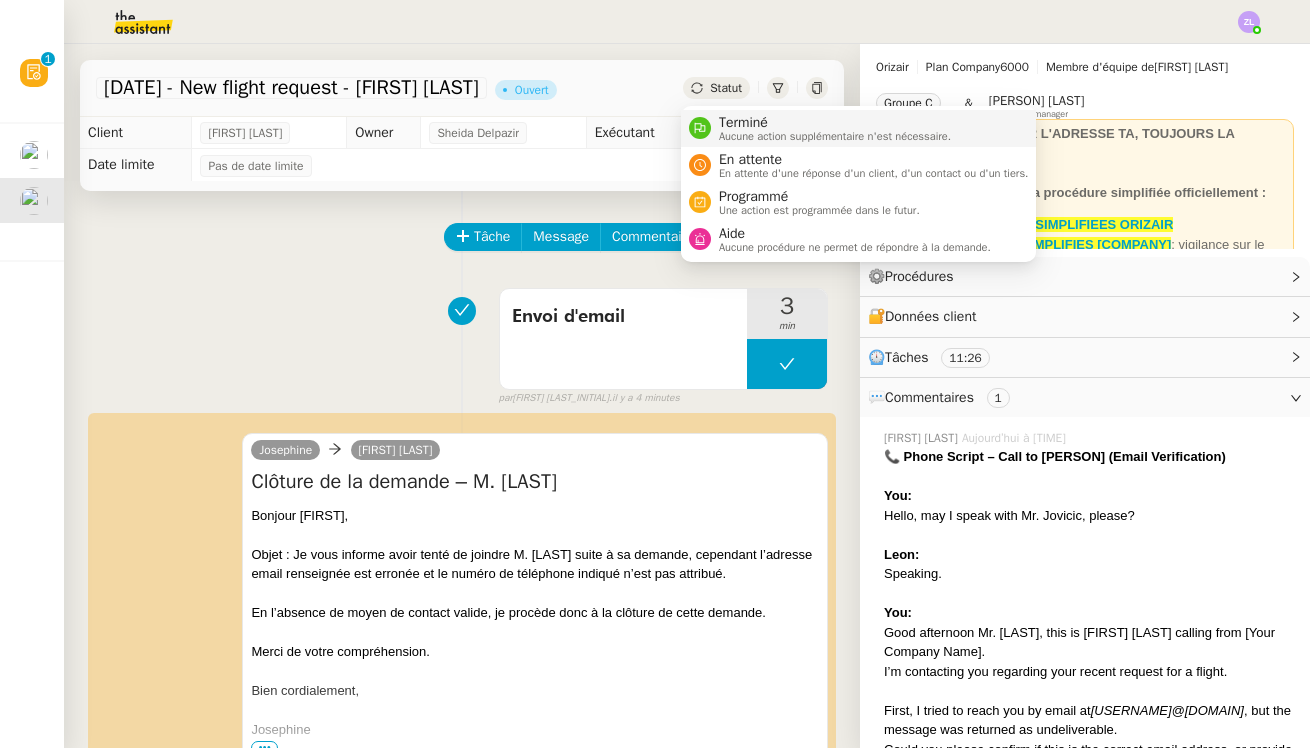 click on "Terminé" at bounding box center [835, 123] 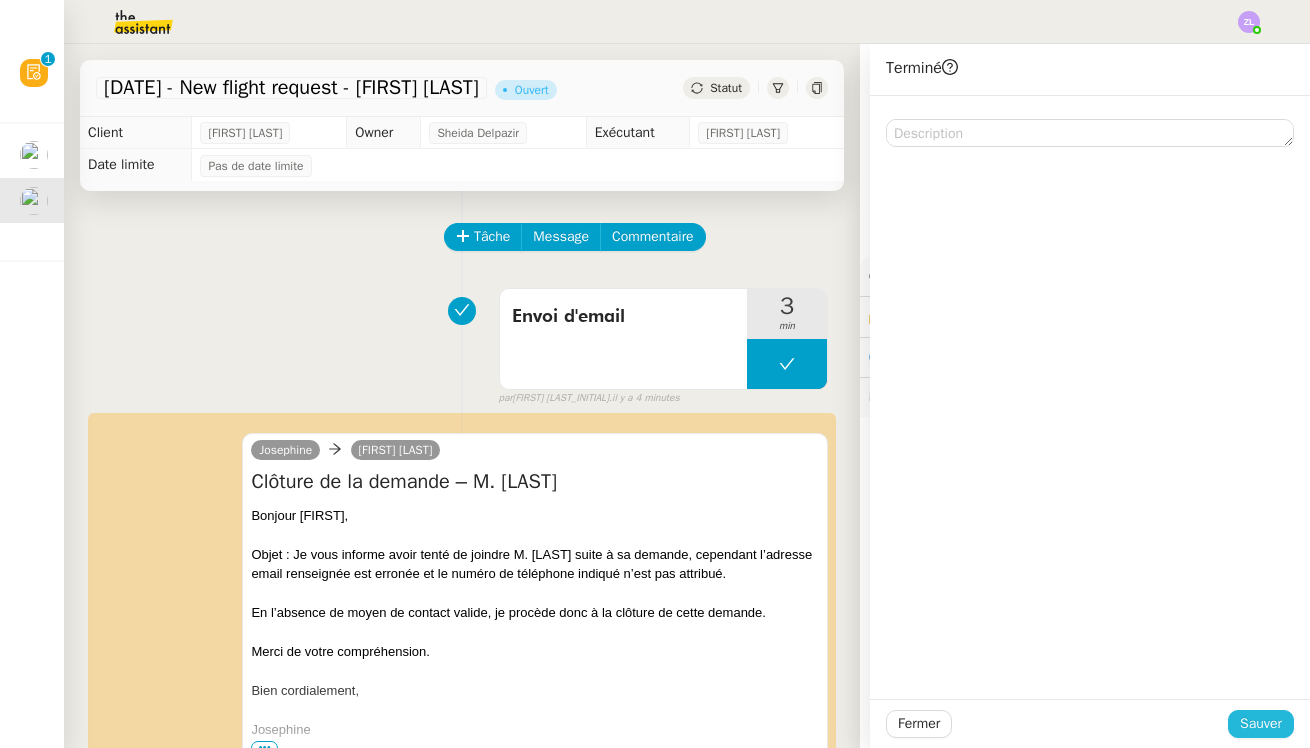 click on "Sauver" 